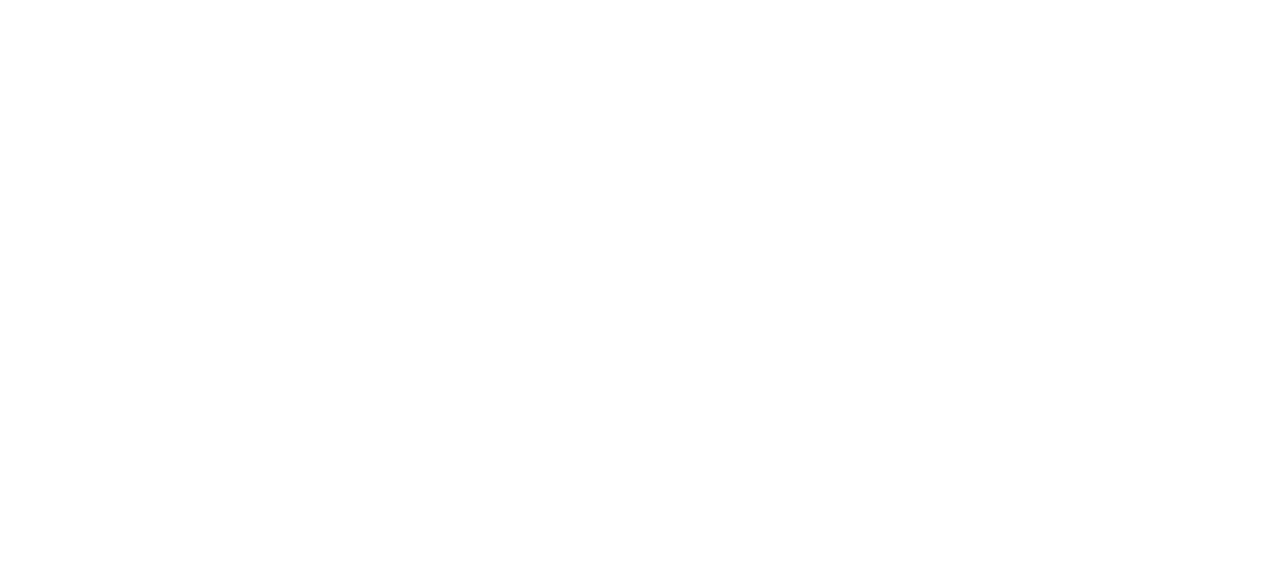 scroll, scrollTop: 0, scrollLeft: 0, axis: both 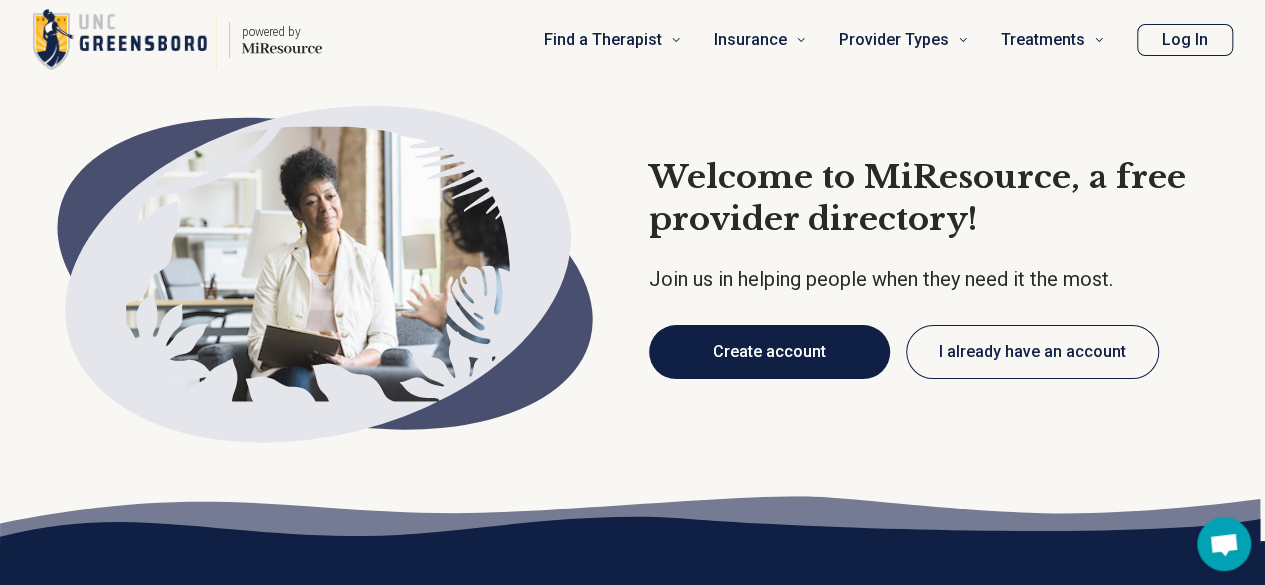 drag, startPoint x: 0, startPoint y: 0, endPoint x: 808, endPoint y: 362, distance: 885.3858 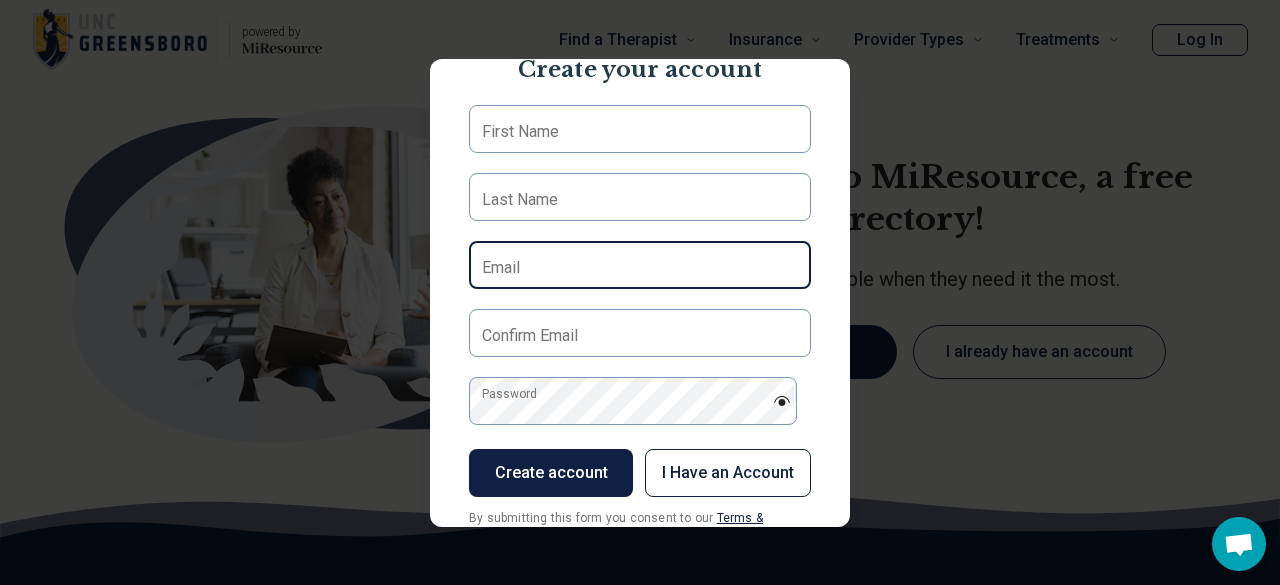 scroll, scrollTop: 0, scrollLeft: 0, axis: both 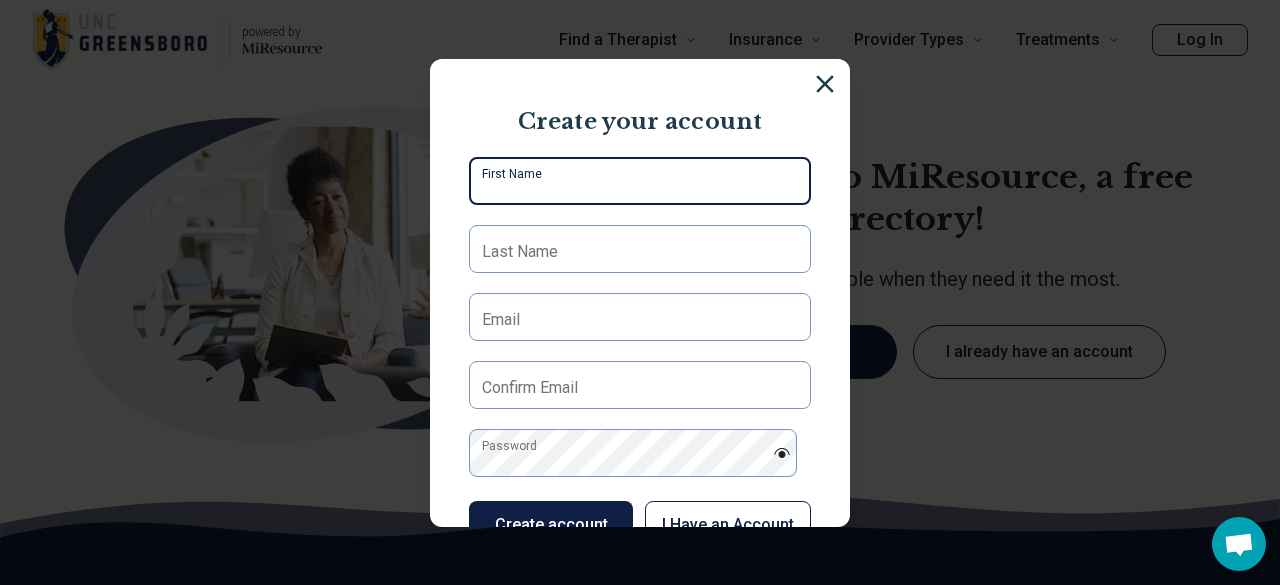 drag, startPoint x: 646, startPoint y: 196, endPoint x: 630, endPoint y: 204, distance: 17.888544 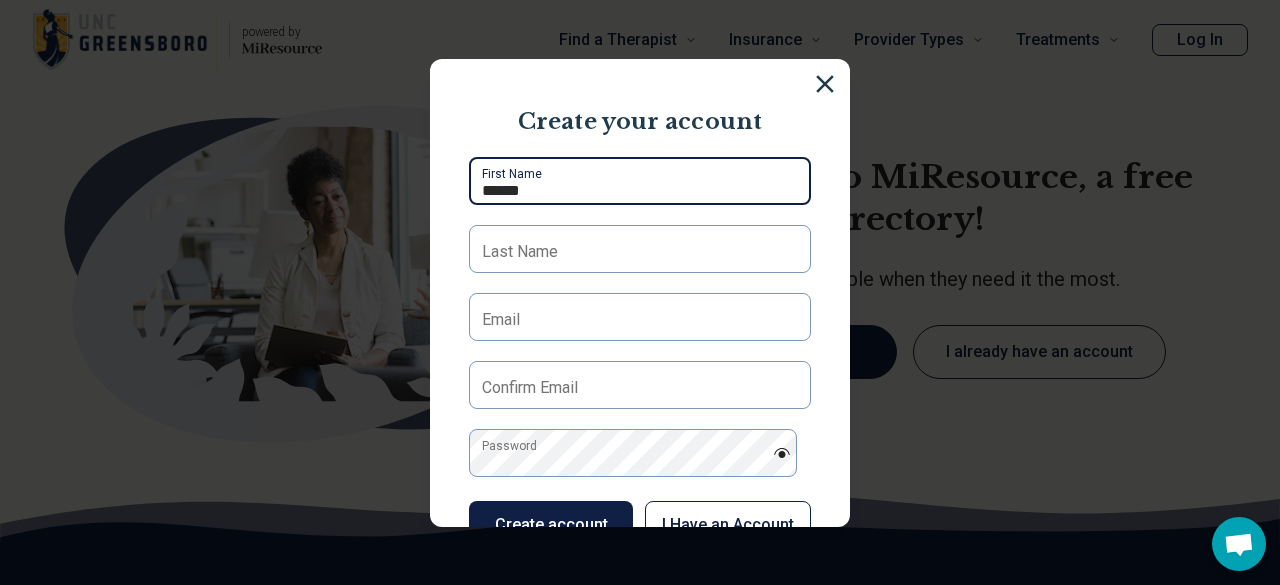 type on "******" 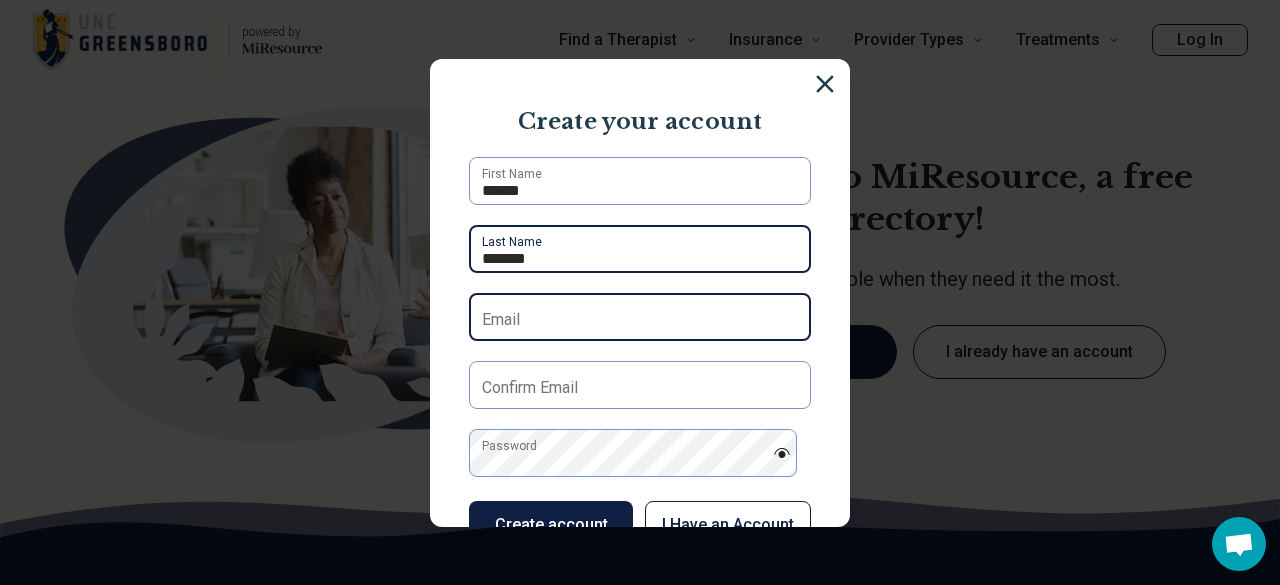 type on "*******" 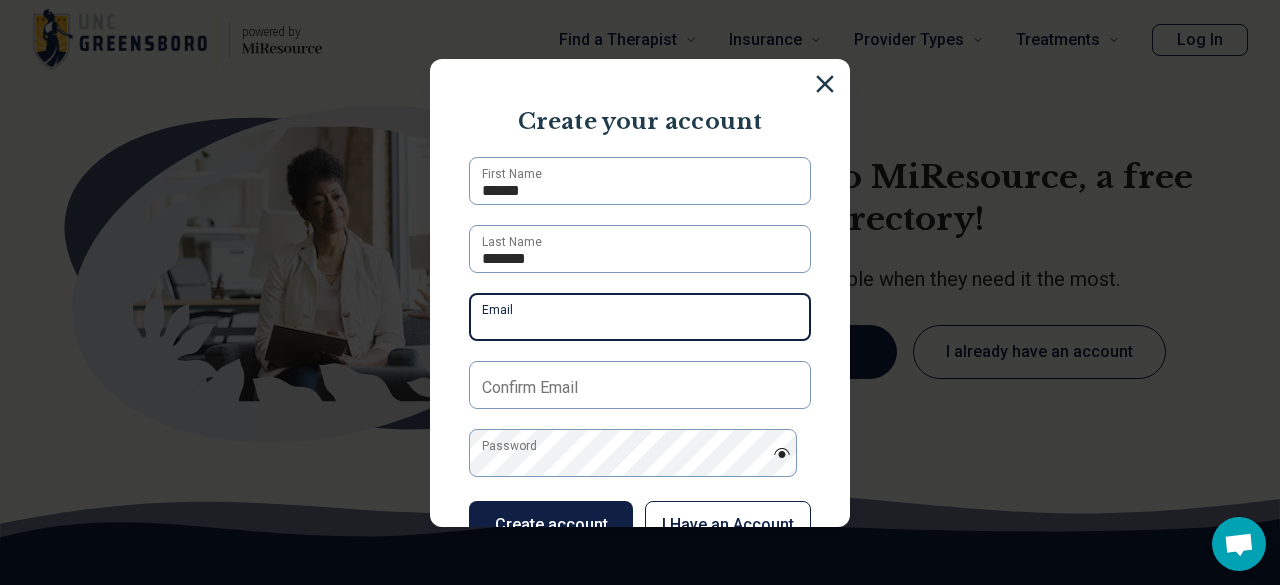 click on "Email" at bounding box center (640, 317) 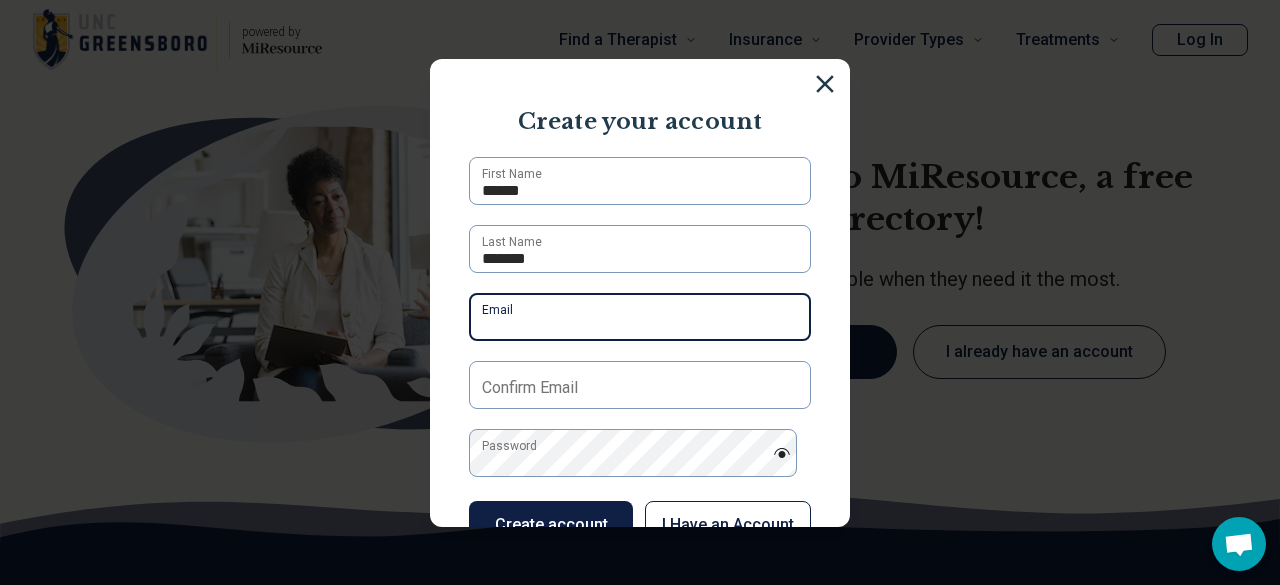 type on "**********" 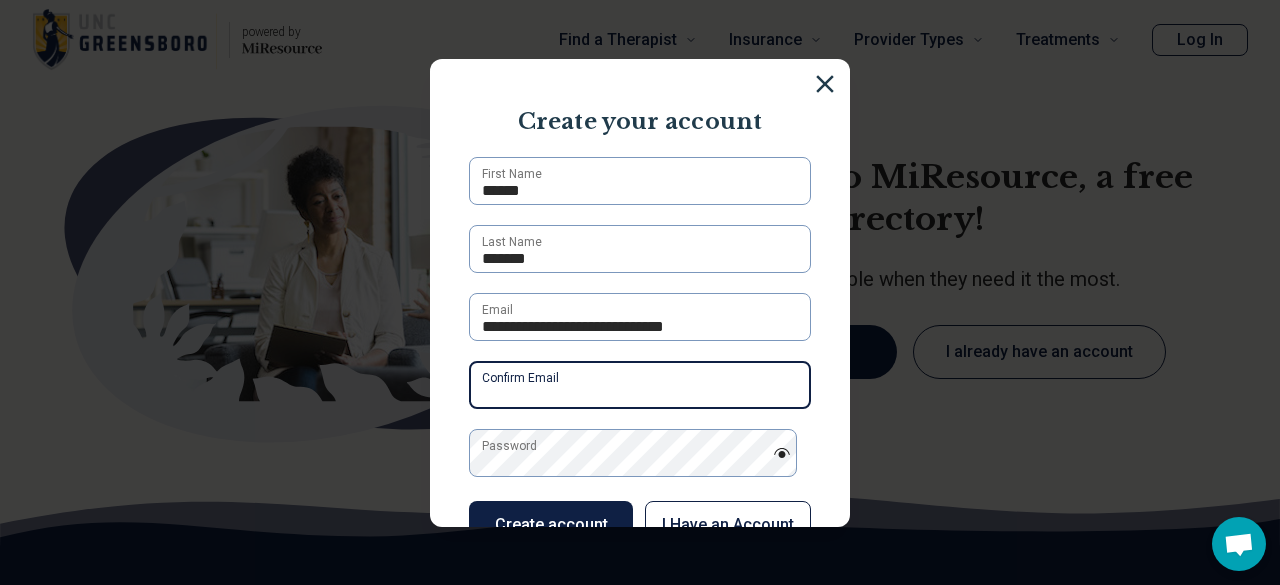 click on "Confirm Email" at bounding box center [640, 385] 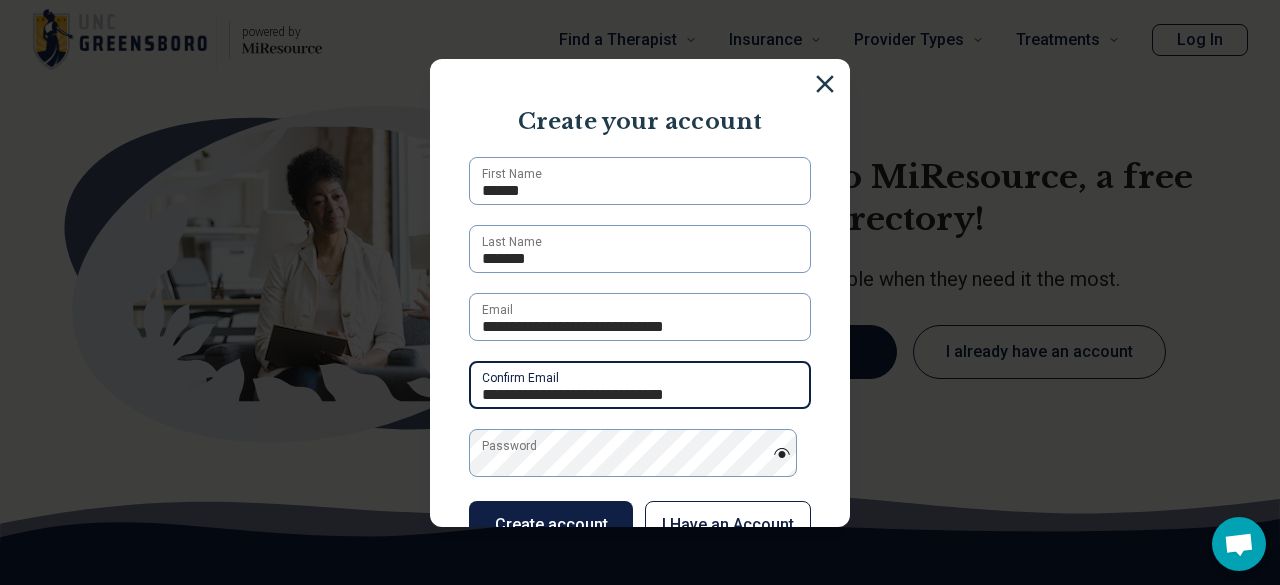 type on "**********" 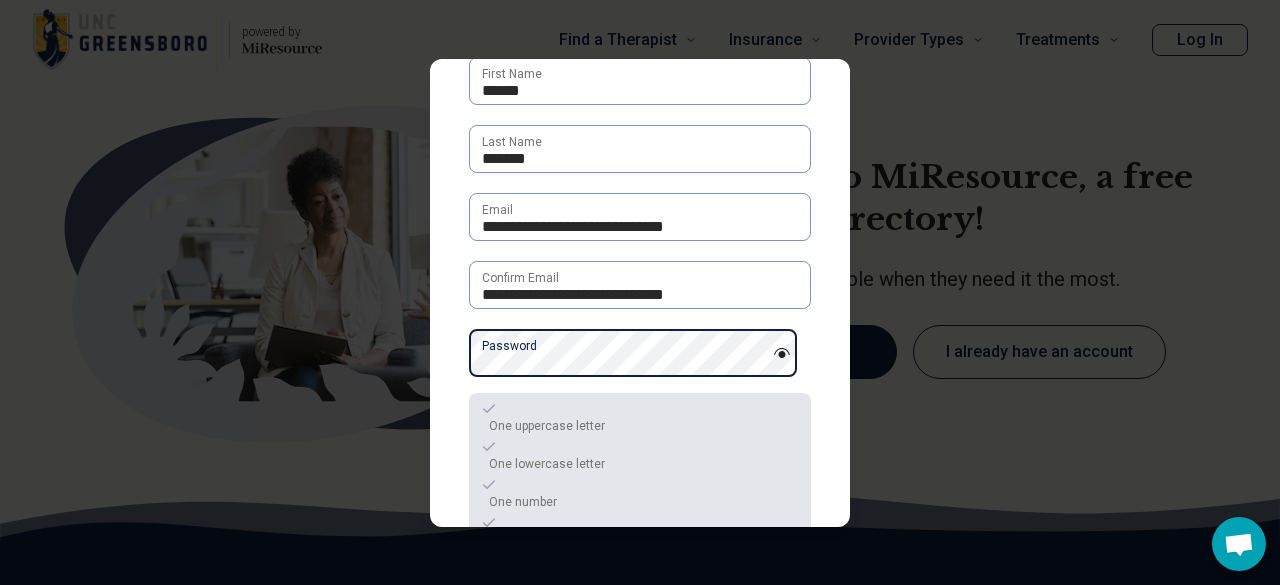 scroll, scrollTop: 298, scrollLeft: 0, axis: vertical 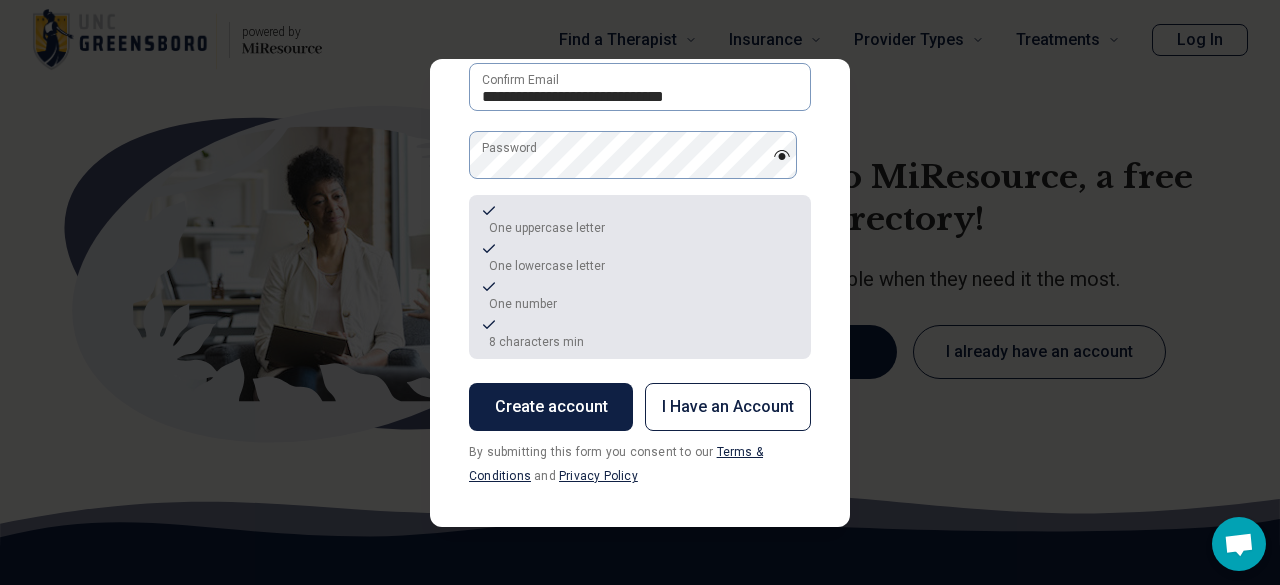 click on "Create account" at bounding box center [551, 407] 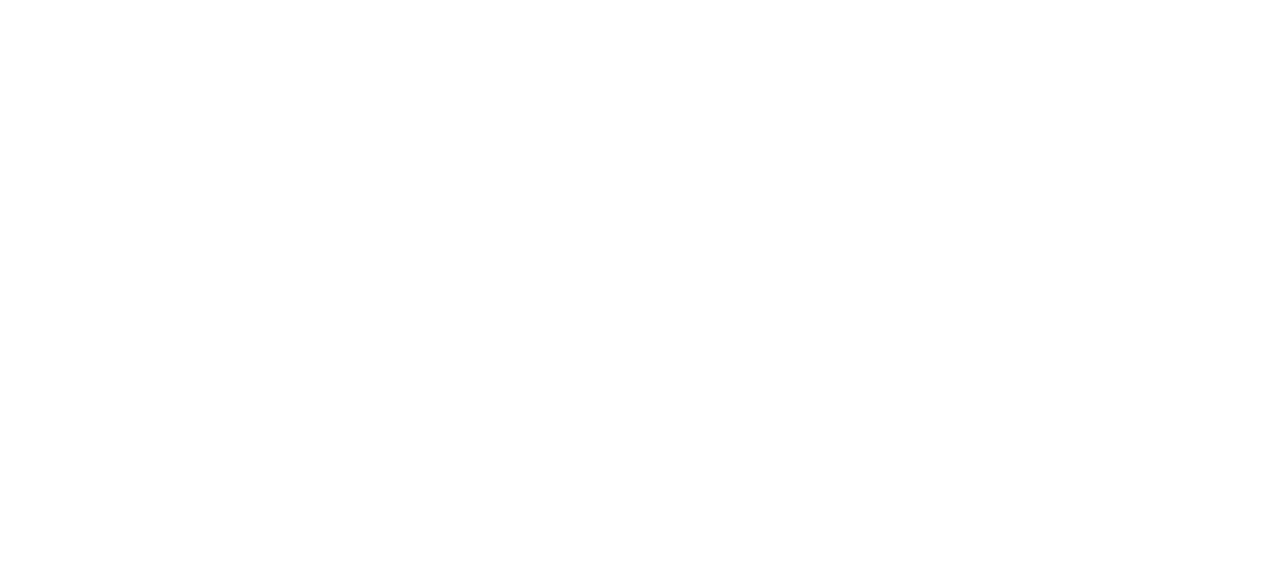 scroll, scrollTop: 0, scrollLeft: 0, axis: both 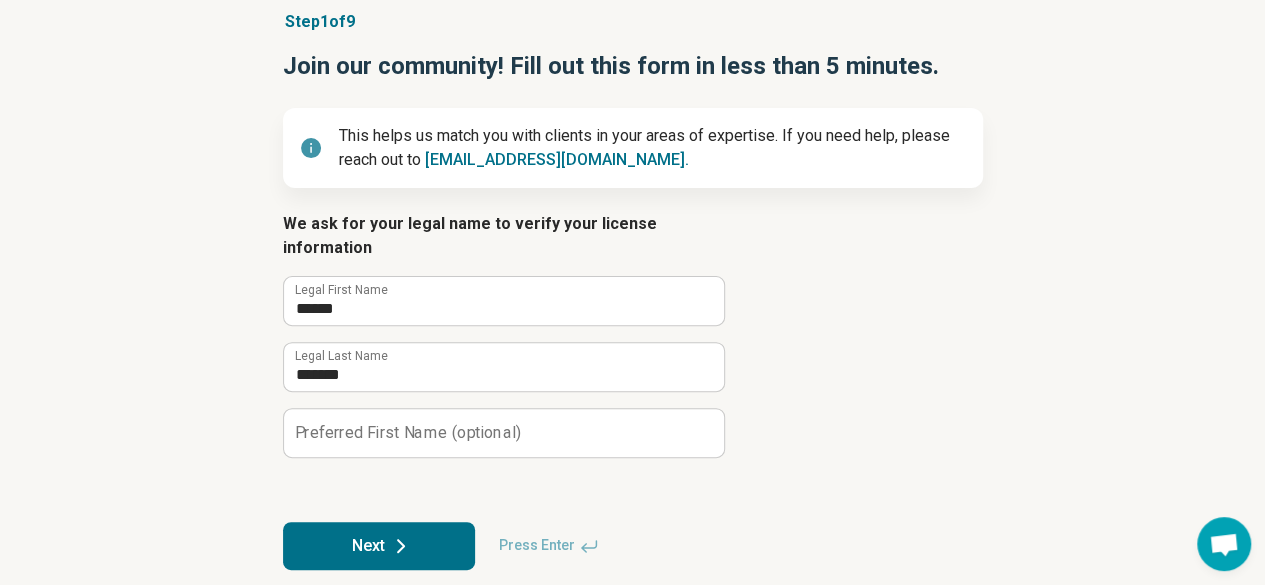 click on "Next" at bounding box center [379, 546] 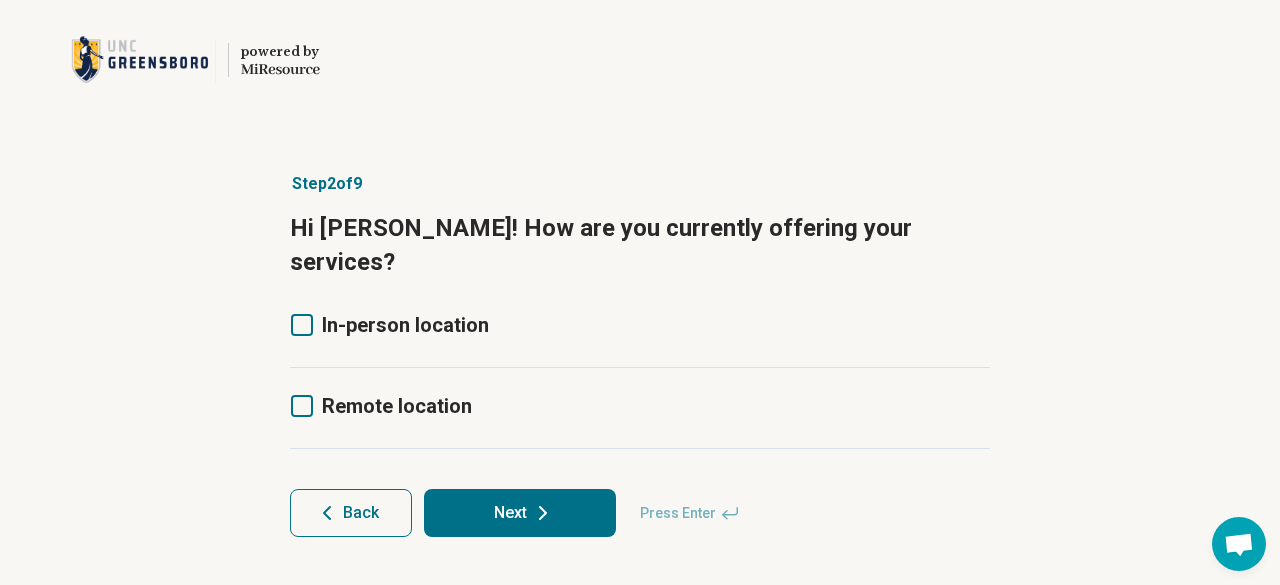 click on "Remote location" at bounding box center (397, 406) 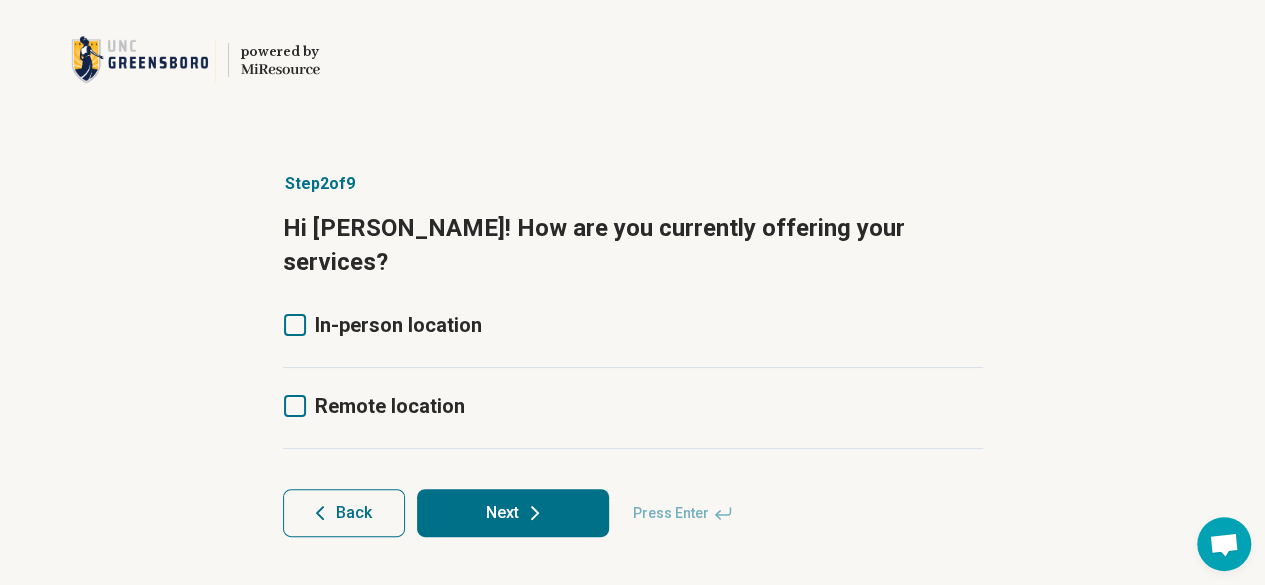 scroll, scrollTop: 10, scrollLeft: 0, axis: vertical 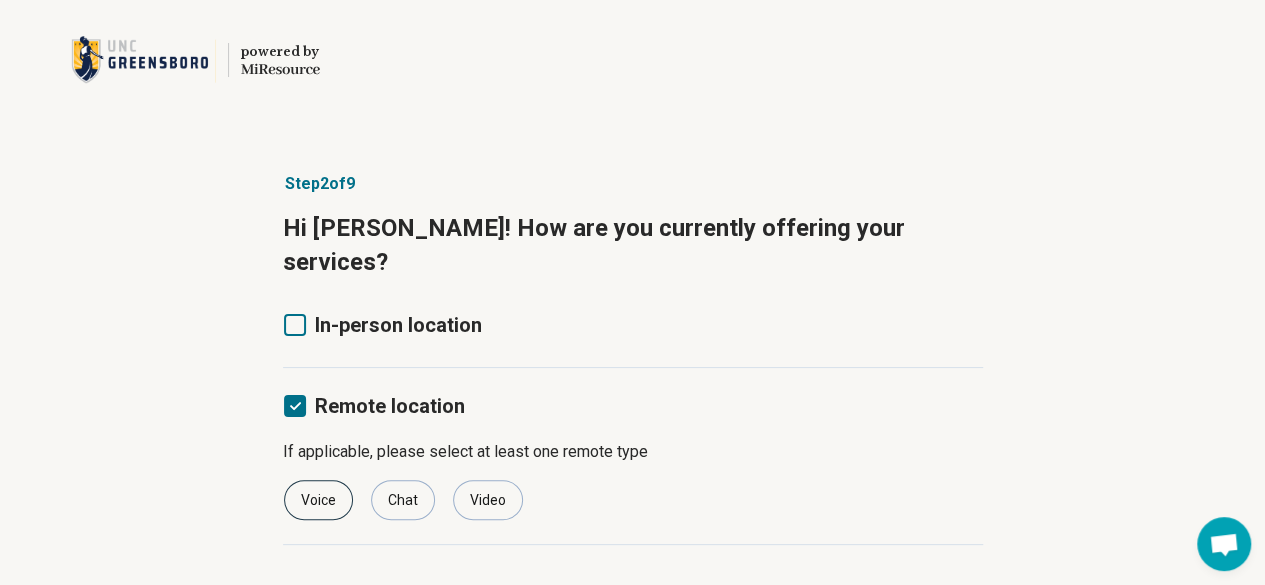 click on "Voice" at bounding box center (318, 500) 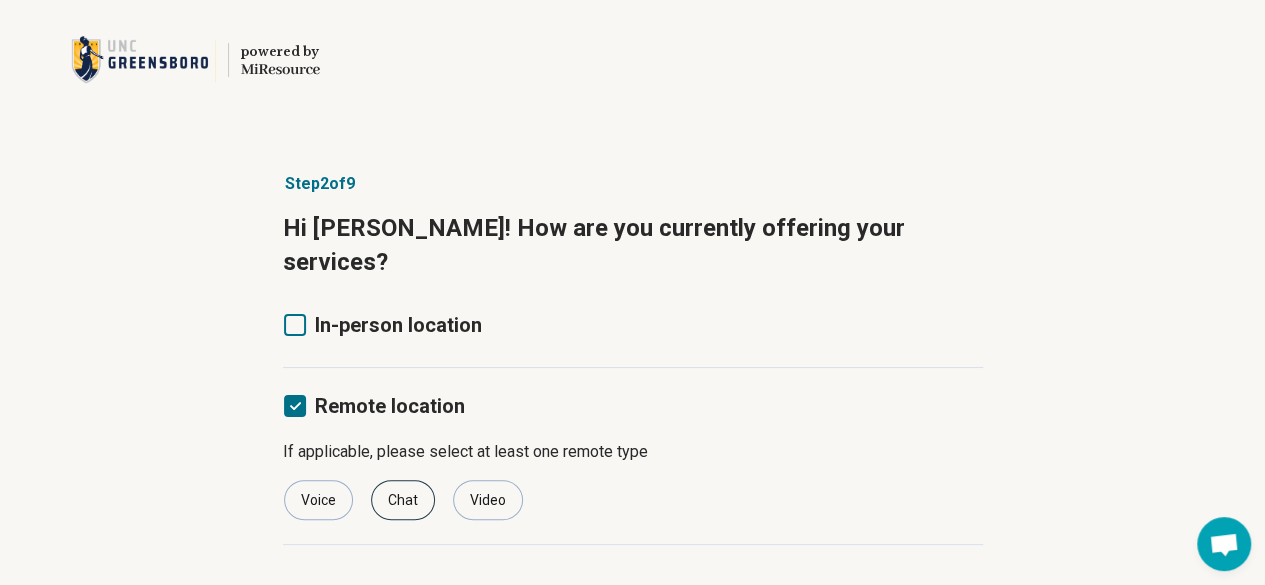 click on "Chat" at bounding box center (403, 500) 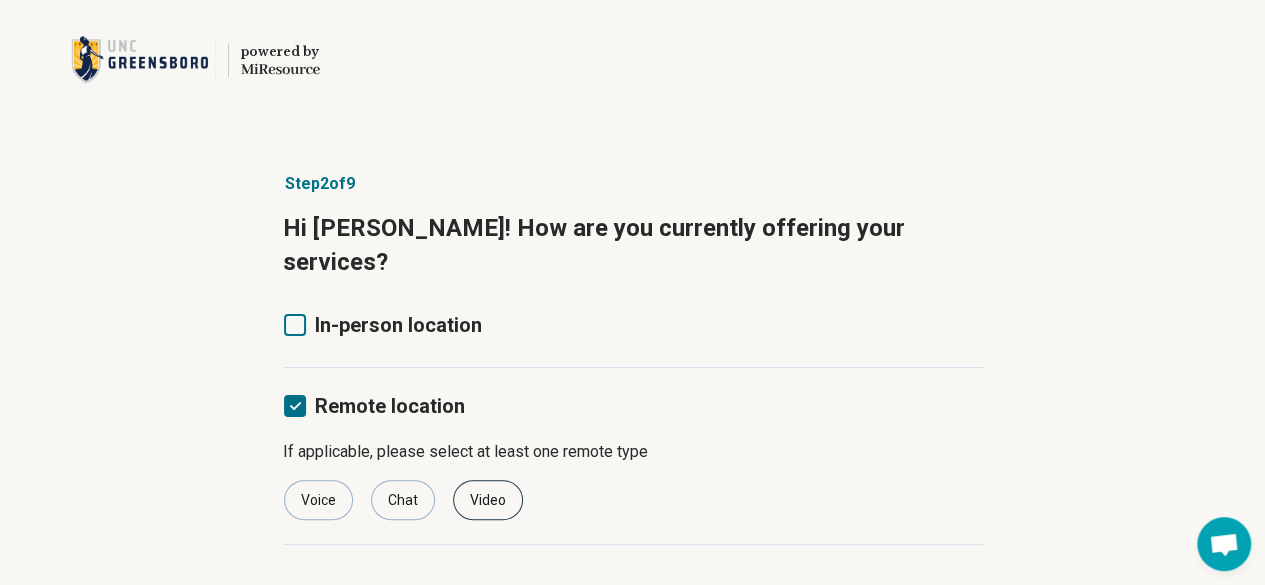 click on "Video" at bounding box center [488, 500] 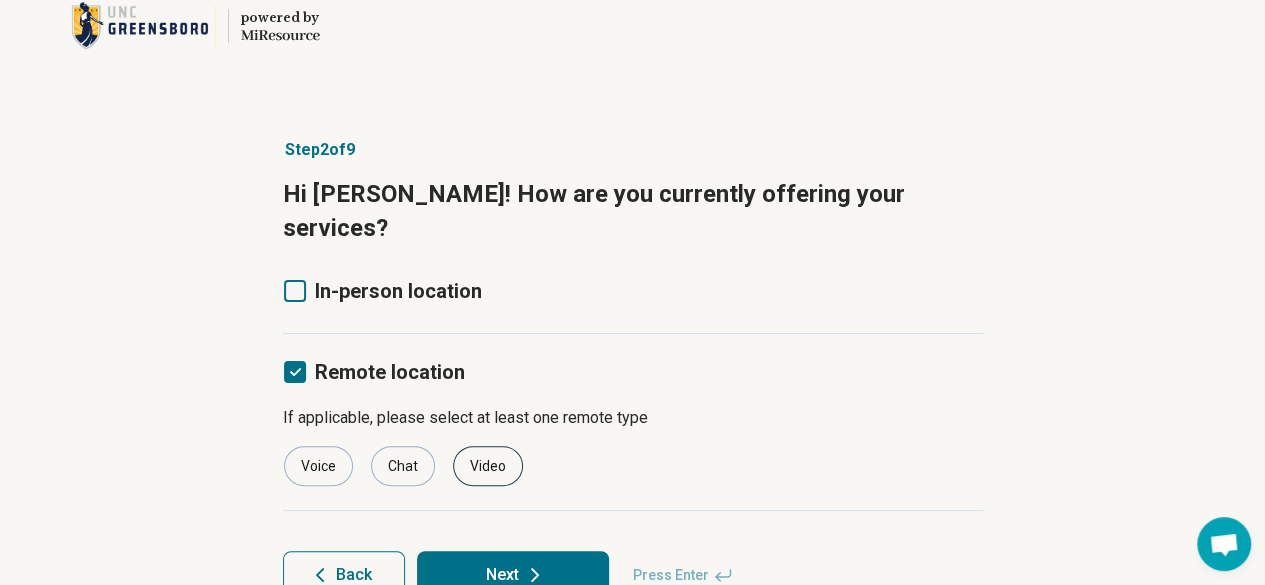 scroll, scrollTop: 50, scrollLeft: 0, axis: vertical 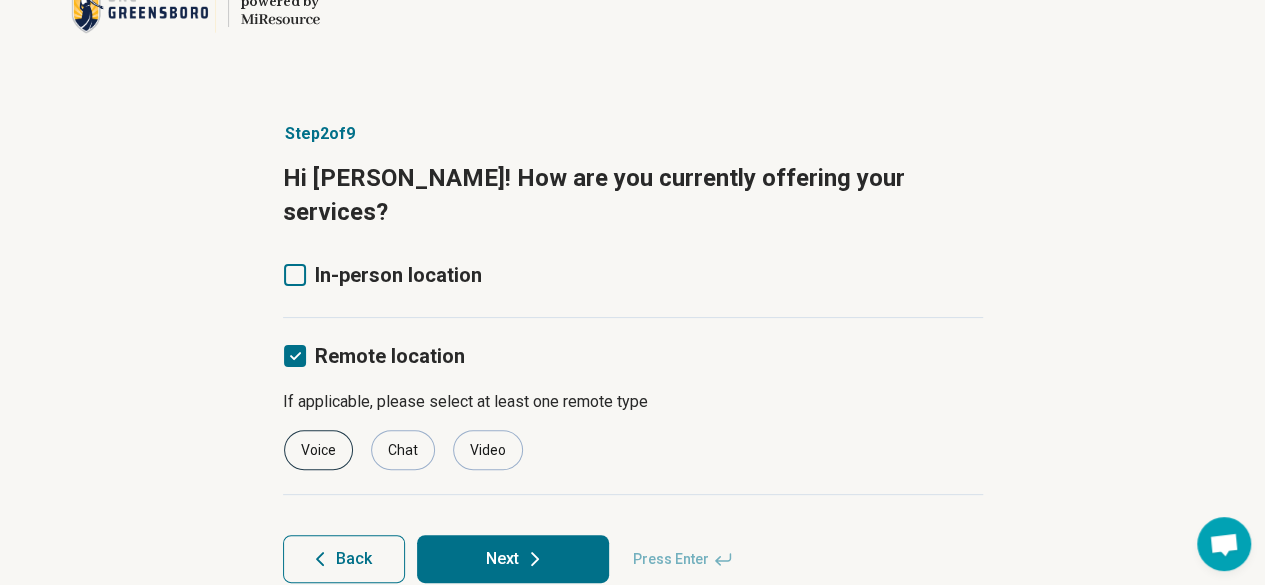 click on "Voice" at bounding box center [318, 450] 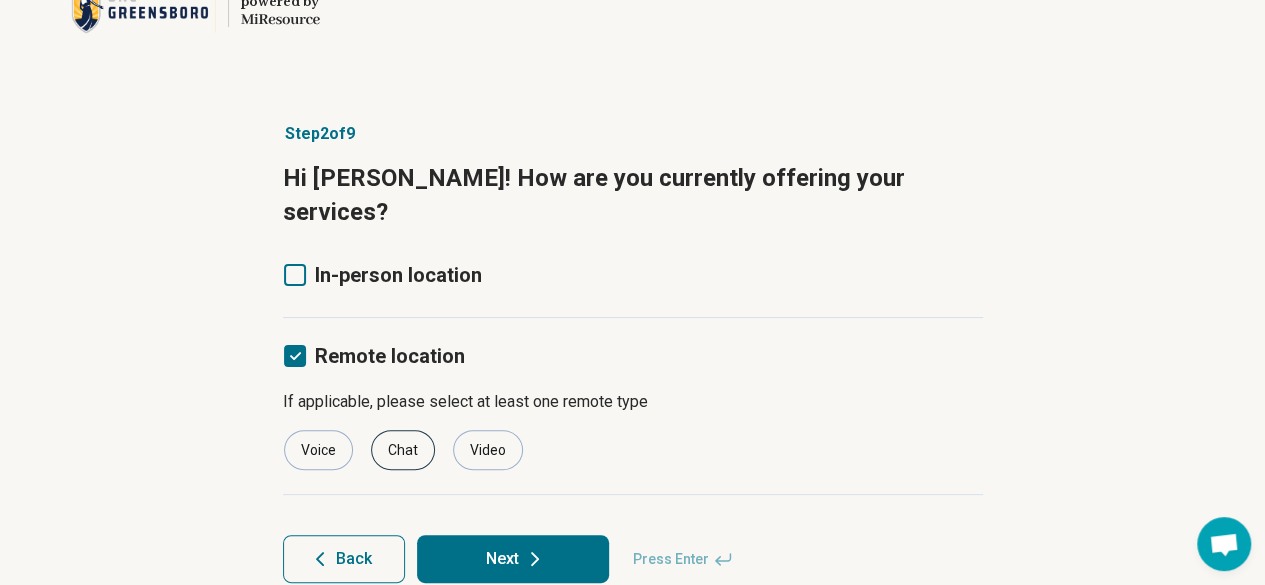 click on "Chat" at bounding box center (403, 450) 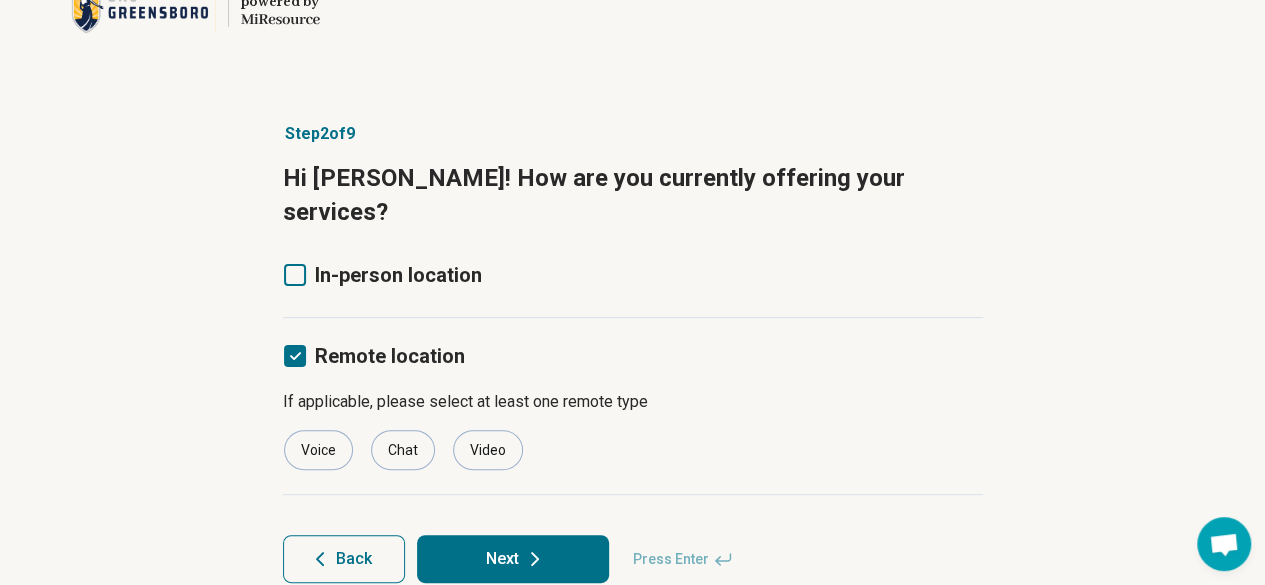 click on "Next" at bounding box center [513, 559] 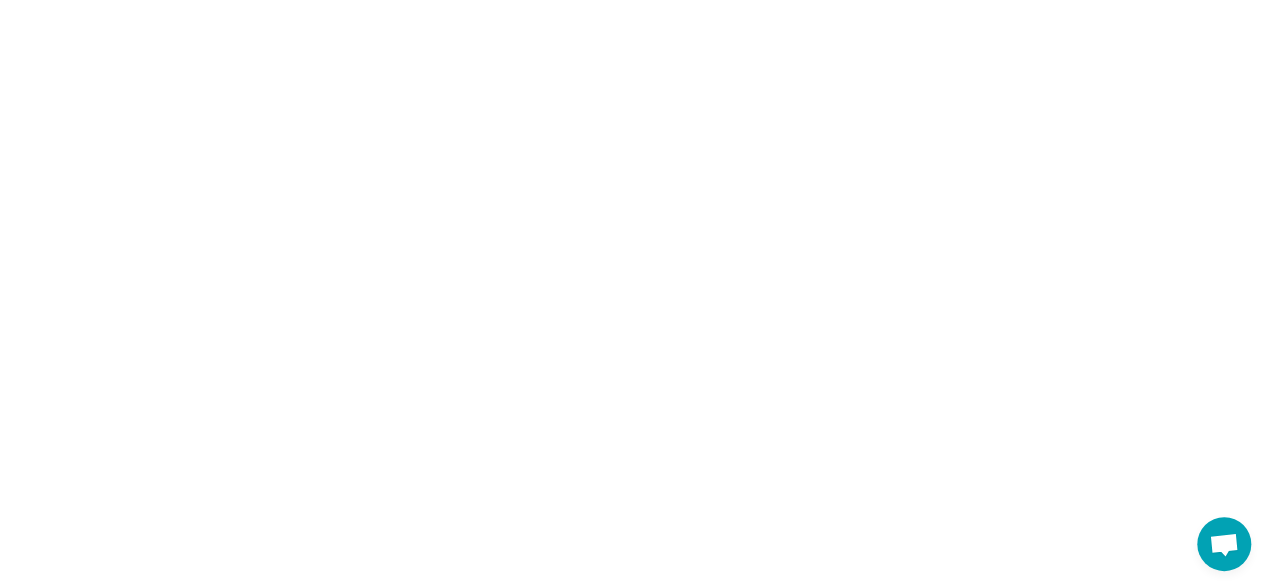 scroll, scrollTop: 0, scrollLeft: 0, axis: both 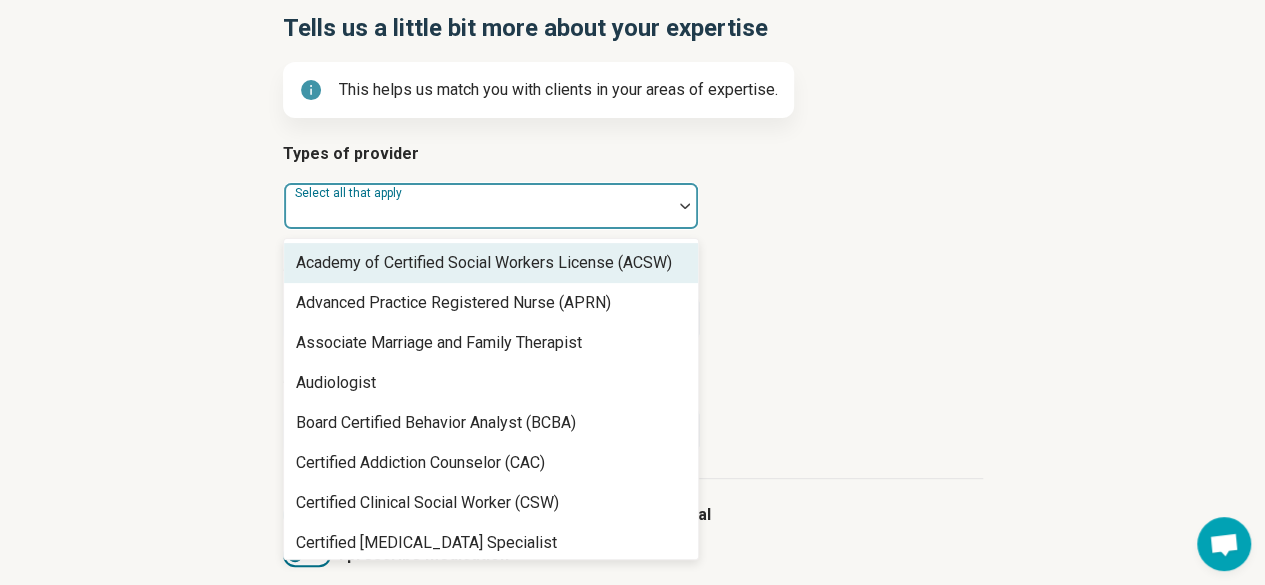 click at bounding box center [478, 206] 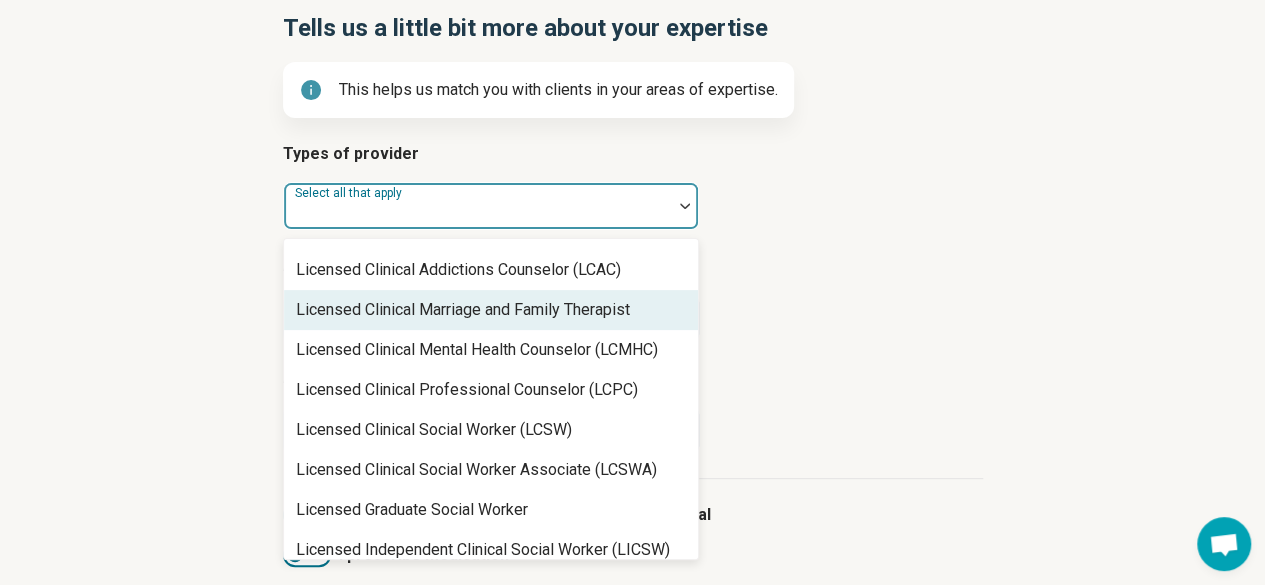 scroll, scrollTop: 900, scrollLeft: 0, axis: vertical 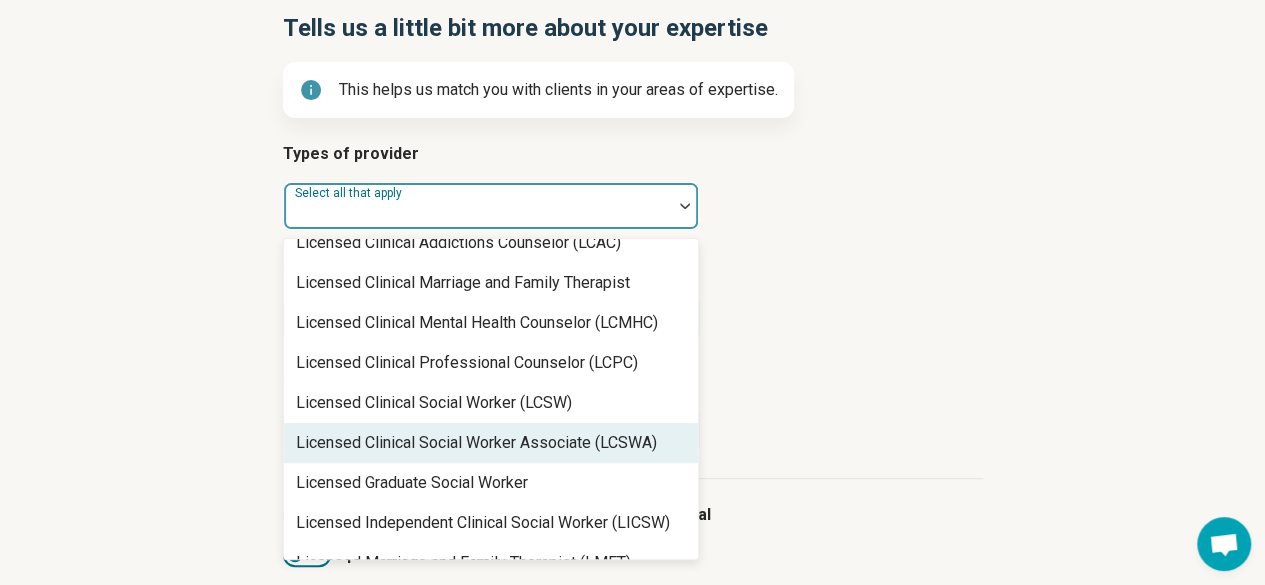 click on "Licensed Clinical Social Worker Associate (LCSWA)" at bounding box center (491, 443) 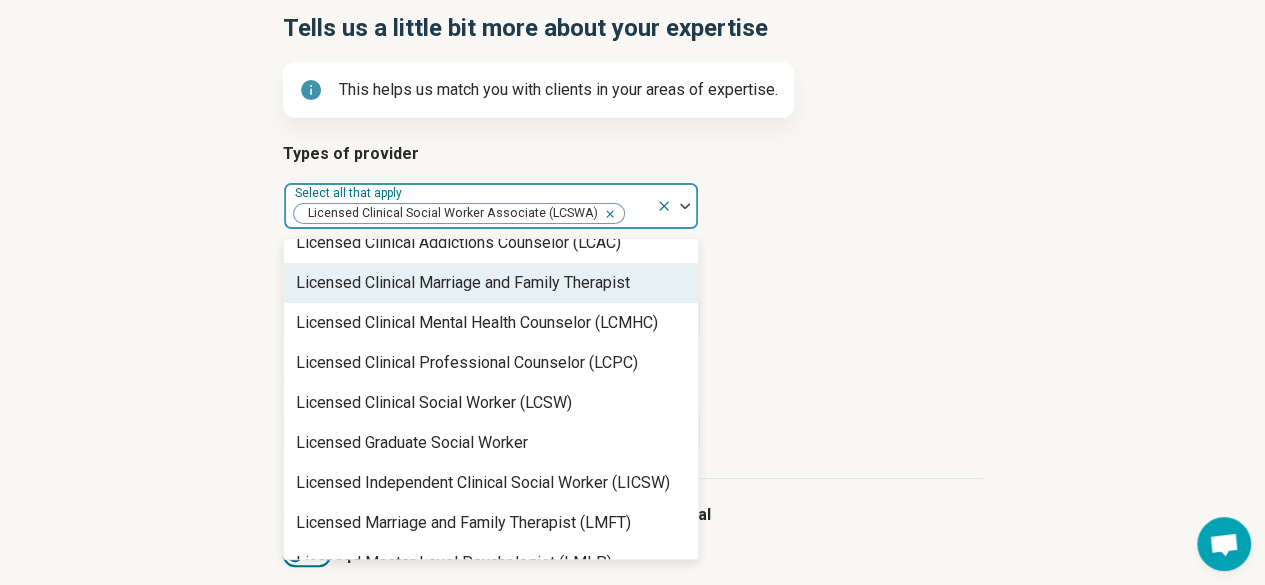 click on "Step  3  of  9 Tells us a little bit more about your expertise This helps us match you with clients in your areas of expertise. Types of provider option Licensed Clinical Social Worker Associate (LCSWA), selected. 67 results available. Use Up and Down to choose options, press Enter to select the currently focused option, press Escape to exit the menu, press Tab to select the option and exit the menu. Select all that apply Licensed Clinical Social Worker Associate (LCSWA) Academy of Certified Social Workers License (ACSW) Advanced Practice Registered Nurse (APRN) Associate Marriage and Family Therapist Audiologist Board Certified Behavior Analyst (BCBA) Certified Addiction Counselor (CAC) Certified Clinical Social Worker (CSW) Certified [MEDICAL_DATA] Specialist Certified Group Psychotherapist (CGP) Certified Mental Performance Consultant Certified Social Worker (CSW) Certified Trauma Professional Community Resource Counselor Credentialed [MEDICAL_DATA] Youth Clinician (CSAYC) Education Specialist (EdS) Other" at bounding box center [632, 326] 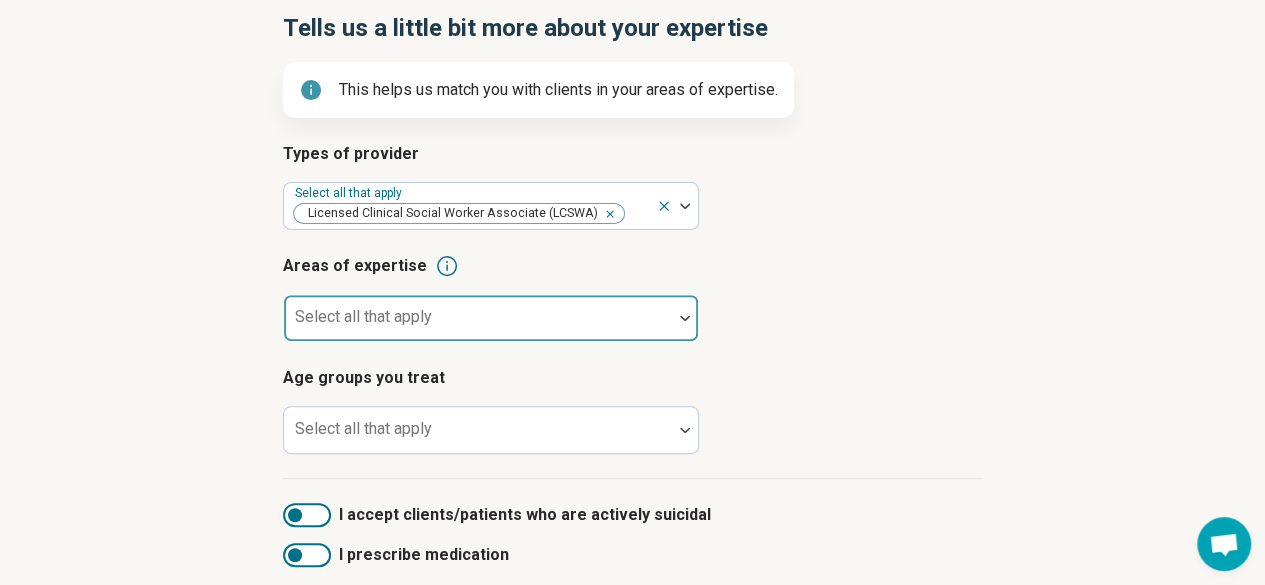click on "Step  3  of  9 Tells us a little bit more about your expertise This helps us match you with clients in your areas of expertise. Types of provider Select all that apply Licensed Clinical Social Worker Associate (LCSWA) Areas of expertise Select all that apply Age groups you treat Select all that apply I accept clients/patients who are actively suicidal I prescribe medication Back Next Press Enter" at bounding box center (633, 326) 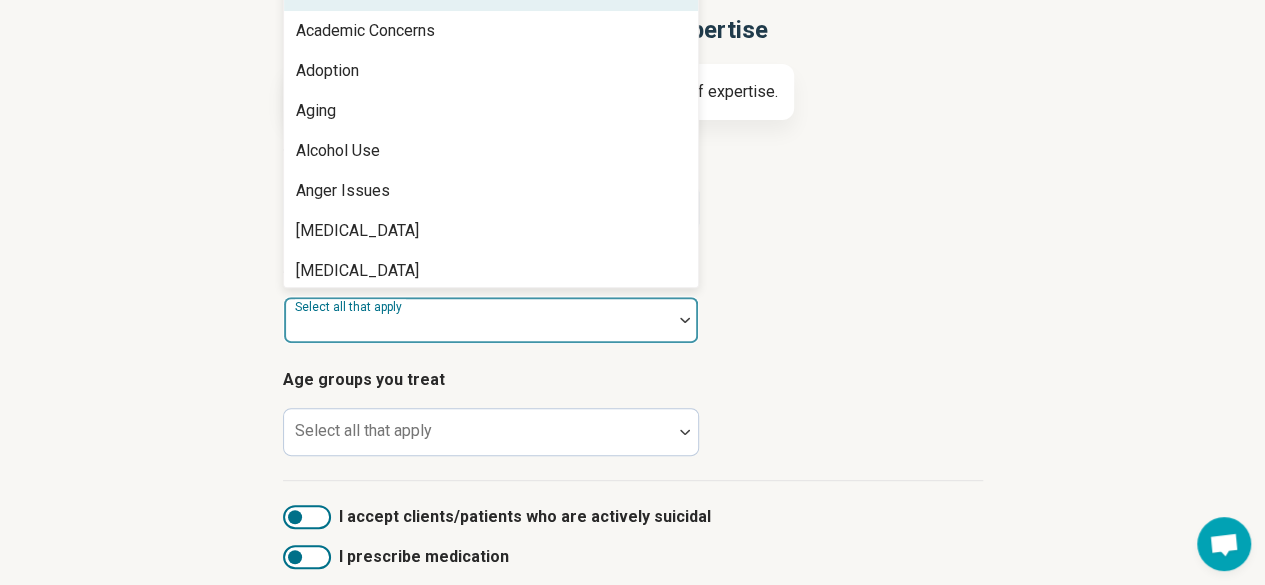 click on "Select all that apply" at bounding box center (491, 320) 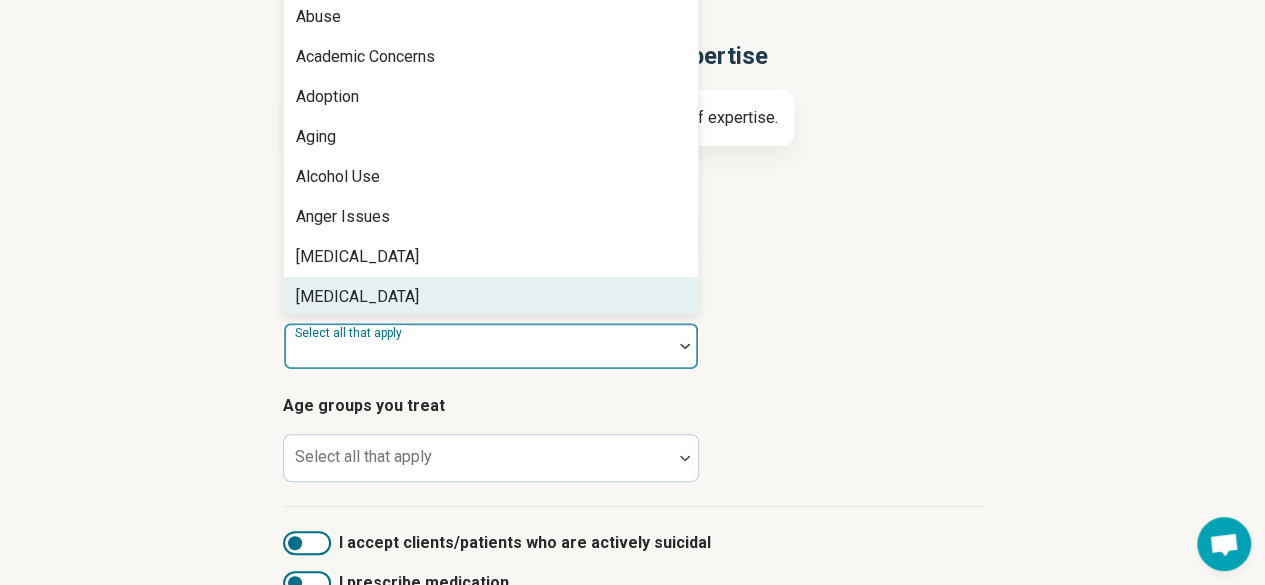 scroll, scrollTop: 156, scrollLeft: 0, axis: vertical 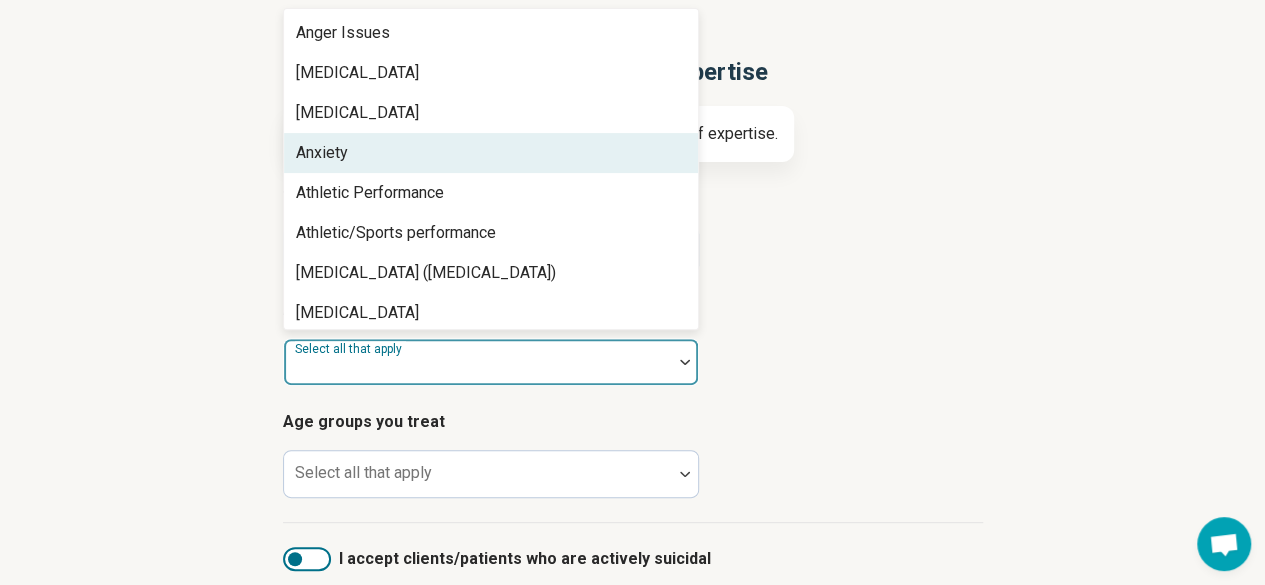 click on "Anxiety" at bounding box center (322, 153) 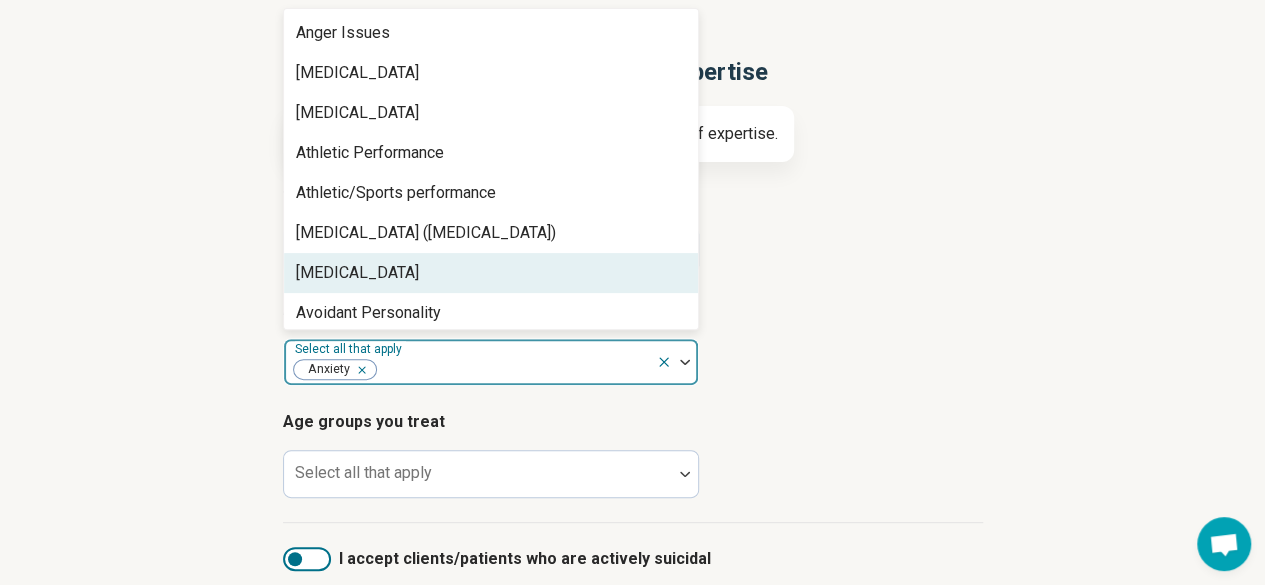 scroll, scrollTop: 300, scrollLeft: 0, axis: vertical 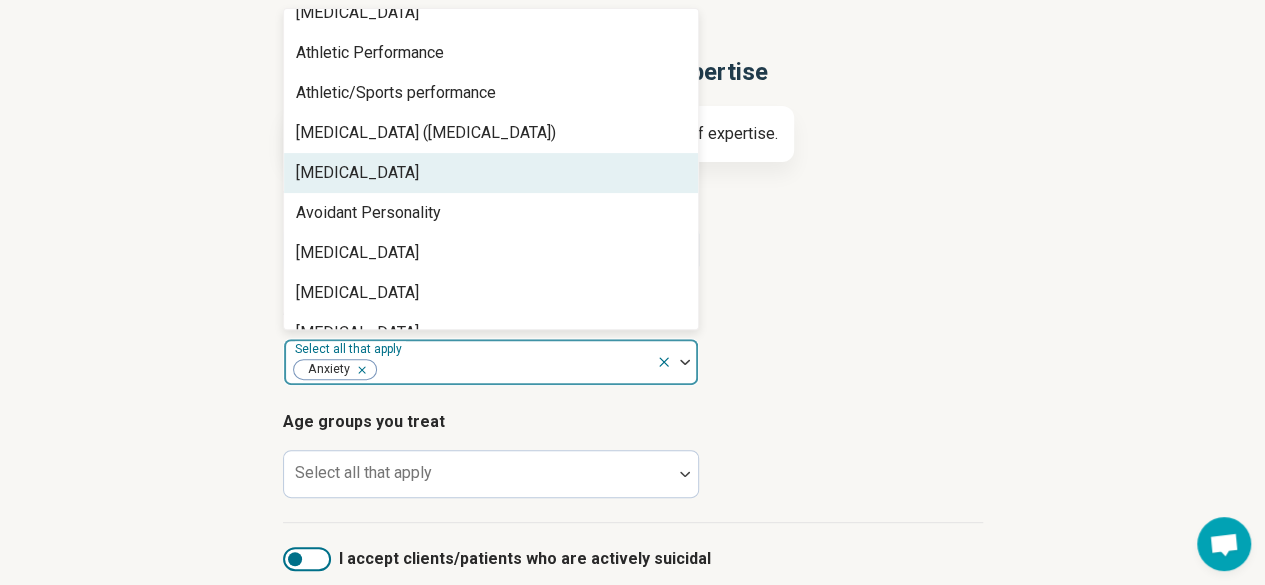 click on "[MEDICAL_DATA]" at bounding box center (491, 173) 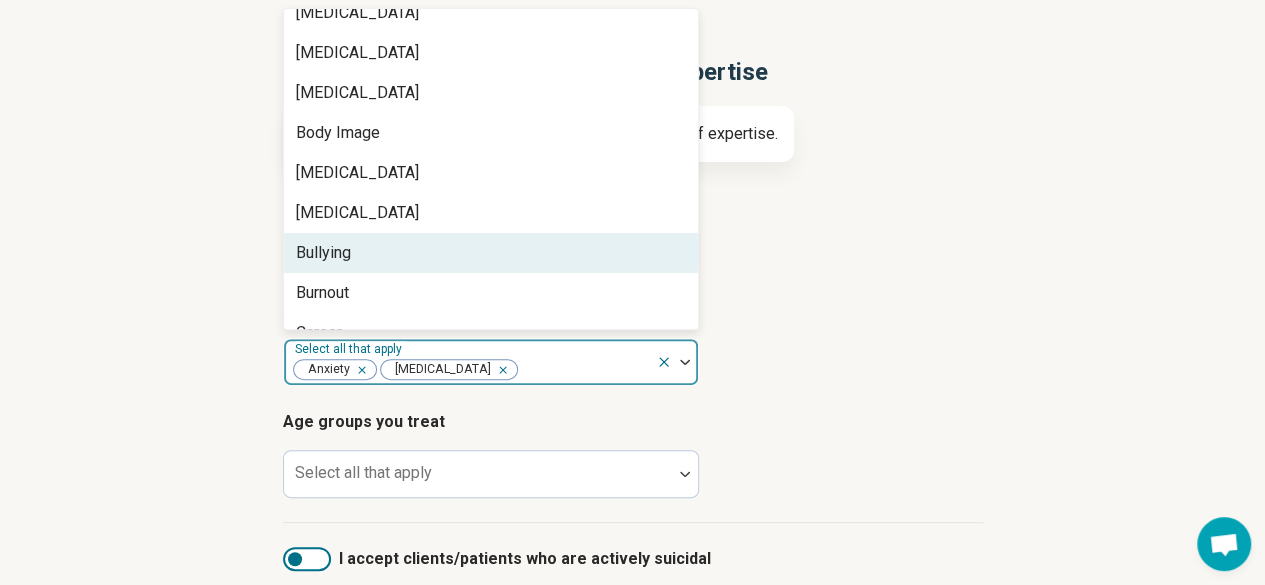 scroll, scrollTop: 600, scrollLeft: 0, axis: vertical 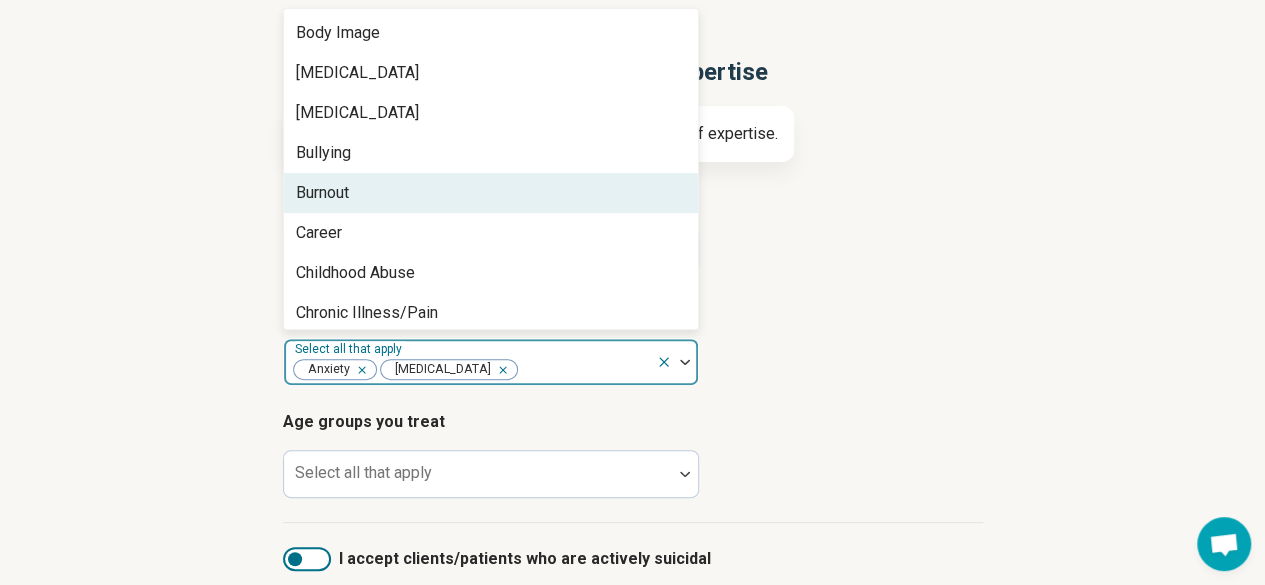 click on "Burnout" at bounding box center [491, 193] 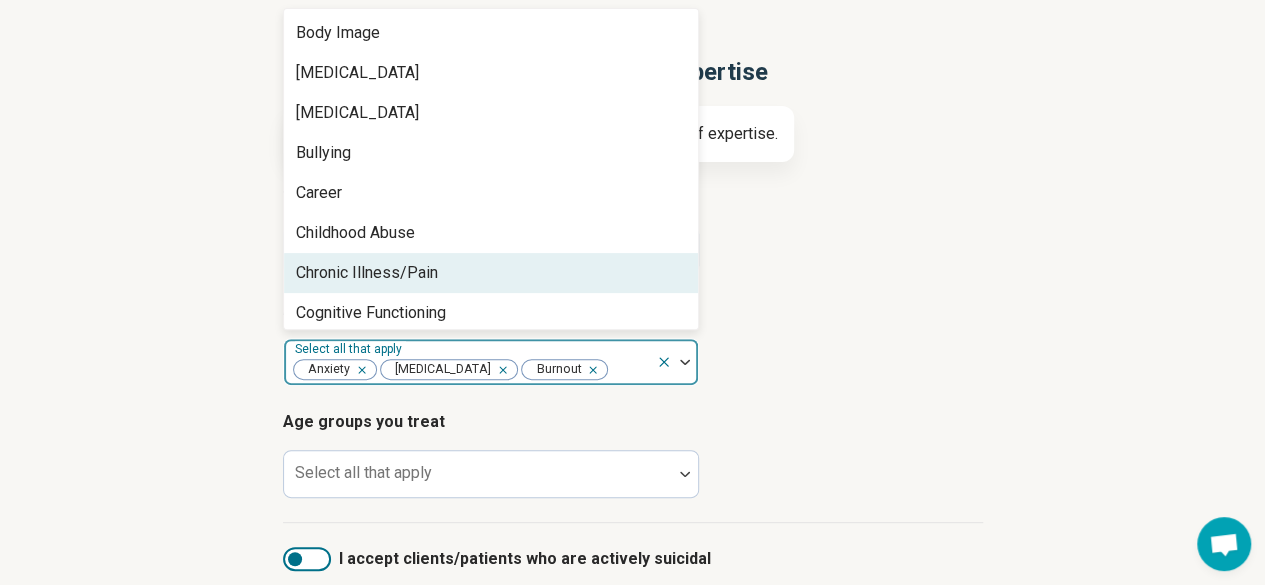 click on "Chronic Illness/Pain" at bounding box center [367, 273] 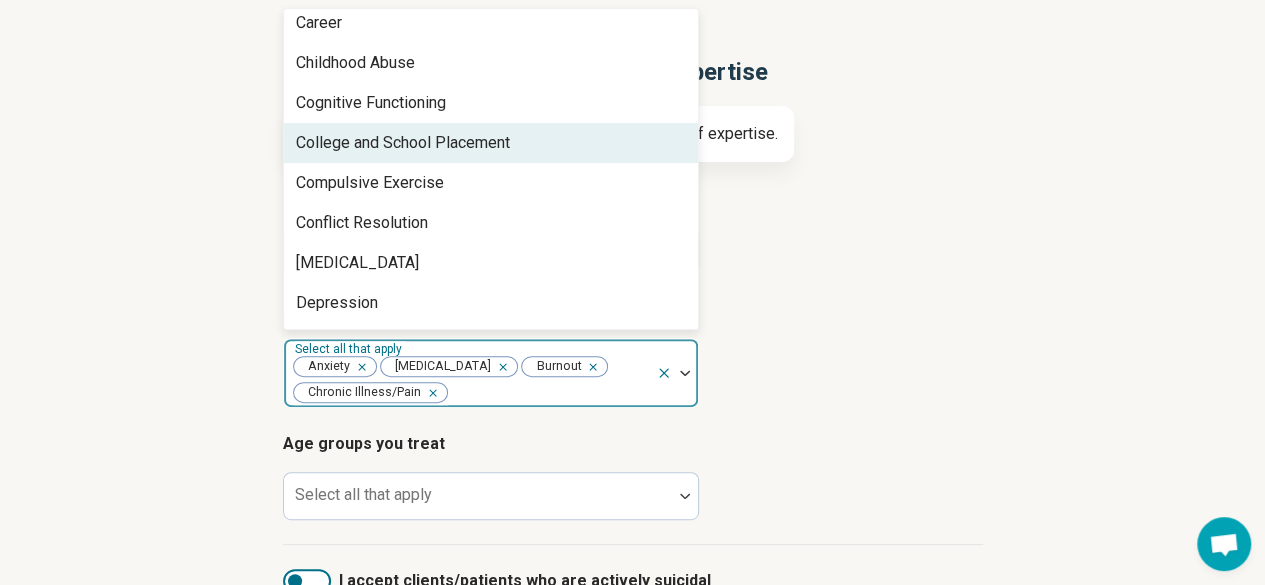 scroll, scrollTop: 800, scrollLeft: 0, axis: vertical 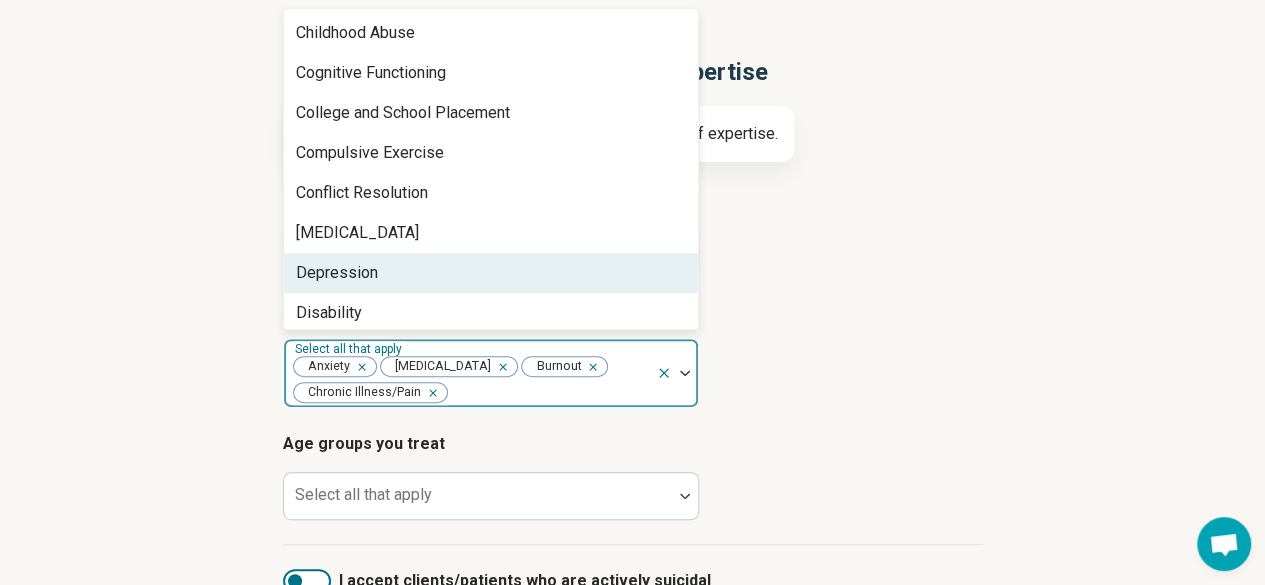 click on "Depression" at bounding box center [491, 273] 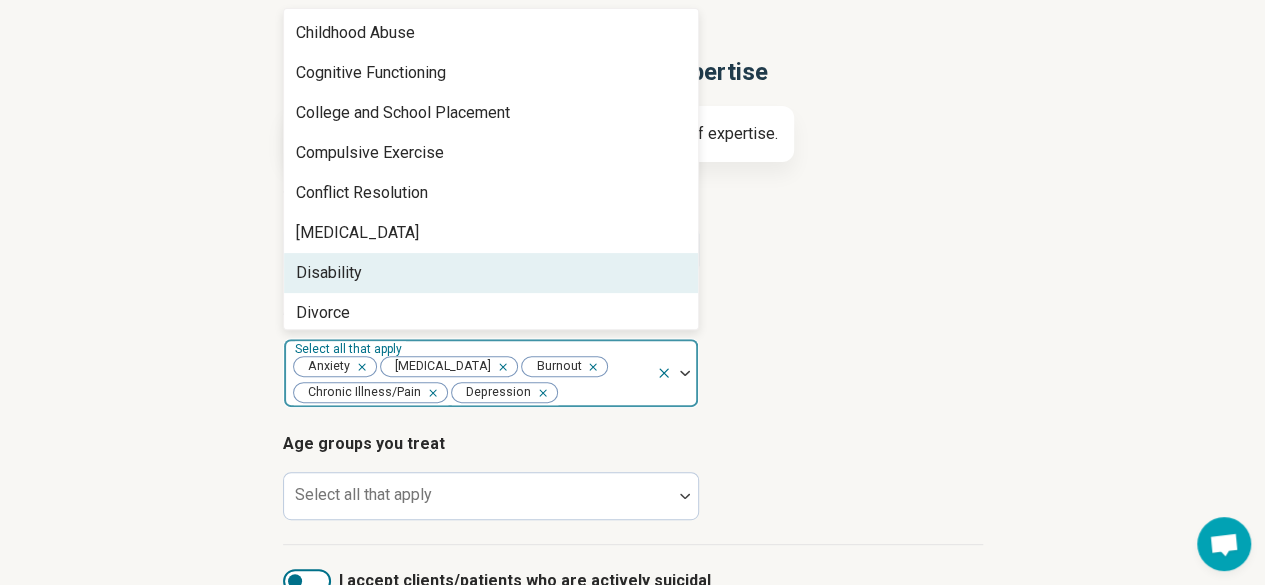 click on "Disability" at bounding box center (491, 273) 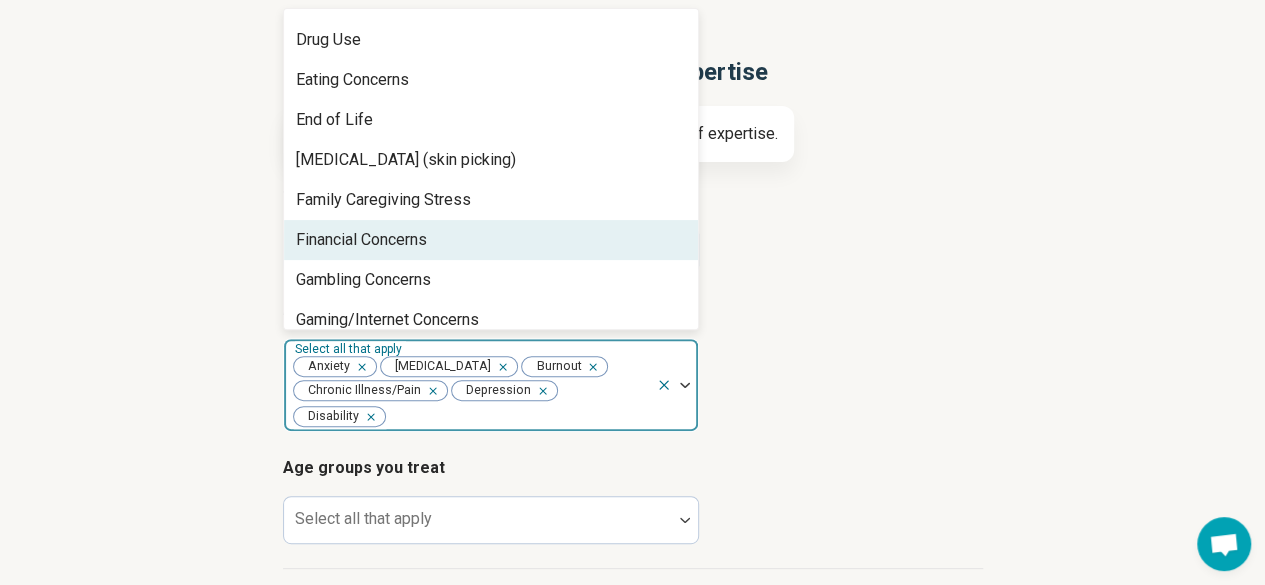 scroll, scrollTop: 1100, scrollLeft: 0, axis: vertical 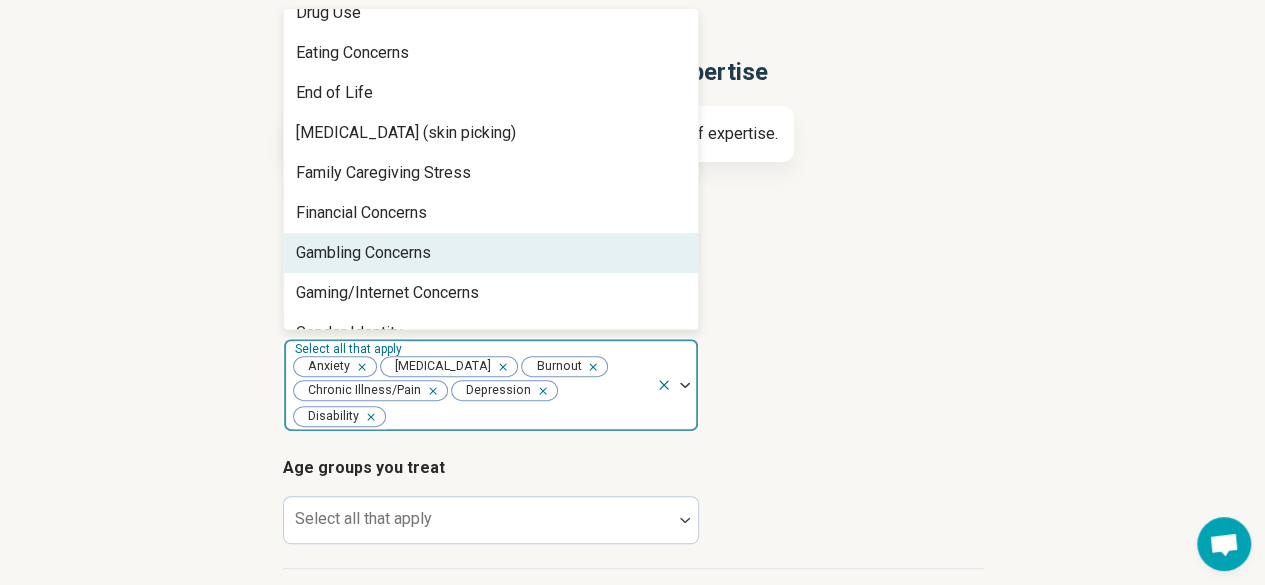 drag, startPoint x: 334, startPoint y: 220, endPoint x: 198, endPoint y: 245, distance: 138.2787 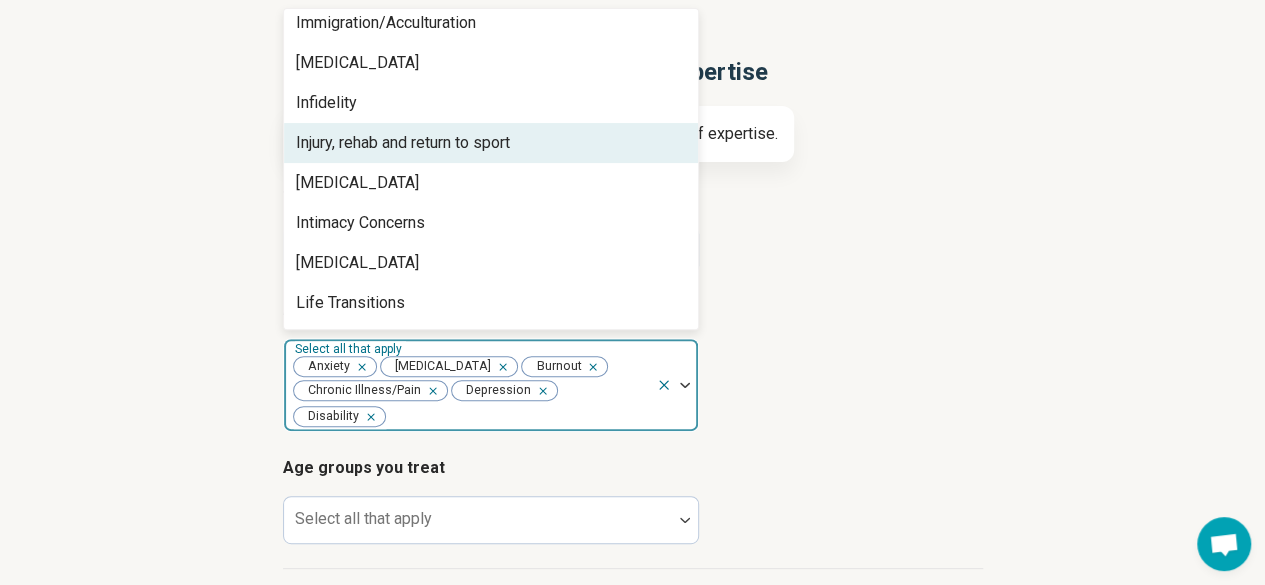 scroll, scrollTop: 1600, scrollLeft: 0, axis: vertical 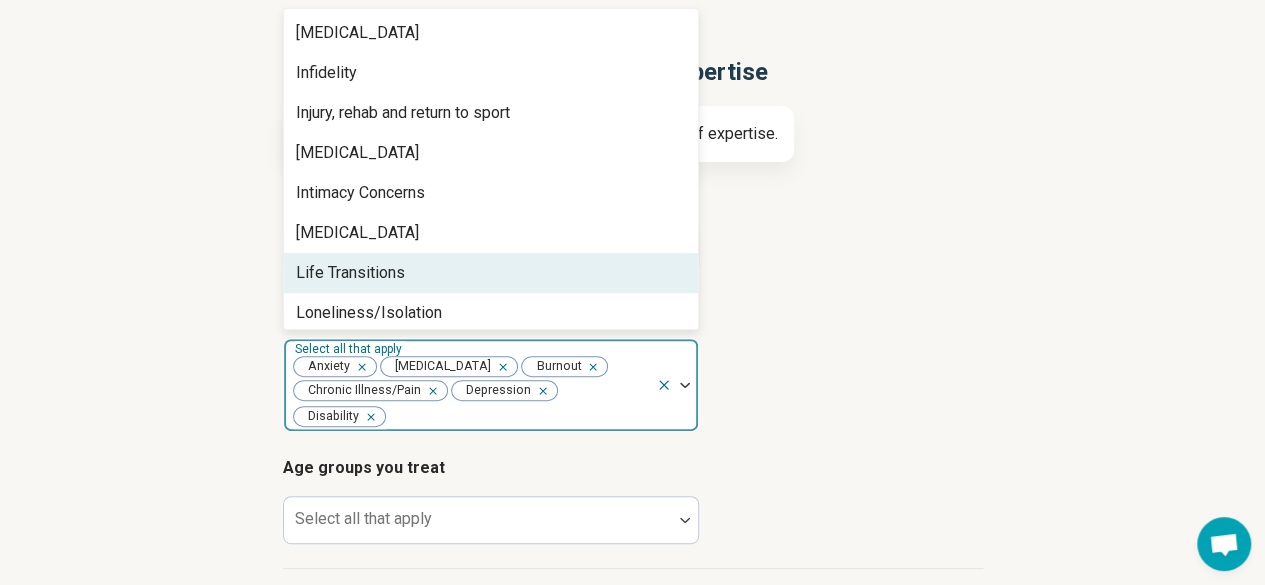 click on "Life Transitions" at bounding box center [350, 273] 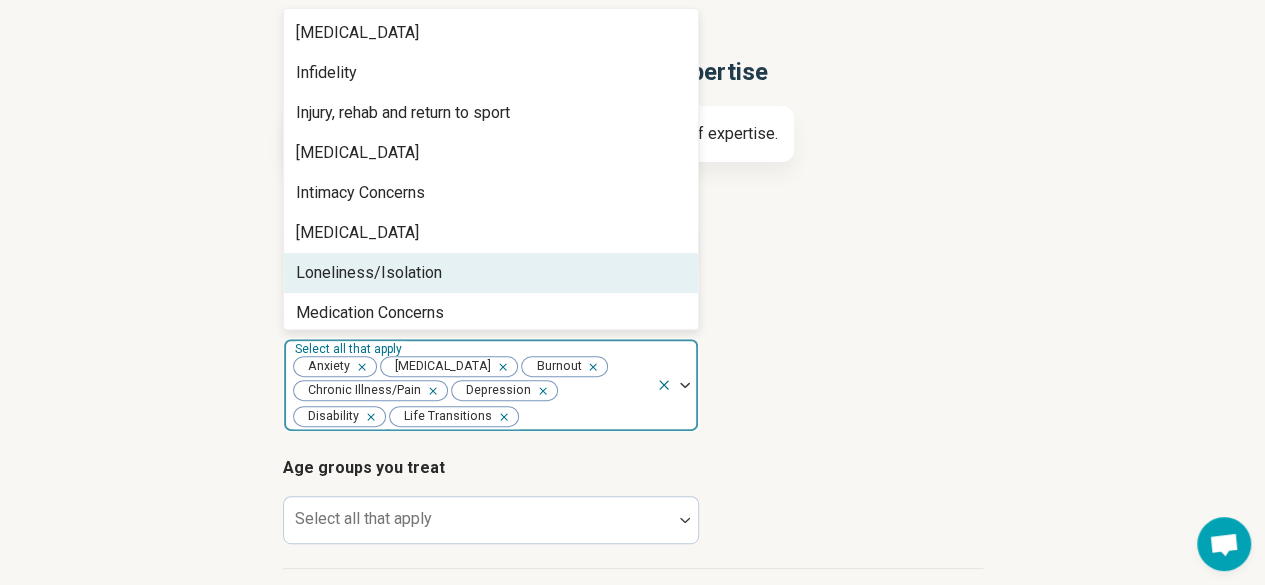 click on "Loneliness/Isolation" at bounding box center [369, 273] 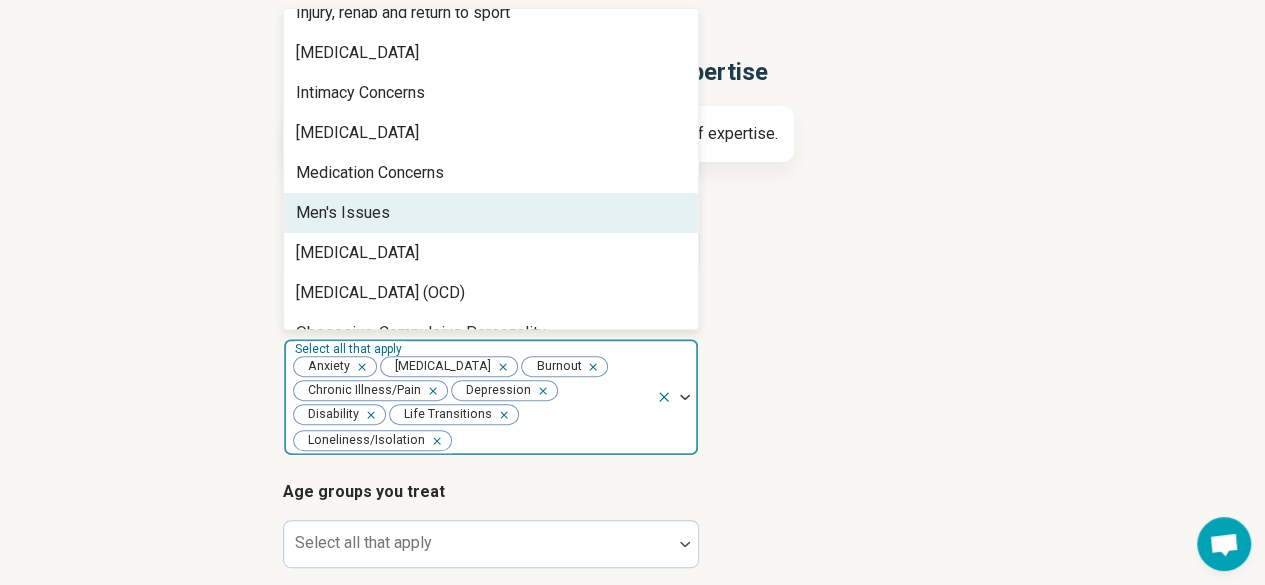 scroll, scrollTop: 1800, scrollLeft: 0, axis: vertical 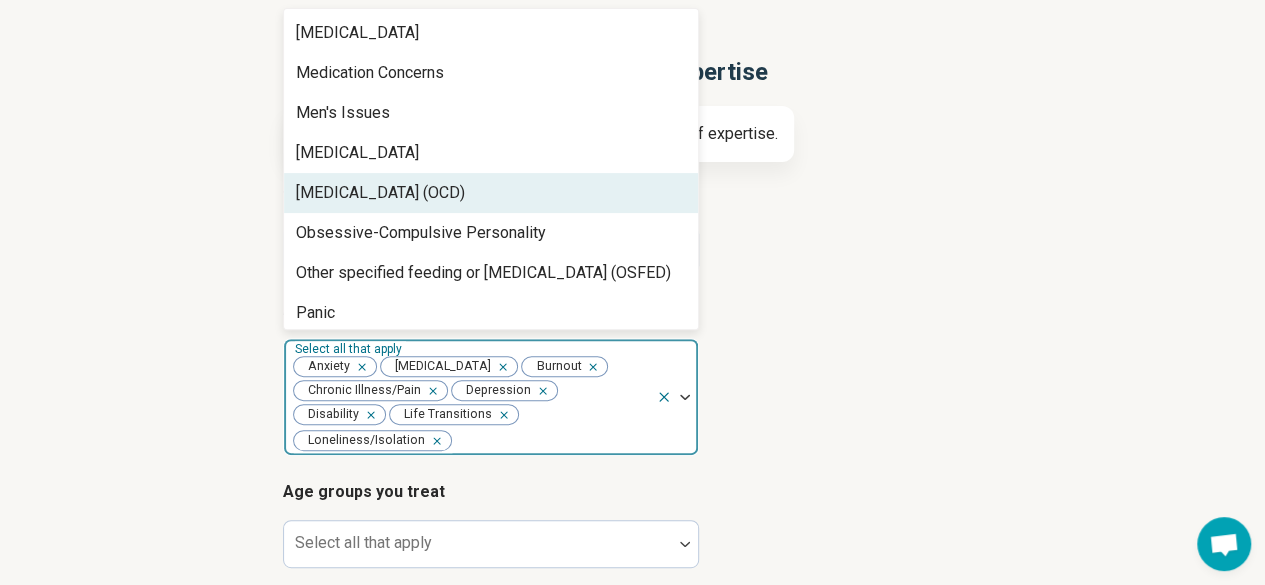 click on "[MEDICAL_DATA] (OCD)" at bounding box center [380, 193] 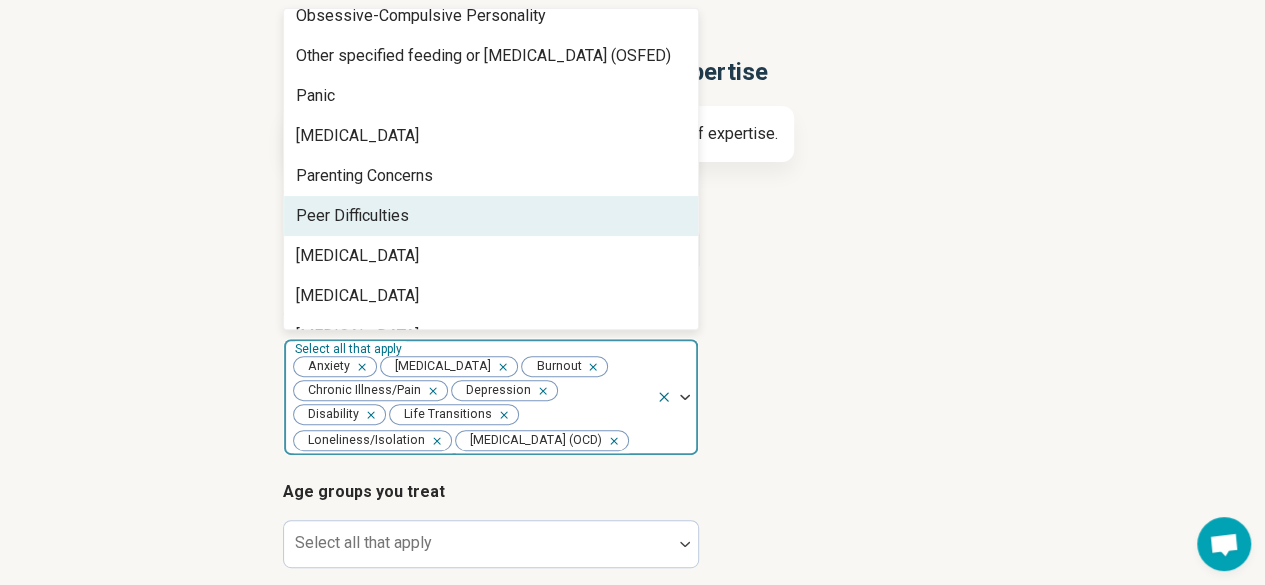 scroll, scrollTop: 2000, scrollLeft: 0, axis: vertical 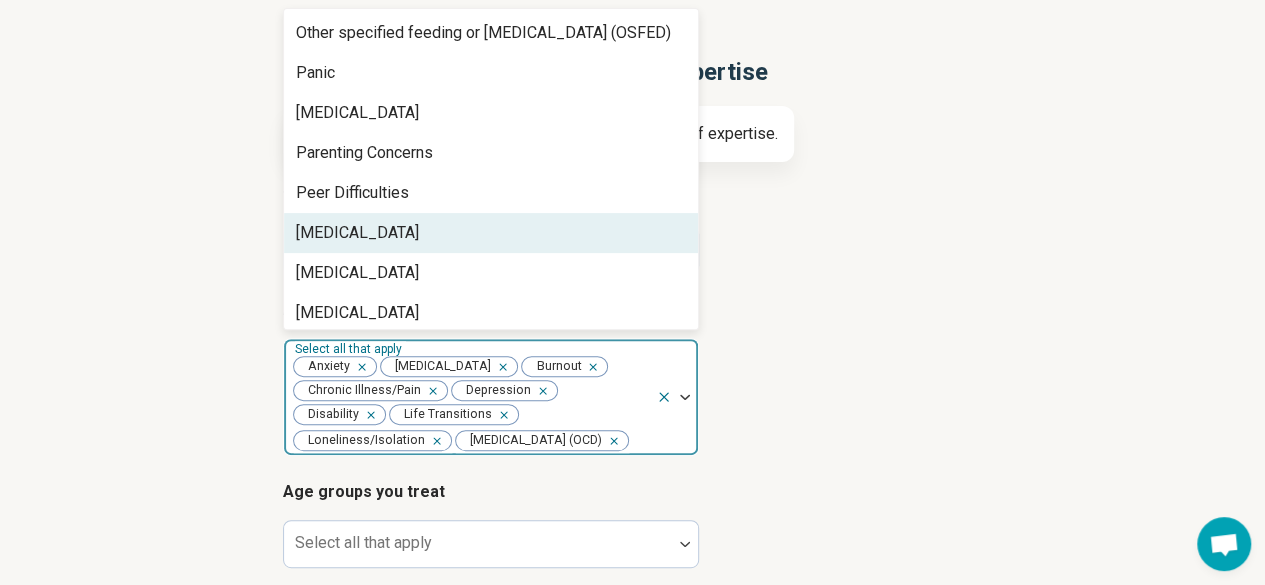 click on "[MEDICAL_DATA]" at bounding box center (357, 233) 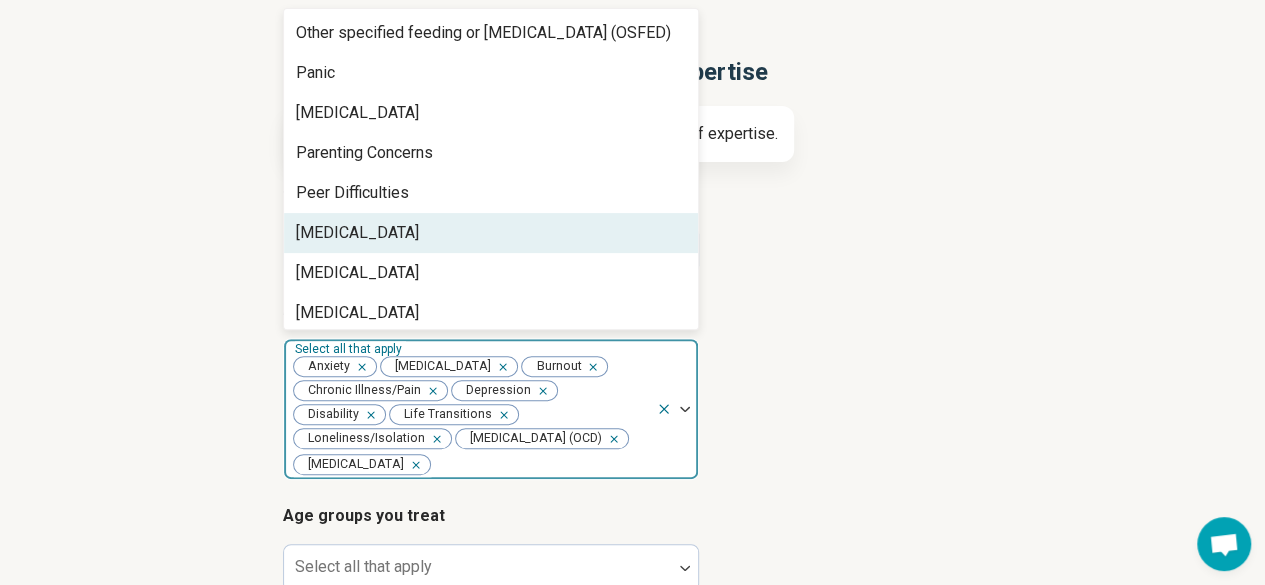 click on "[MEDICAL_DATA]" at bounding box center [357, 233] 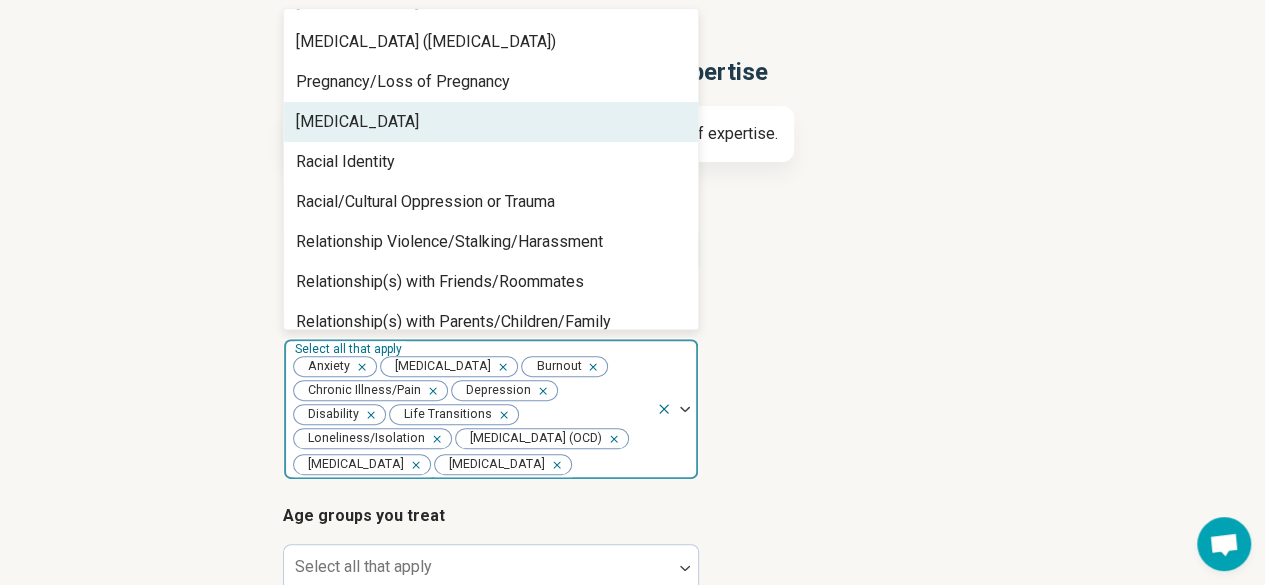 scroll, scrollTop: 2500, scrollLeft: 0, axis: vertical 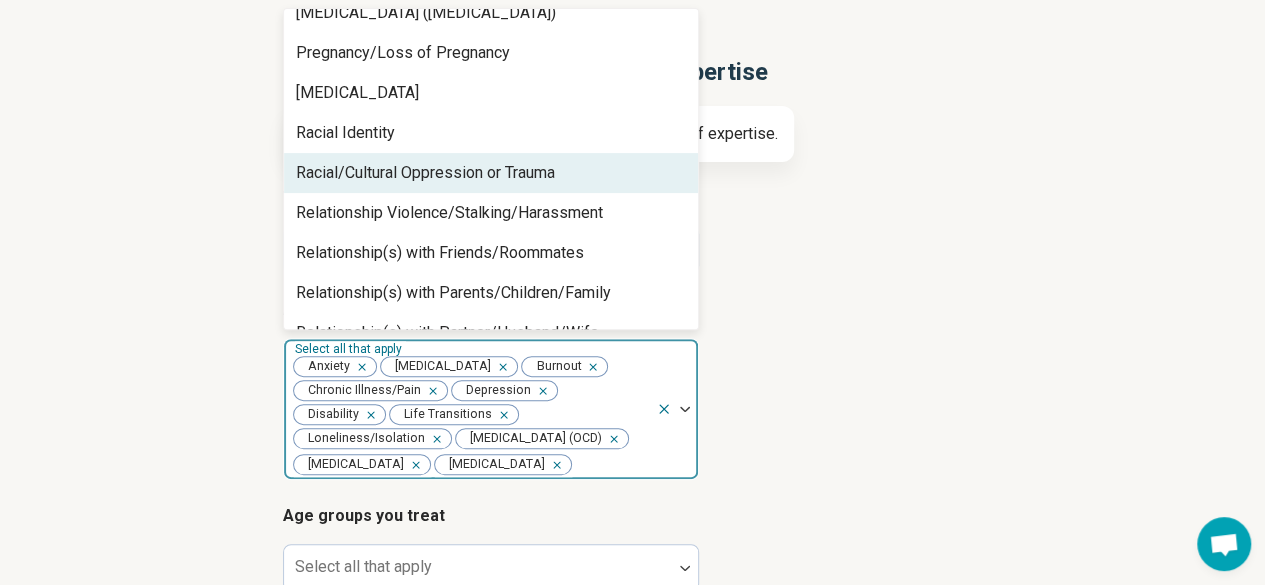 click on "Racial/Cultural Oppression or Trauma" at bounding box center [491, 173] 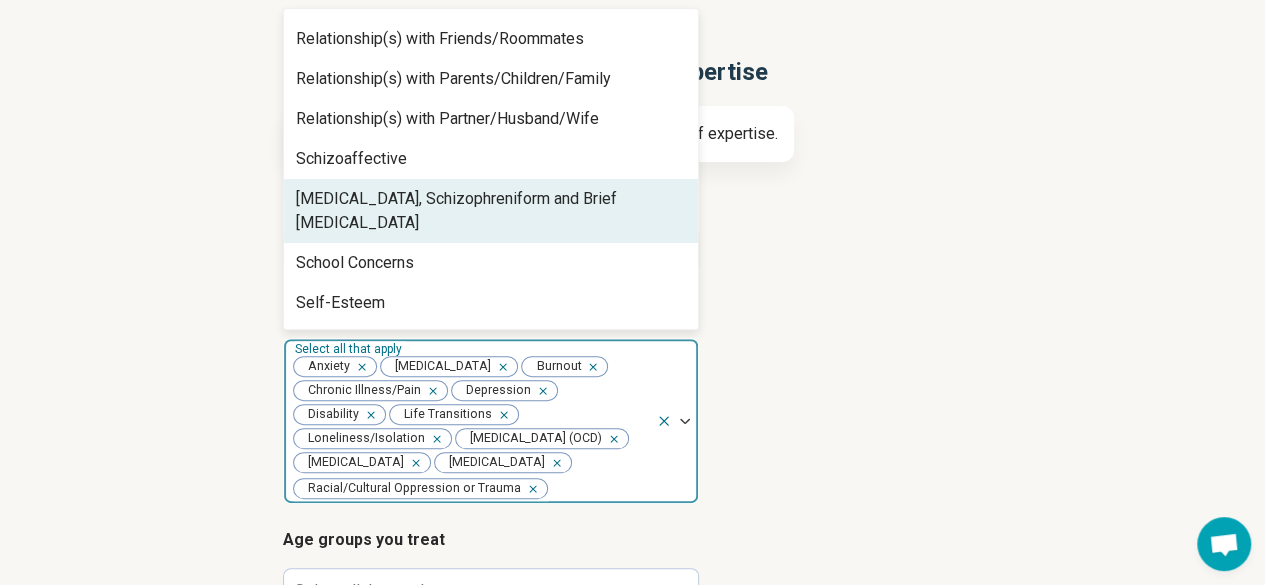 scroll, scrollTop: 2700, scrollLeft: 0, axis: vertical 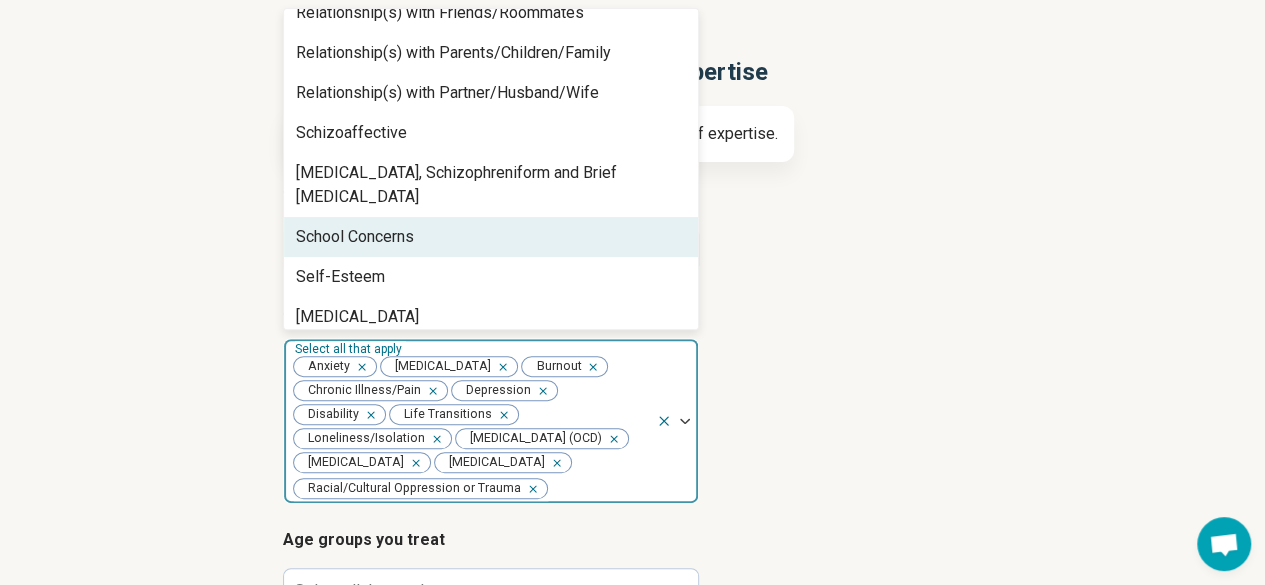 click on "School Concerns" at bounding box center (491, 237) 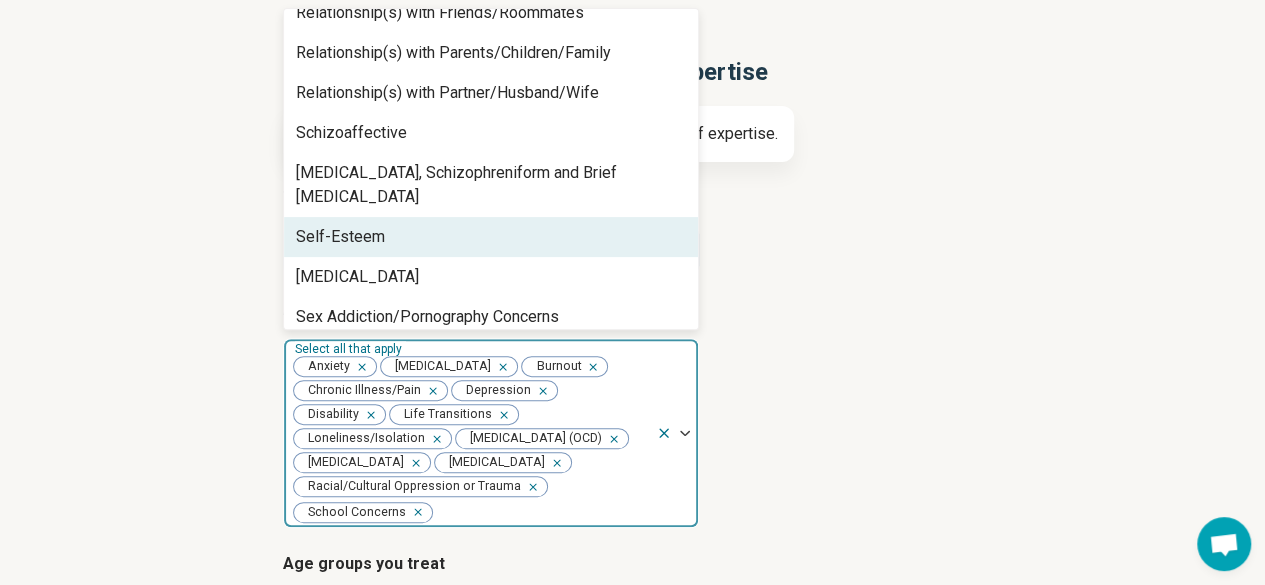 click on "Self-Esteem" at bounding box center [491, 237] 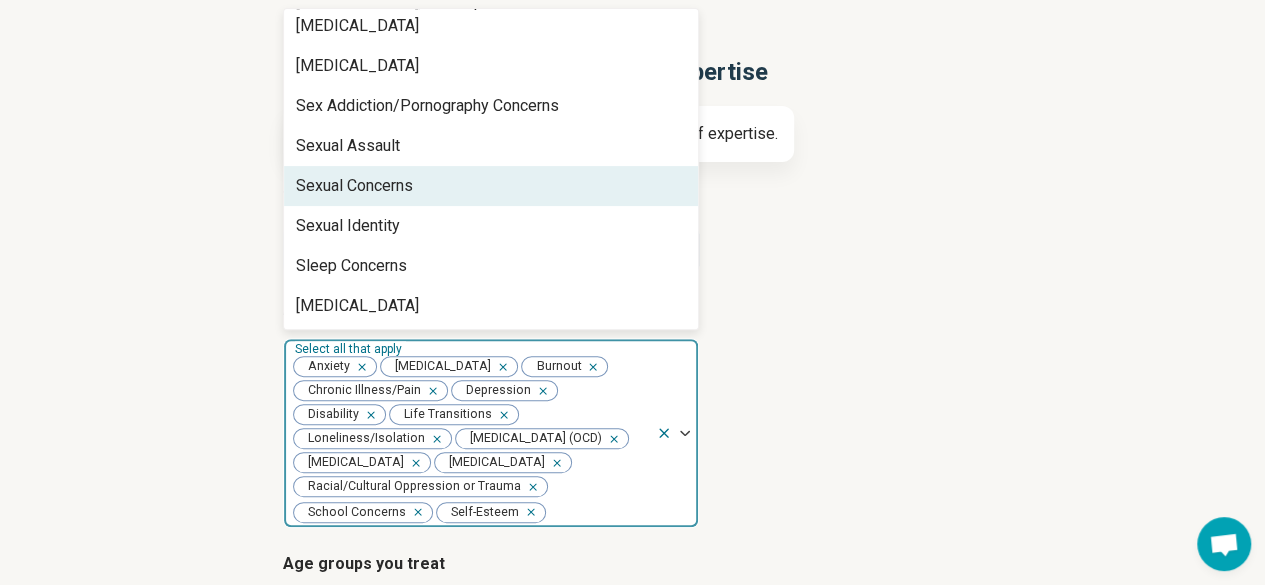 scroll, scrollTop: 2900, scrollLeft: 0, axis: vertical 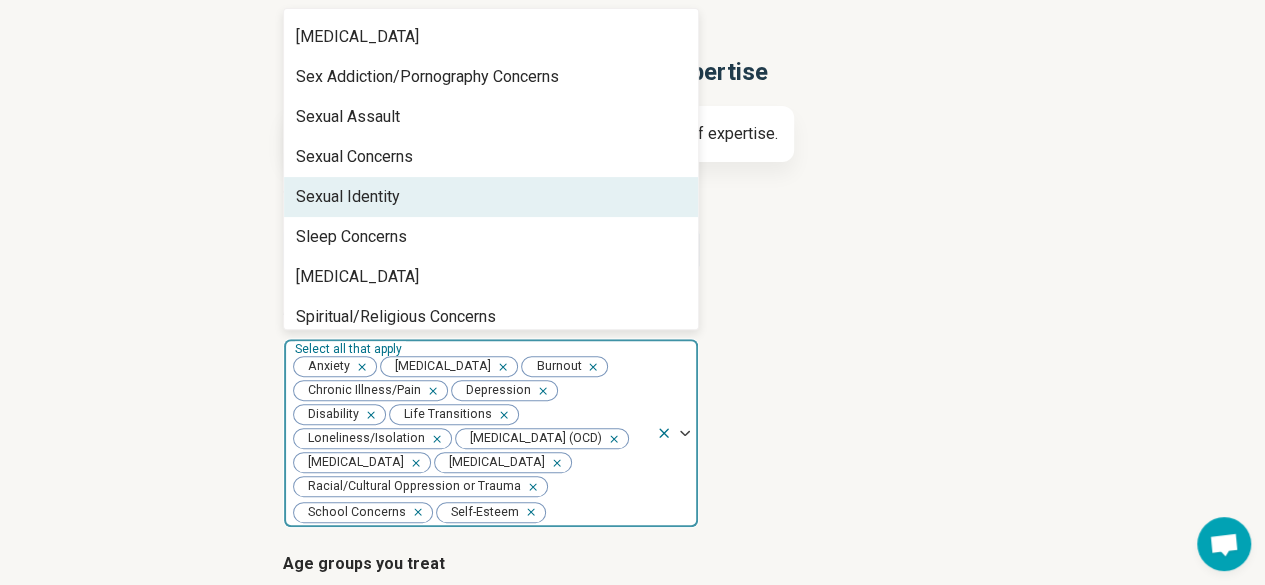 click on "Sexual Identity" at bounding box center [491, 197] 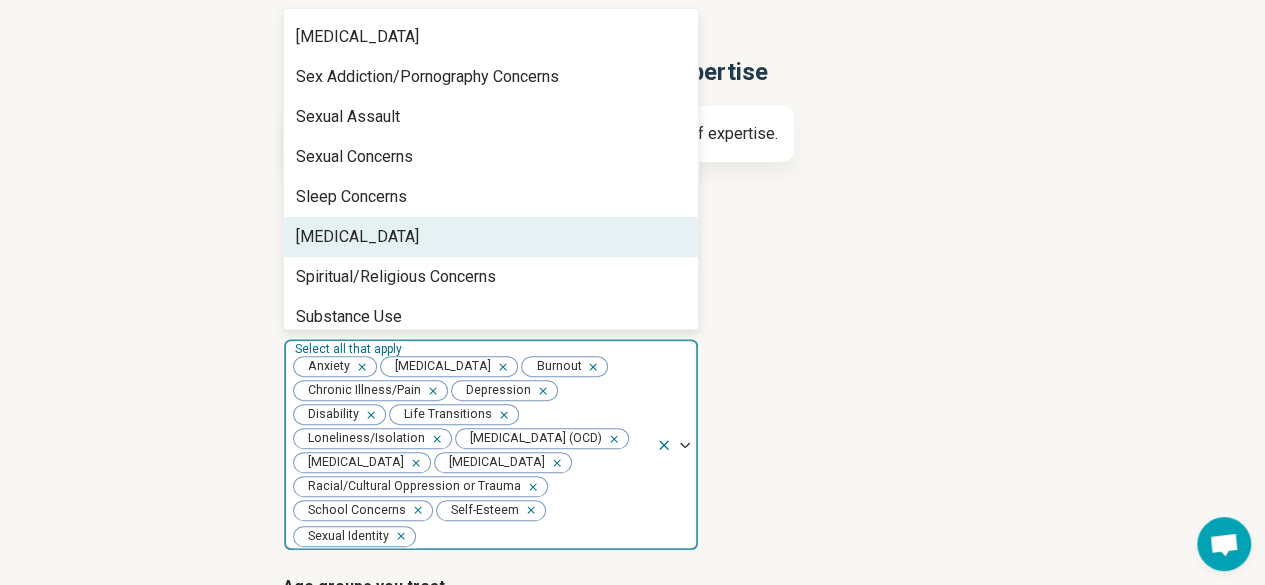 click on "[MEDICAL_DATA]" at bounding box center [357, 237] 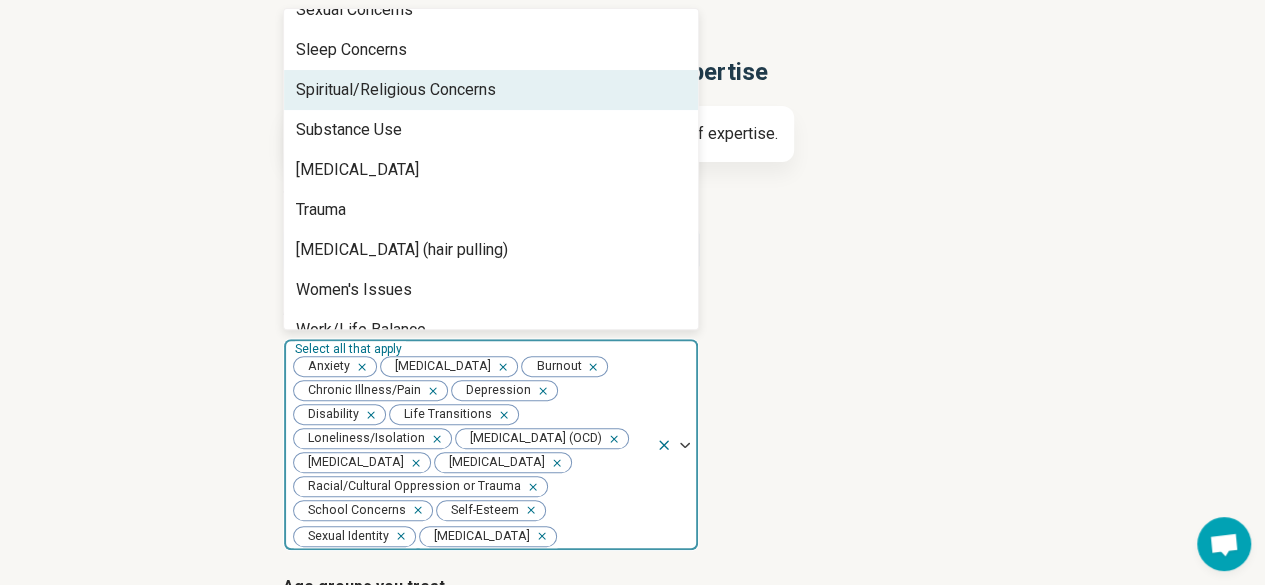 scroll, scrollTop: 3048, scrollLeft: 0, axis: vertical 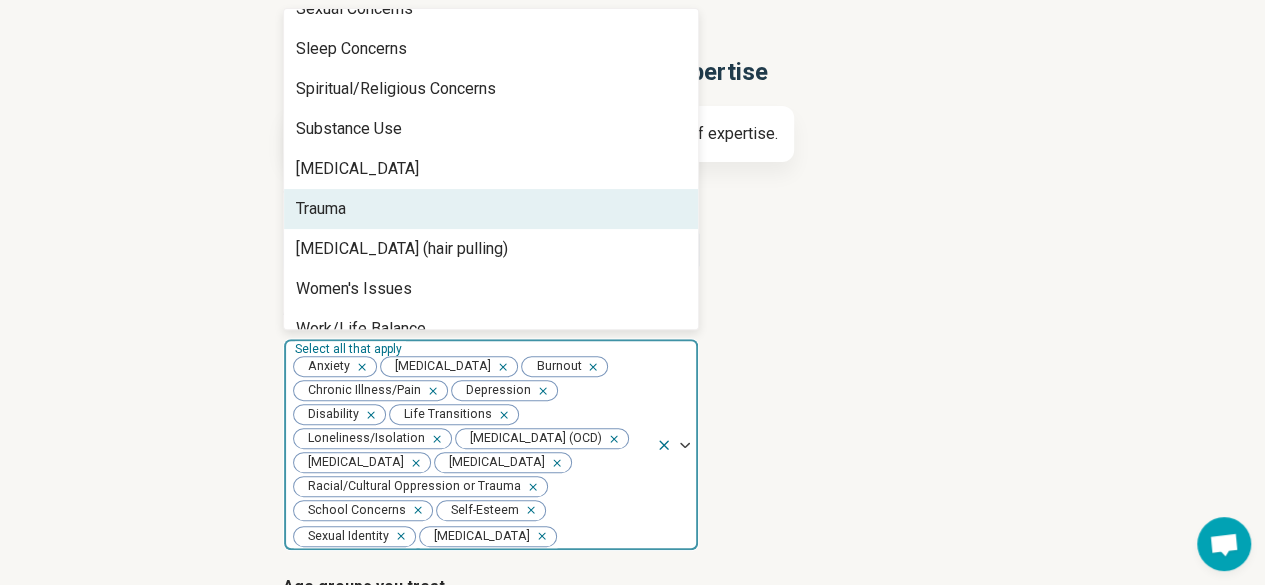 click on "Trauma" at bounding box center [491, 209] 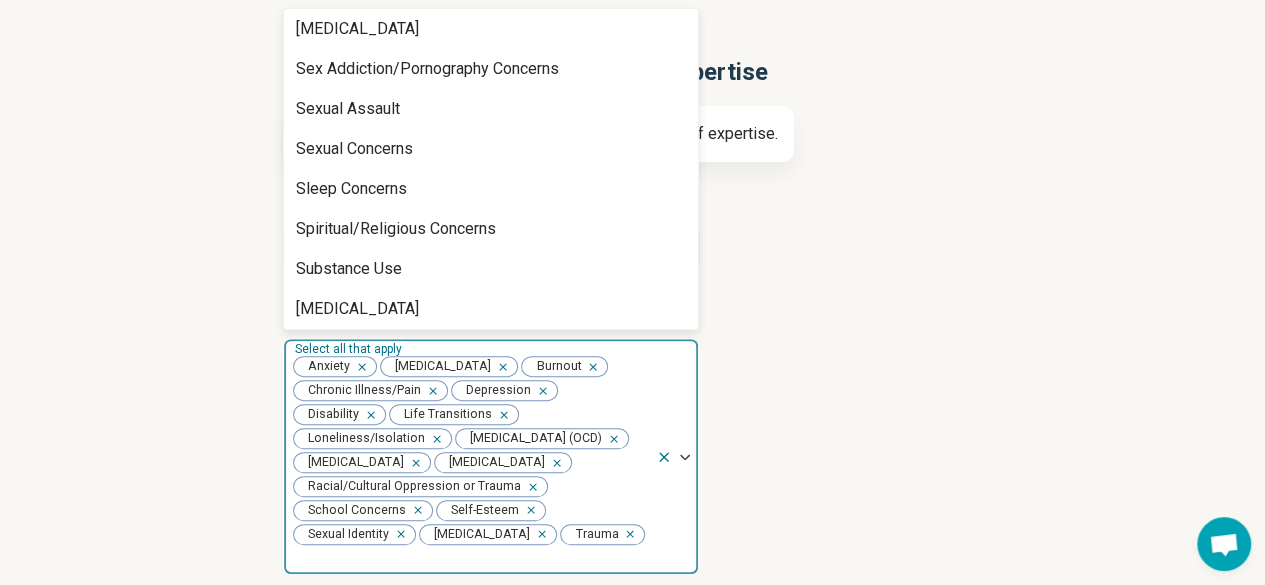 scroll, scrollTop: 3008, scrollLeft: 0, axis: vertical 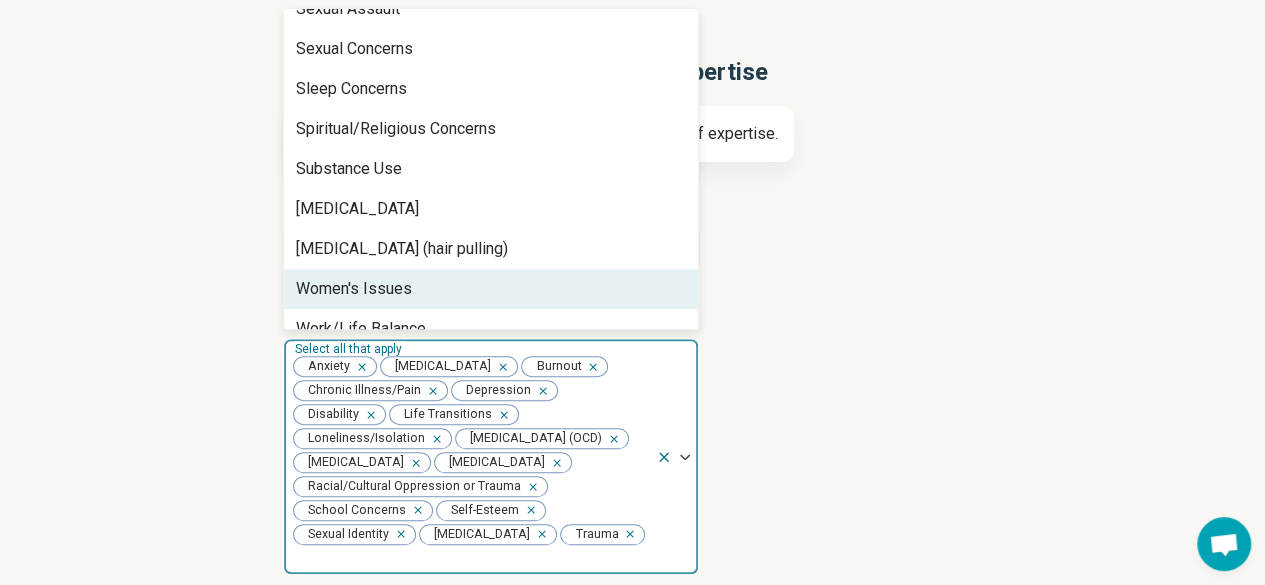 click on "Women's Issues" at bounding box center [354, 289] 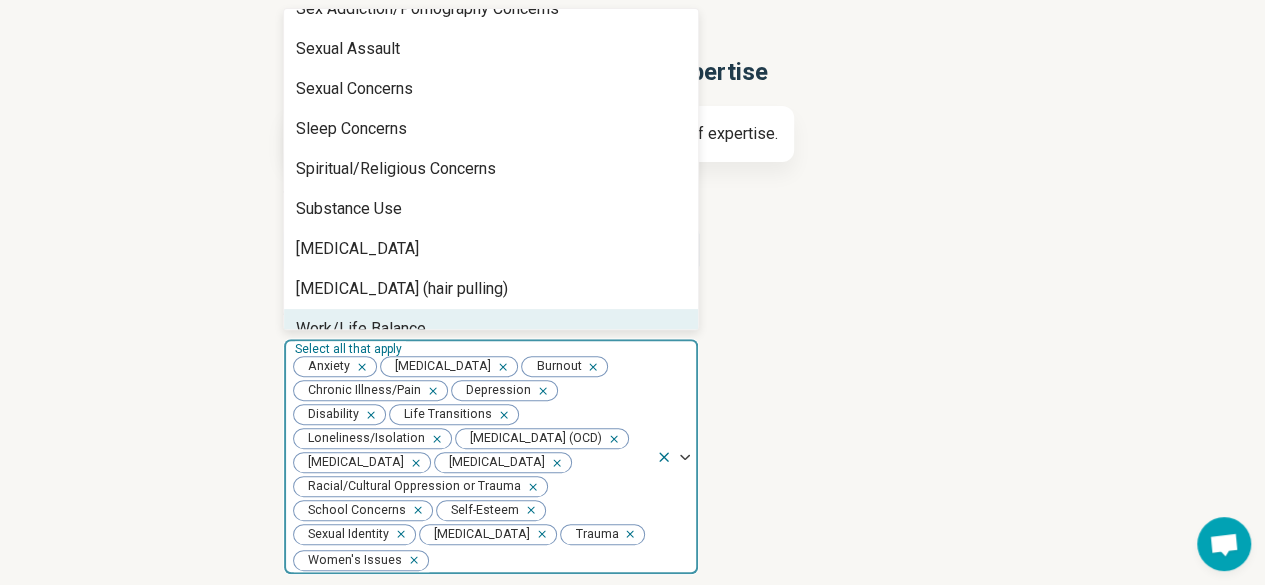 click on "Work/Life Balance" at bounding box center (491, 329) 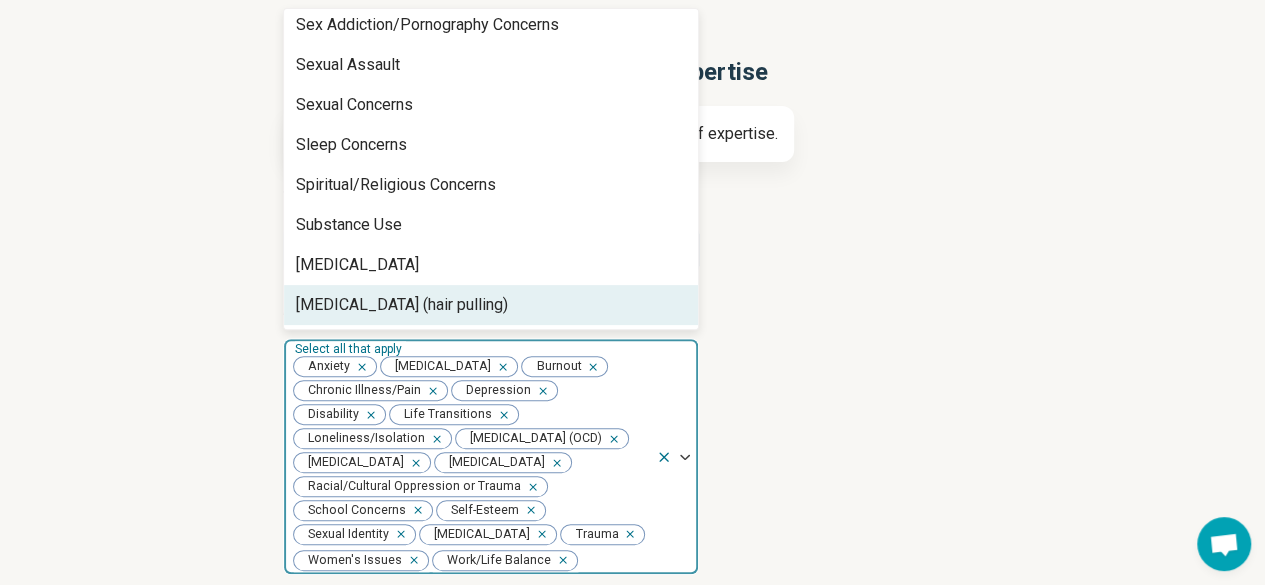 scroll, scrollTop: 2928, scrollLeft: 0, axis: vertical 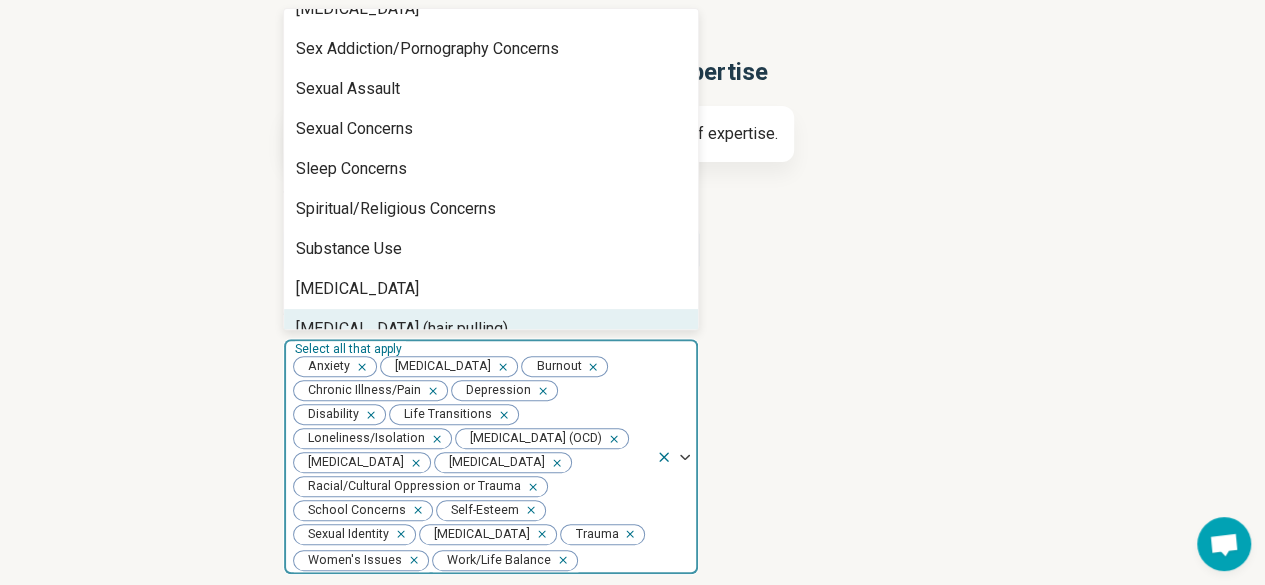 click on "Step  3  of  9 Tells us a little bit more about your expertise This helps us match you with clients in your areas of expertise. Types of provider Select all that apply Licensed Clinical Social Worker Associate (LCSWA) Areas of expertise option Work/Life Balance, selected. 81 results available. Use Up and Down to choose options, press Enter to select the currently focused option, press Escape to exit the menu, press Tab to select the option and exit the menu. Select all that apply Anxiety [MEDICAL_DATA] Burnout Chronic Illness/Pain [MEDICAL_DATA] Disability Life Transitions Loneliness/Isolation [MEDICAL_DATA] (OCD) [MEDICAL_DATA] [MEDICAL_DATA] Racial/Cultural Oppression or Trauma School Concerns Self-Esteem Sexual Identity [MEDICAL_DATA] Trauma Women's Issues Work/Life Balance Abuse Academic Concerns Adoption Aging Alcohol Use Anger Issues [MEDICAL_DATA] [MEDICAL_DATA] Athletic Performance Athletic/Sports performance [MEDICAL_DATA] ([MEDICAL_DATA]) Avoidant Personality Career" at bounding box center [632, 464] 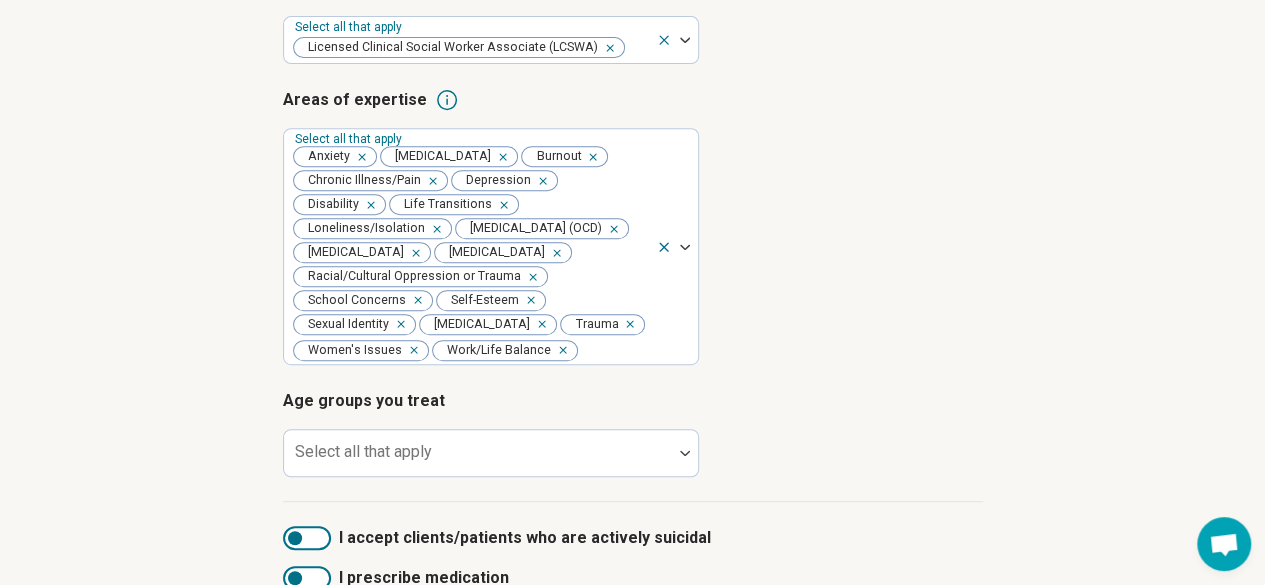scroll, scrollTop: 550, scrollLeft: 0, axis: vertical 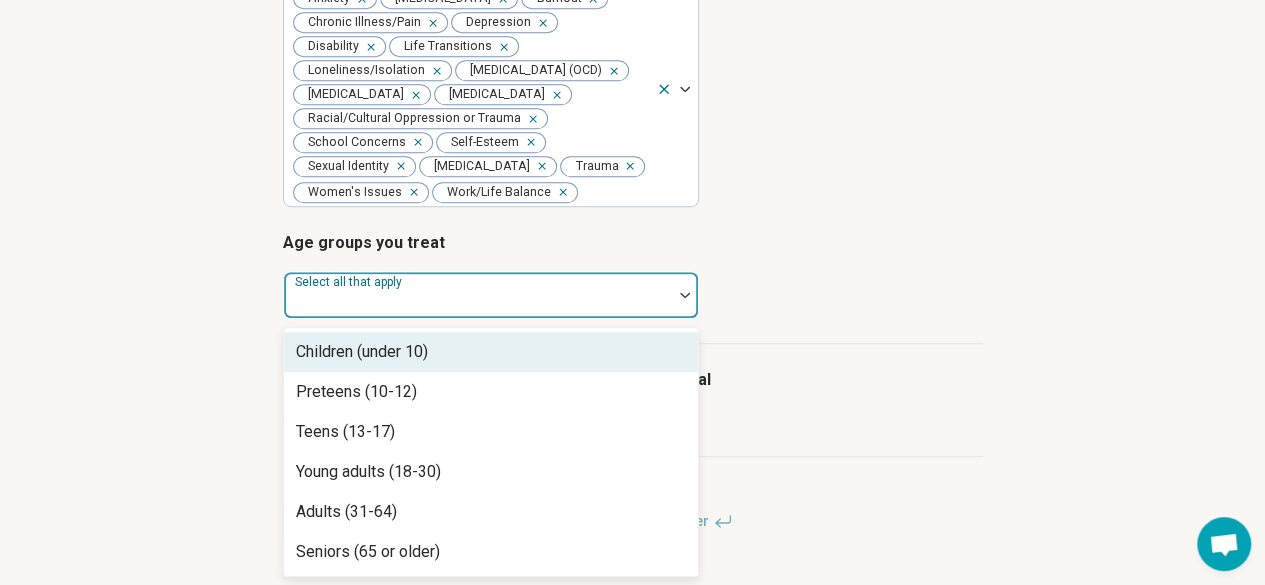 click at bounding box center (478, 295) 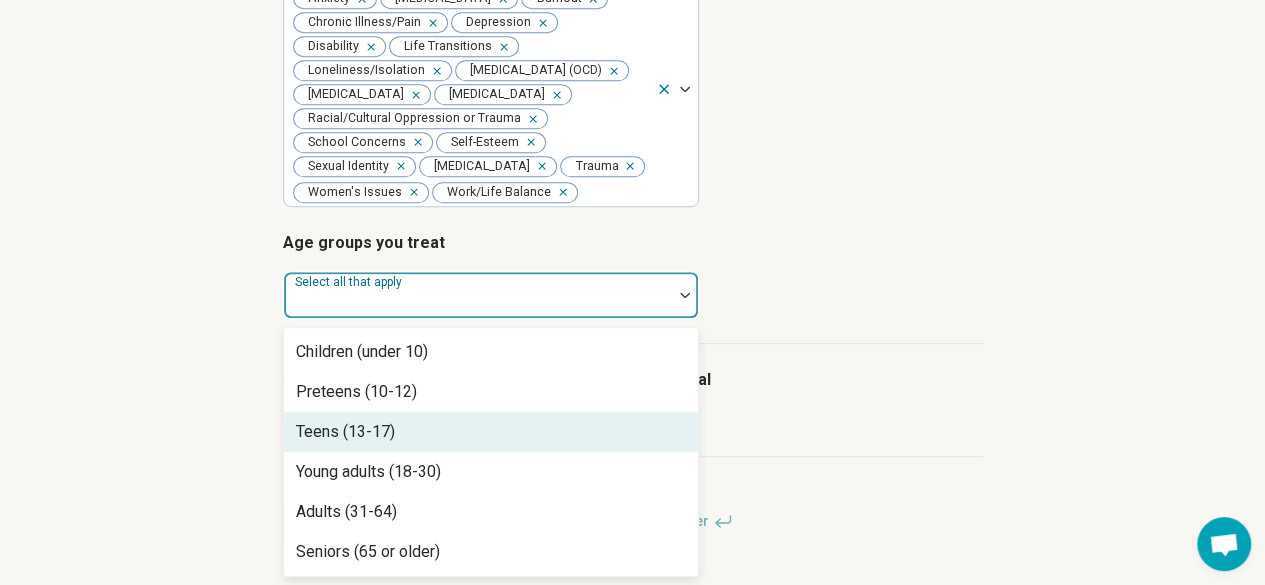 click on "Teens (13-17)" at bounding box center (491, 432) 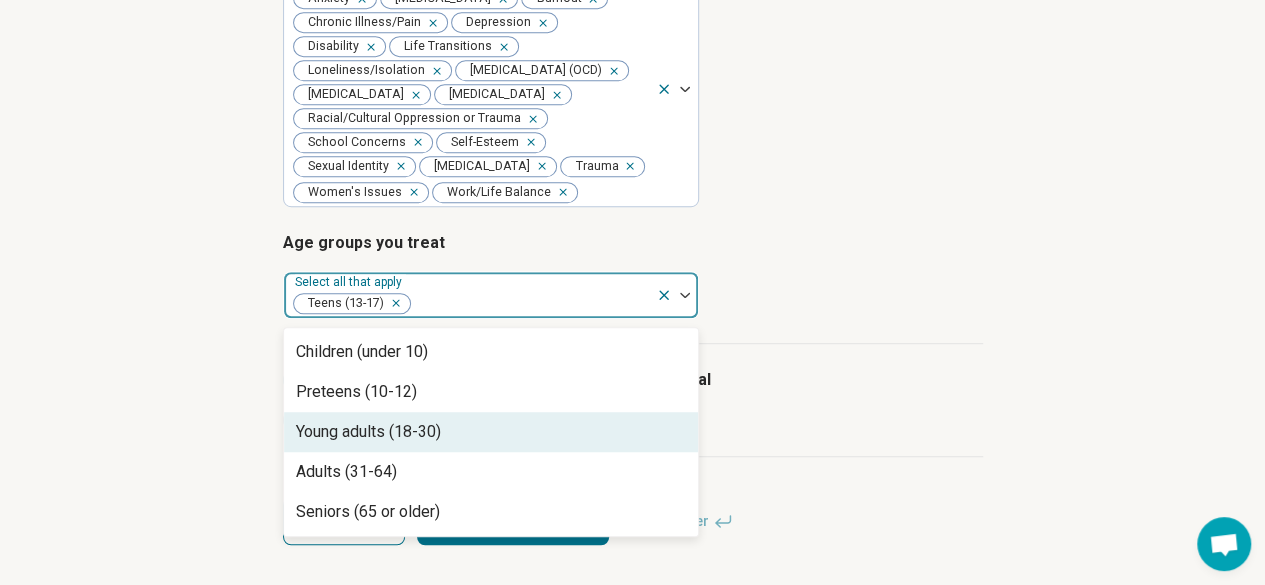 click on "Young adults (18-30)" at bounding box center [368, 432] 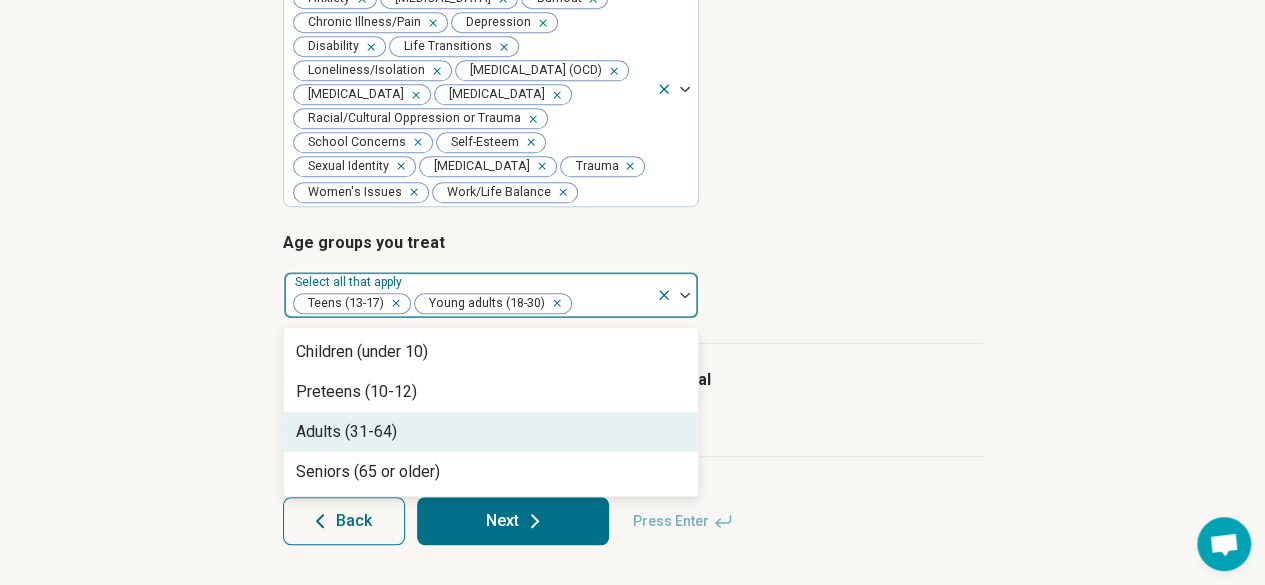 click on "Adults (31-64)" at bounding box center (491, 432) 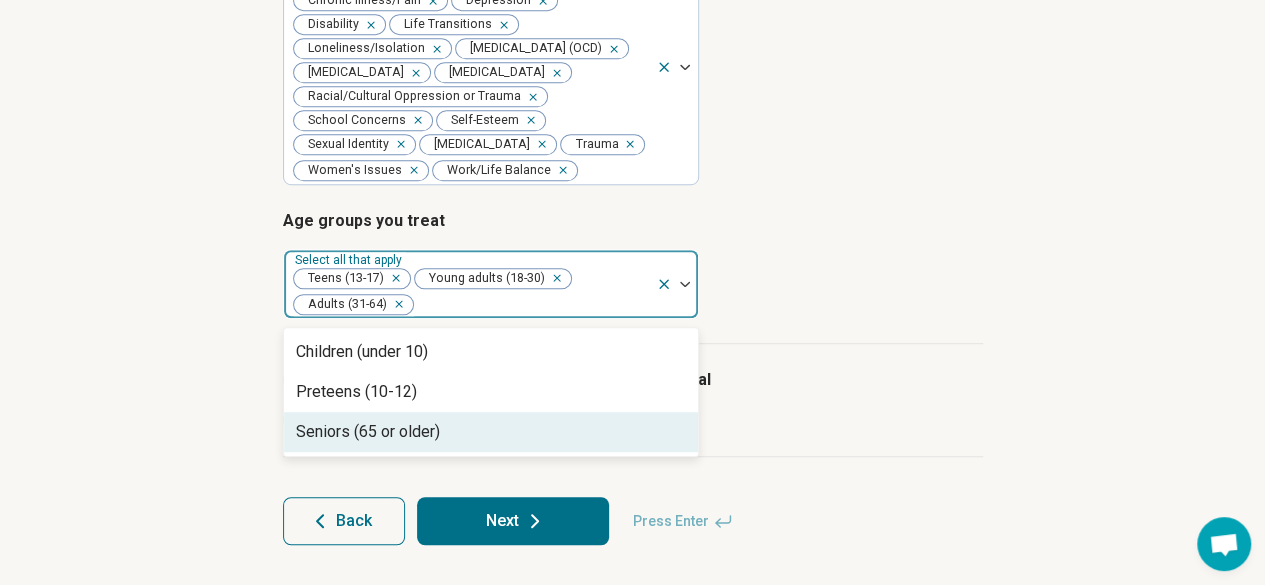 click on "Seniors (65 or older)" at bounding box center [491, 432] 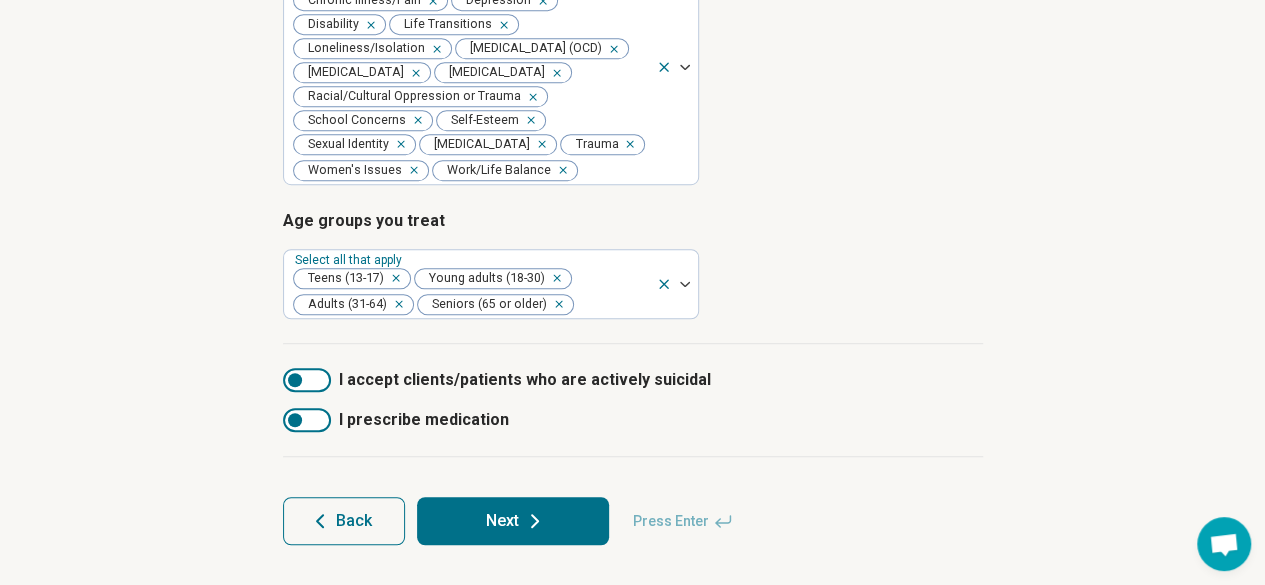 drag, startPoint x: 898, startPoint y: 308, endPoint x: 868, endPoint y: 346, distance: 48.414875 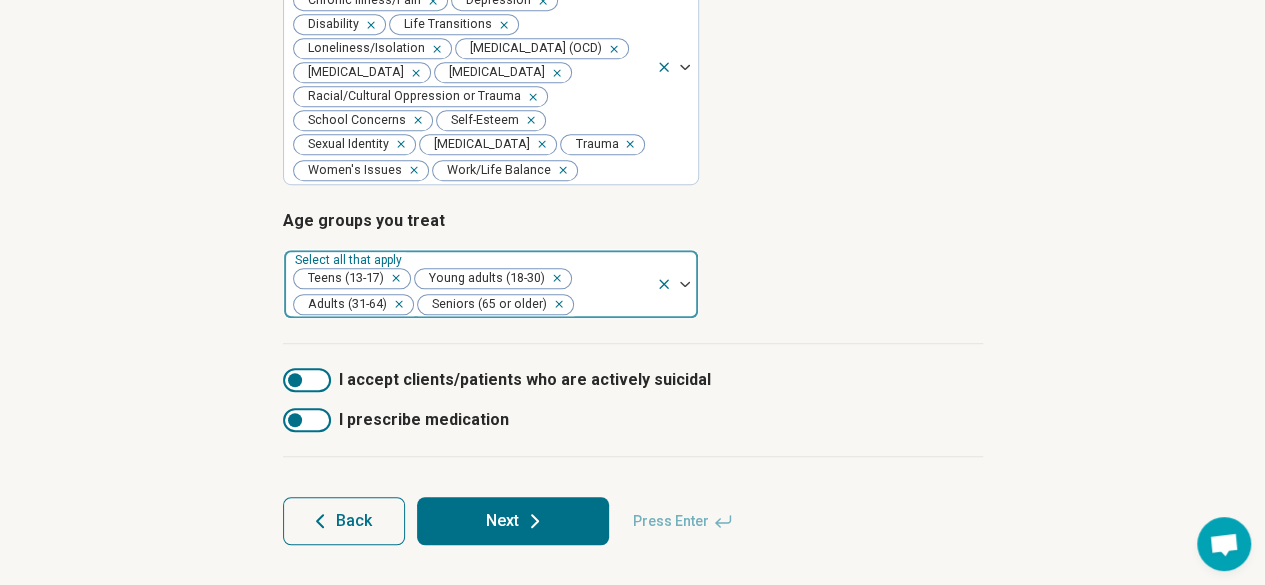 click at bounding box center (556, 304) 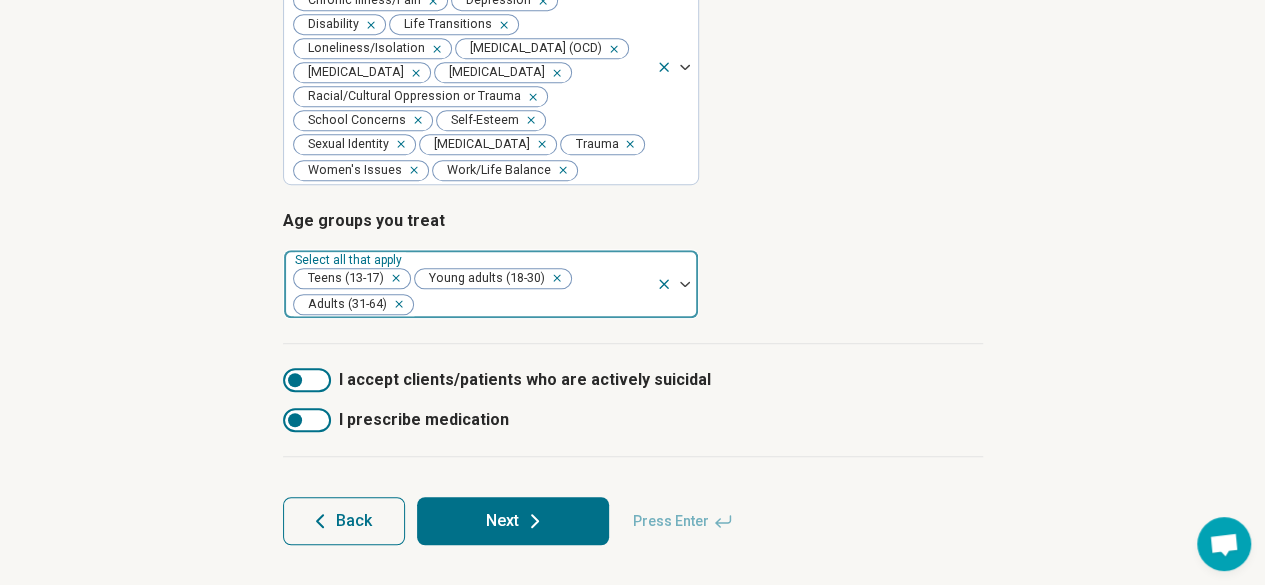 click on "Next" at bounding box center (513, 521) 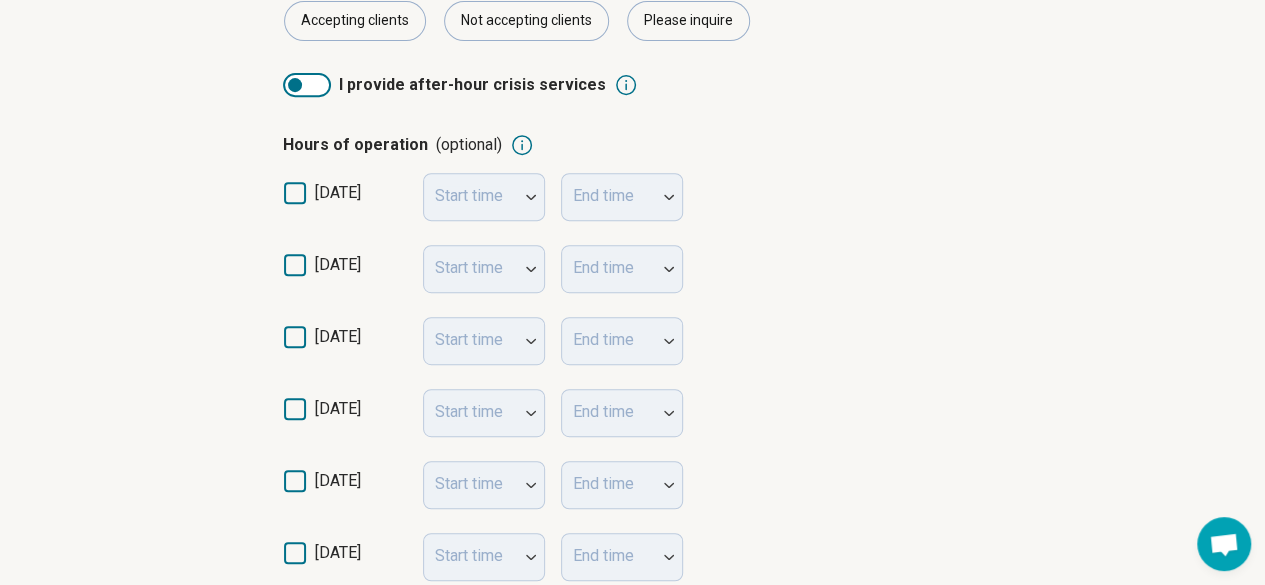 scroll, scrollTop: 300, scrollLeft: 0, axis: vertical 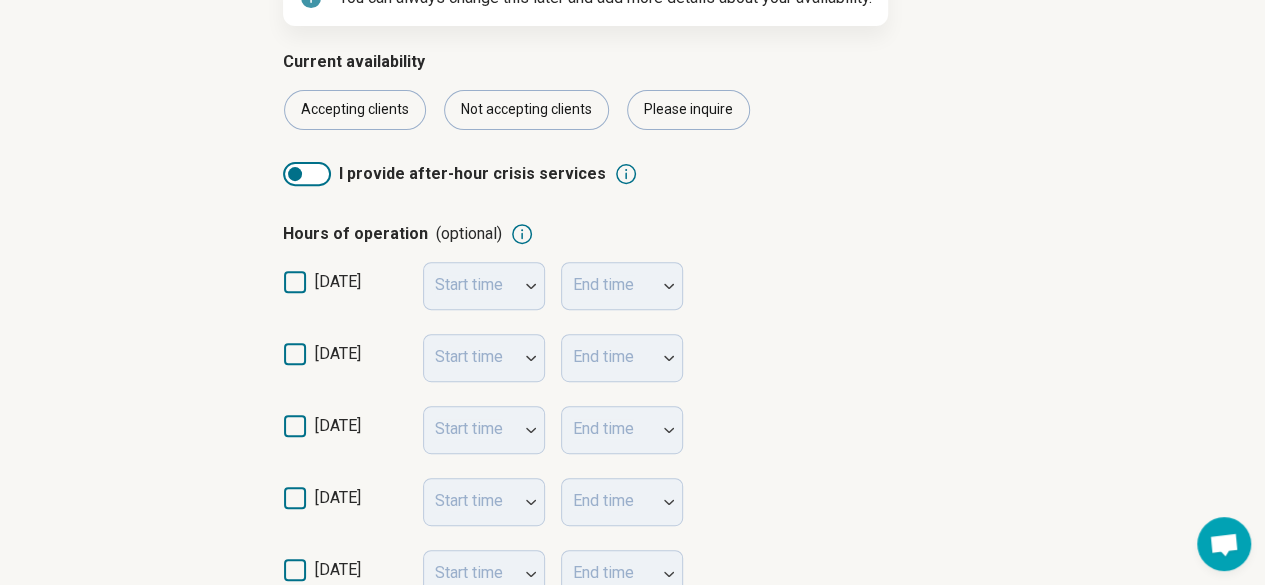 click 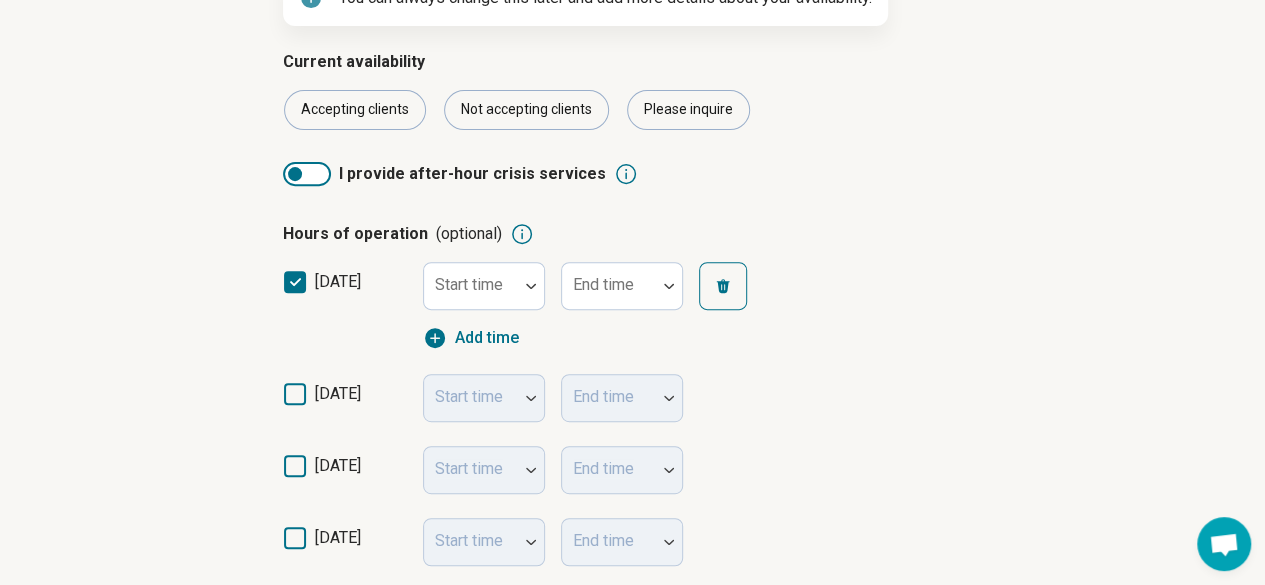 scroll, scrollTop: 10, scrollLeft: 0, axis: vertical 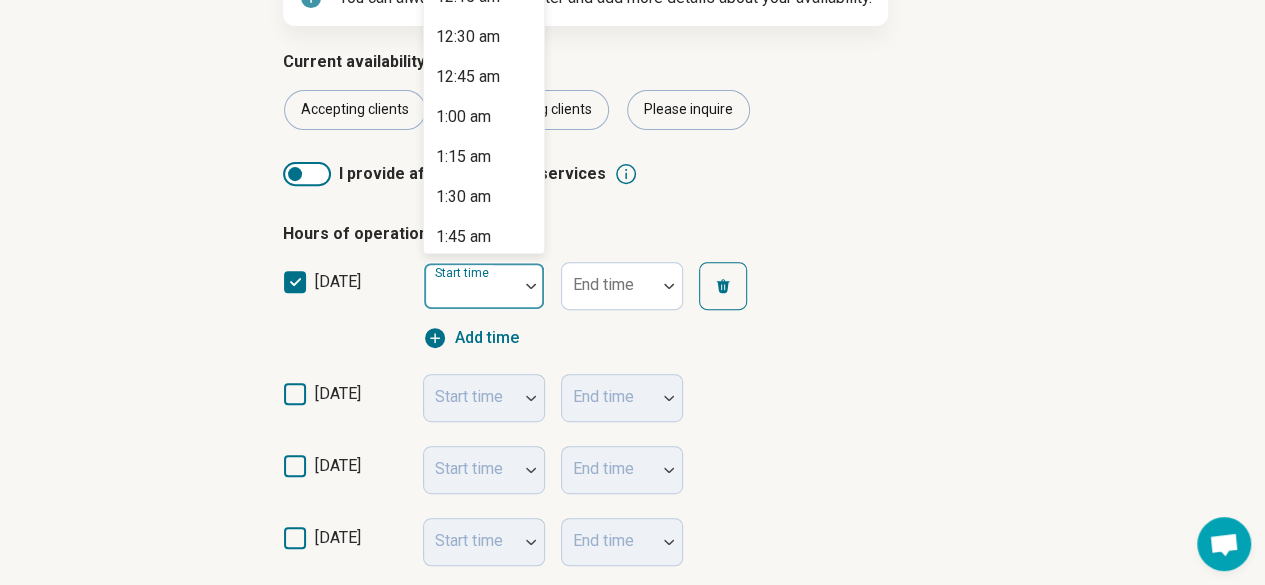 click on "Start time" at bounding box center [464, 272] 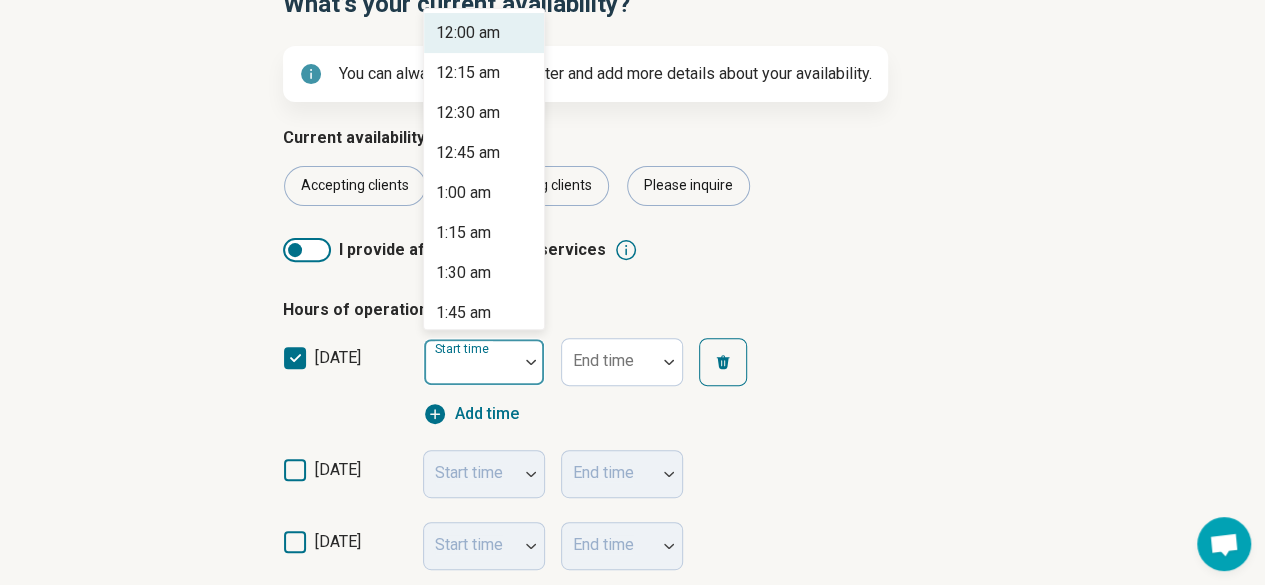 scroll, scrollTop: 224, scrollLeft: 0, axis: vertical 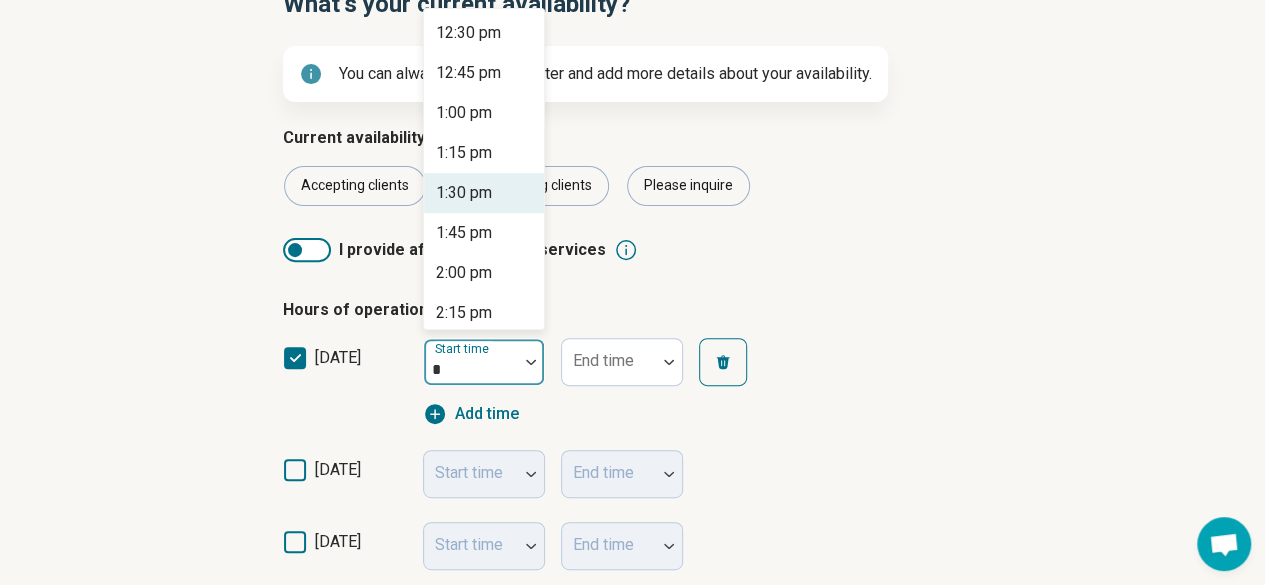 type on "**" 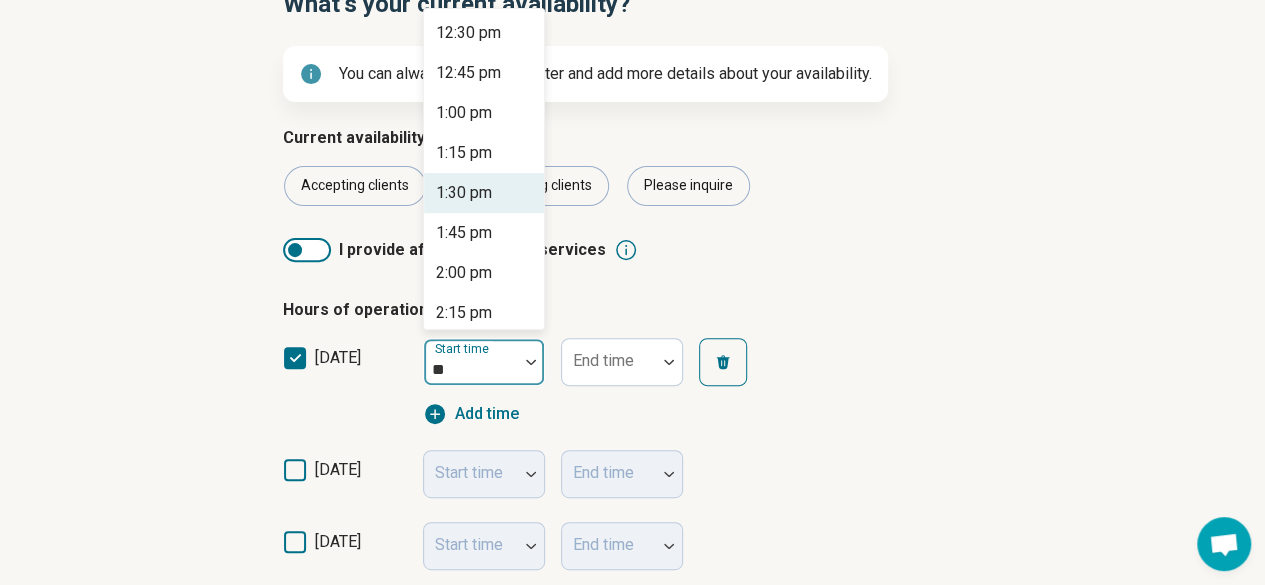 scroll, scrollTop: 8, scrollLeft: 0, axis: vertical 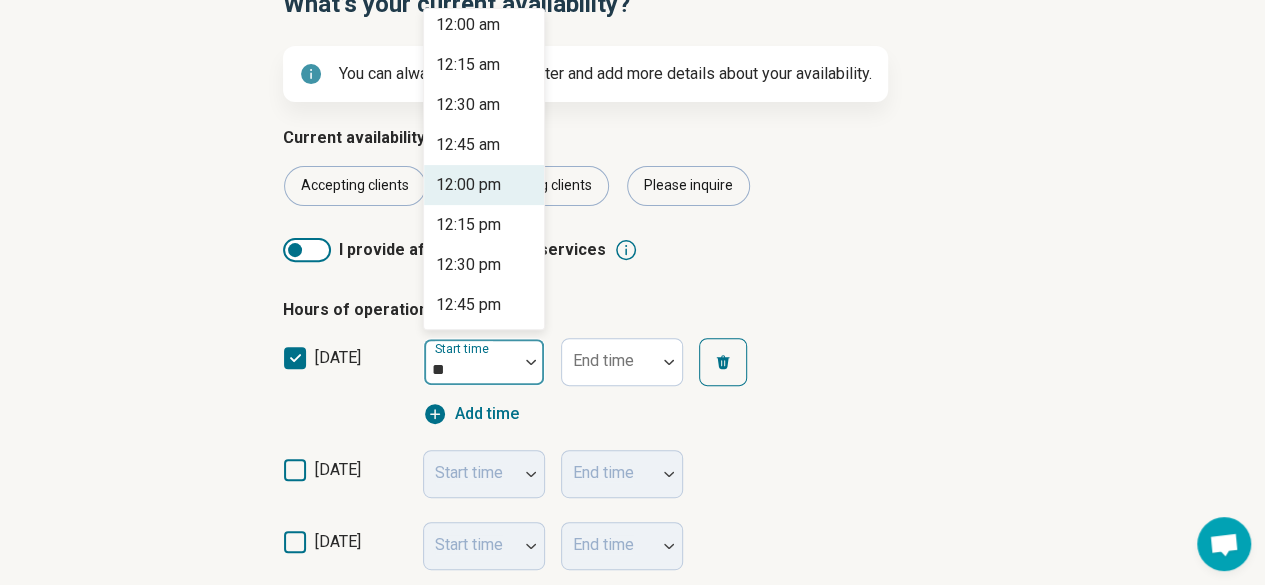 click on "12:00 pm" at bounding box center [468, 185] 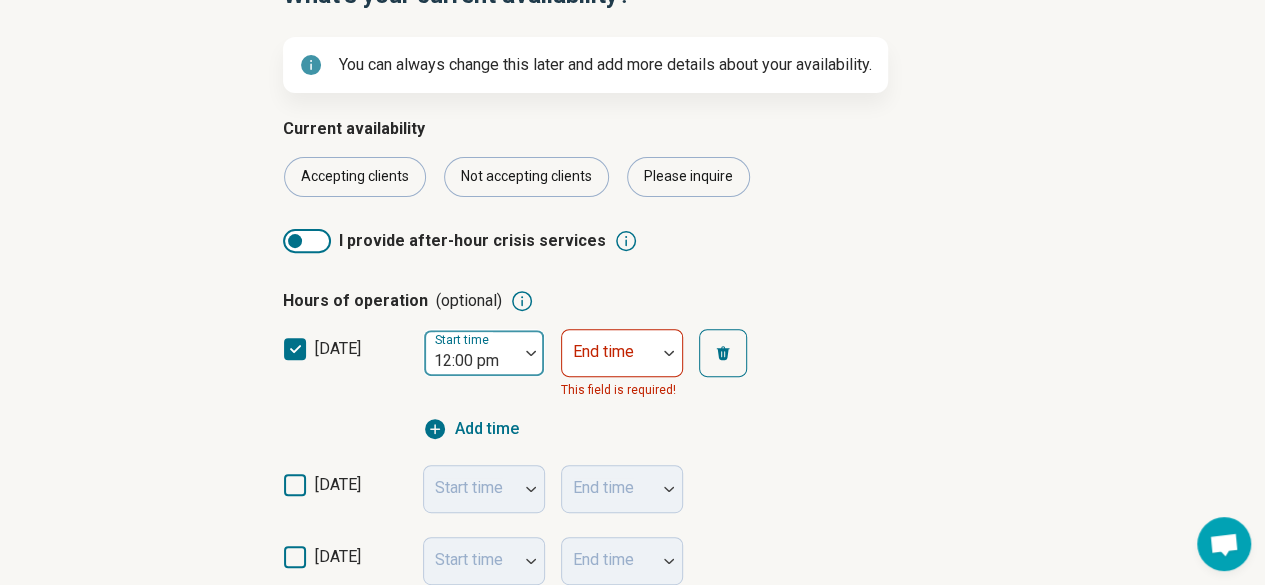 click at bounding box center [471, 361] 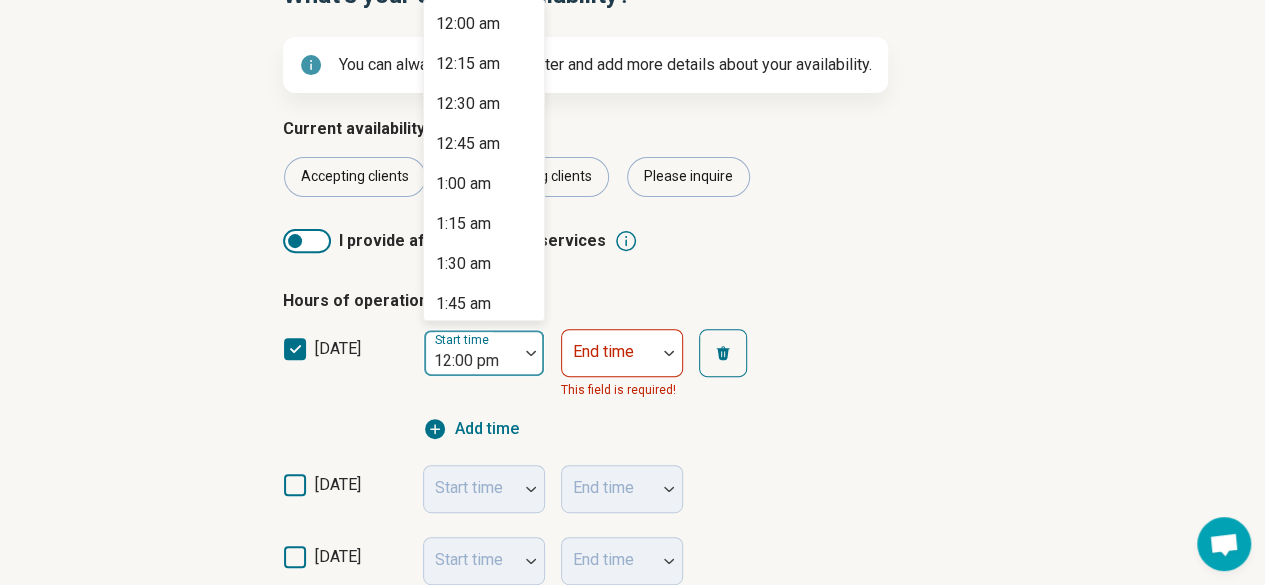 scroll, scrollTop: 245, scrollLeft: 0, axis: vertical 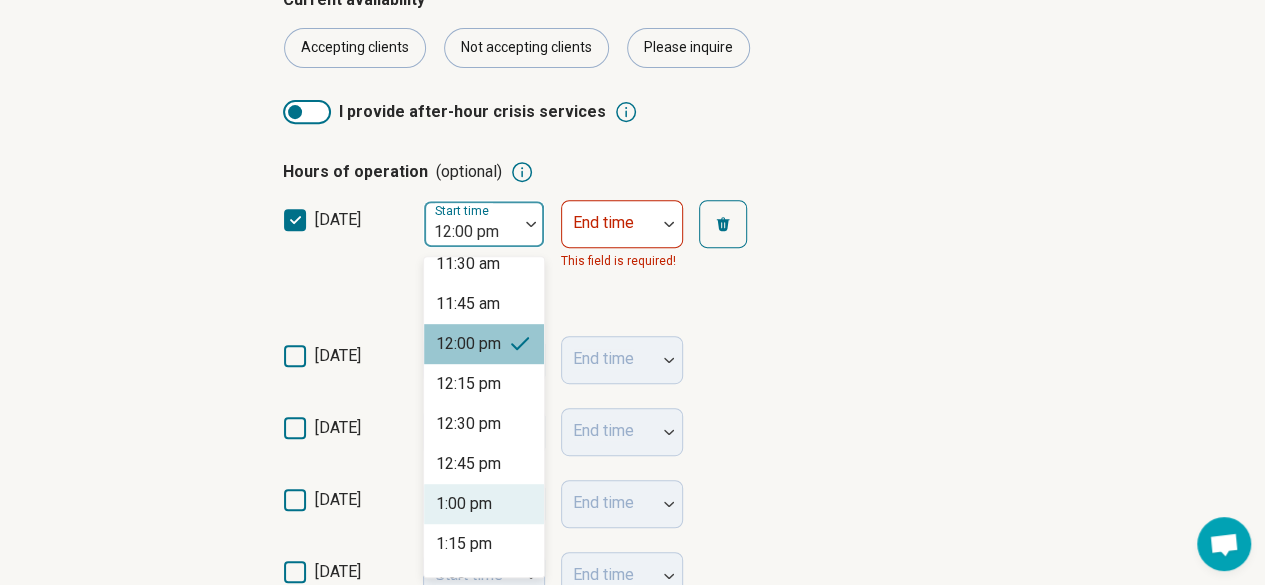 click on "1:00 pm" at bounding box center (464, 504) 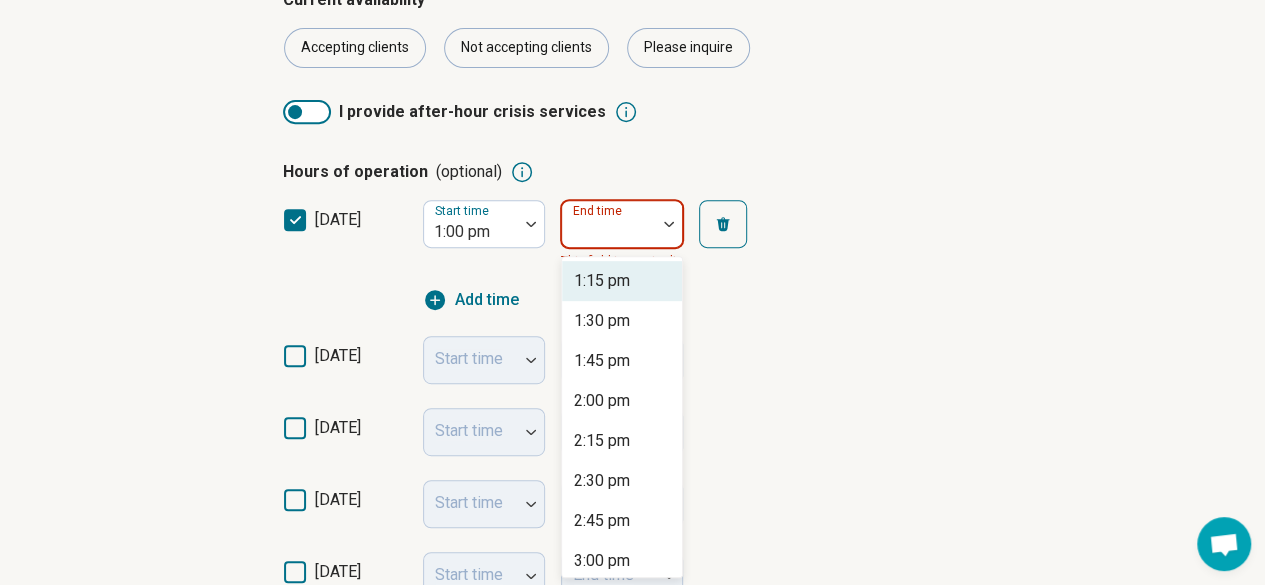 click at bounding box center [609, 232] 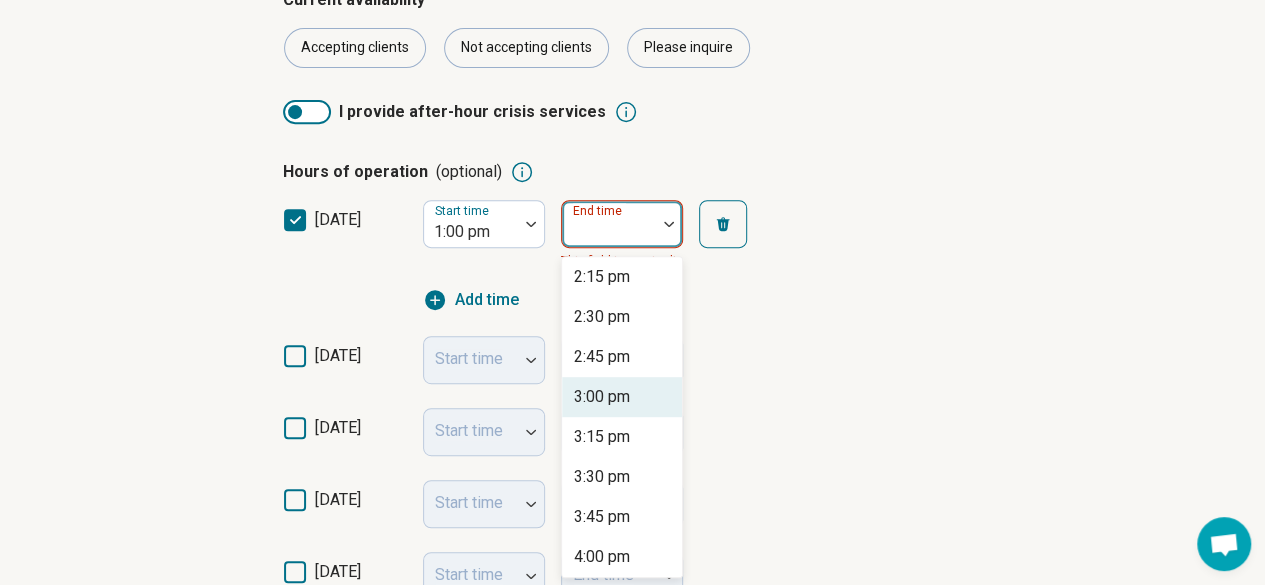 scroll, scrollTop: 300, scrollLeft: 0, axis: vertical 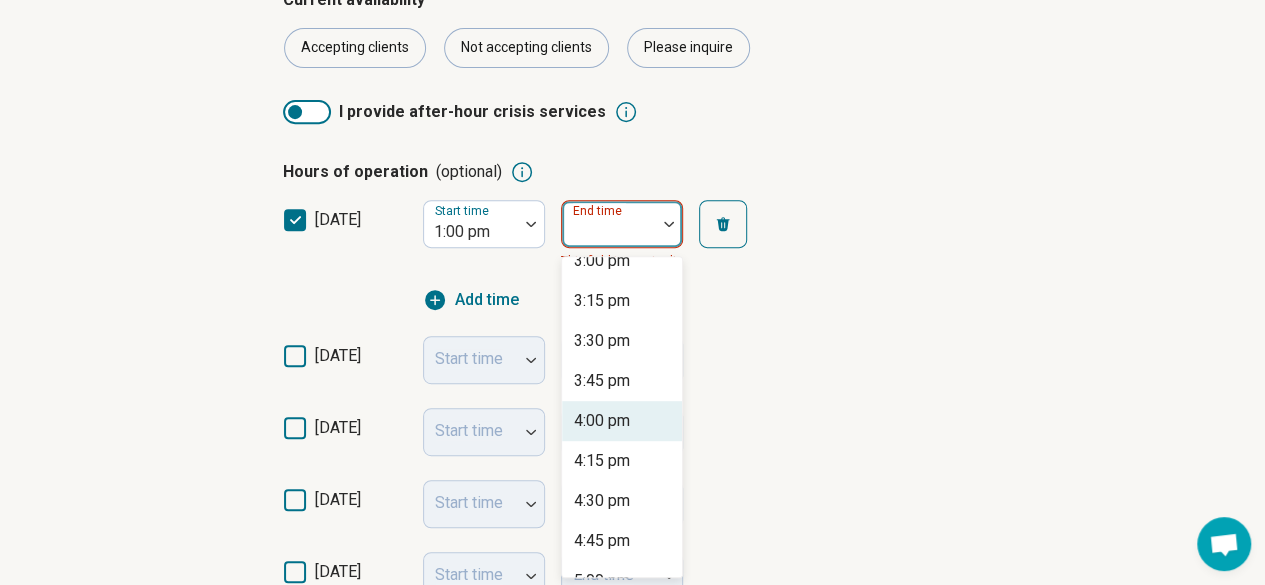 click on "4:00 pm" at bounding box center (602, 421) 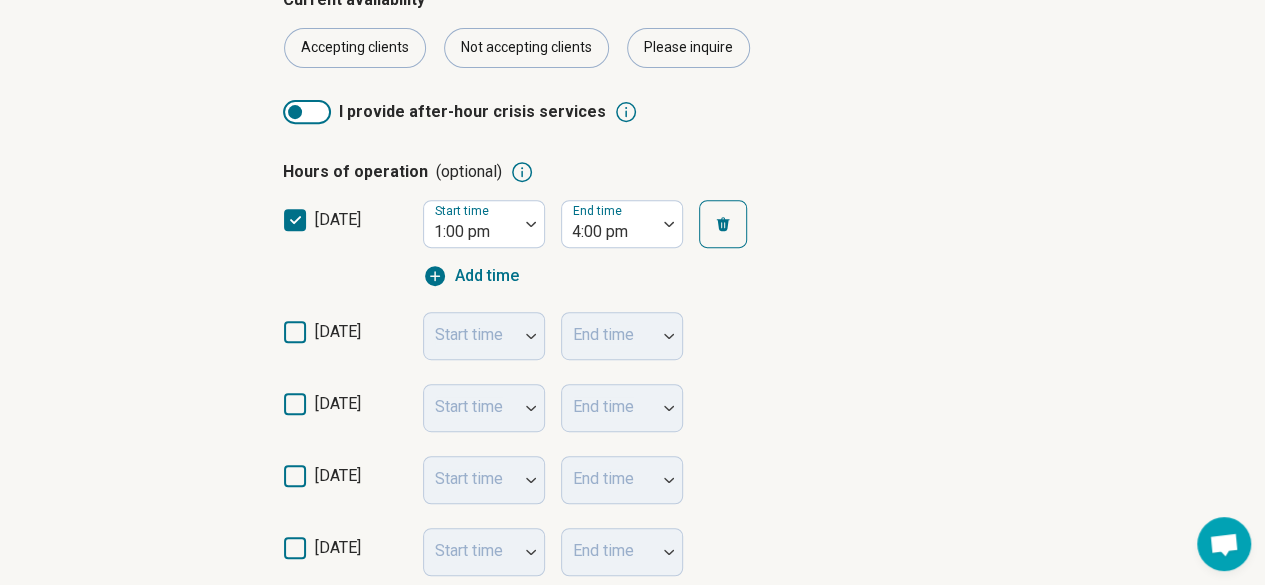 click 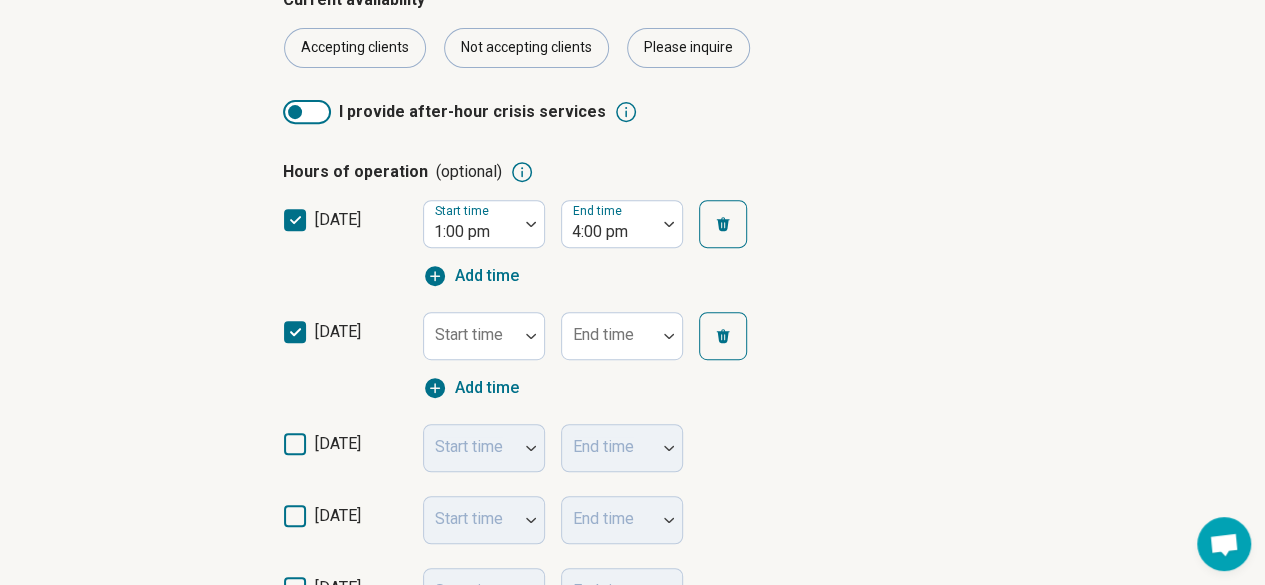 click 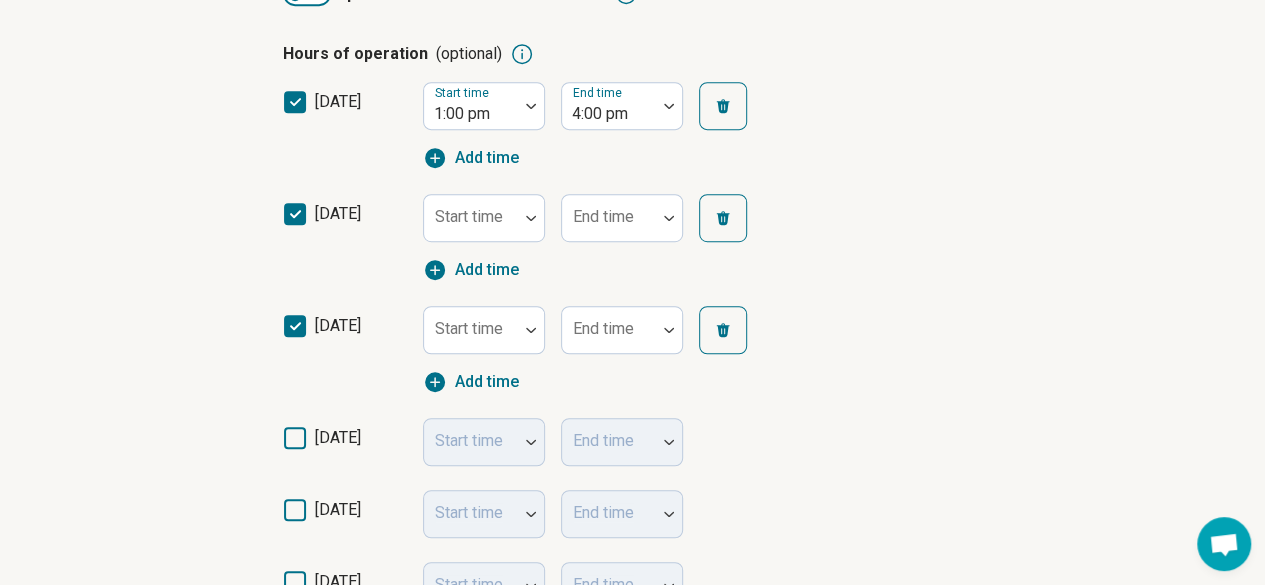 scroll, scrollTop: 562, scrollLeft: 0, axis: vertical 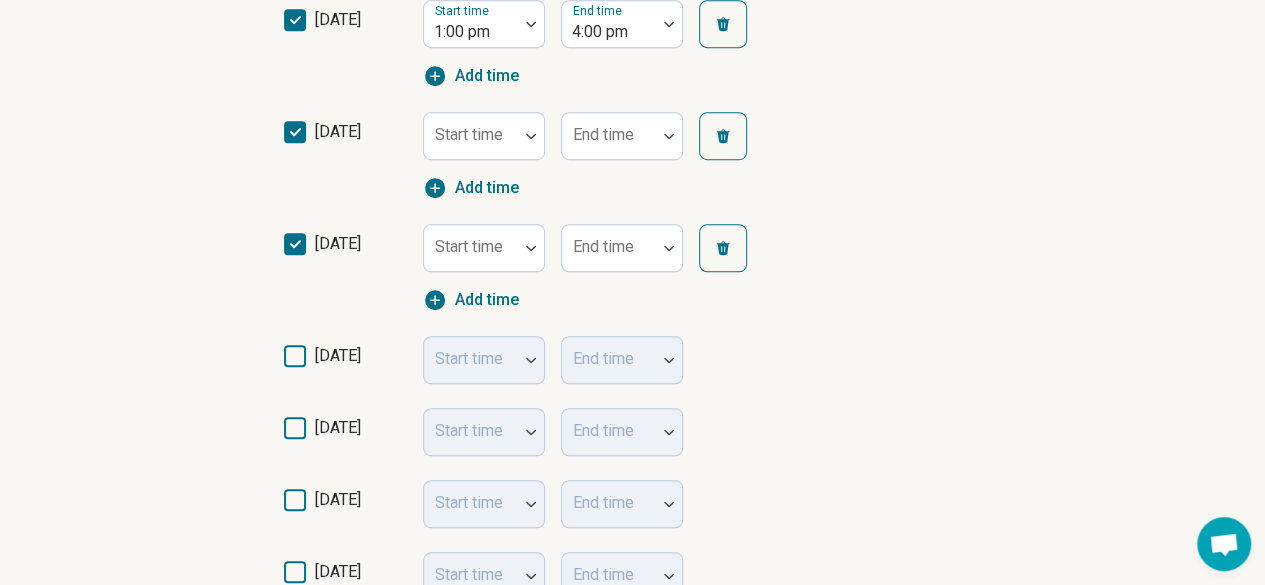 click 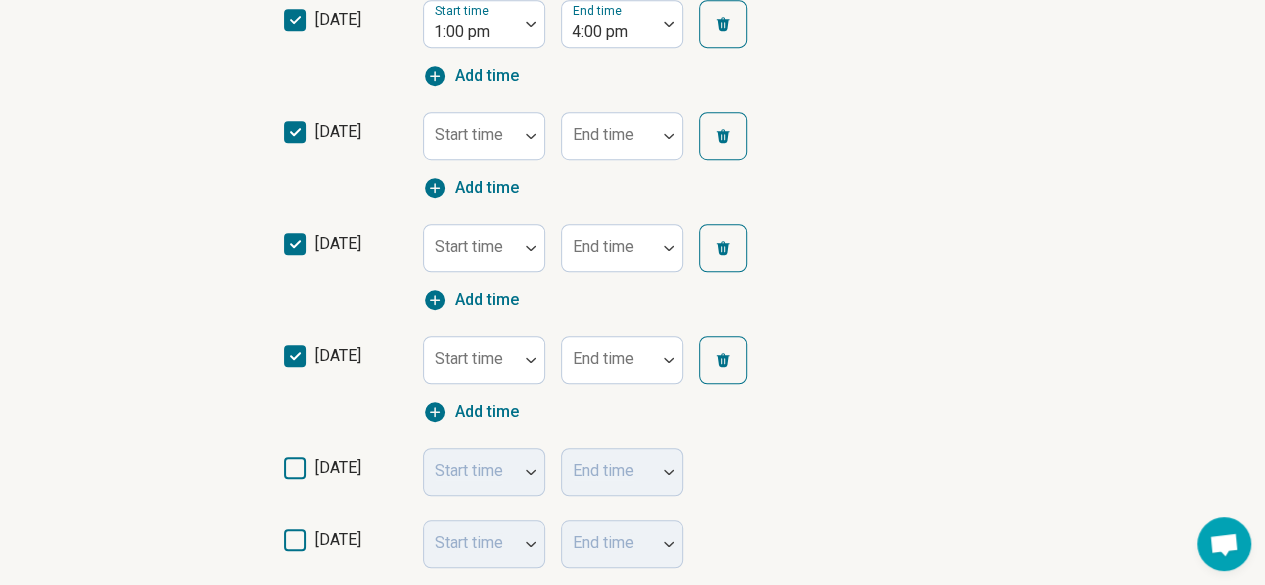 scroll, scrollTop: 10, scrollLeft: 0, axis: vertical 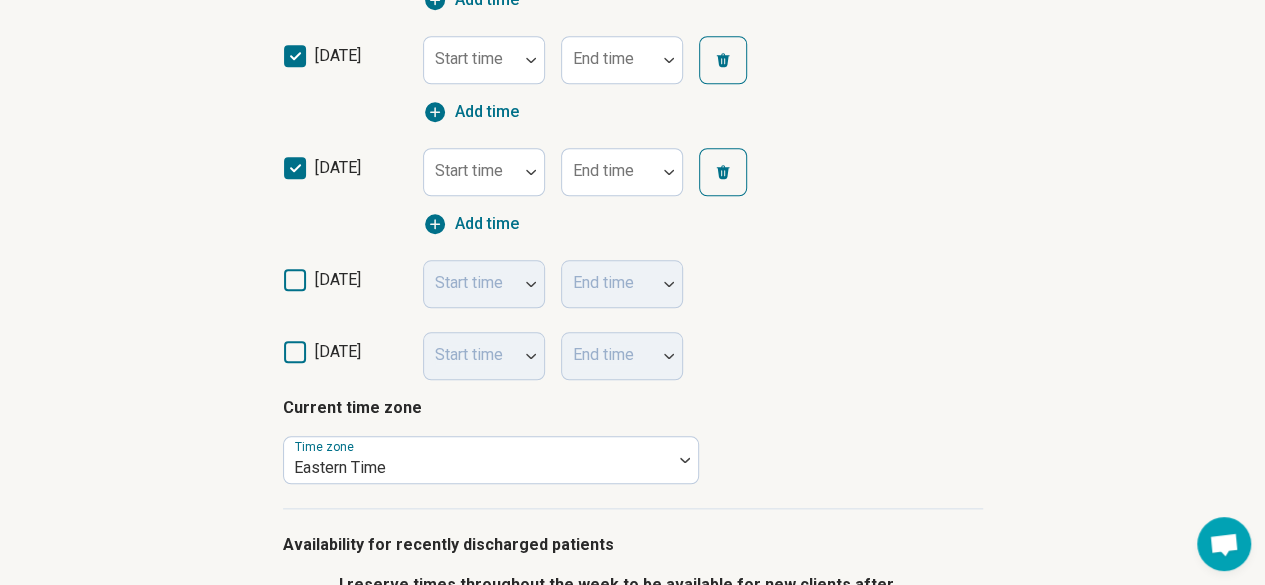 click 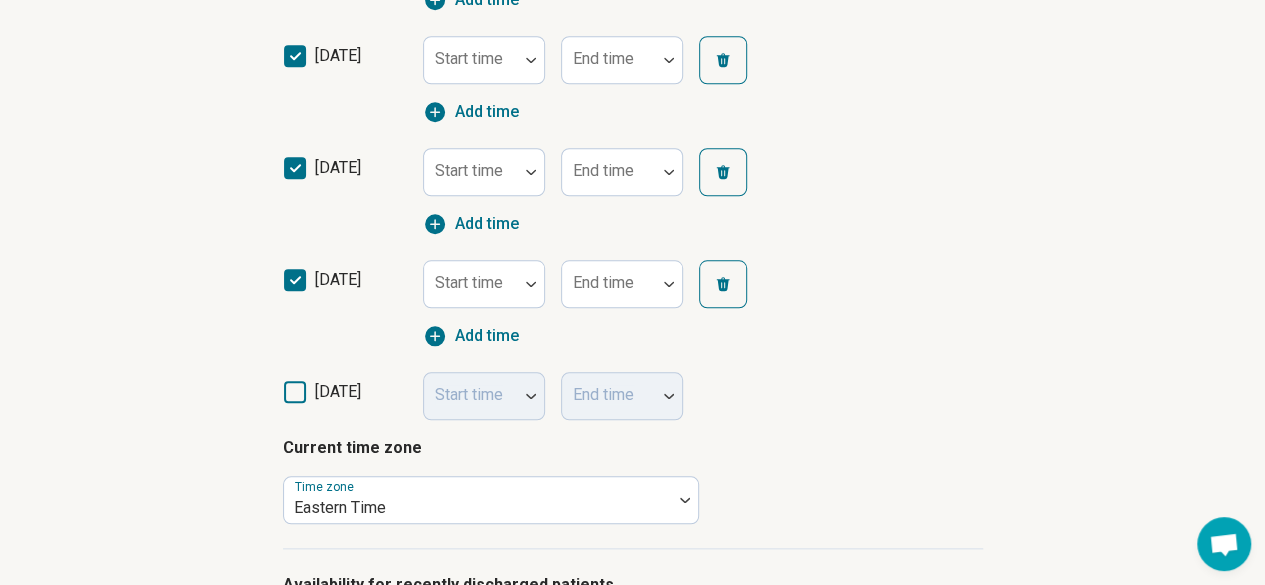click 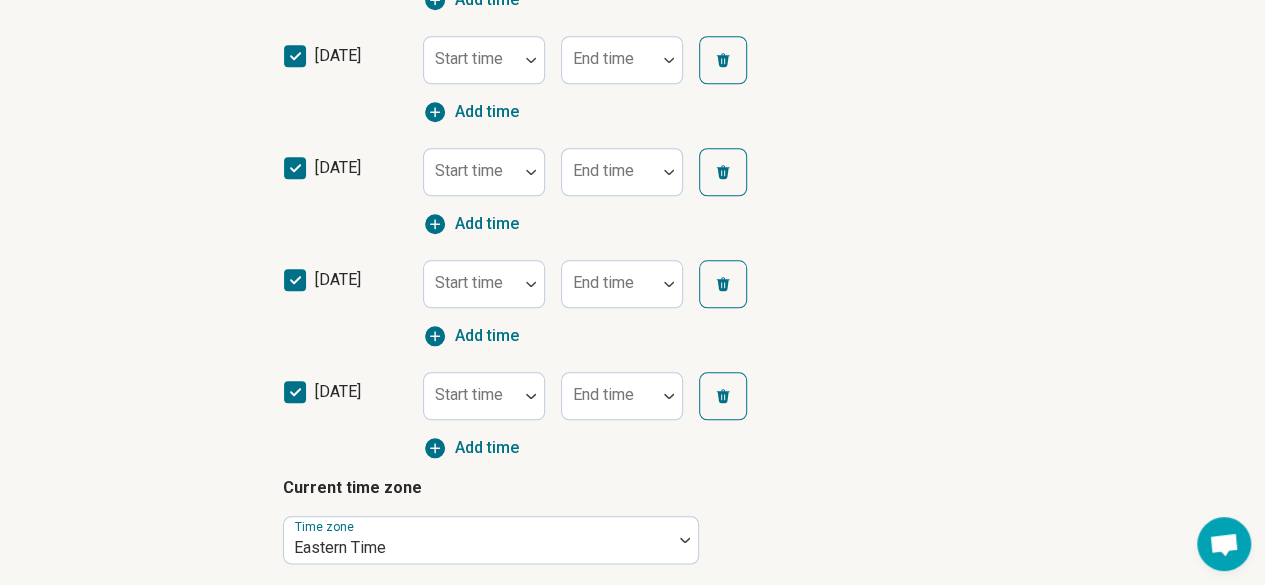 scroll, scrollTop: 10, scrollLeft: 0, axis: vertical 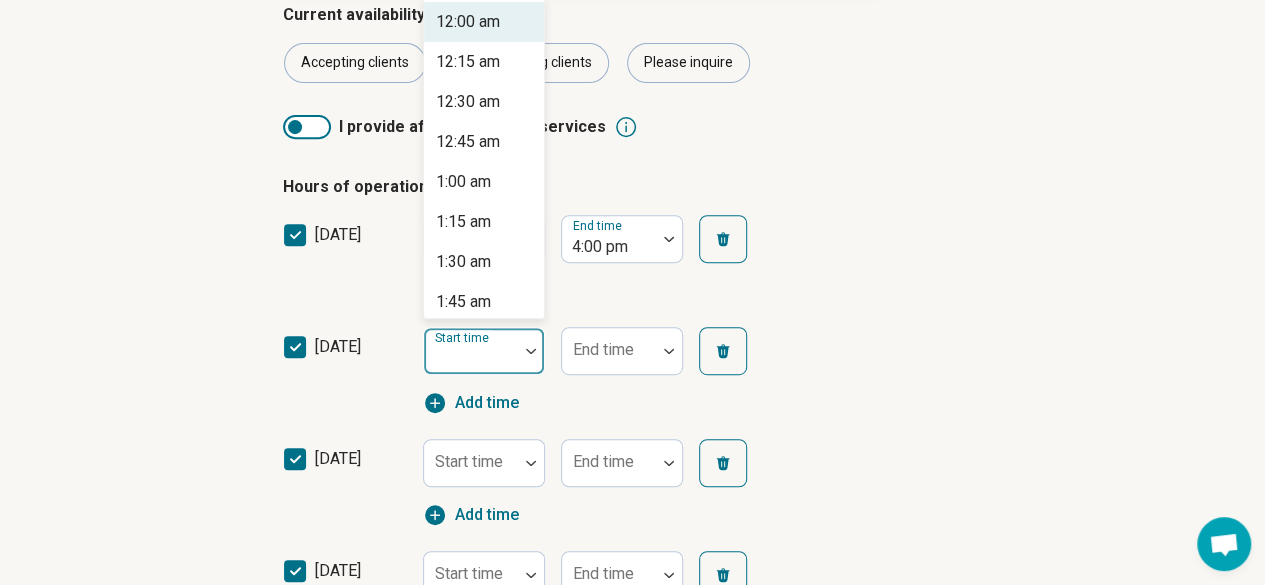 click on "Start time" at bounding box center [484, 351] 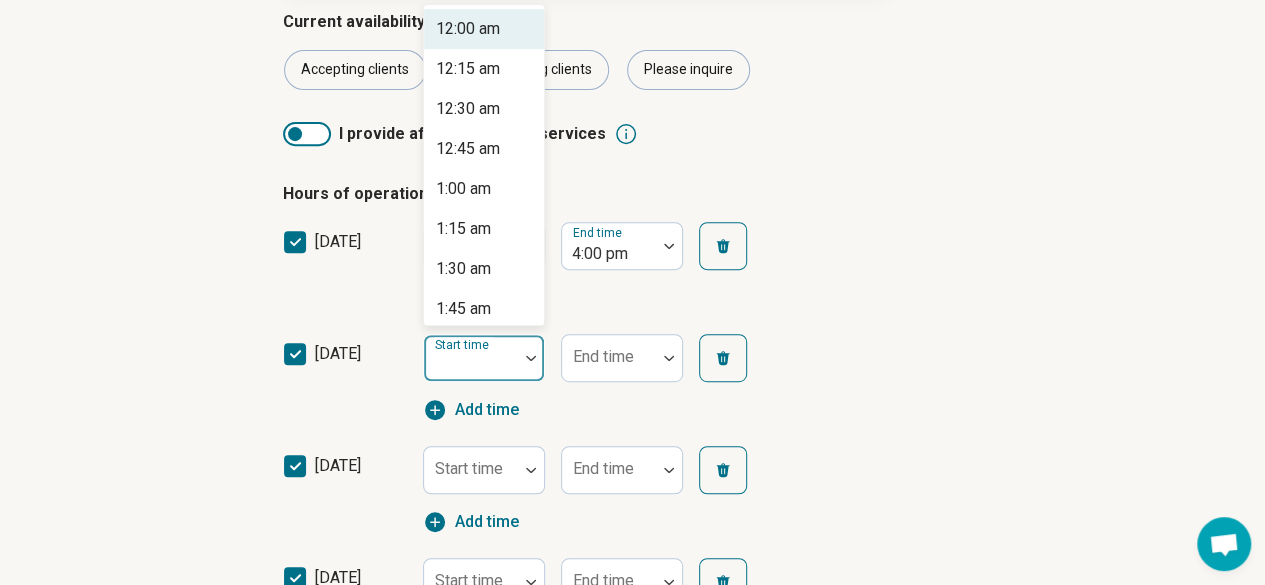 scroll, scrollTop: 336, scrollLeft: 0, axis: vertical 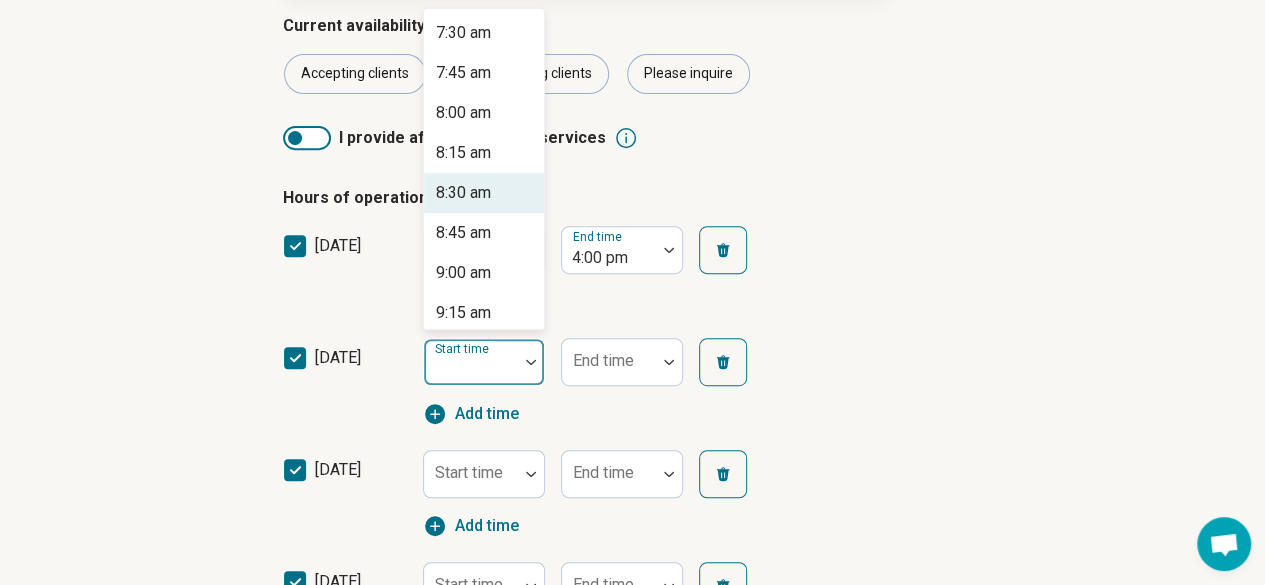 click on "8:30 am" at bounding box center (463, 193) 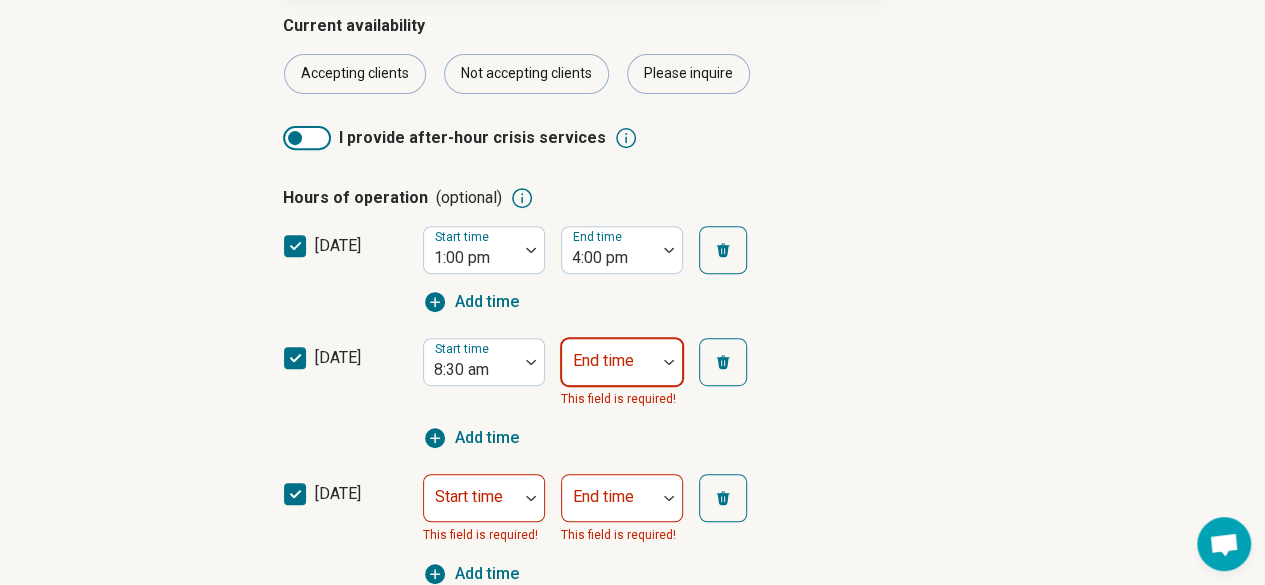 click on "End time" at bounding box center [622, 362] 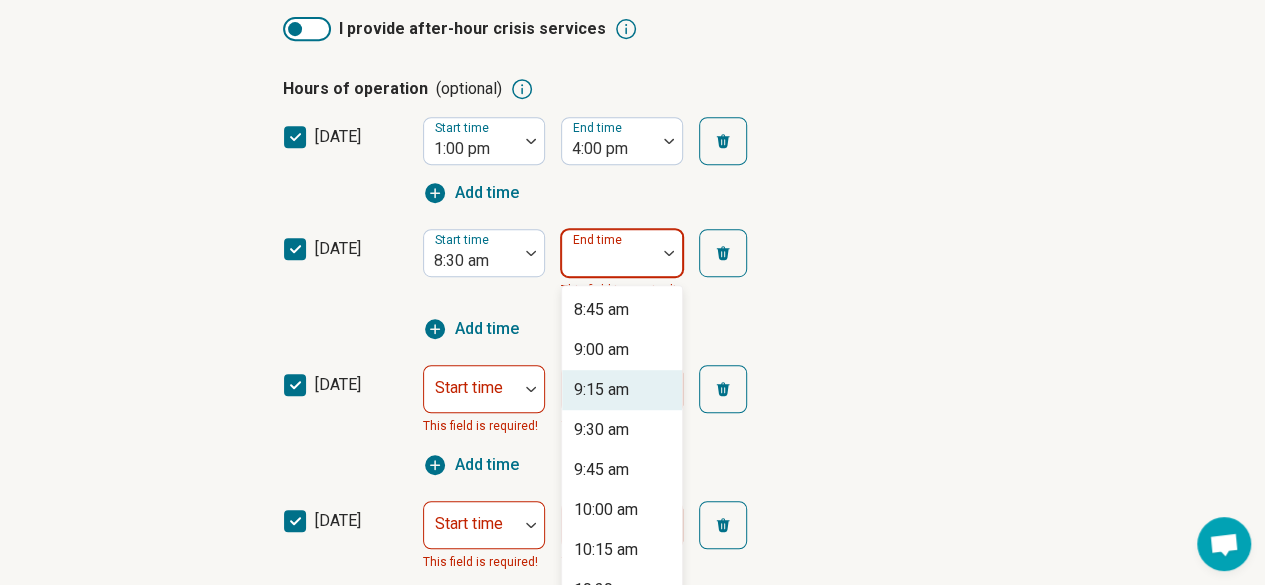 scroll, scrollTop: 474, scrollLeft: 0, axis: vertical 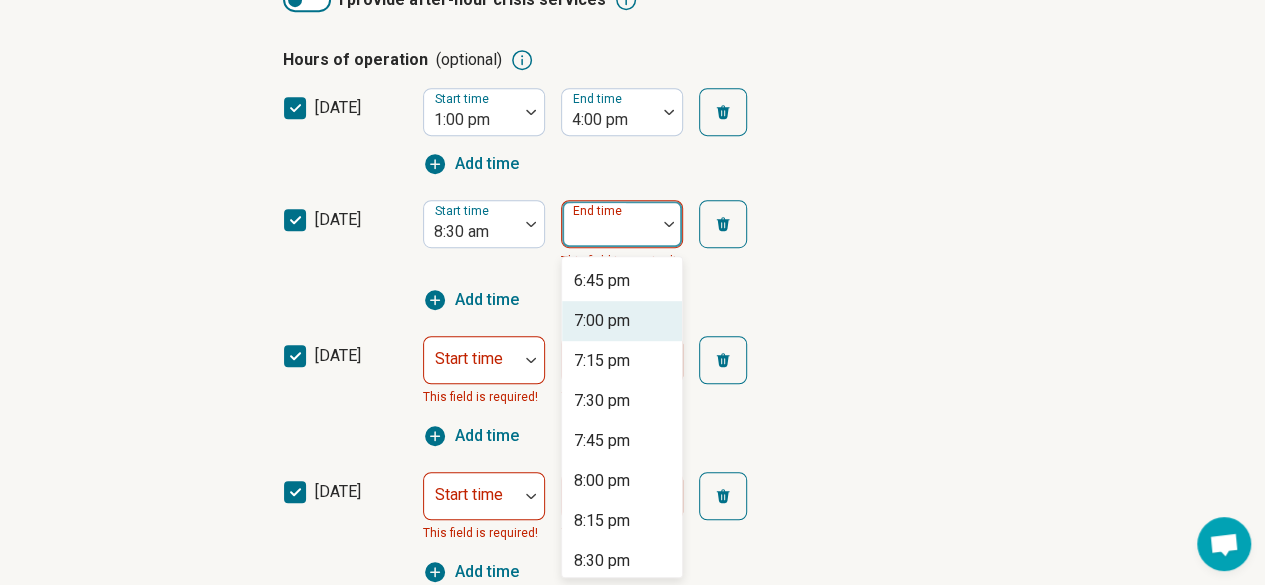 click on "7:00 pm" at bounding box center [602, 321] 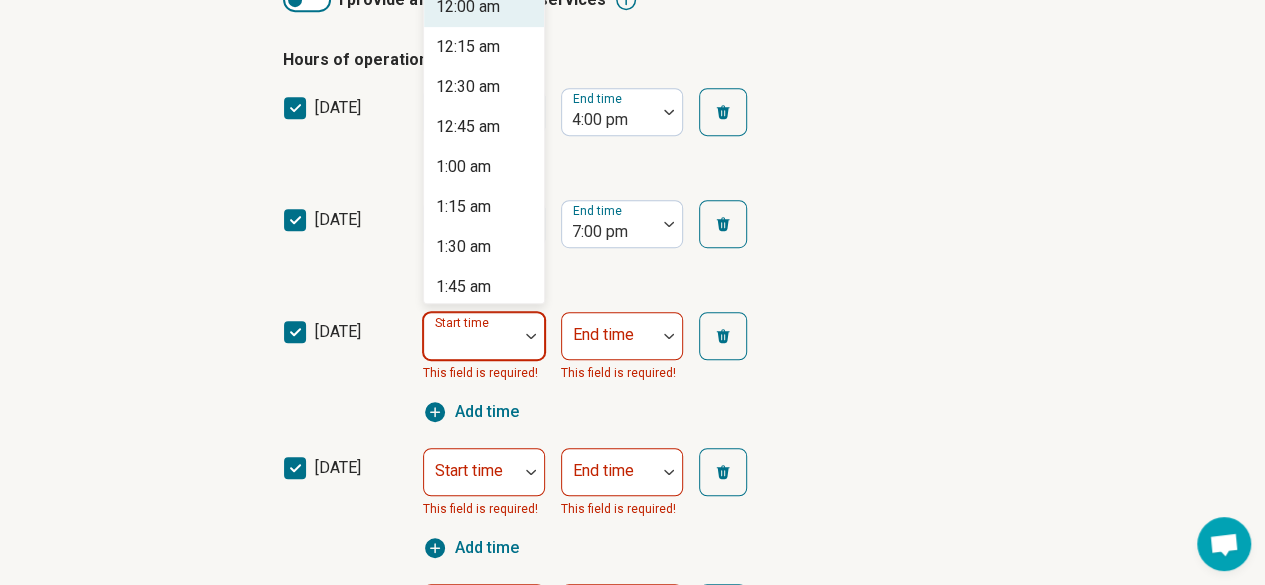 click at bounding box center (471, 336) 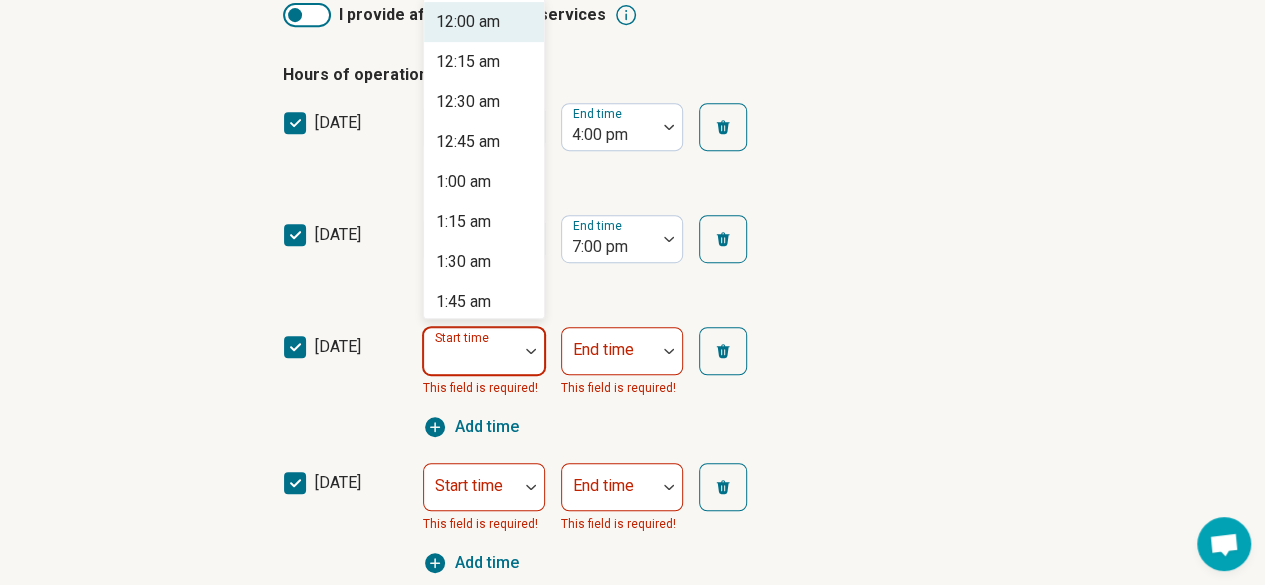 scroll, scrollTop: 448, scrollLeft: 0, axis: vertical 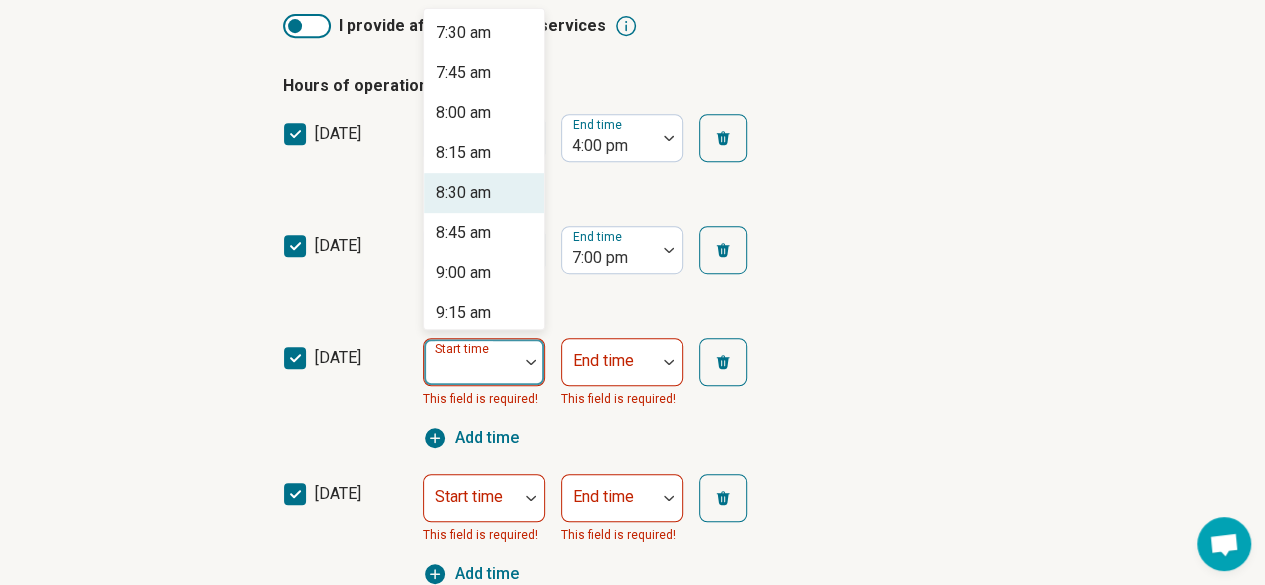 click on "8:30 am" at bounding box center [463, 193] 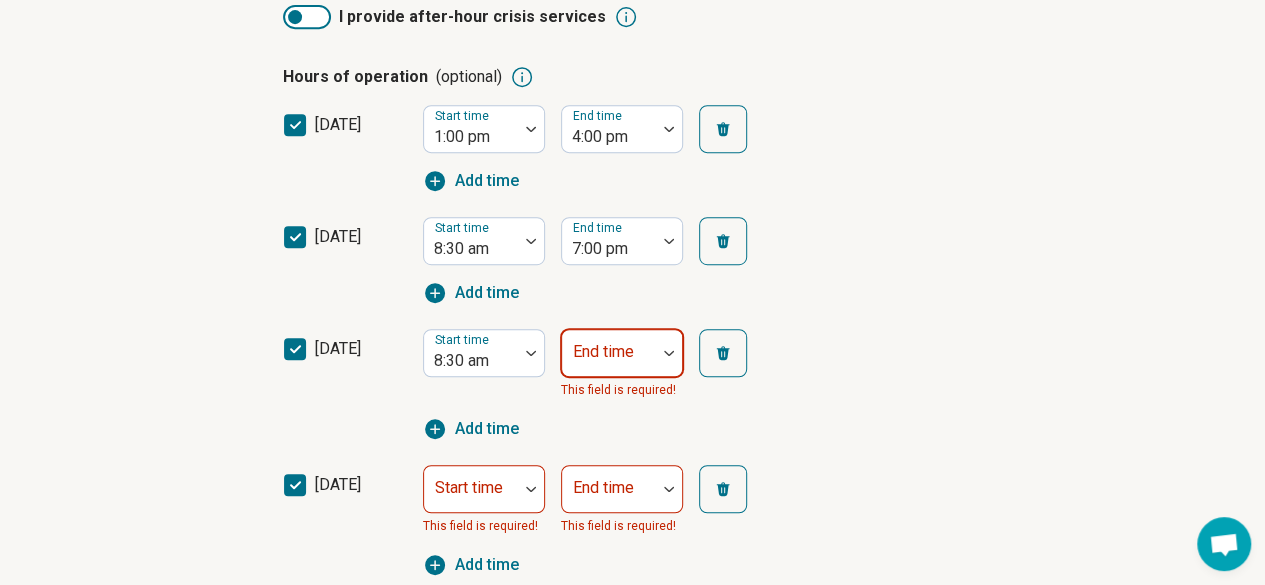 click at bounding box center [609, 361] 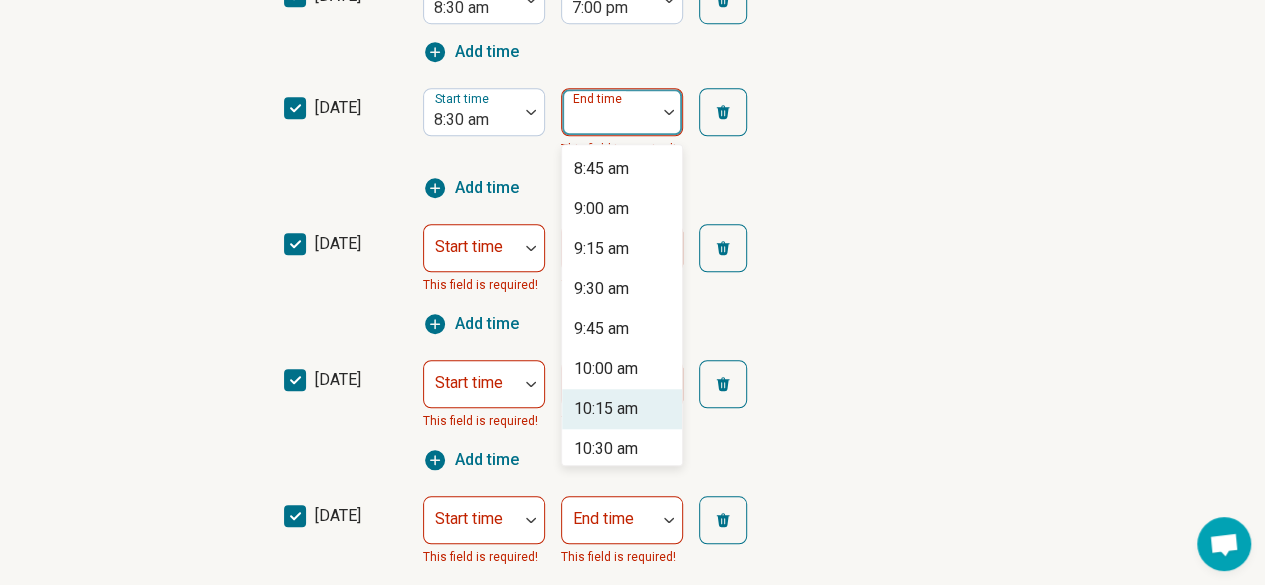 scroll, scrollTop: 786, scrollLeft: 0, axis: vertical 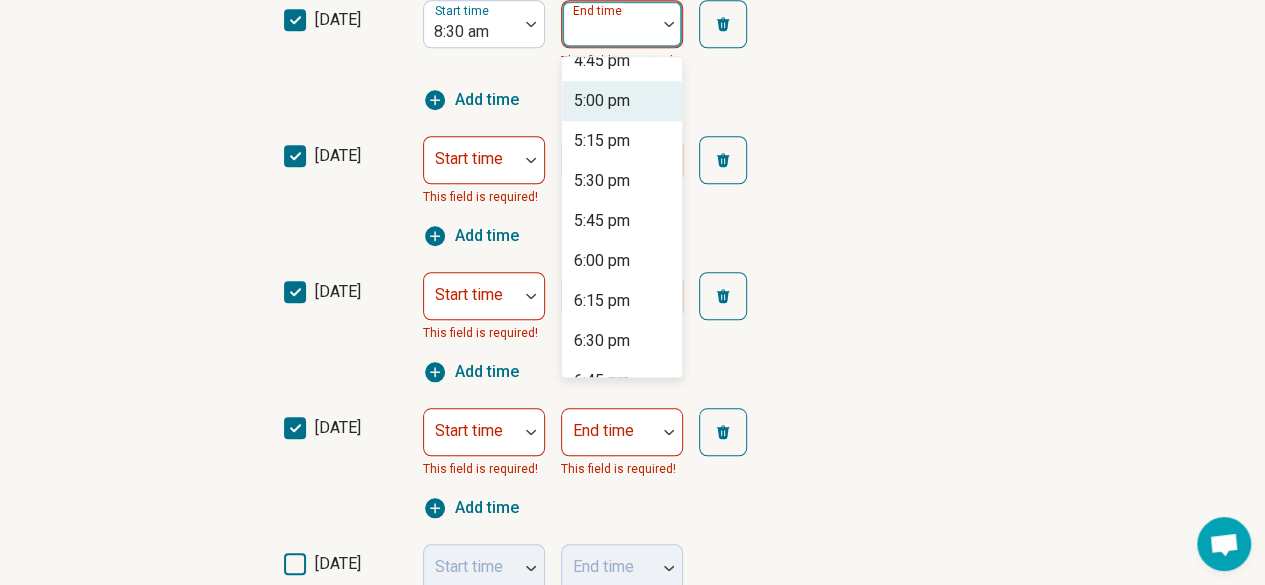 click on "5:00 pm" at bounding box center [622, 101] 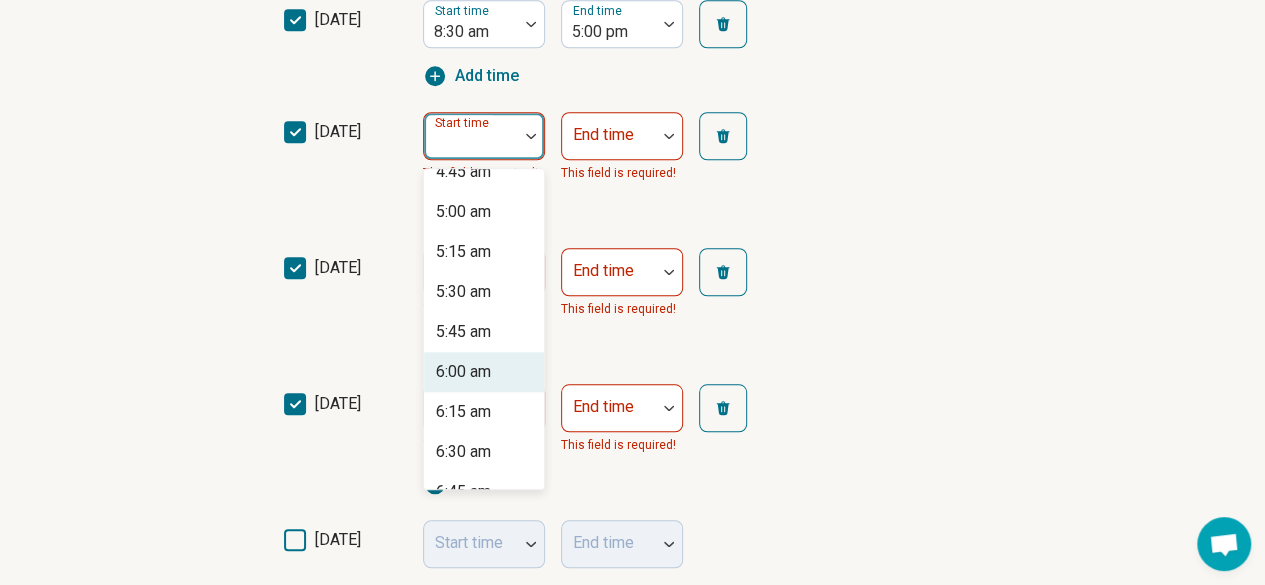 scroll, scrollTop: 800, scrollLeft: 0, axis: vertical 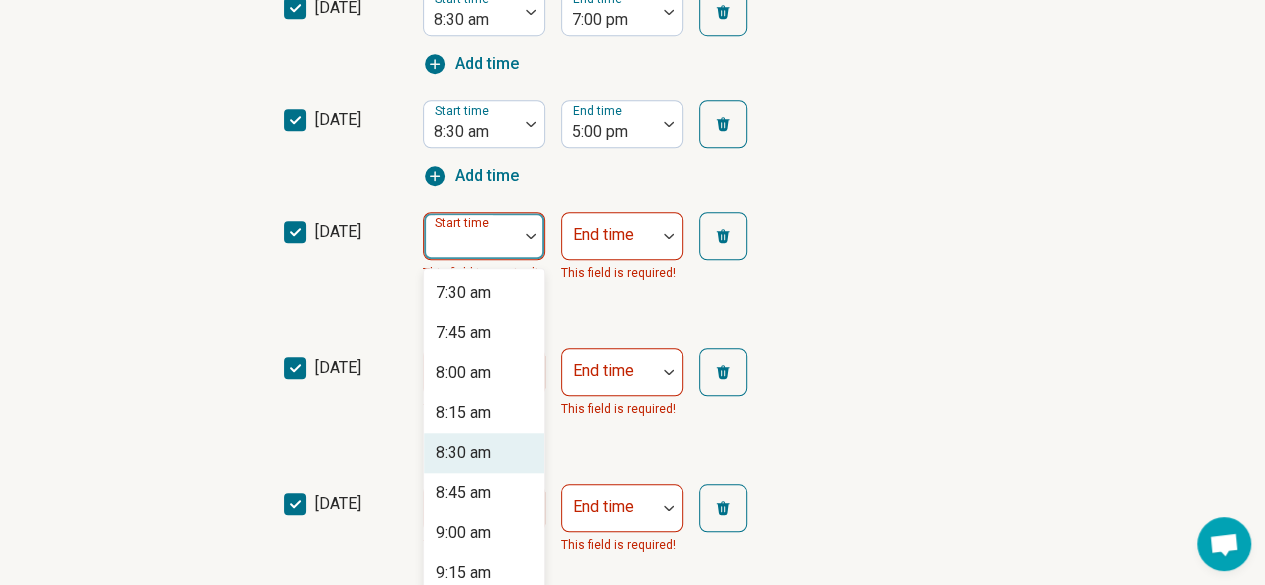 click on "8:30 am" at bounding box center (463, 453) 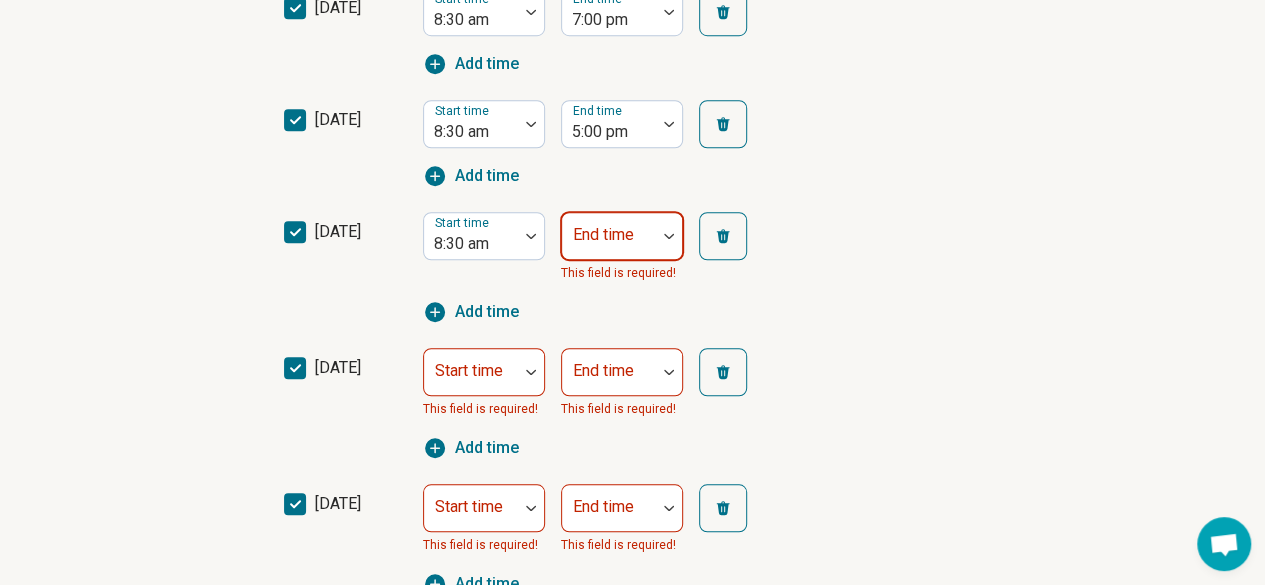 click on "End time" at bounding box center (622, 236) 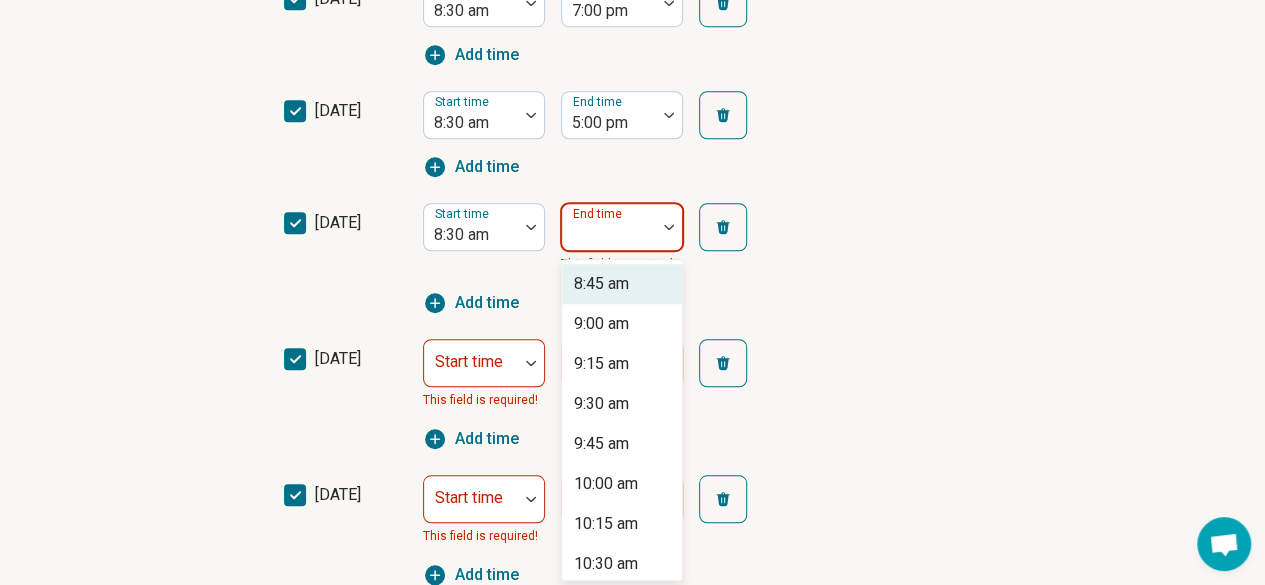 scroll, scrollTop: 698, scrollLeft: 0, axis: vertical 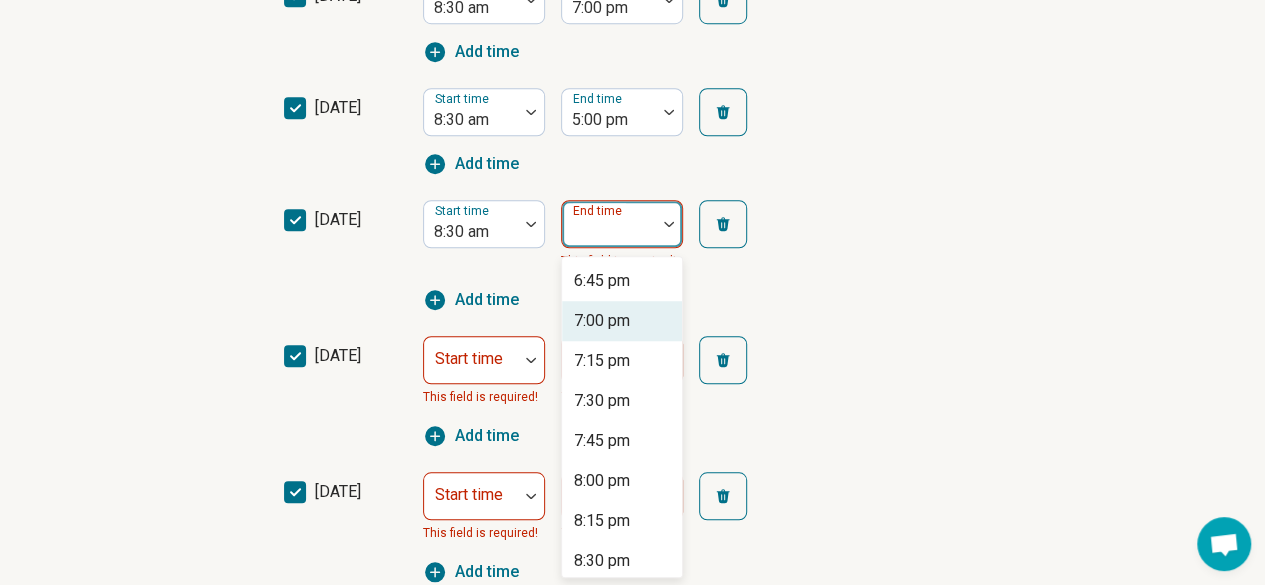 click on "7:00 pm" at bounding box center (602, 321) 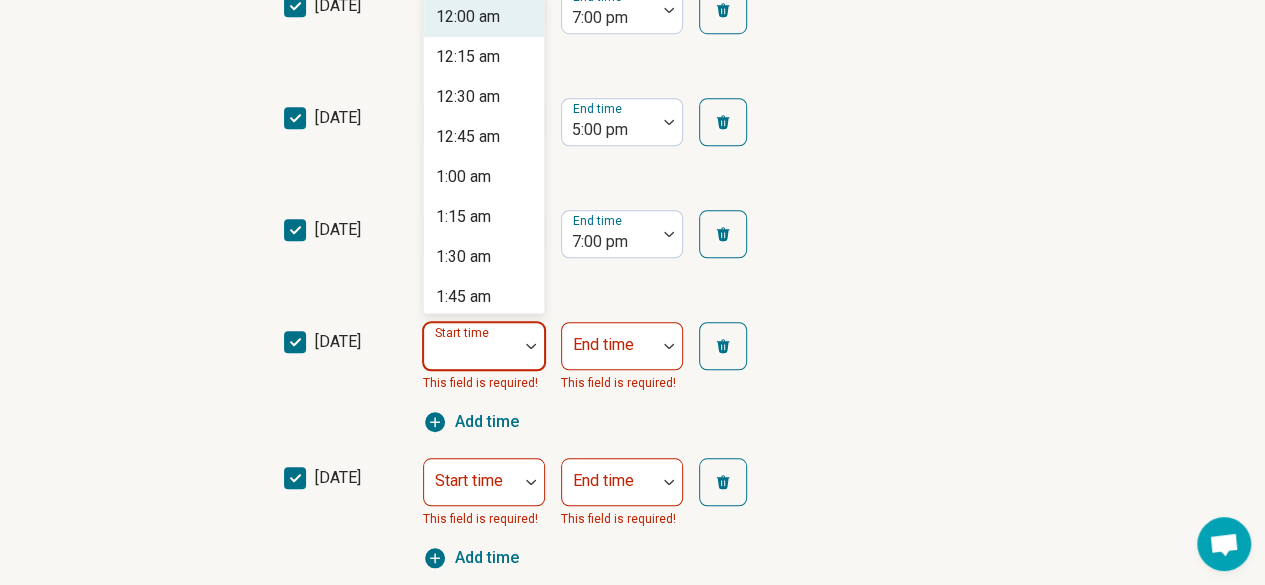 click on "Start time" at bounding box center (484, 346) 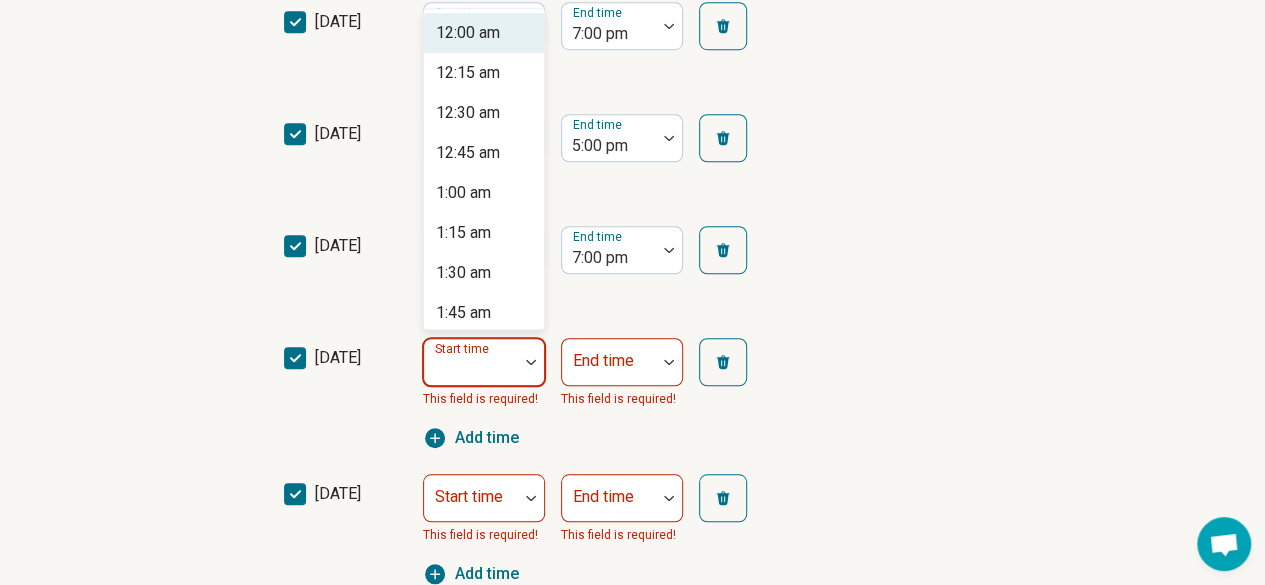 scroll, scrollTop: 672, scrollLeft: 0, axis: vertical 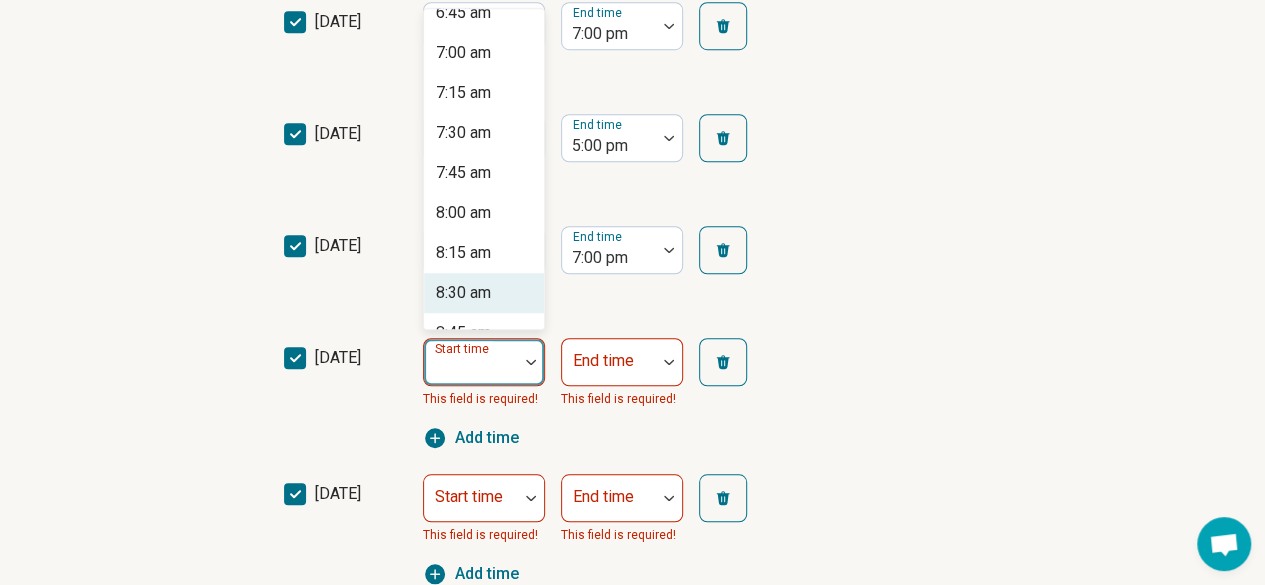 click on "8:30 am" at bounding box center [463, 293] 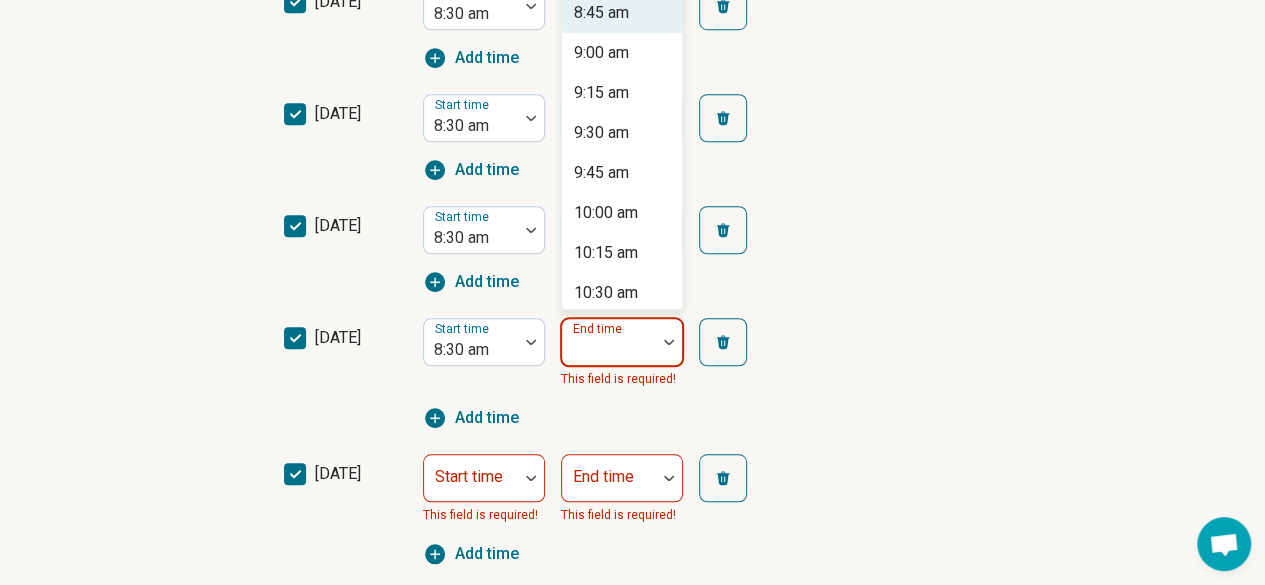 click on "End time" at bounding box center [622, 342] 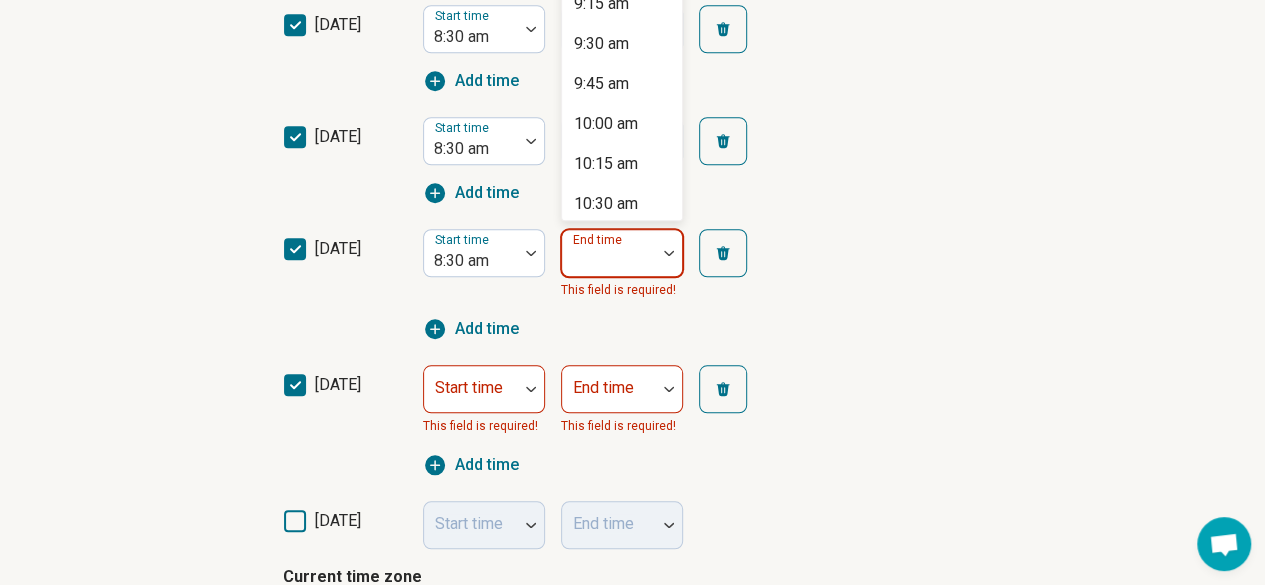 scroll, scrollTop: 810, scrollLeft: 0, axis: vertical 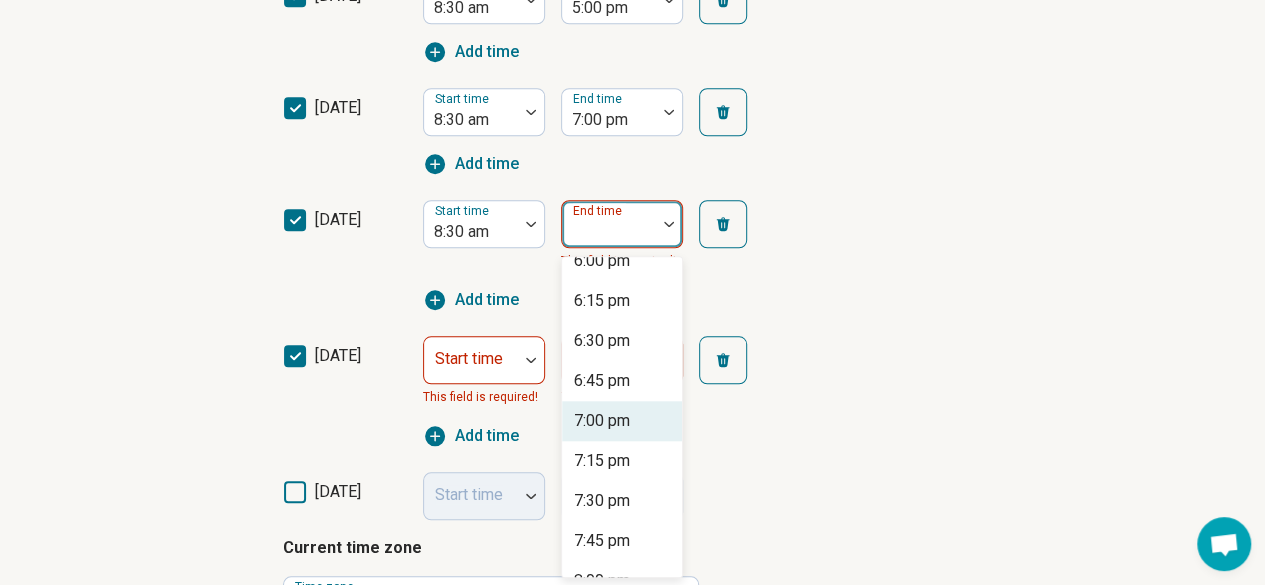 click on "7:00 pm" at bounding box center (602, 421) 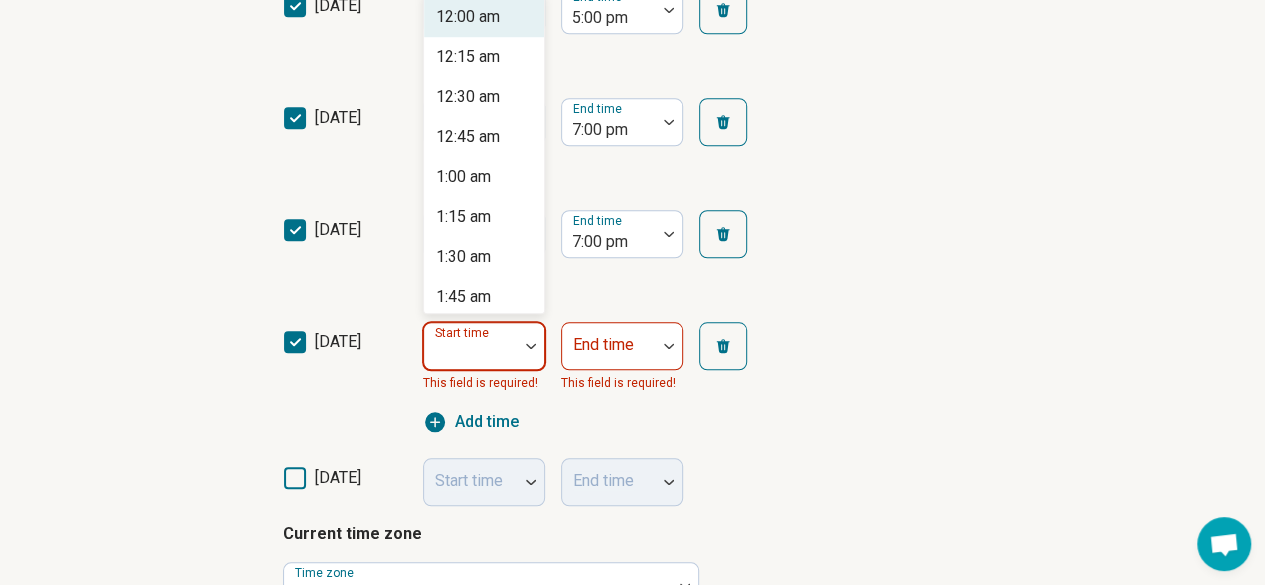 click on "Start time" at bounding box center [464, 332] 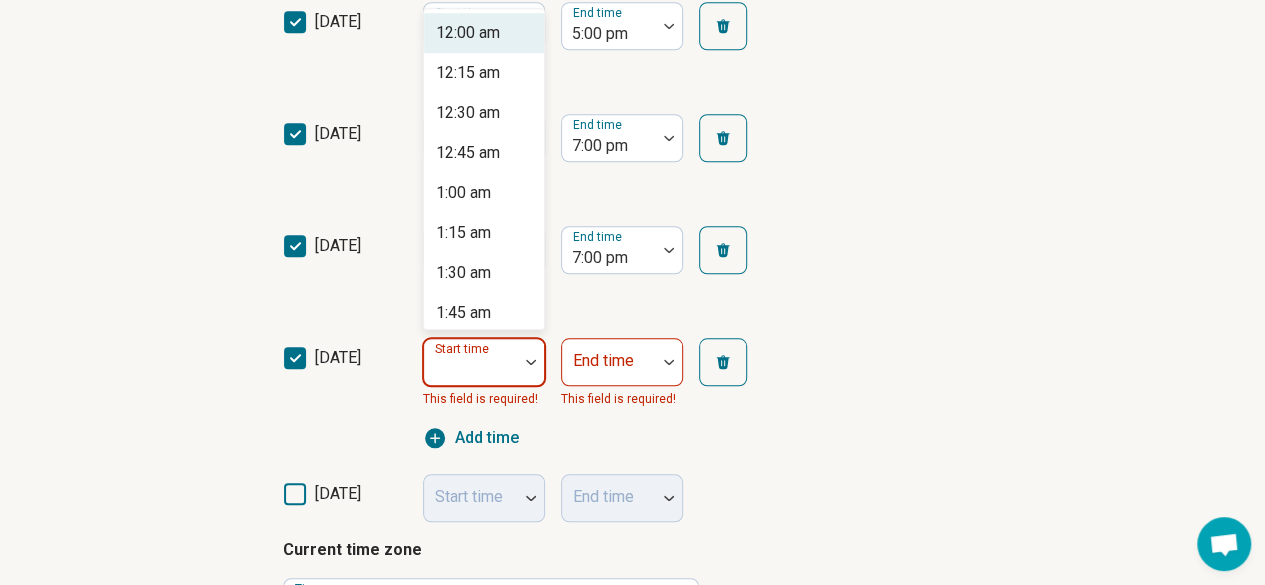 scroll, scrollTop: 784, scrollLeft: 0, axis: vertical 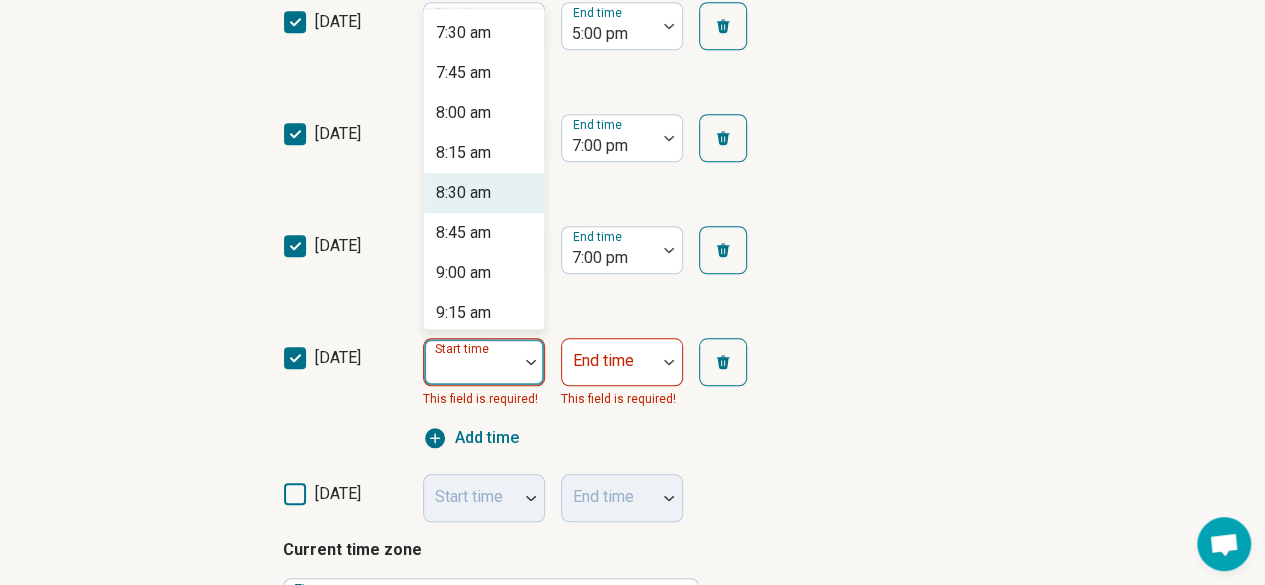 click on "8:30 am" at bounding box center (463, 193) 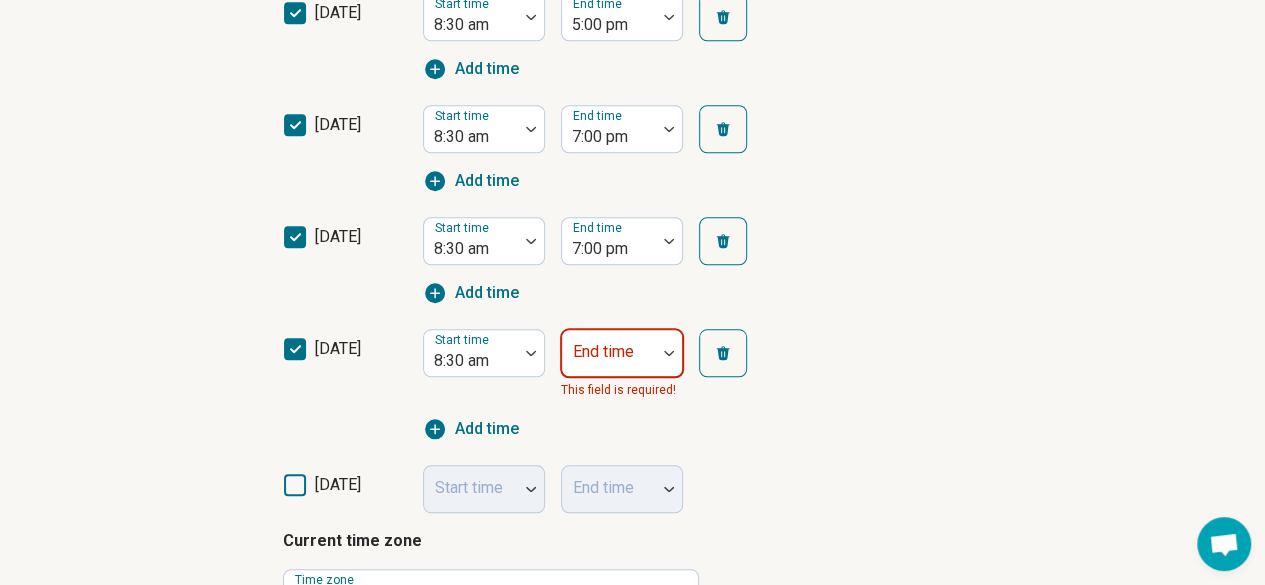 click on "End time" at bounding box center (622, 353) 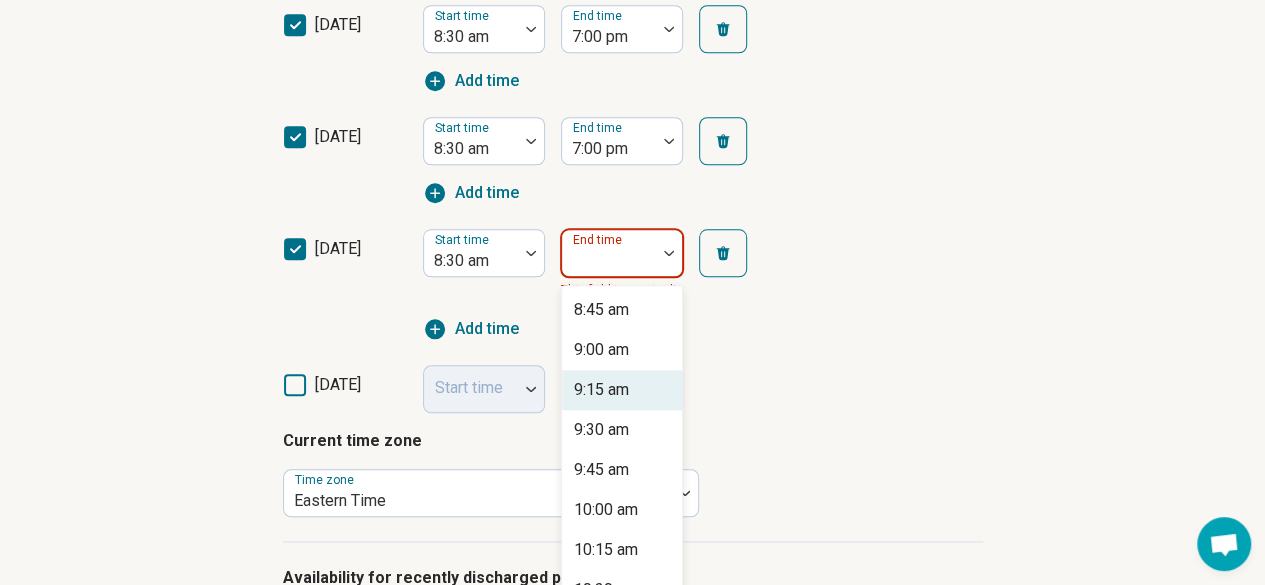 scroll, scrollTop: 922, scrollLeft: 0, axis: vertical 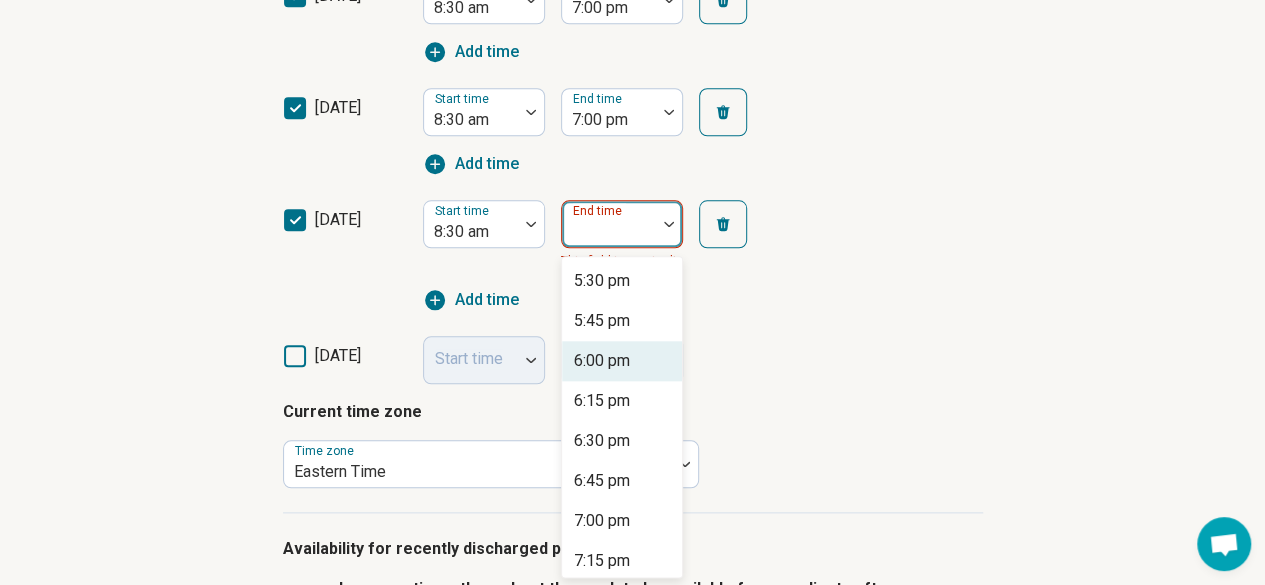 click on "6:00 pm" at bounding box center [602, 361] 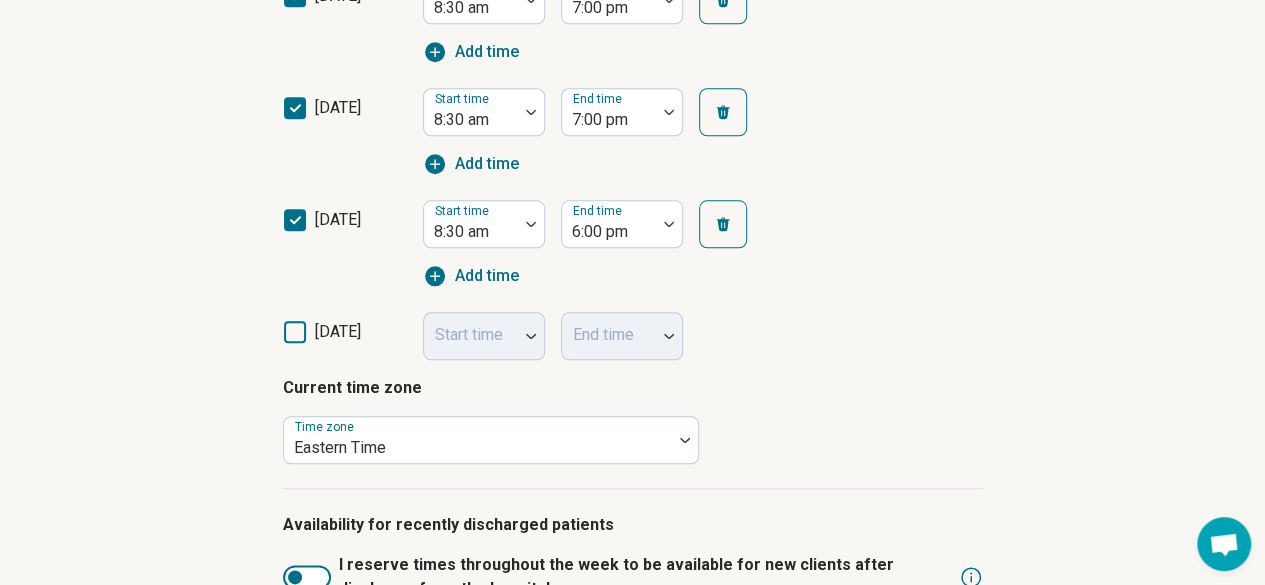 click on "[DATE] Start time End time" at bounding box center [633, 330] 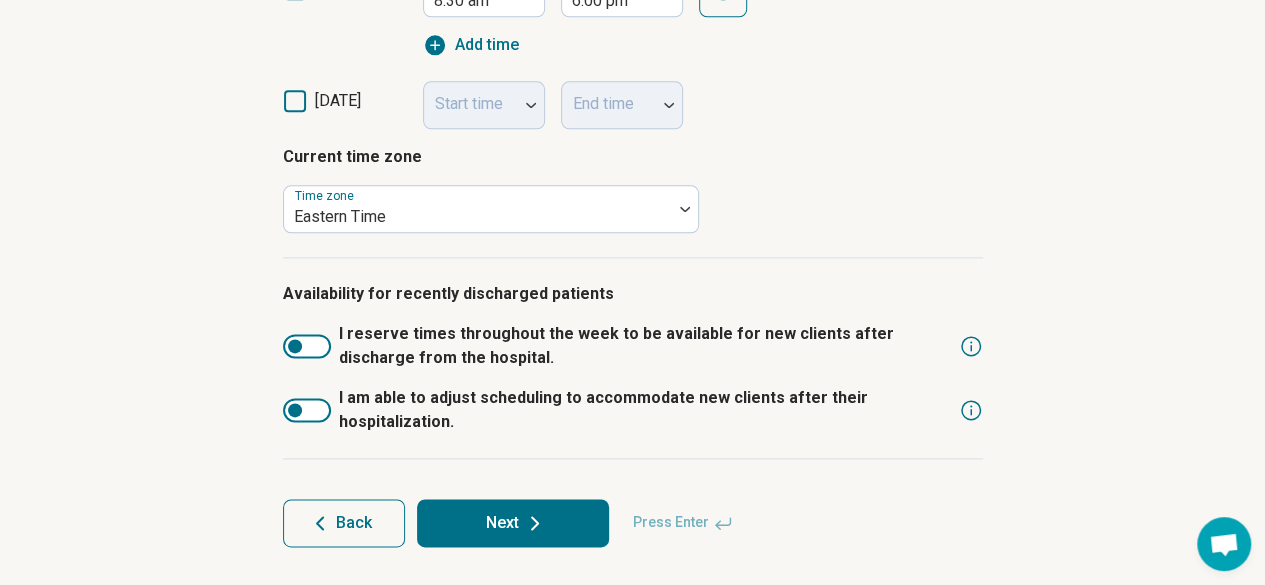 click 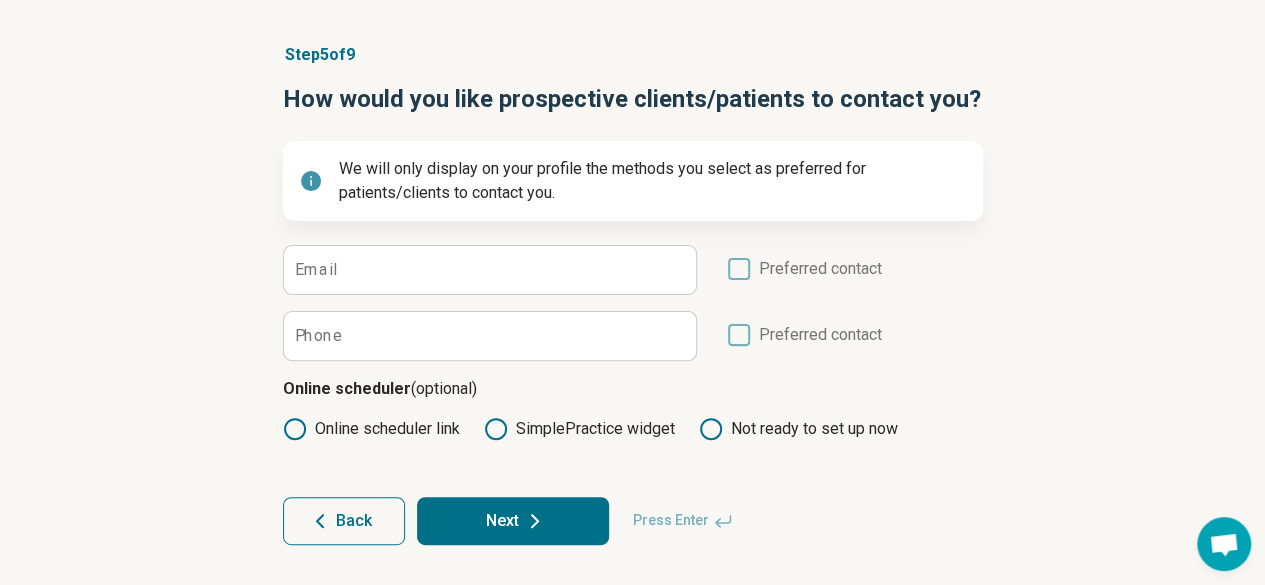 scroll, scrollTop: 128, scrollLeft: 0, axis: vertical 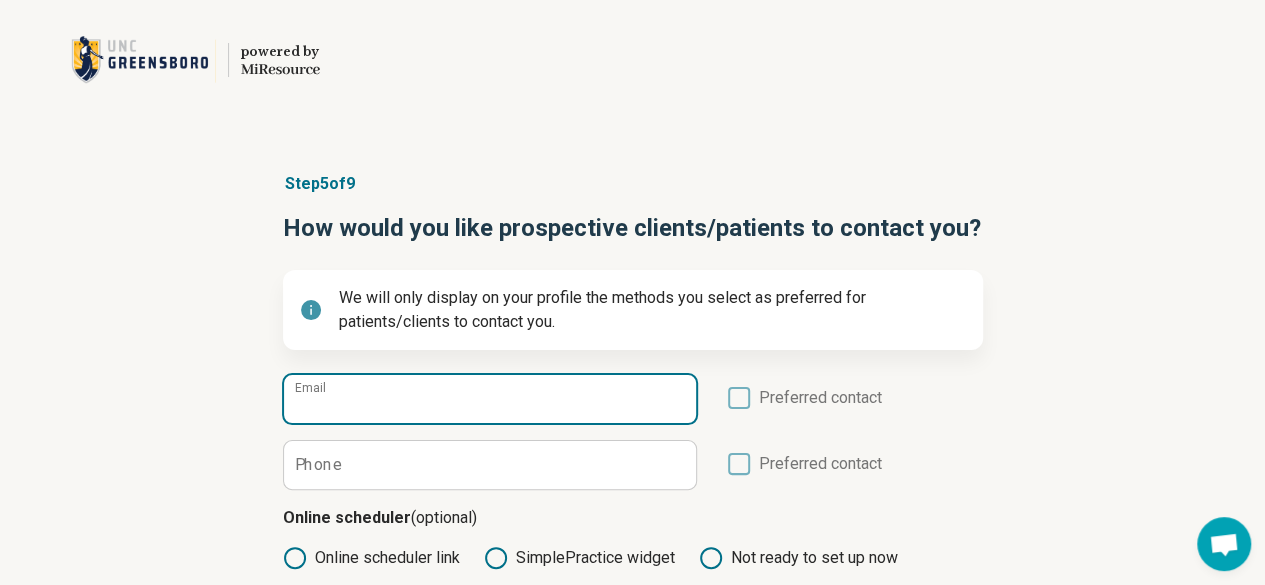 click on "Email" at bounding box center (490, 399) 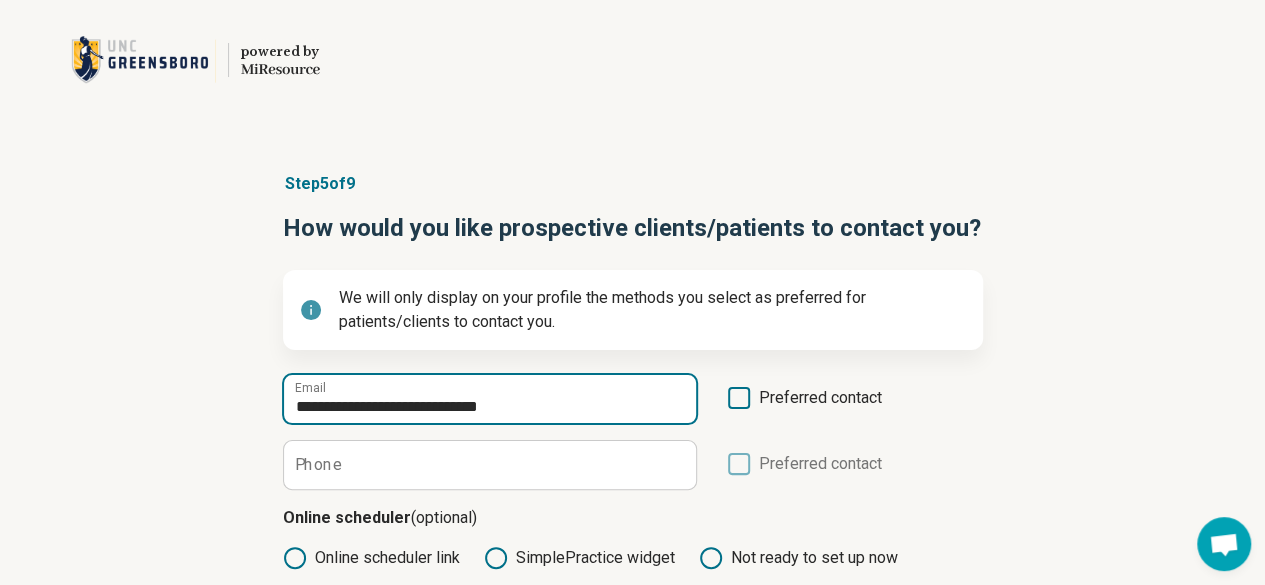 type on "**********" 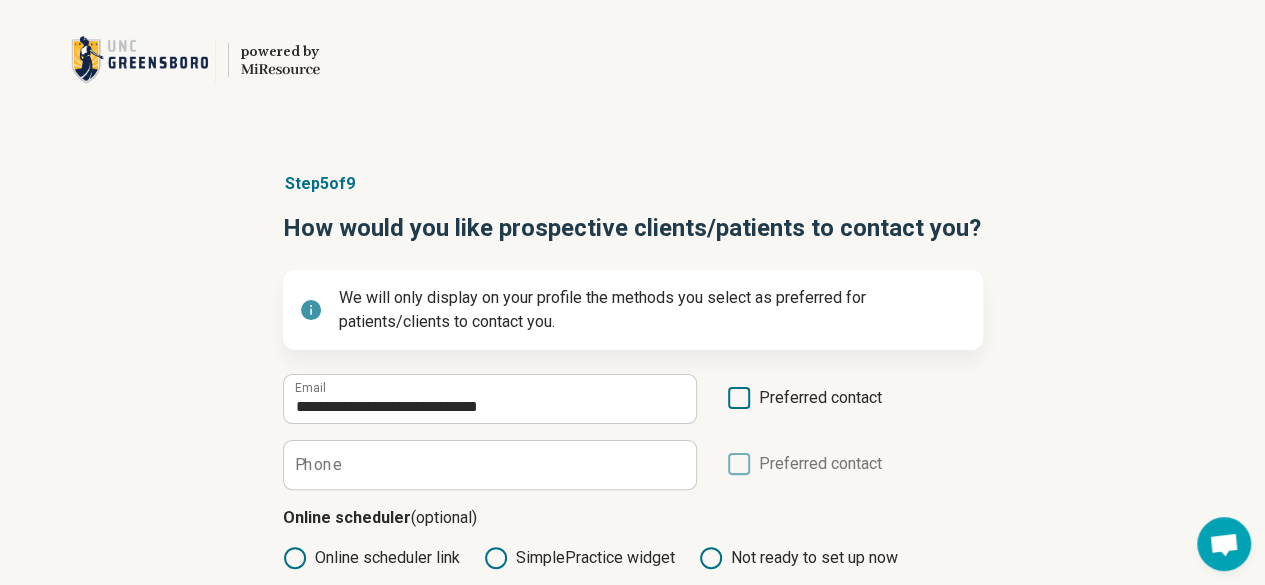 drag, startPoint x: 732, startPoint y: 379, endPoint x: 738, endPoint y: 400, distance: 21.84033 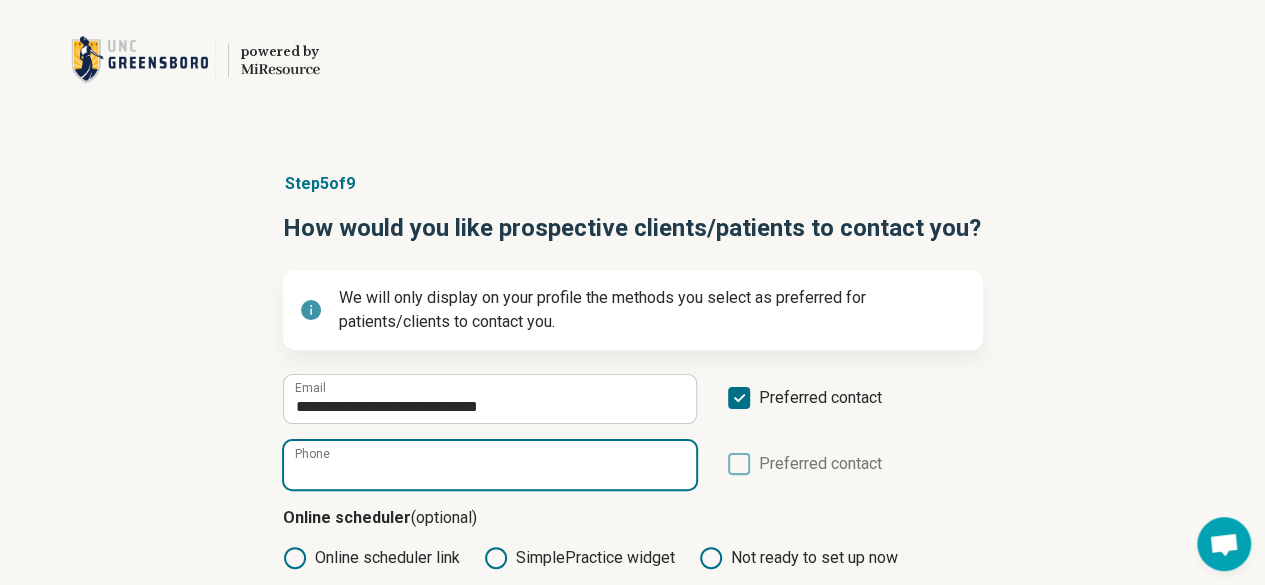 click on "Phone" at bounding box center (490, 465) 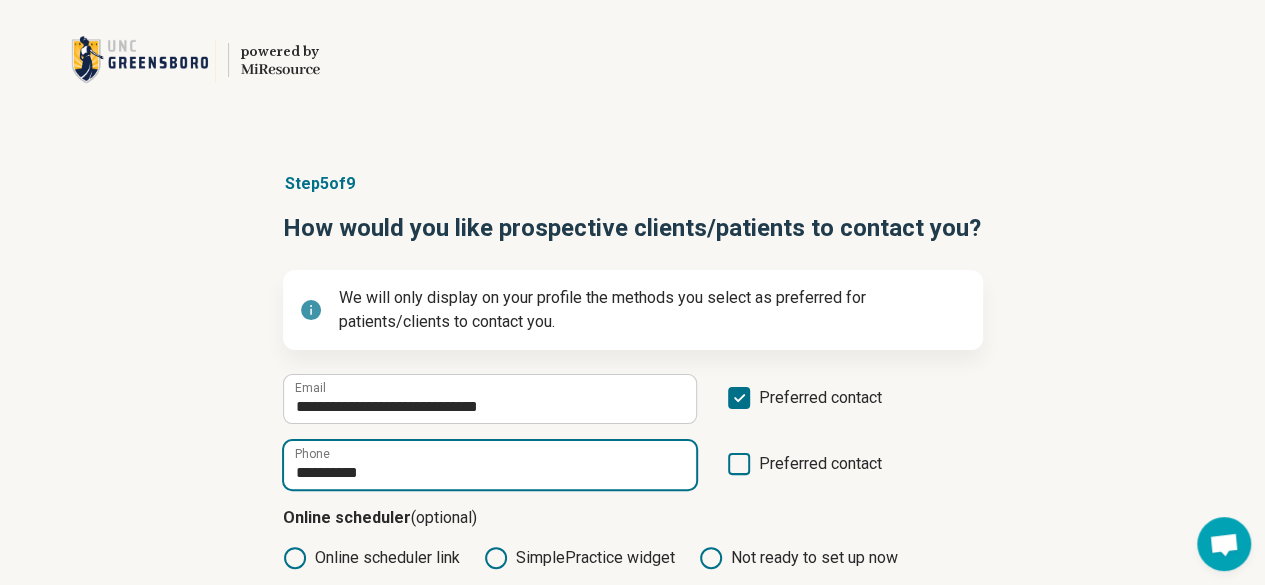 type on "**********" 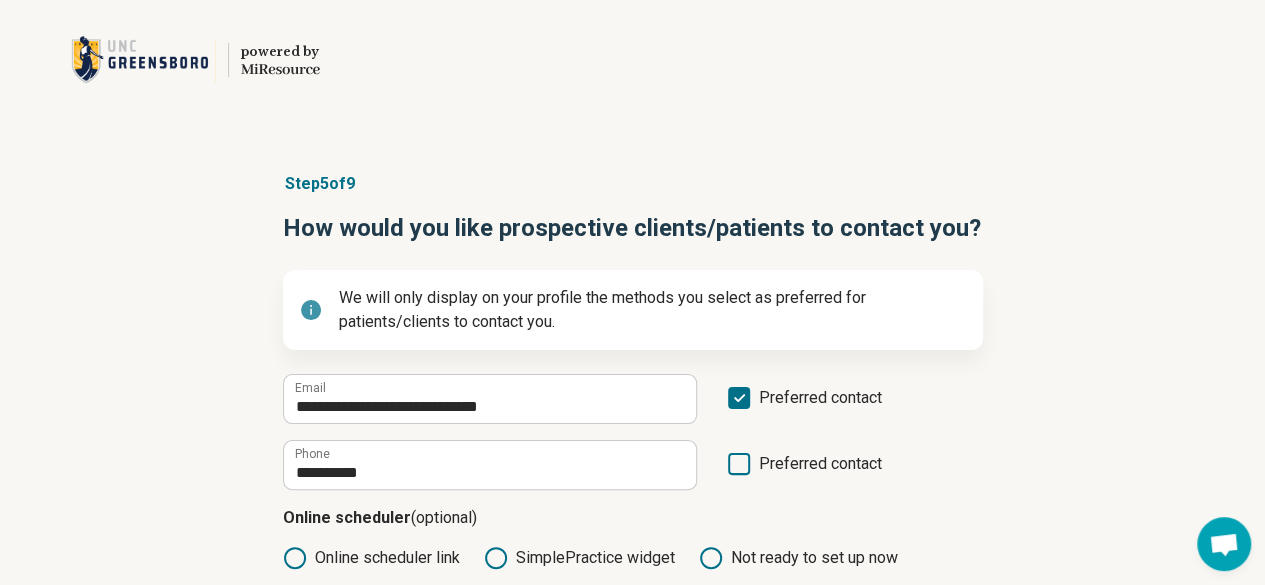 click 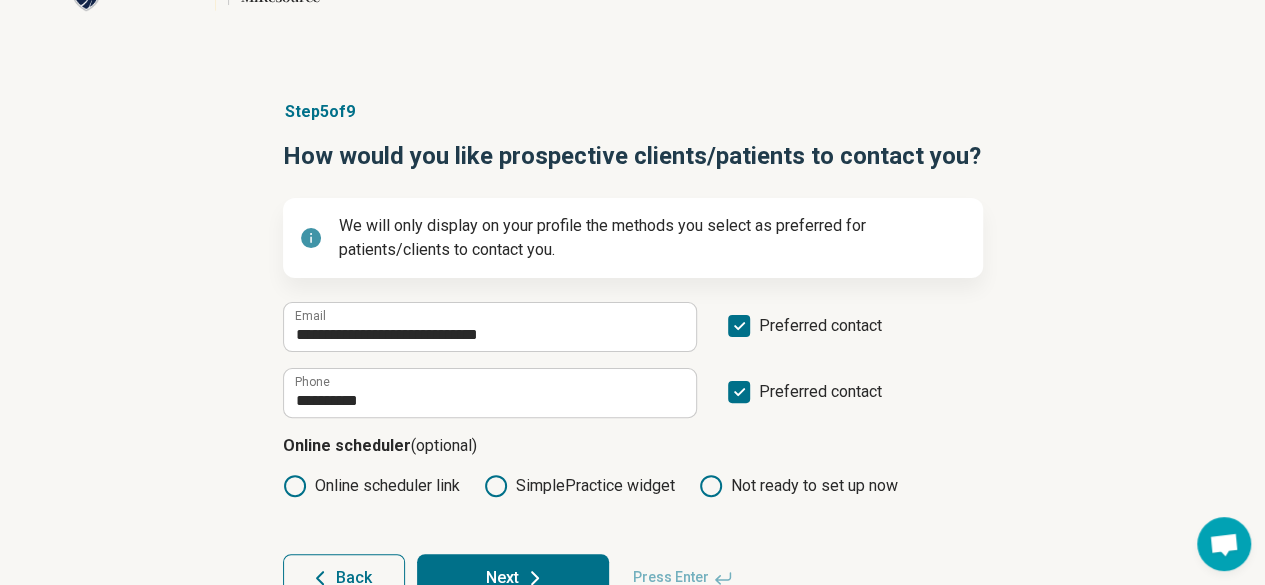 scroll, scrollTop: 128, scrollLeft: 0, axis: vertical 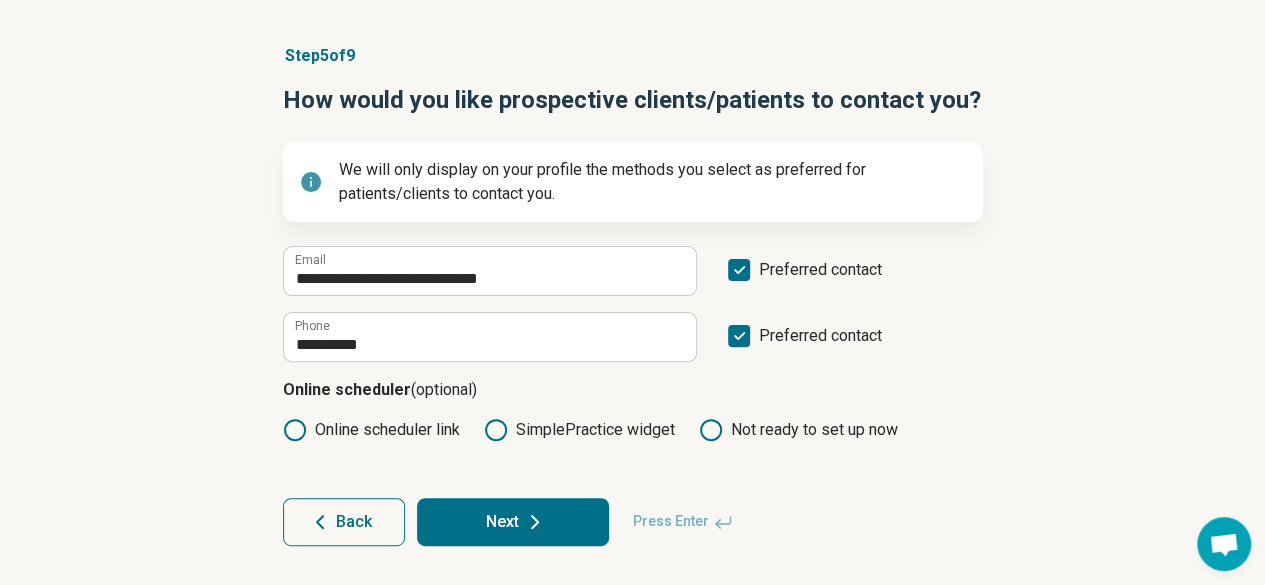 click on "Online scheduler link" at bounding box center [371, 430] 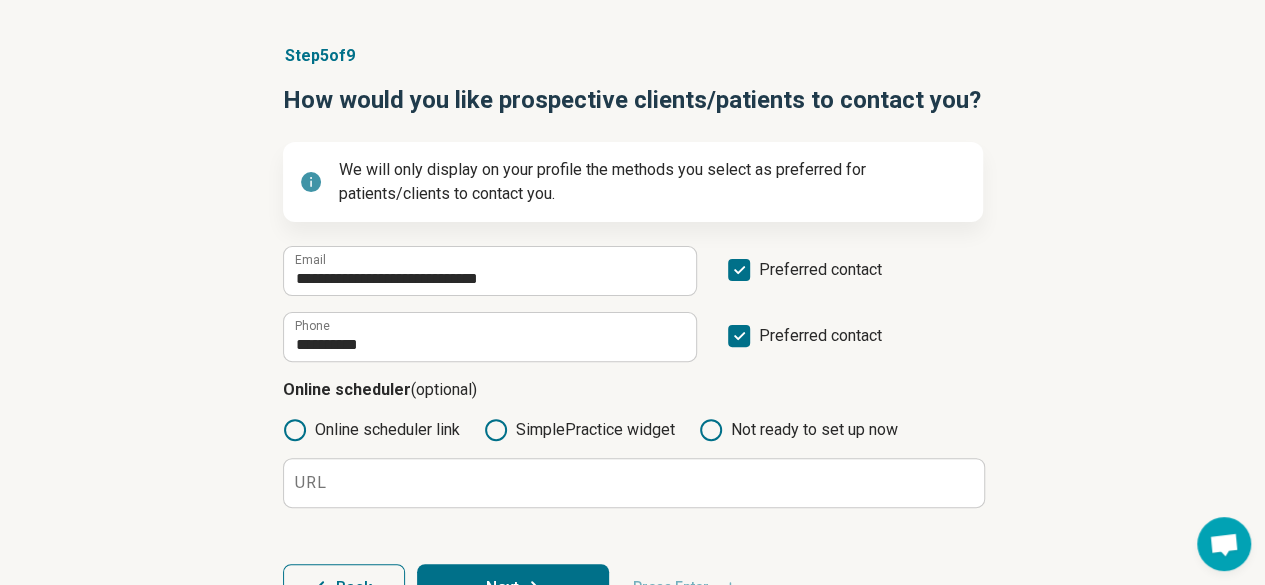 click 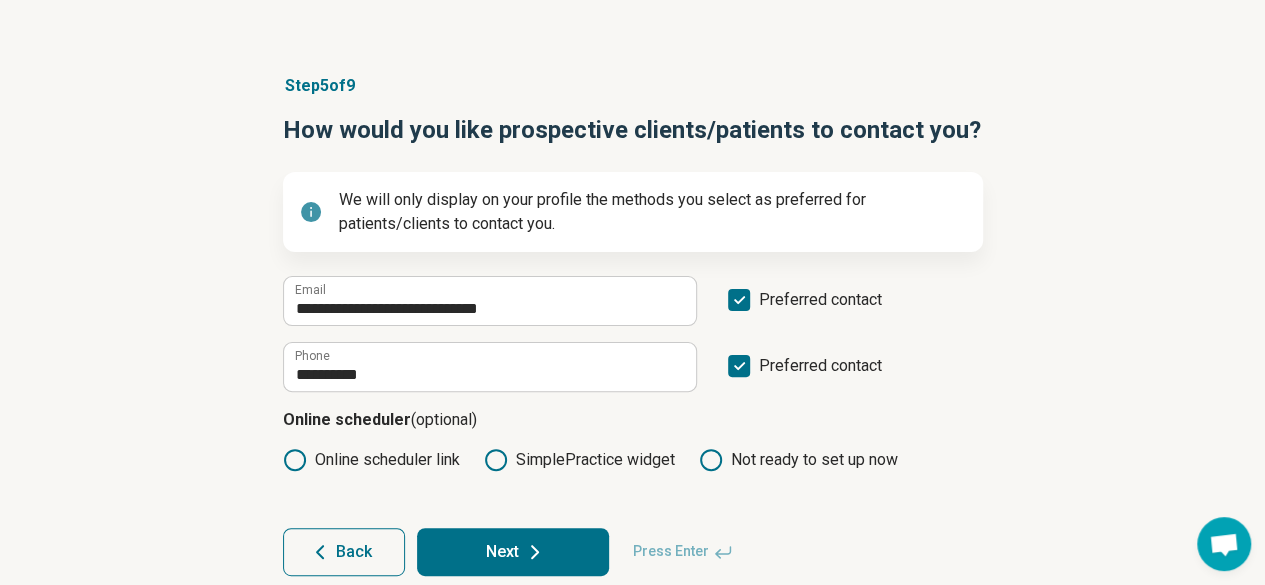 scroll, scrollTop: 128, scrollLeft: 0, axis: vertical 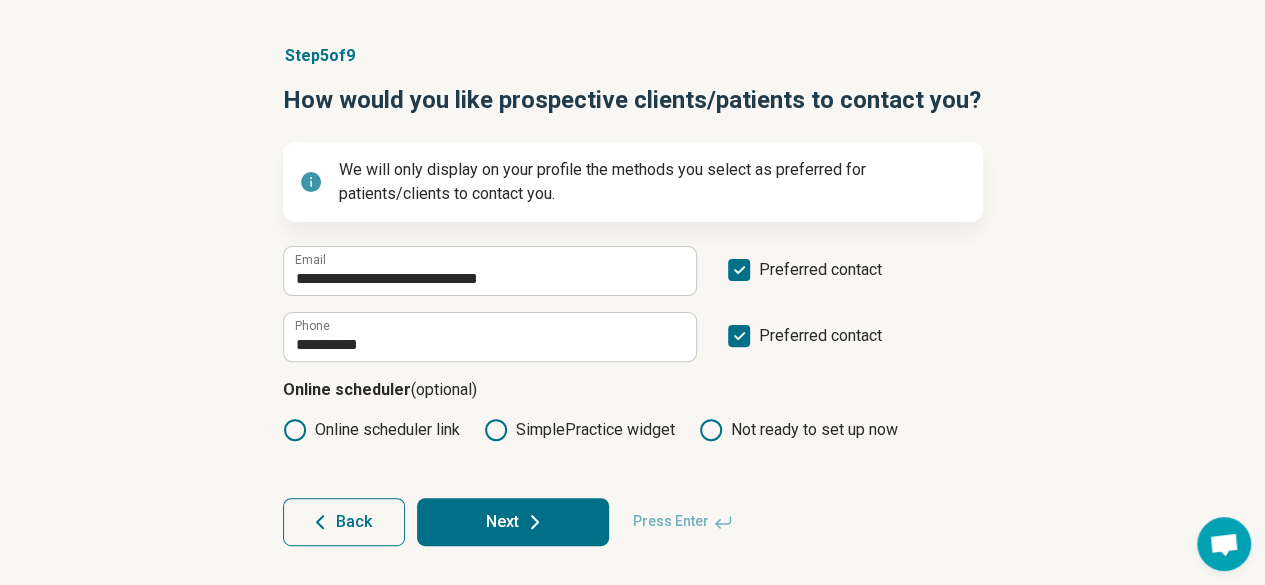 click on "Next" at bounding box center [513, 522] 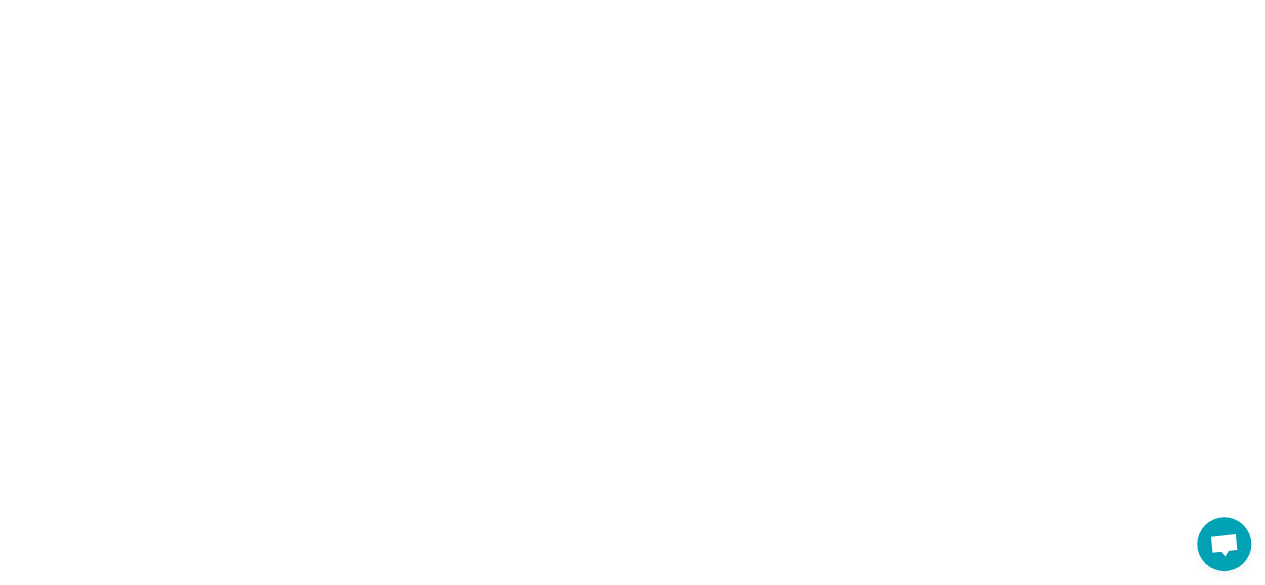 scroll, scrollTop: 0, scrollLeft: 0, axis: both 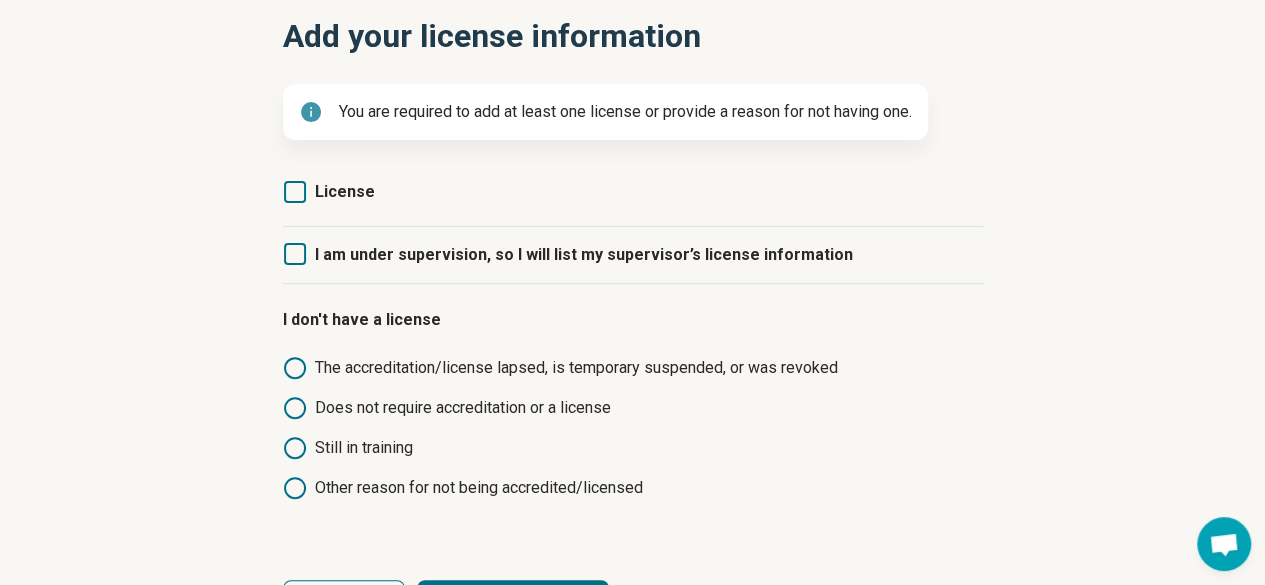 click 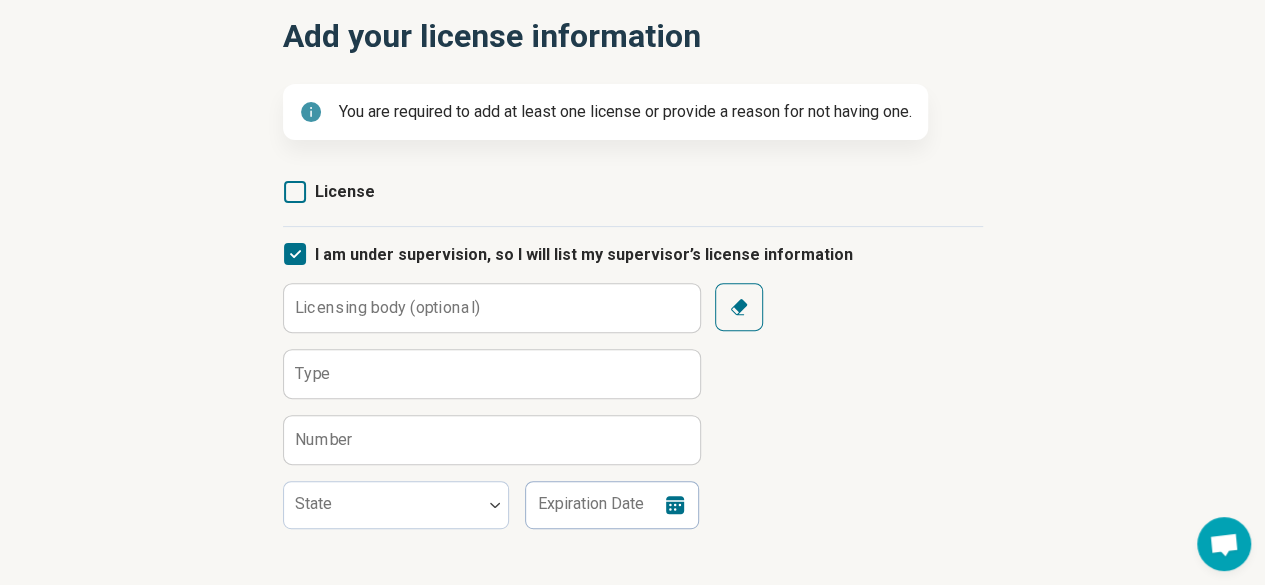 click 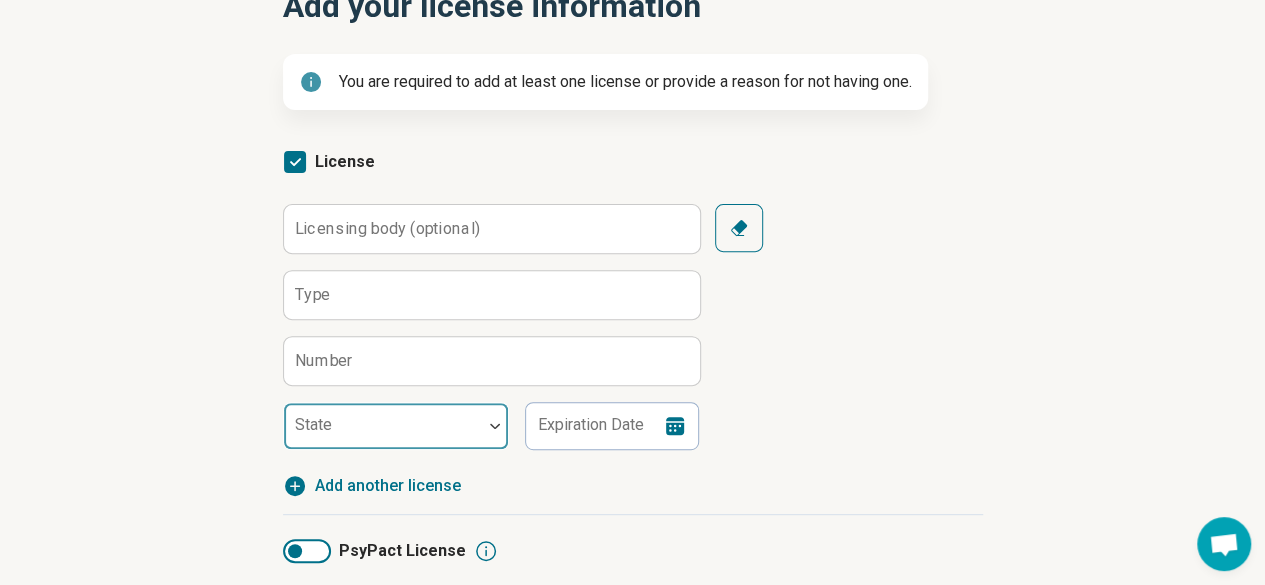 scroll, scrollTop: 0, scrollLeft: 0, axis: both 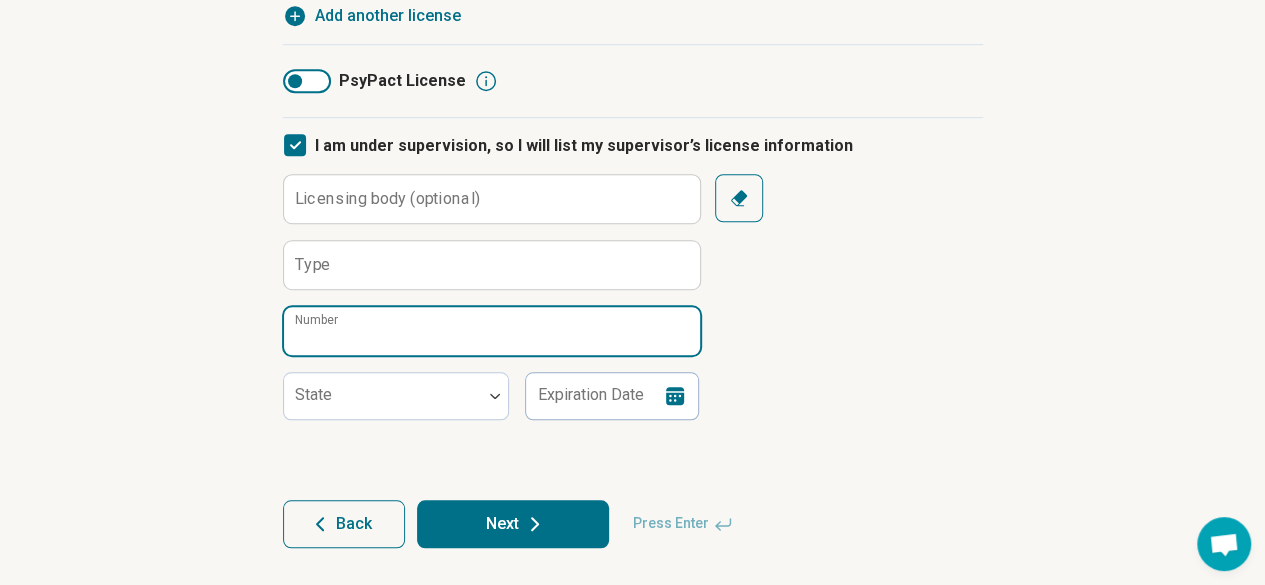click on "Number" at bounding box center (492, 331) 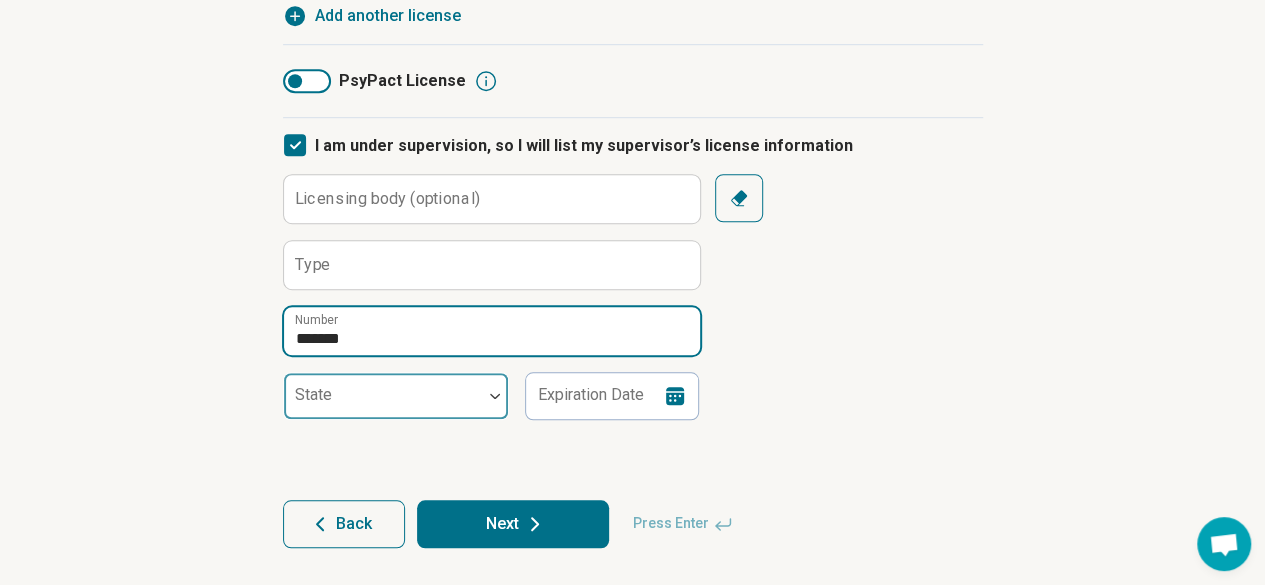 type on "*******" 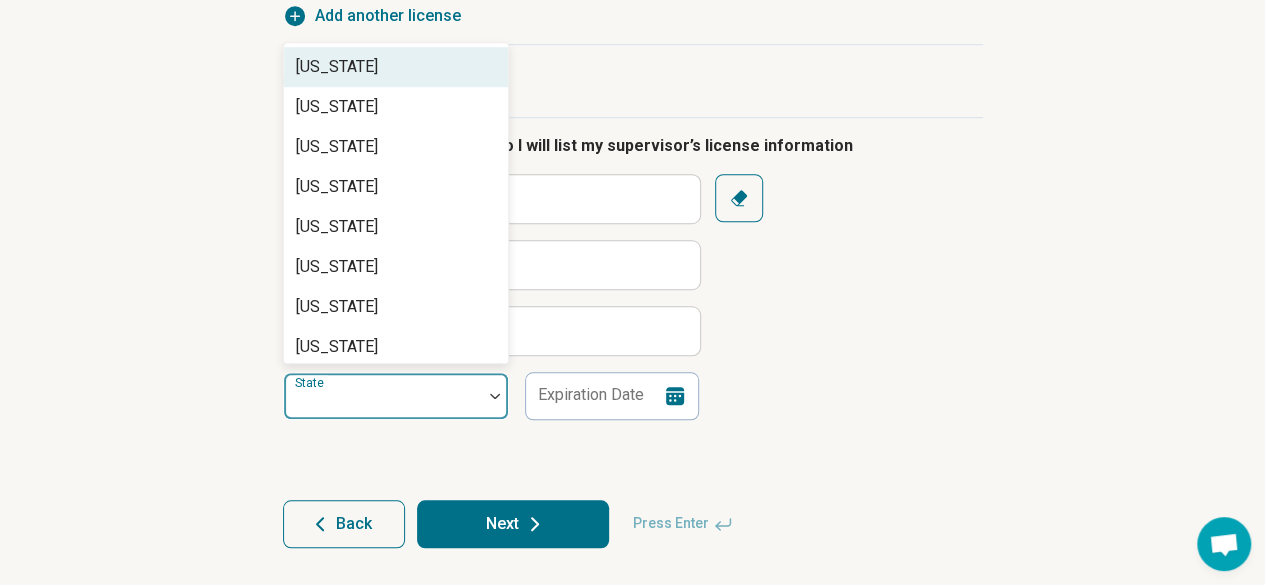 click on "State" at bounding box center [396, 396] 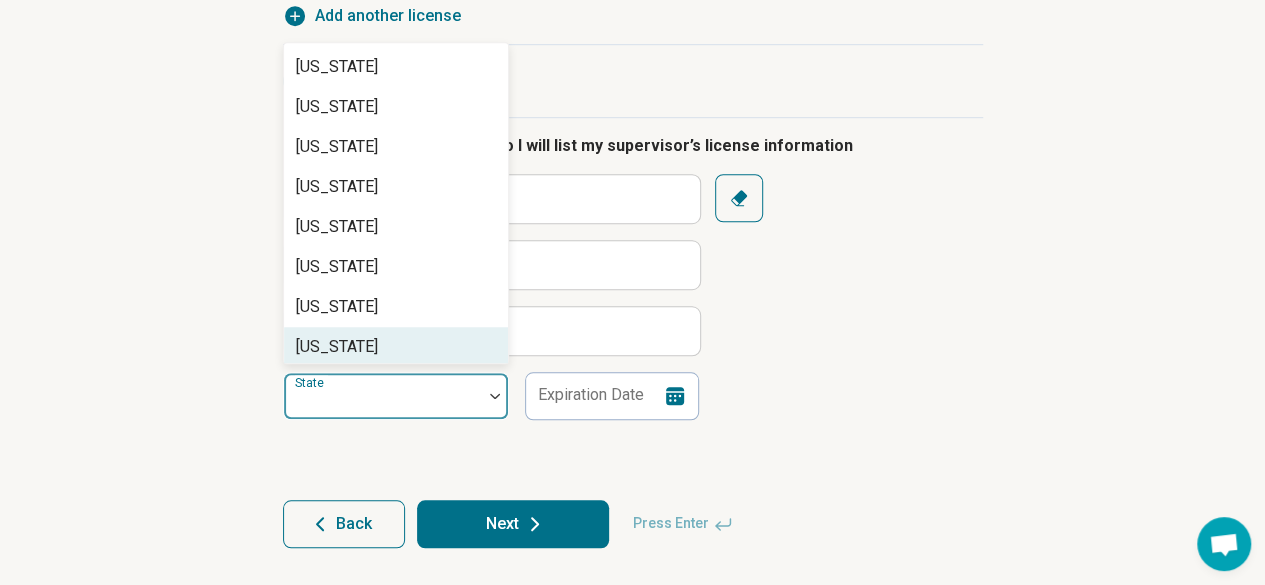 type on "*" 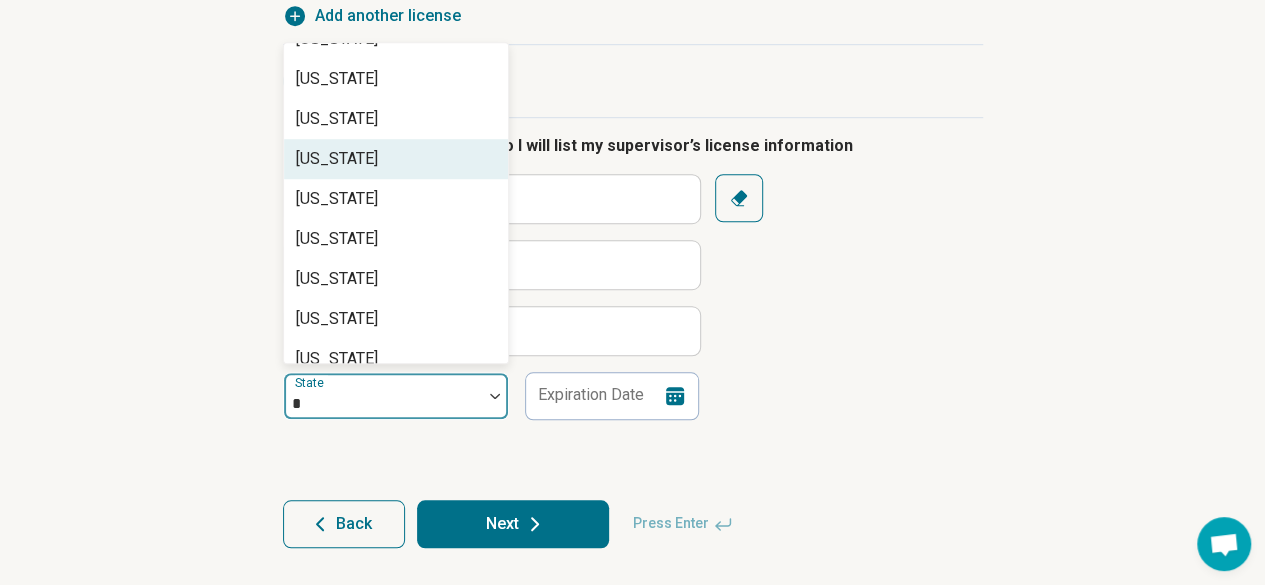 scroll, scrollTop: 700, scrollLeft: 0, axis: vertical 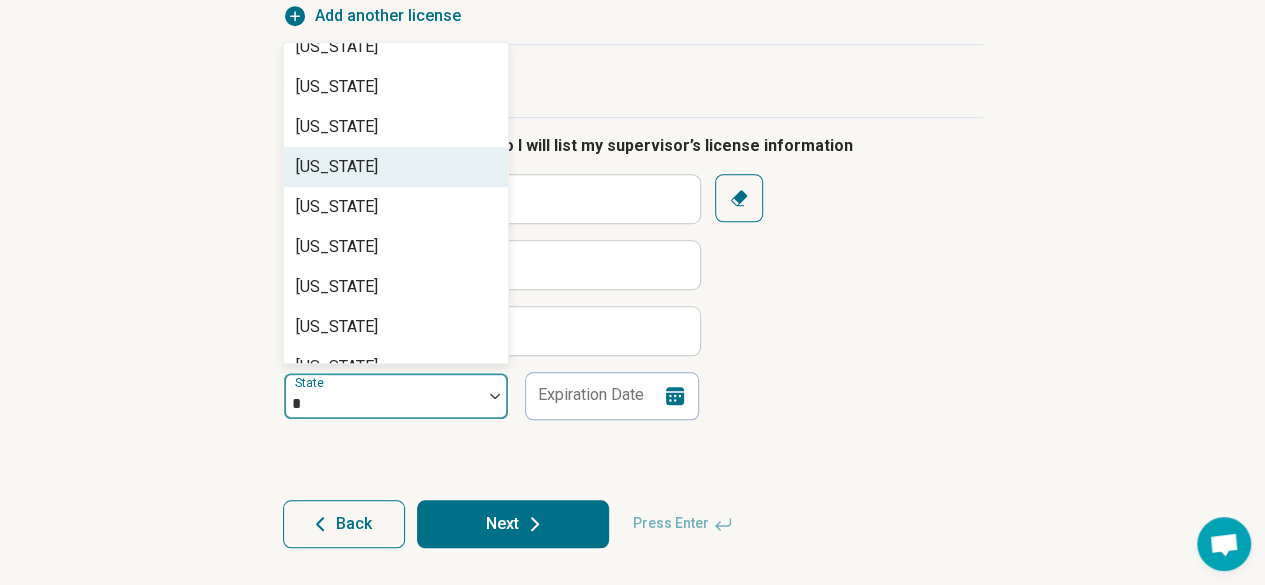 click on "[US_STATE]" at bounding box center (396, 167) 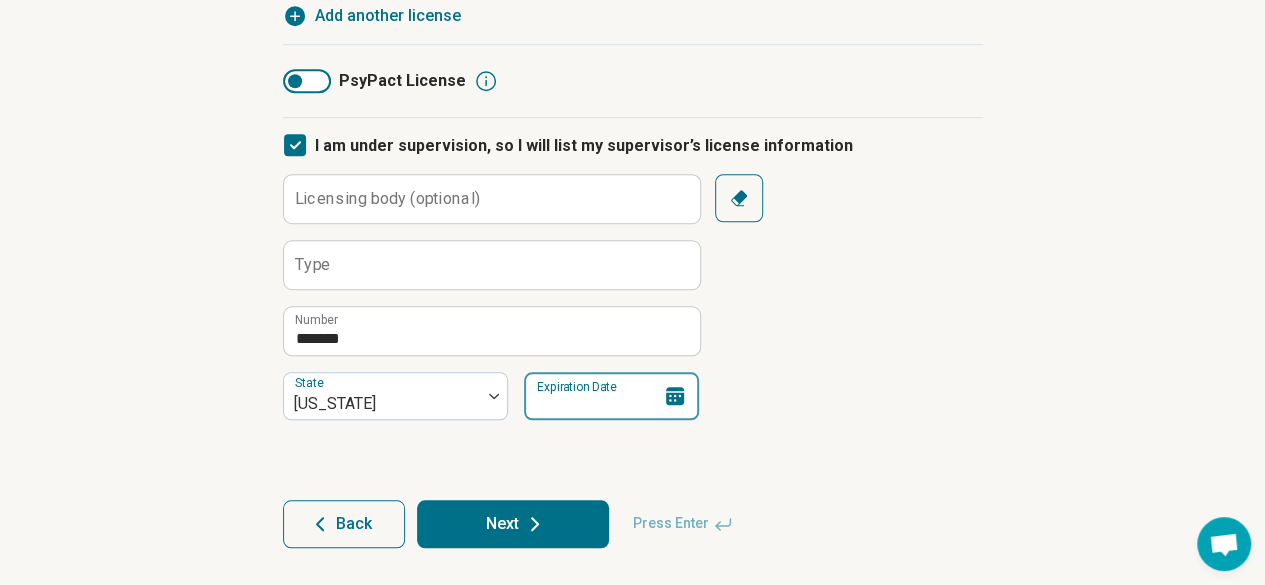 click on "Expiration Date" at bounding box center [611, 396] 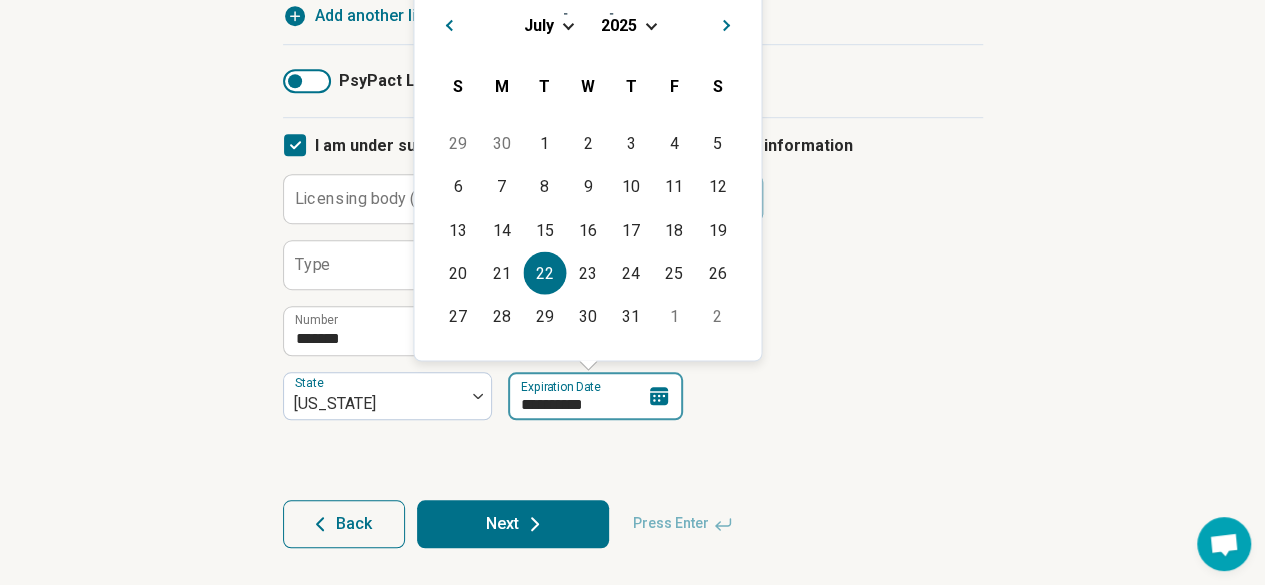 type on "**********" 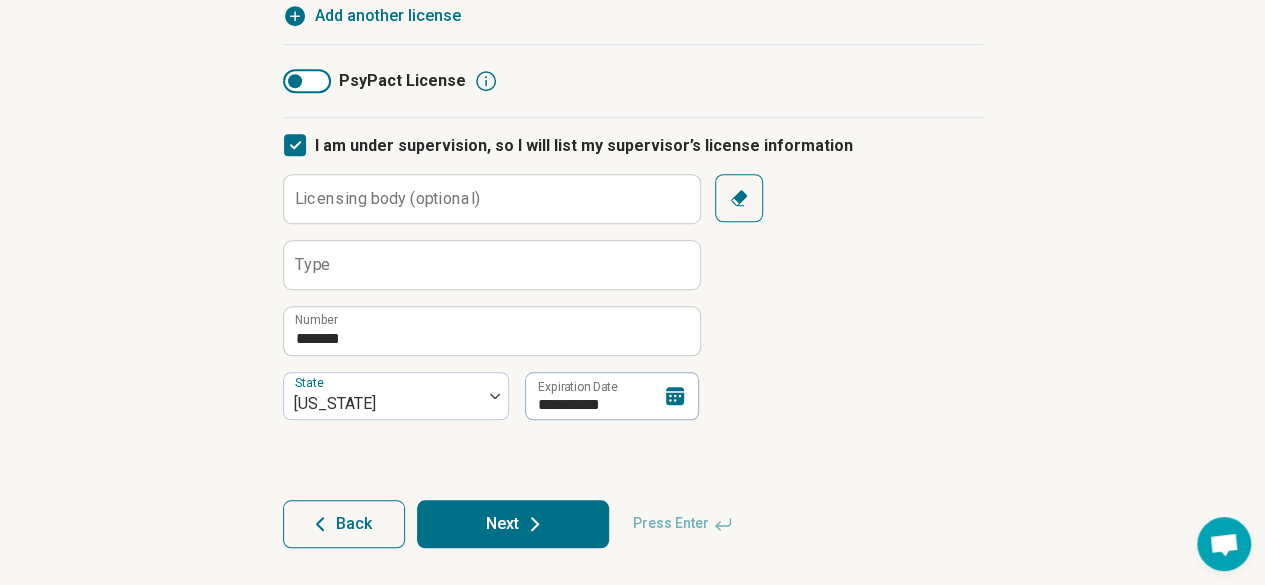 click on "**********" at bounding box center [633, 106] 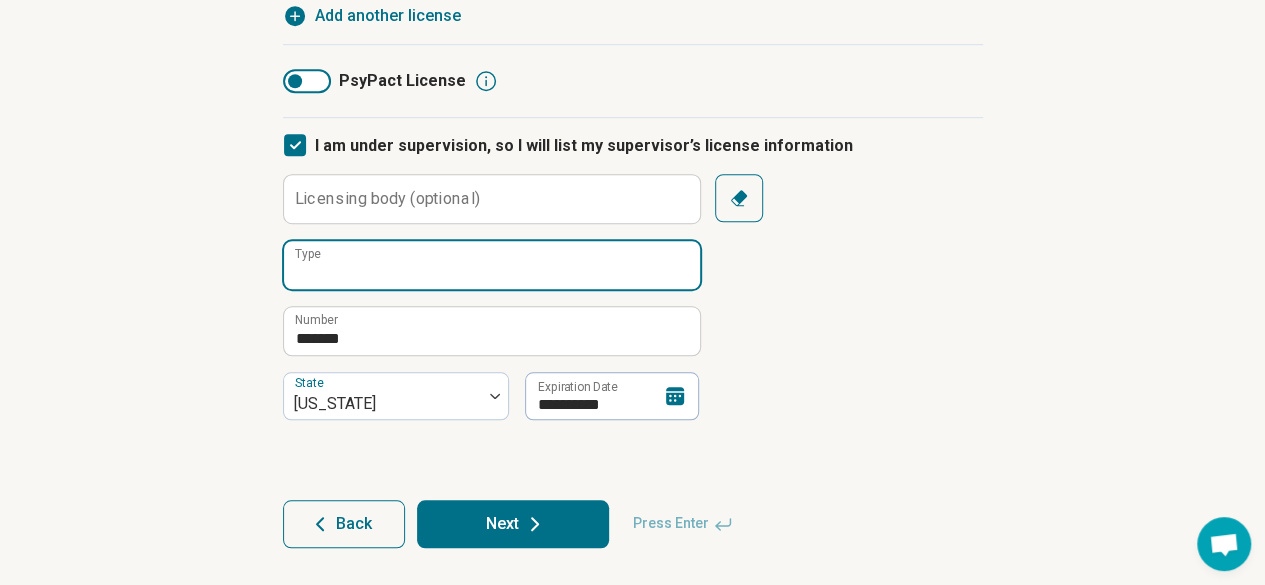 click on "Type" at bounding box center [308, 254] 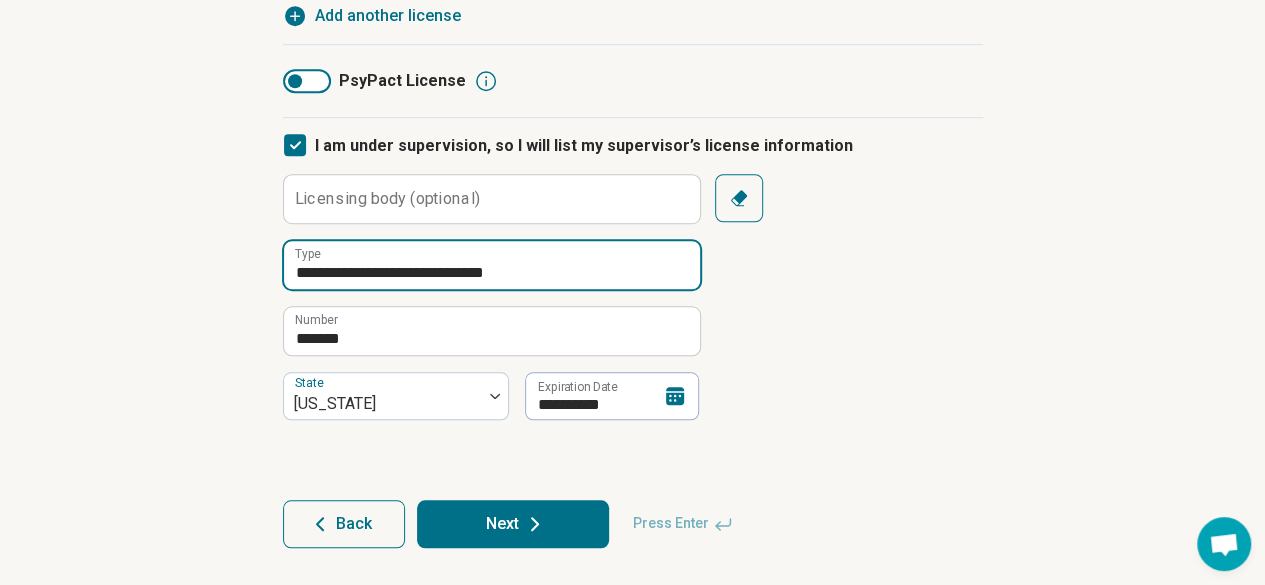 type on "**********" 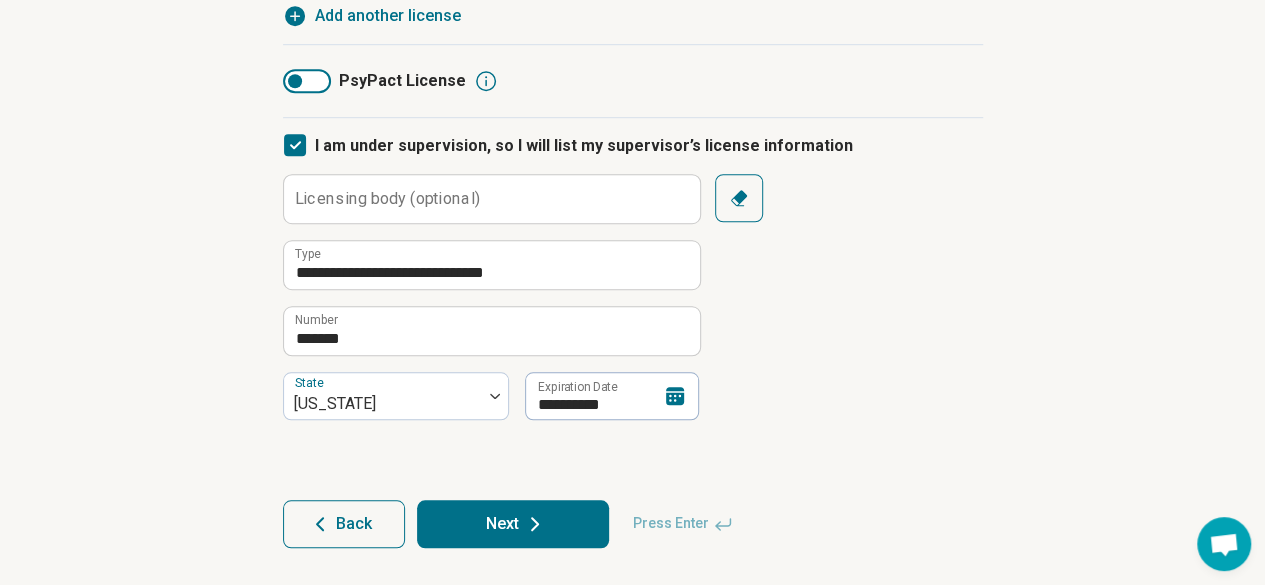 click on "Licensing body (optional)" at bounding box center [387, 198] 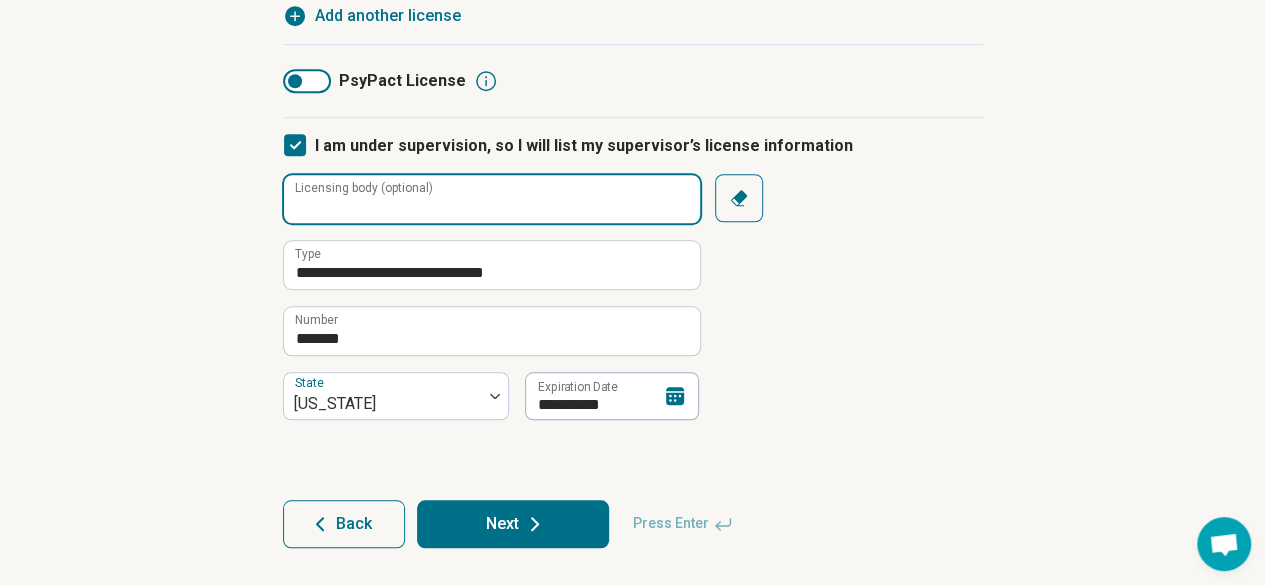 click on "Licensing body (optional)" at bounding box center [492, 199] 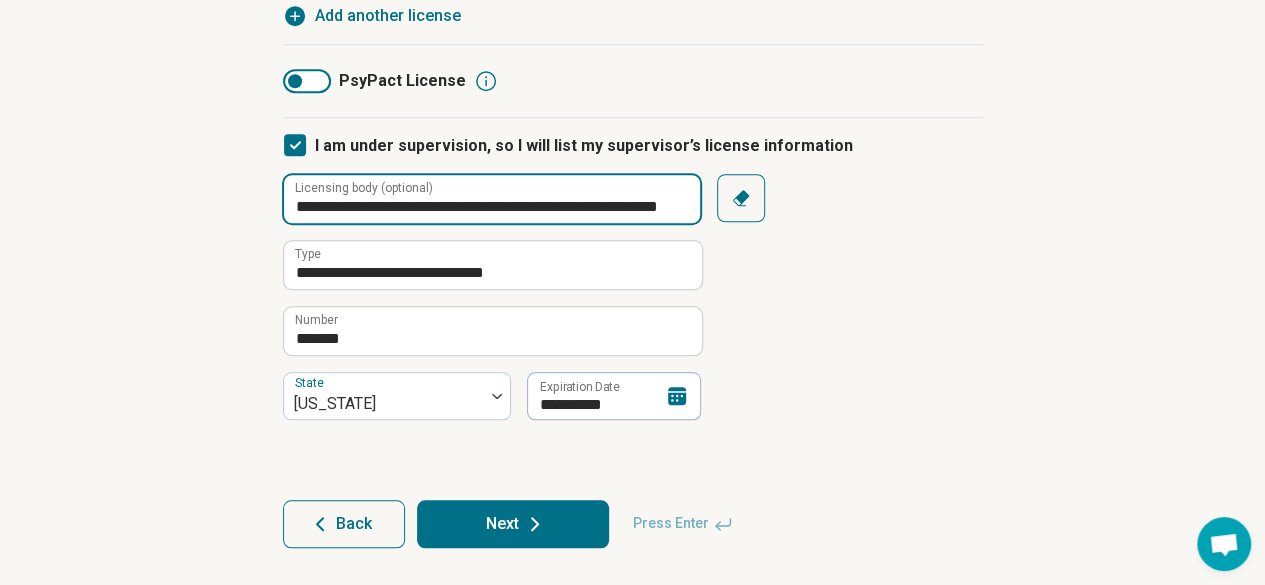 scroll, scrollTop: 0, scrollLeft: 40, axis: horizontal 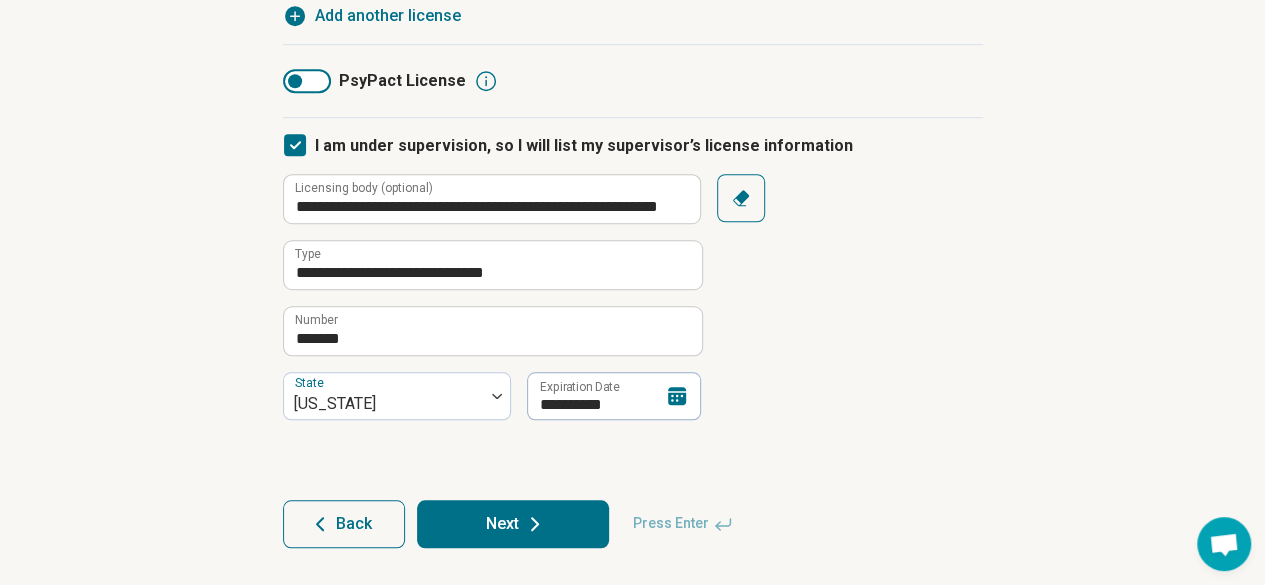 click on "**********" at bounding box center [632, 10] 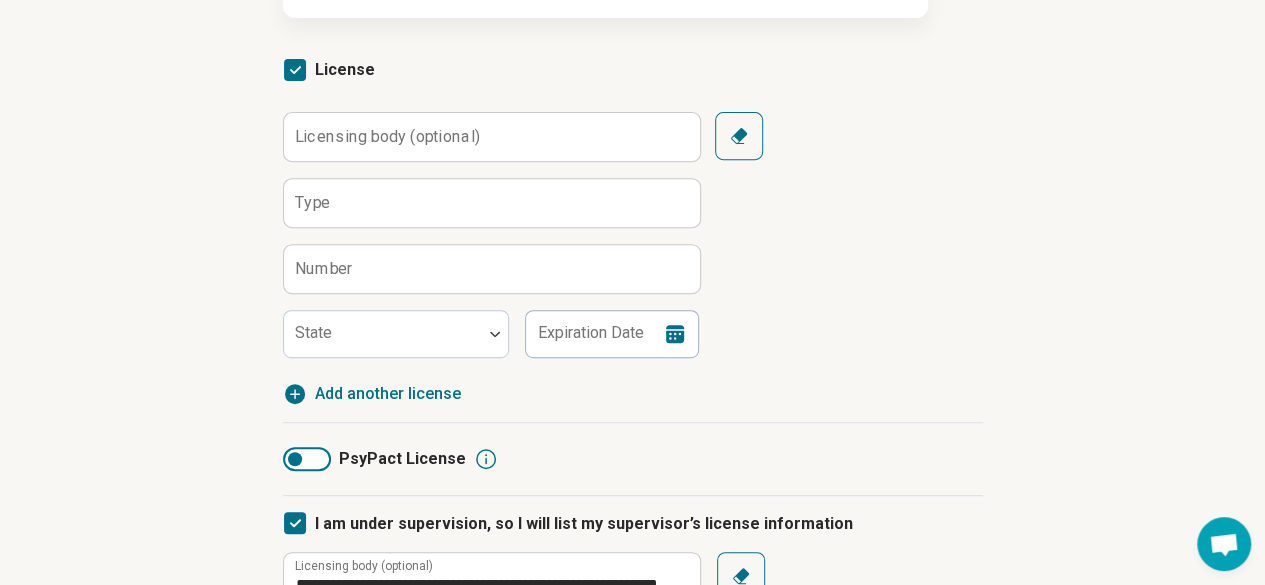 scroll, scrollTop: 200, scrollLeft: 0, axis: vertical 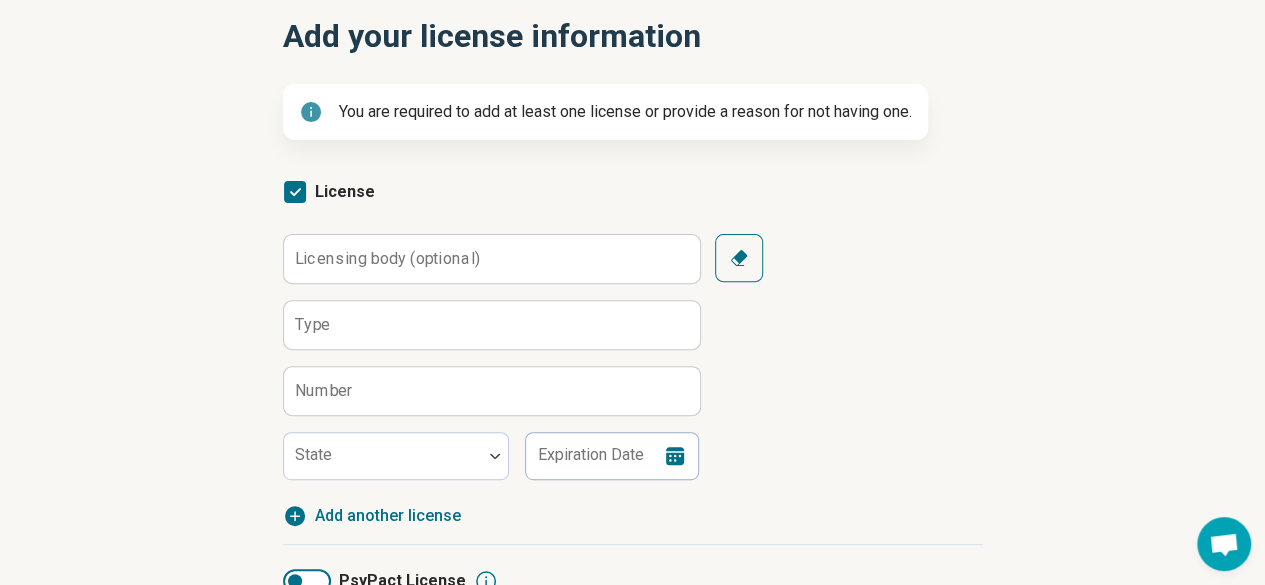 click on "Licensing body (optional)" at bounding box center (387, 258) 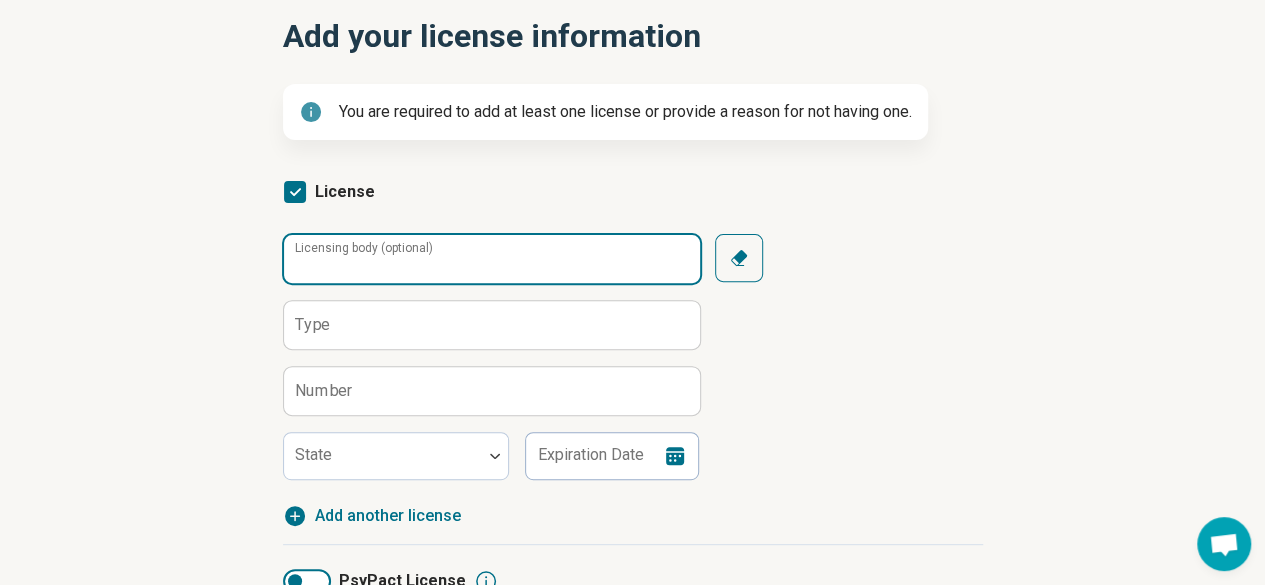 click on "Licensing body (optional)" at bounding box center [492, 259] 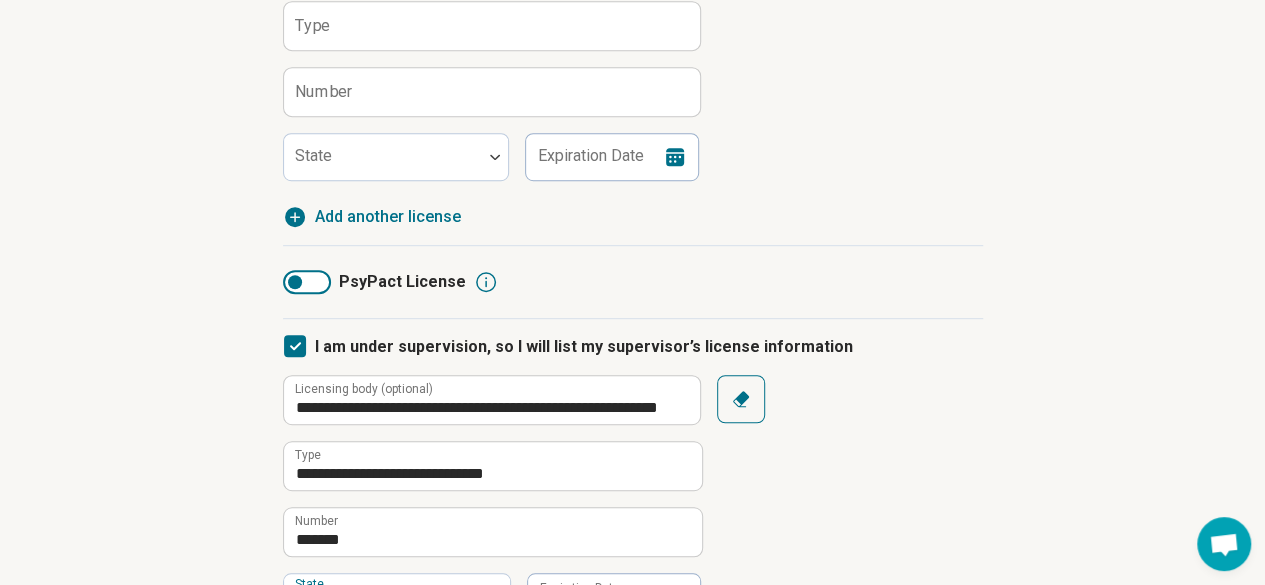 scroll, scrollTop: 500, scrollLeft: 0, axis: vertical 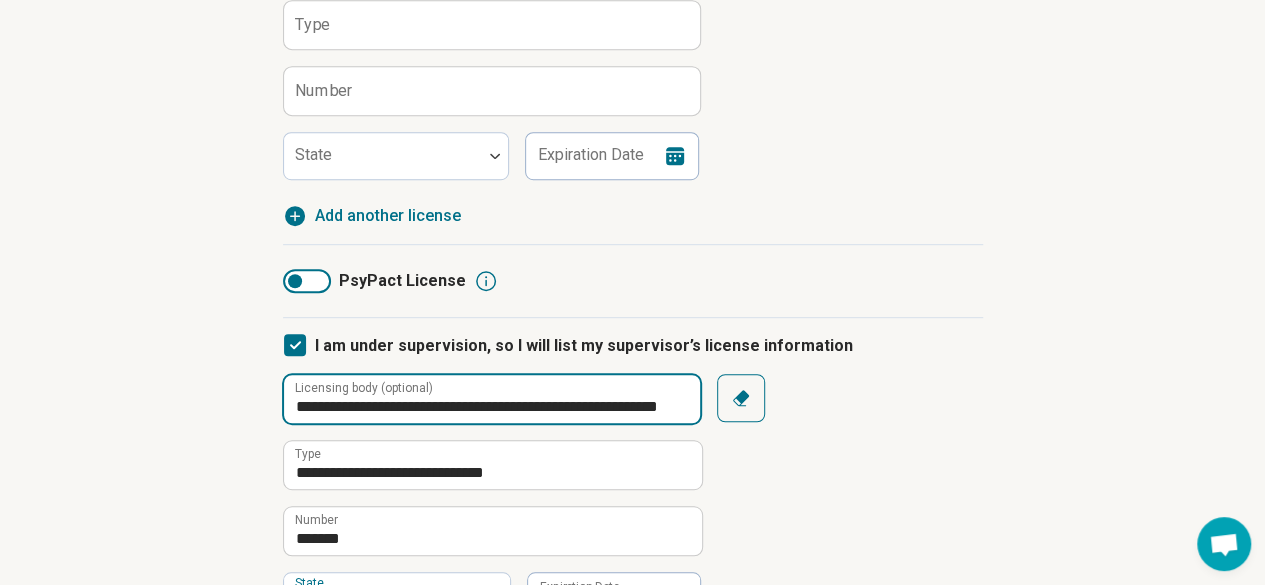 drag, startPoint x: 291, startPoint y: 405, endPoint x: 700, endPoint y: 407, distance: 409.00488 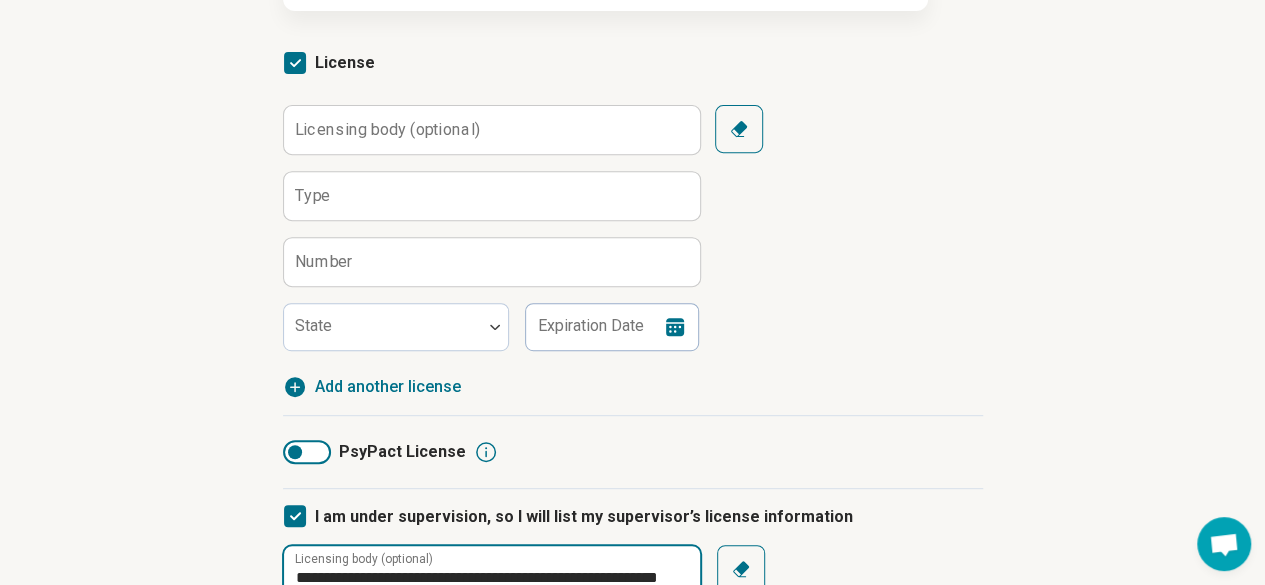 scroll, scrollTop: 200, scrollLeft: 0, axis: vertical 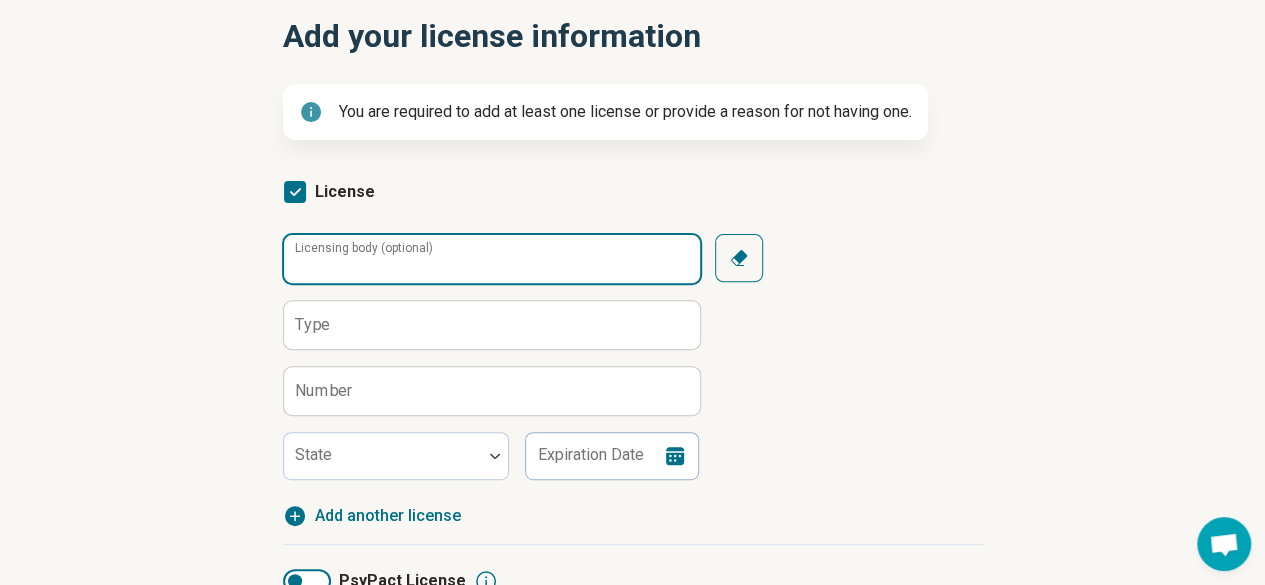 click on "Licensing body (optional)" at bounding box center [492, 259] 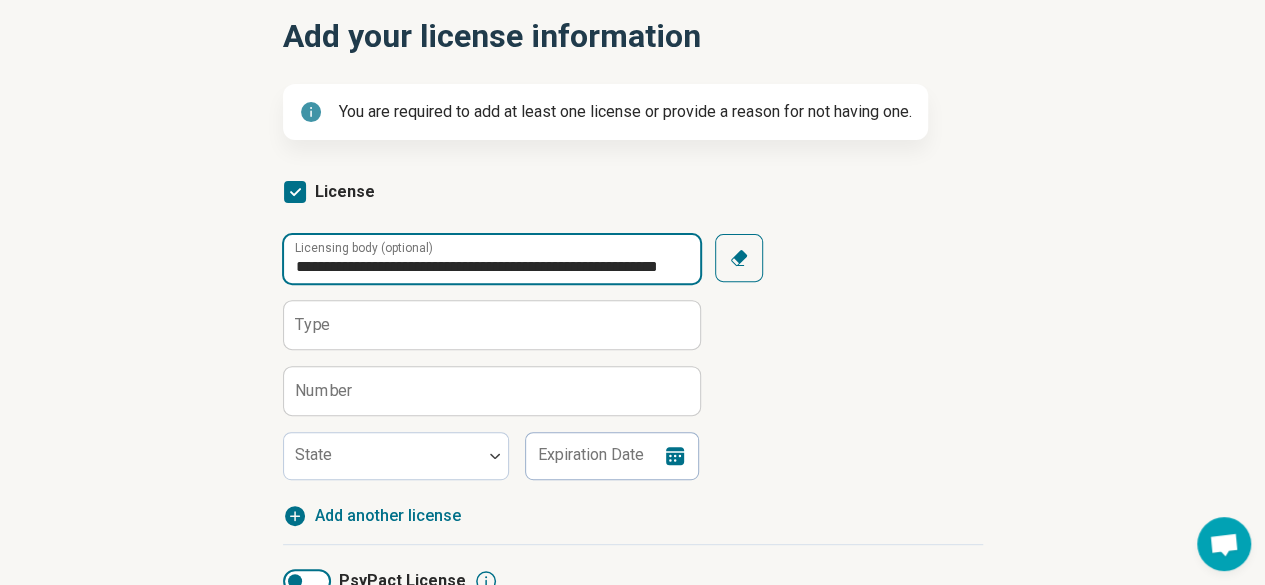 scroll, scrollTop: 0, scrollLeft: 40, axis: horizontal 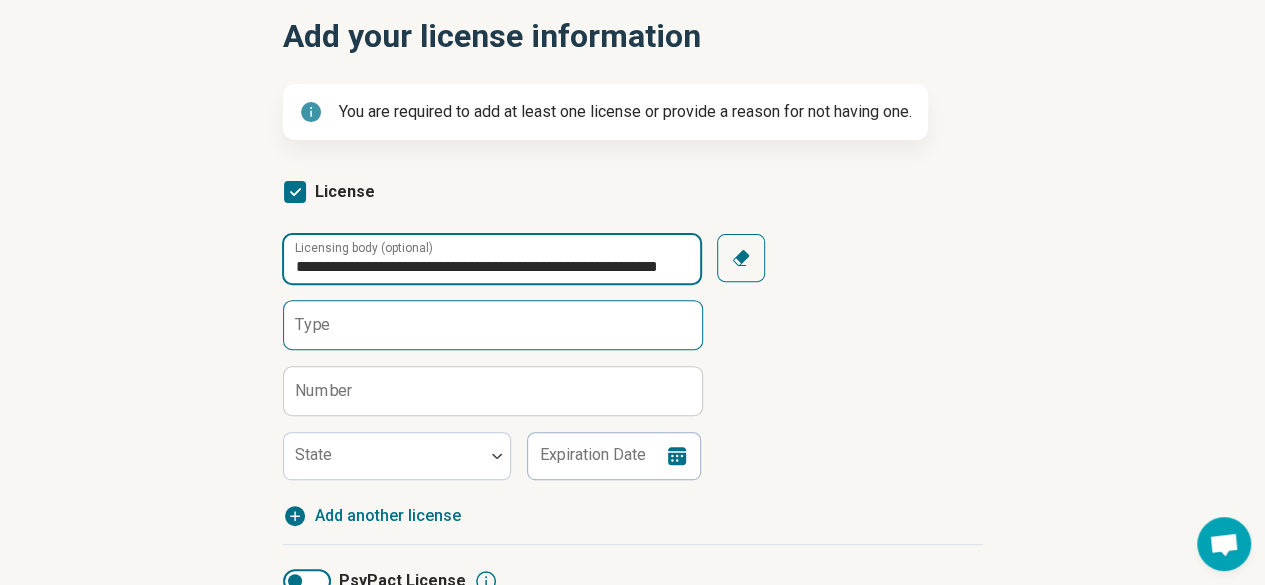 type on "**********" 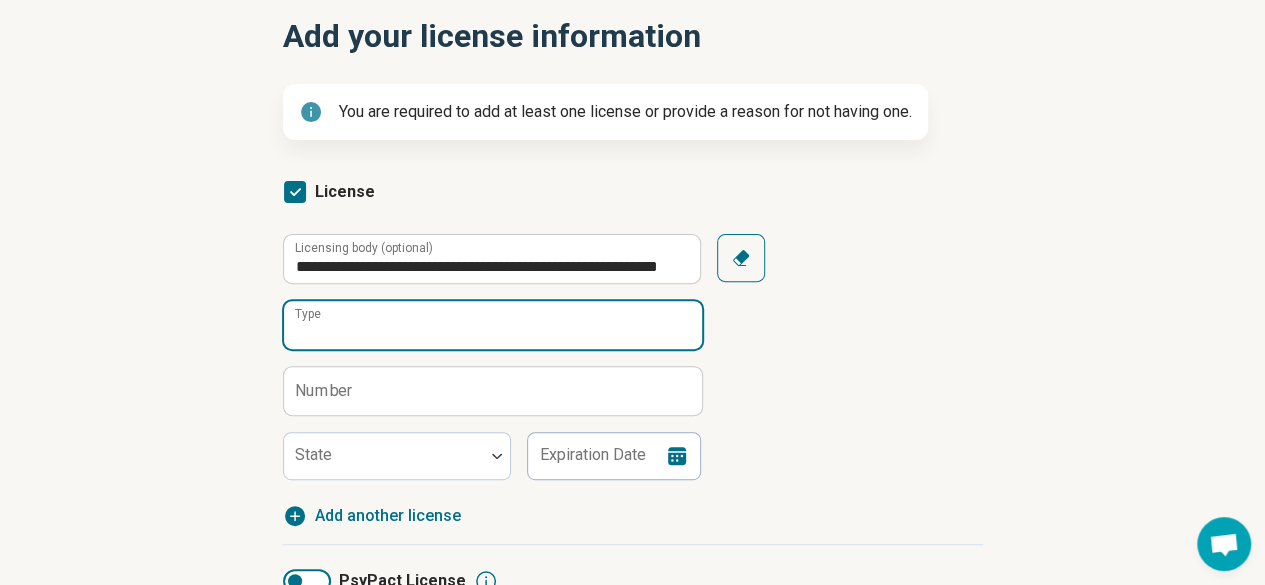 scroll, scrollTop: 0, scrollLeft: 0, axis: both 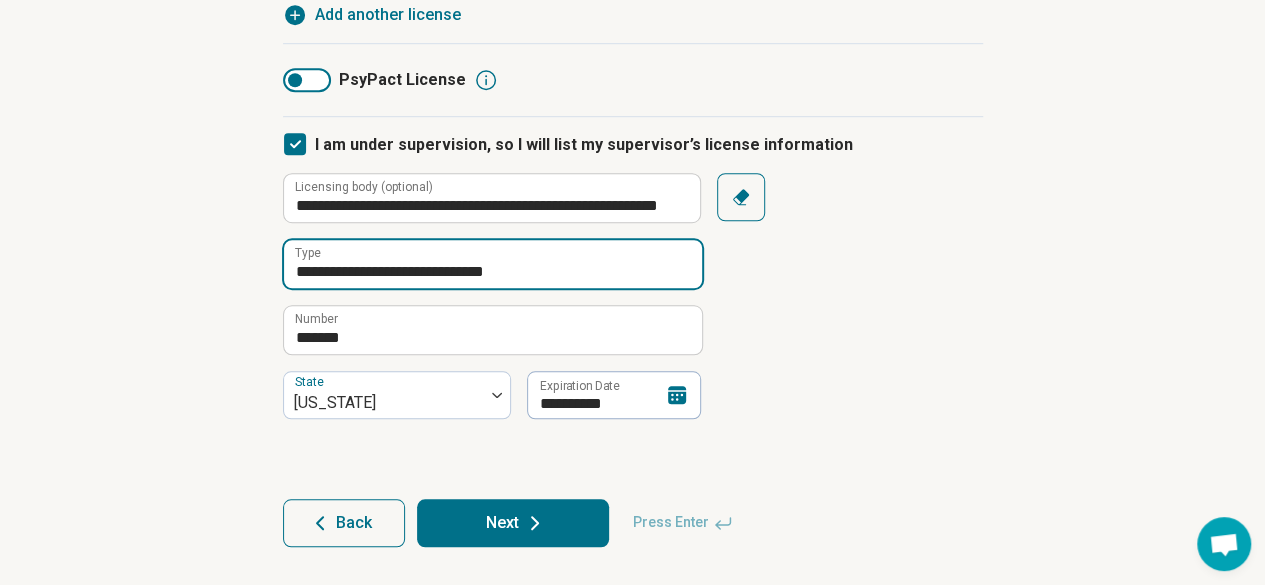 drag, startPoint x: 558, startPoint y: 271, endPoint x: 232, endPoint y: 237, distance: 327.76822 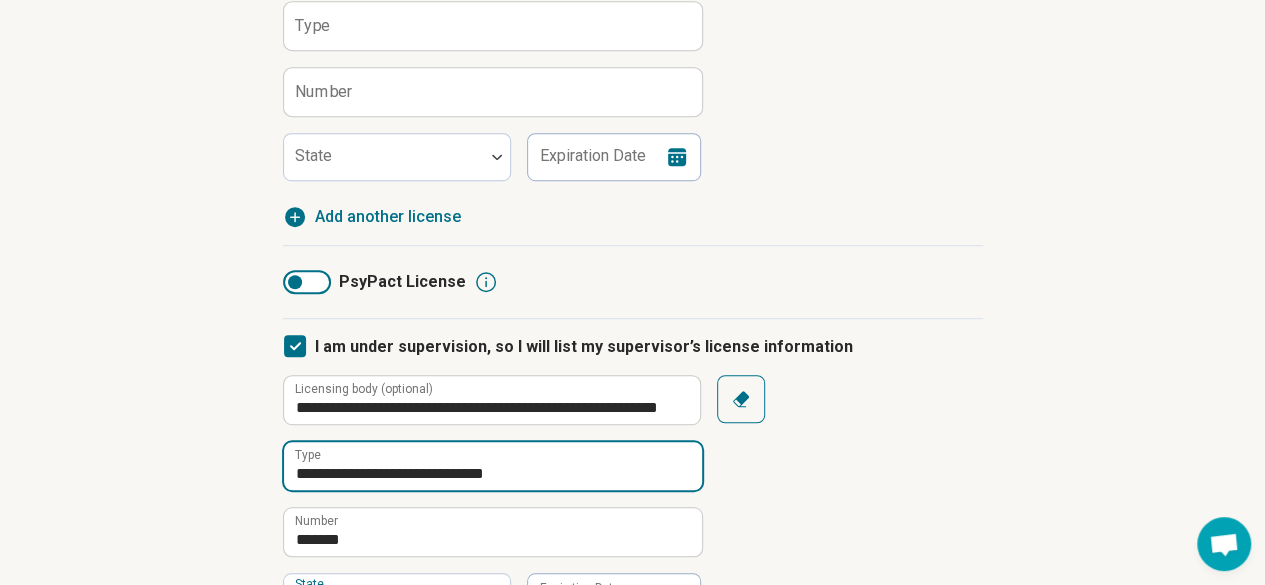scroll, scrollTop: 501, scrollLeft: 0, axis: vertical 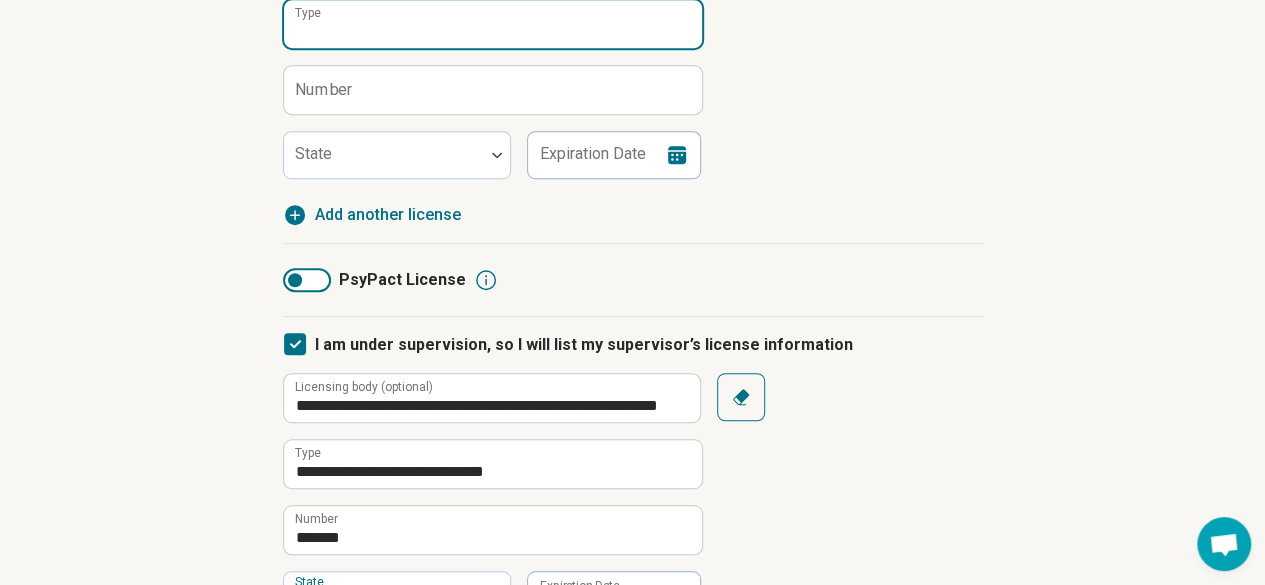 click on "Type" at bounding box center [493, 24] 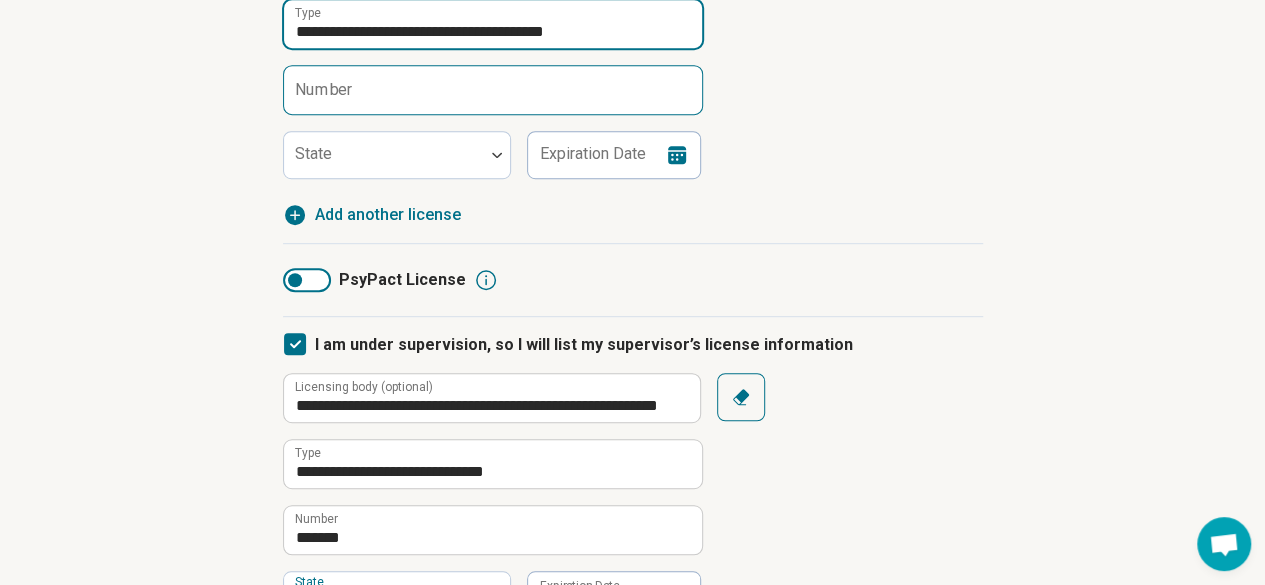 type on "**********" 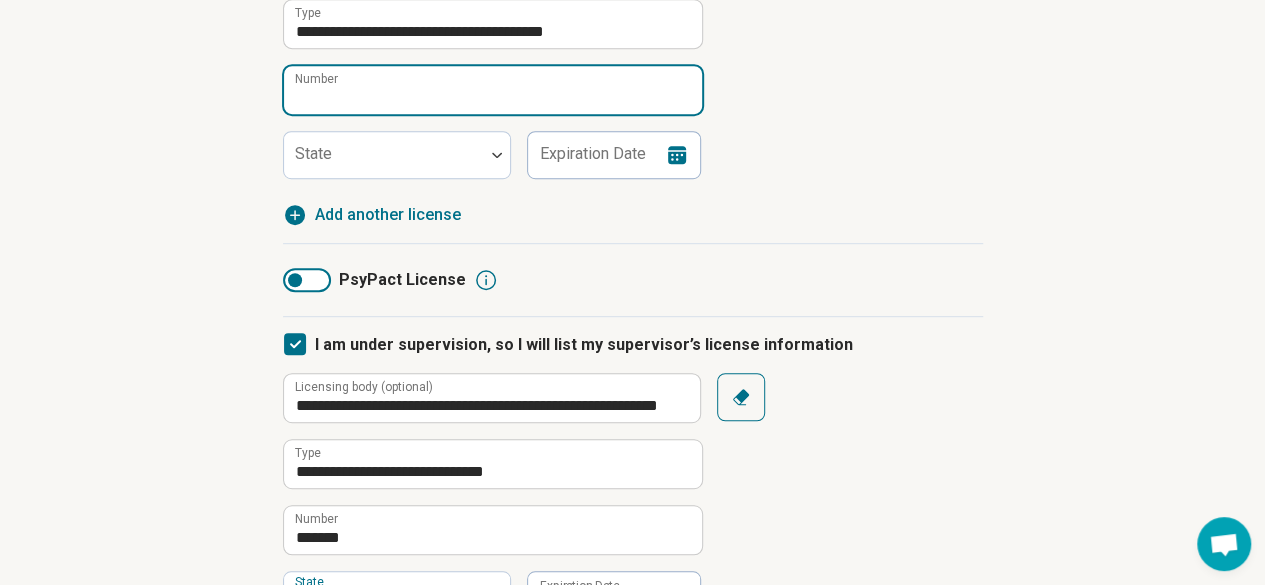 click on "Number" at bounding box center (493, 90) 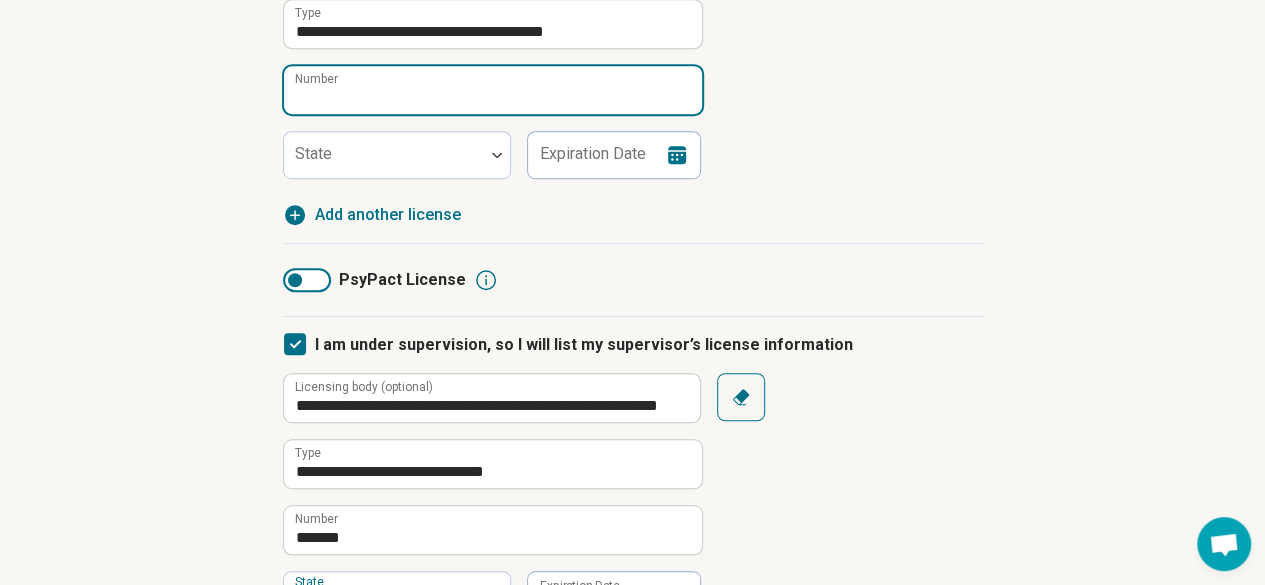 paste on "*******" 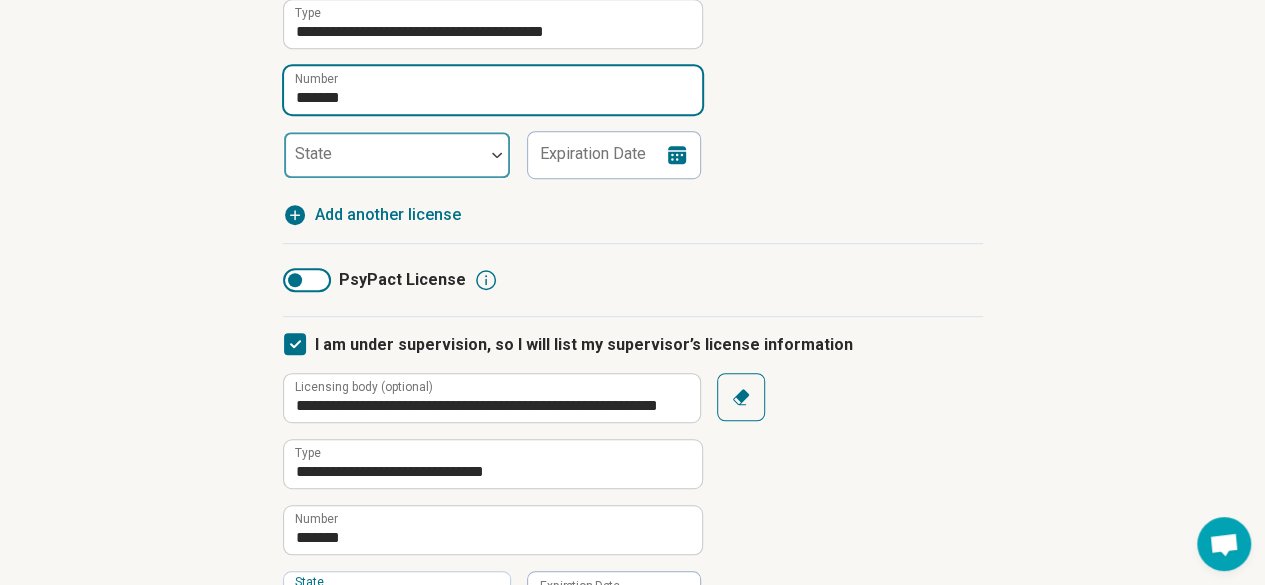type on "*******" 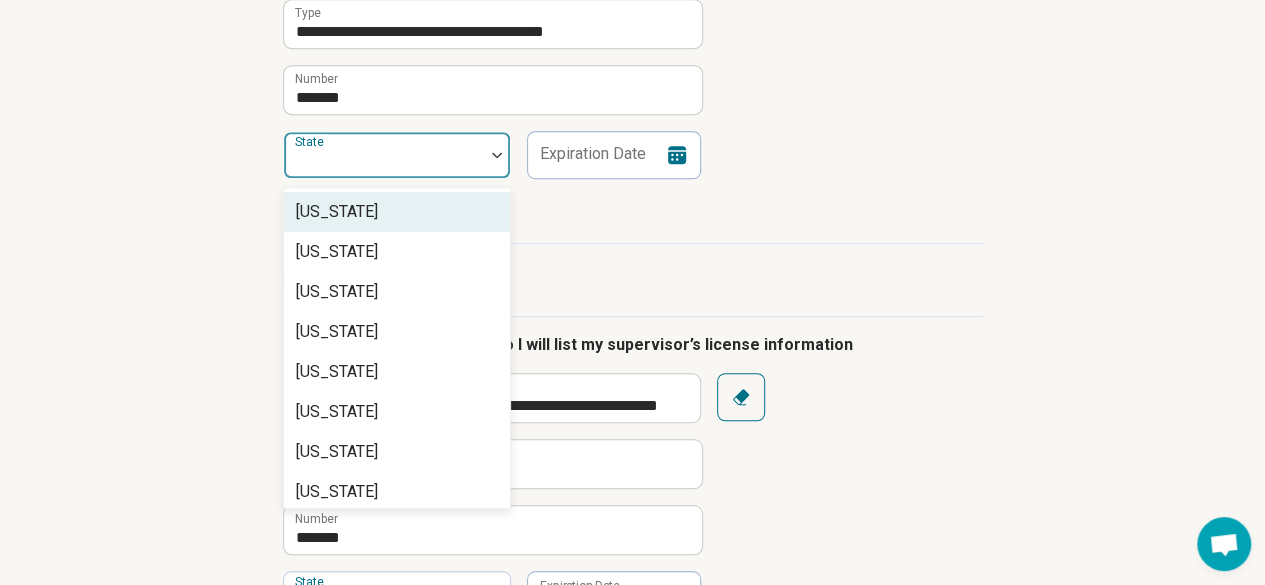 click at bounding box center (384, 163) 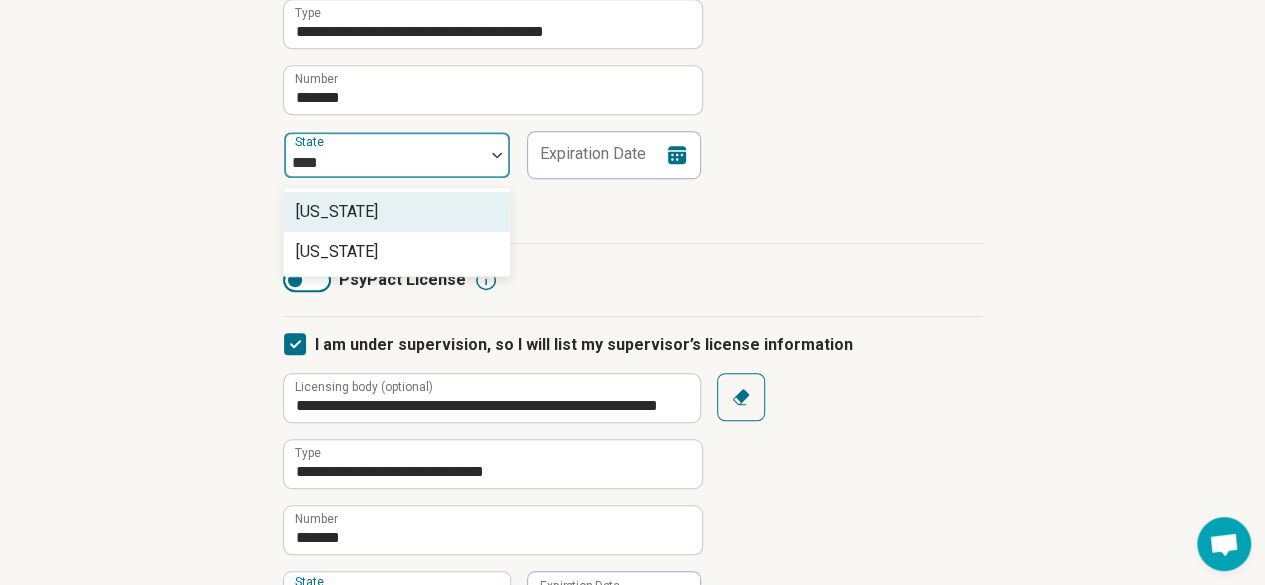 type on "*****" 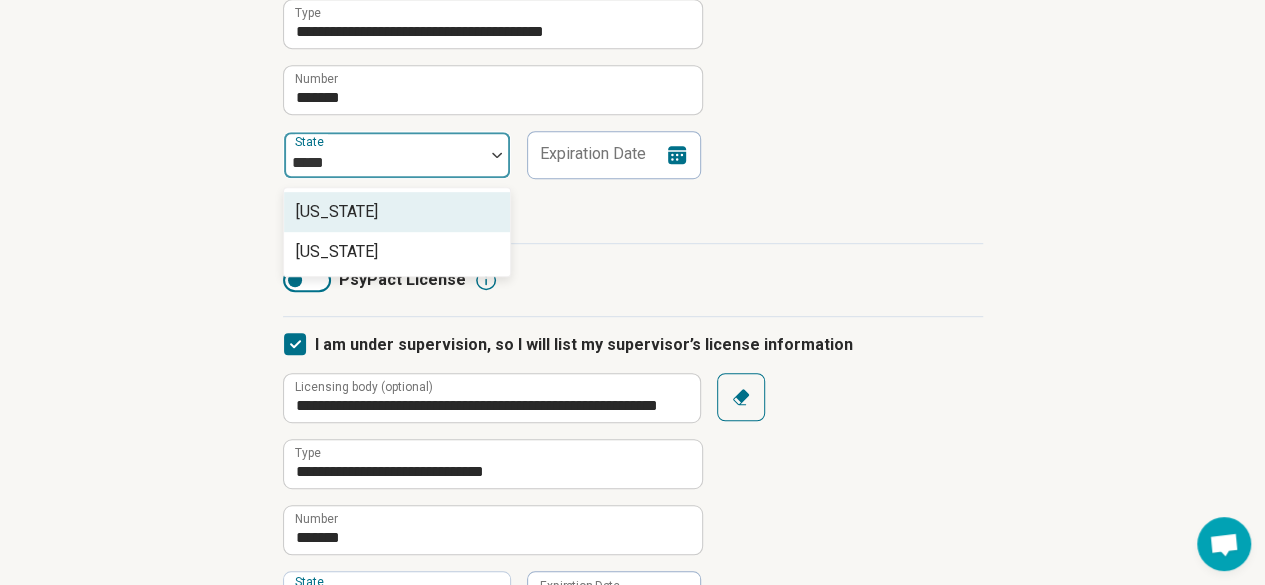 click on "[US_STATE]" at bounding box center [337, 212] 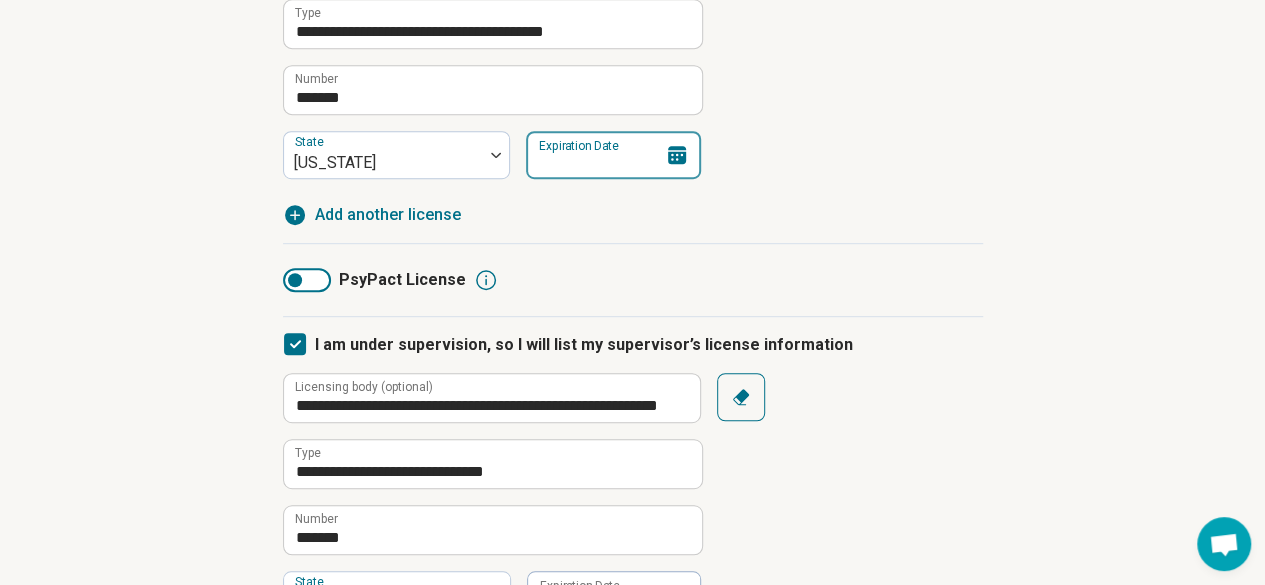 click on "Expiration Date" at bounding box center [613, 155] 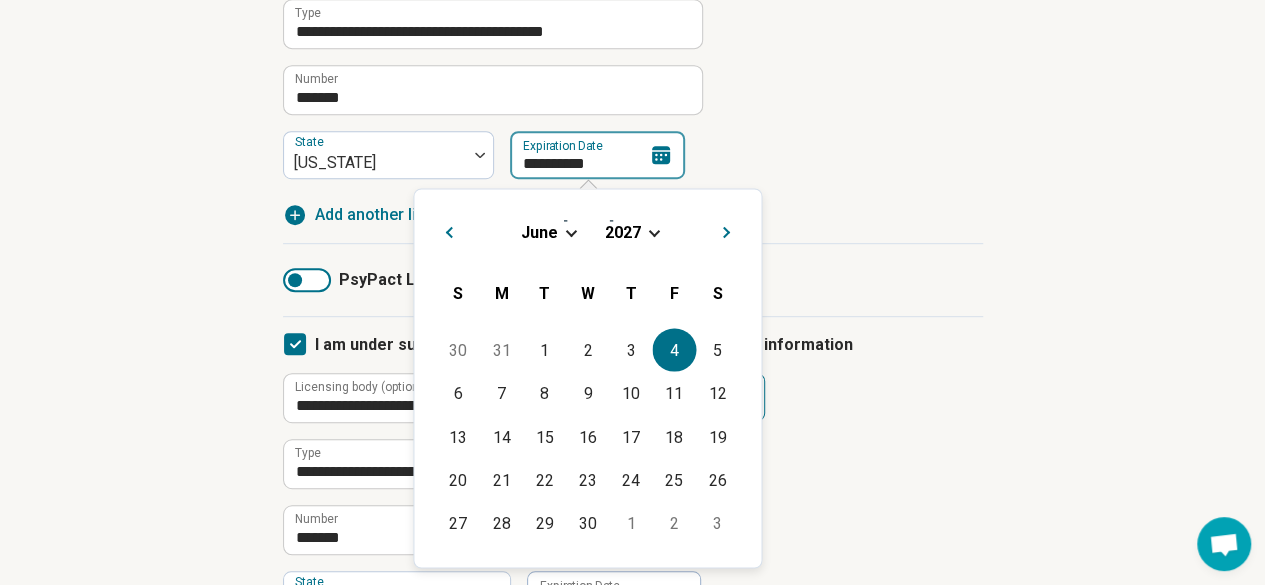 type on "**********" 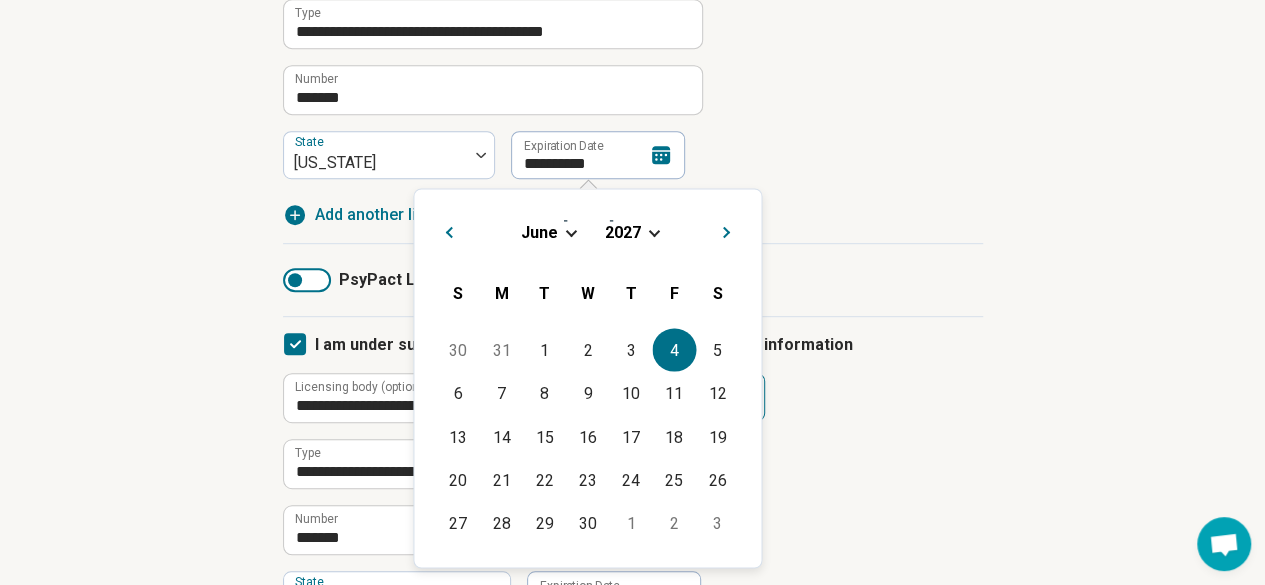 click on "**********" at bounding box center (633, 56) 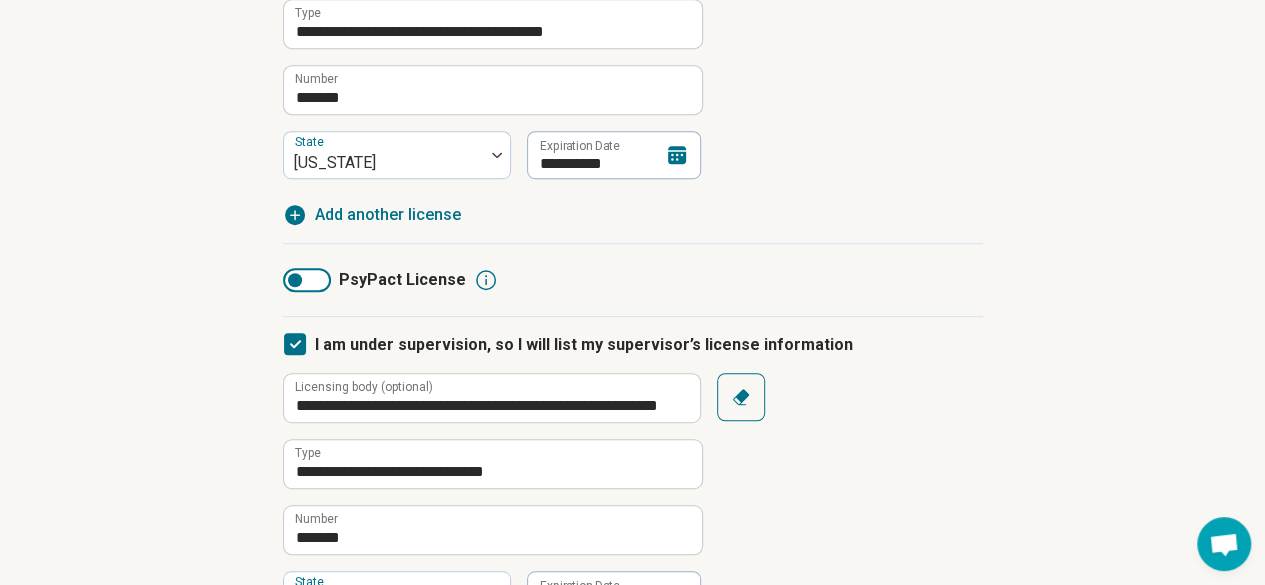 scroll, scrollTop: 701, scrollLeft: 0, axis: vertical 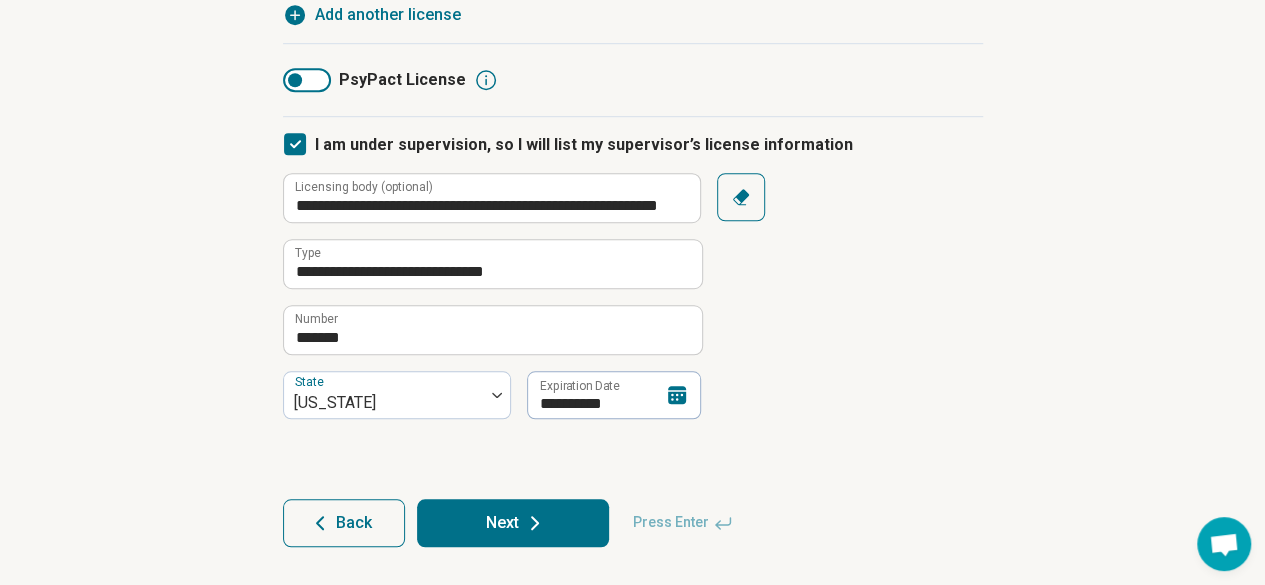 click on "Next" at bounding box center (513, 523) 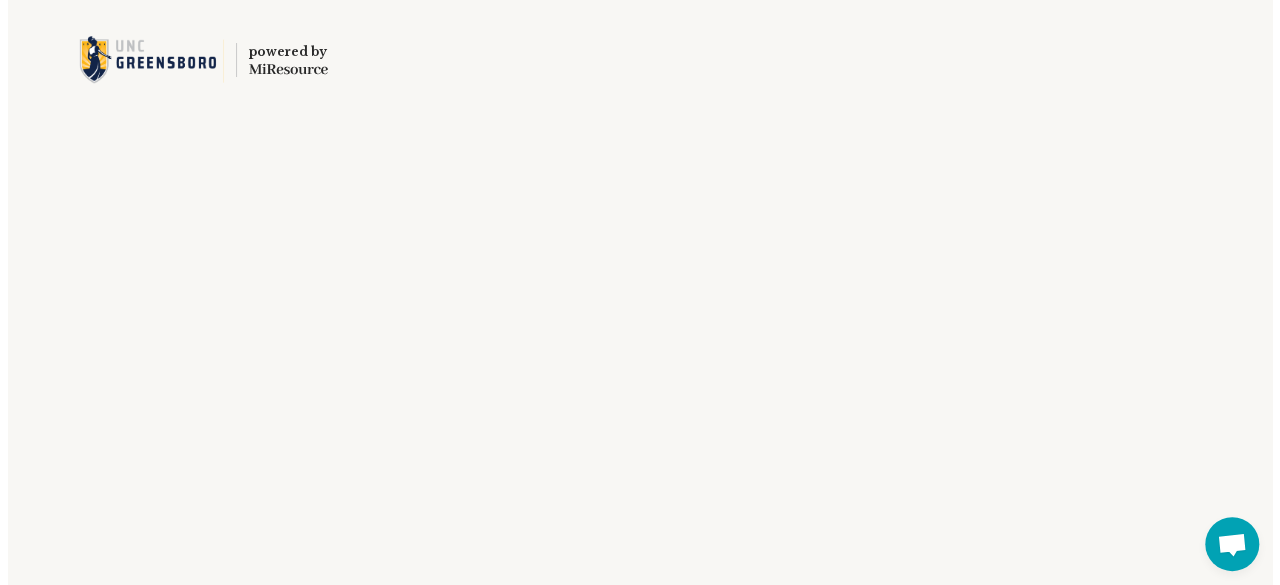 scroll, scrollTop: 0, scrollLeft: 0, axis: both 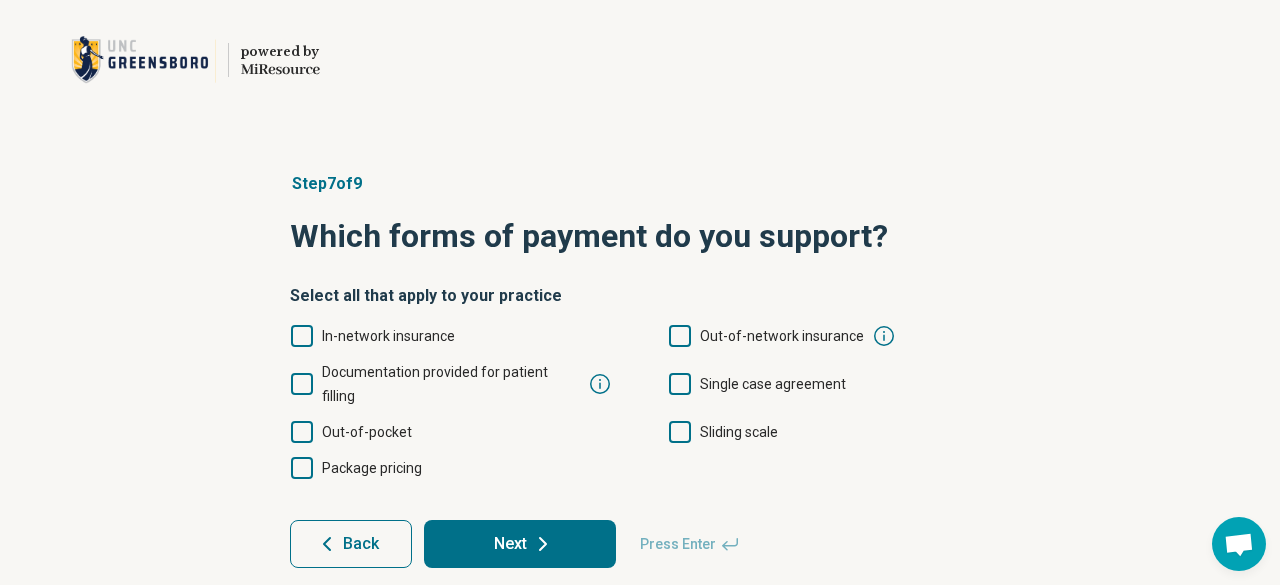 click on "In-network insurance" at bounding box center [388, 336] 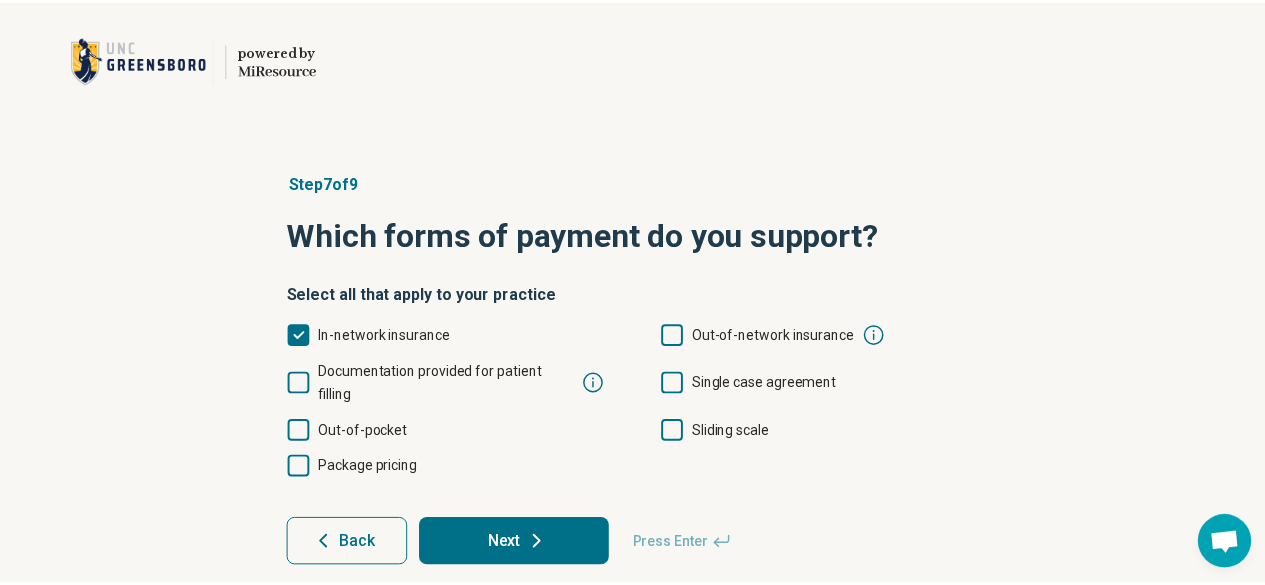 scroll, scrollTop: 10, scrollLeft: 0, axis: vertical 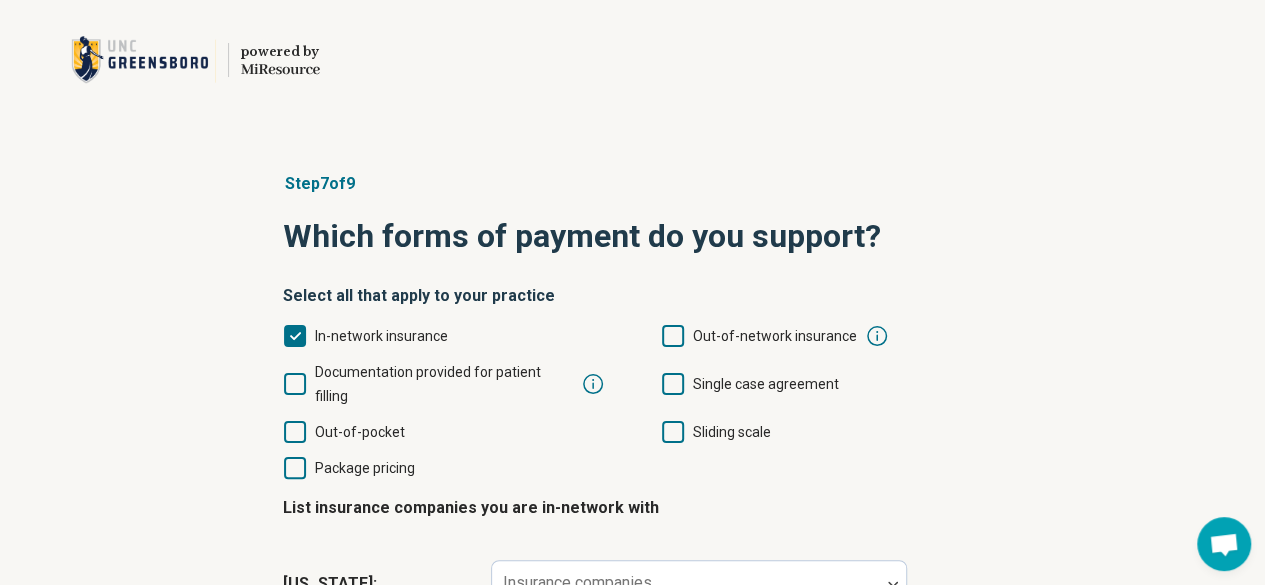 click on "Documentation provided for patient filling" at bounding box center [444, 384] 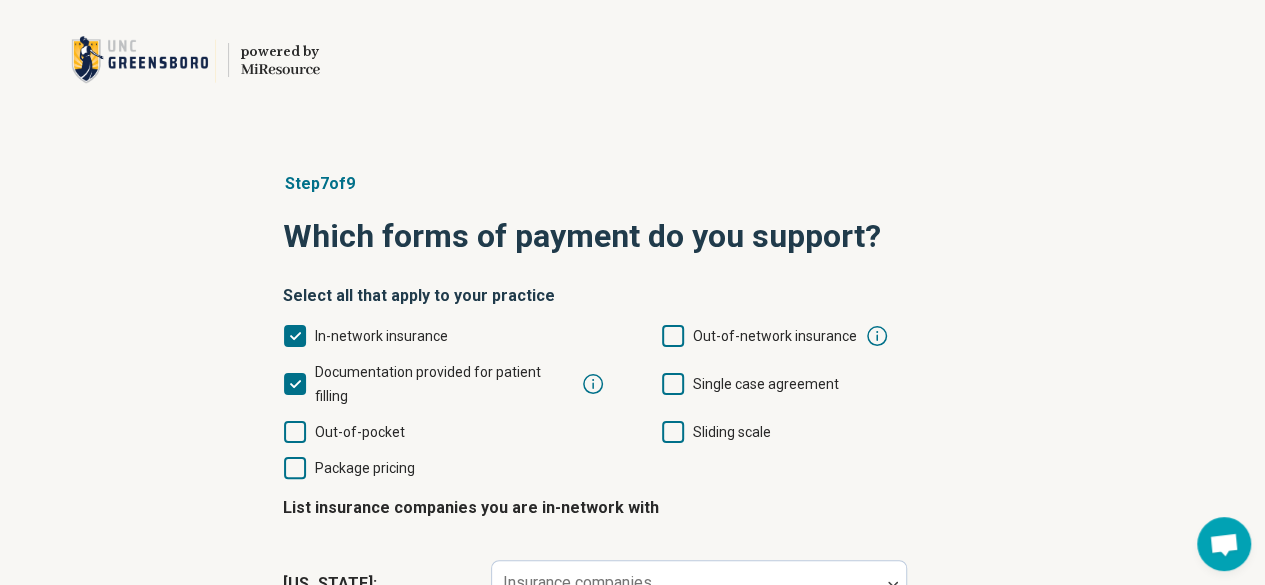 click on "Out-of-pocket" at bounding box center (360, 432) 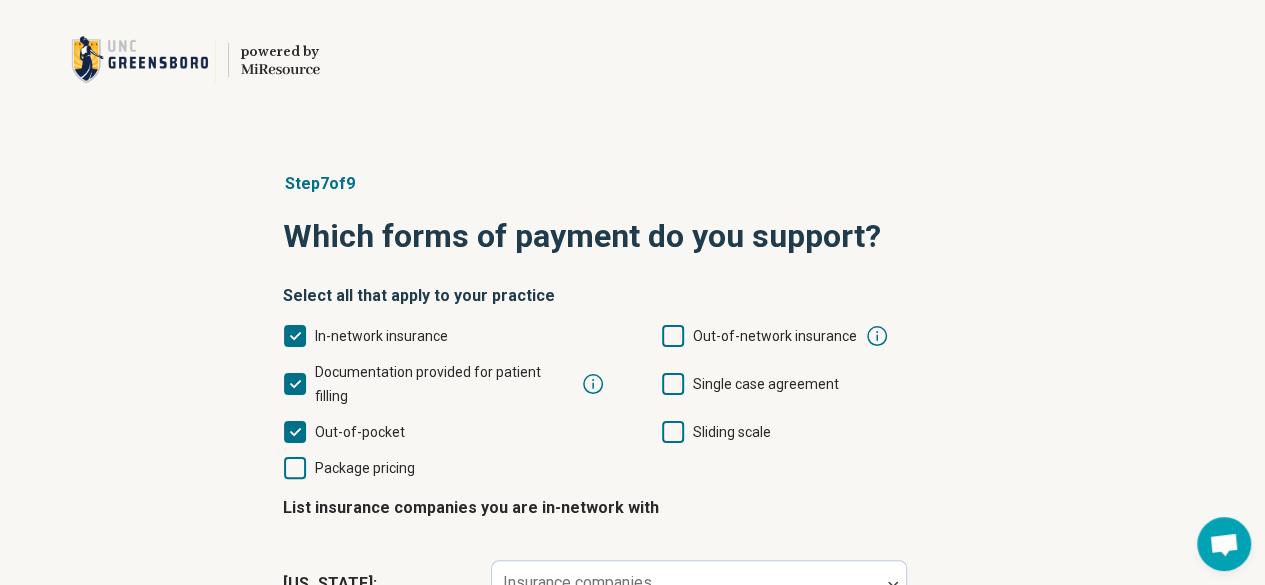 scroll, scrollTop: 10, scrollLeft: 0, axis: vertical 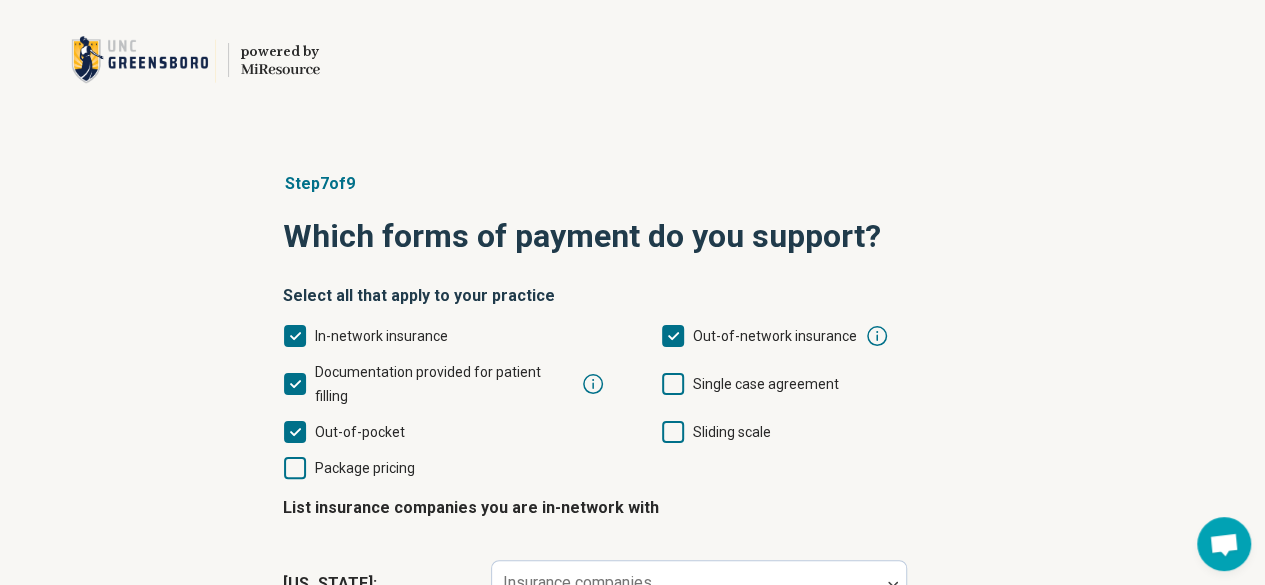 click 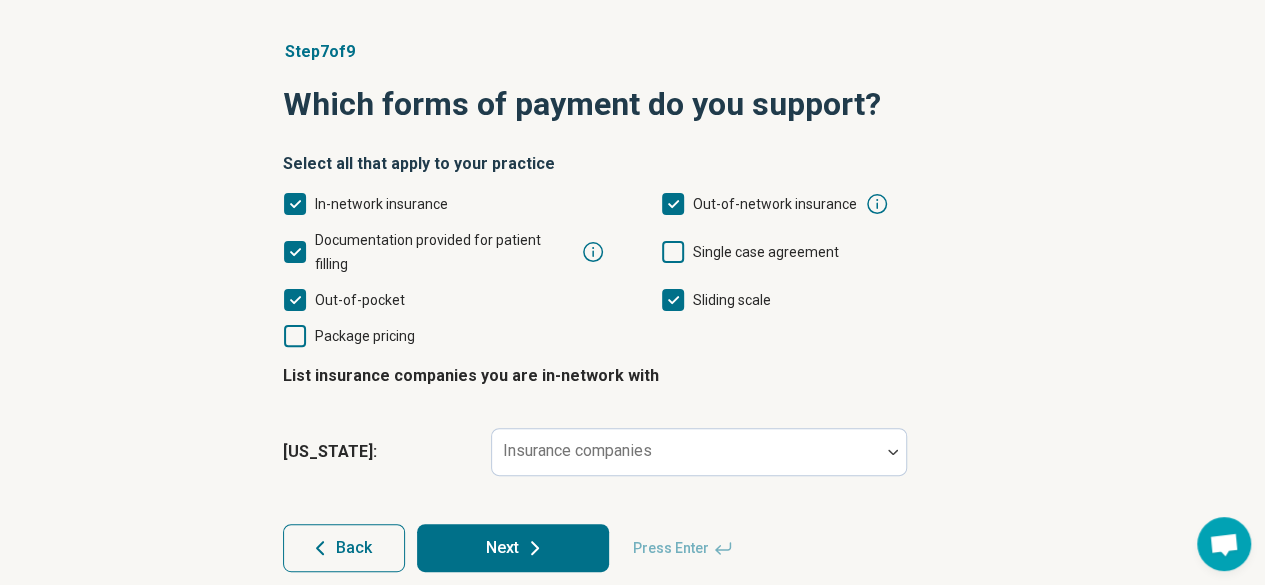 scroll, scrollTop: 134, scrollLeft: 0, axis: vertical 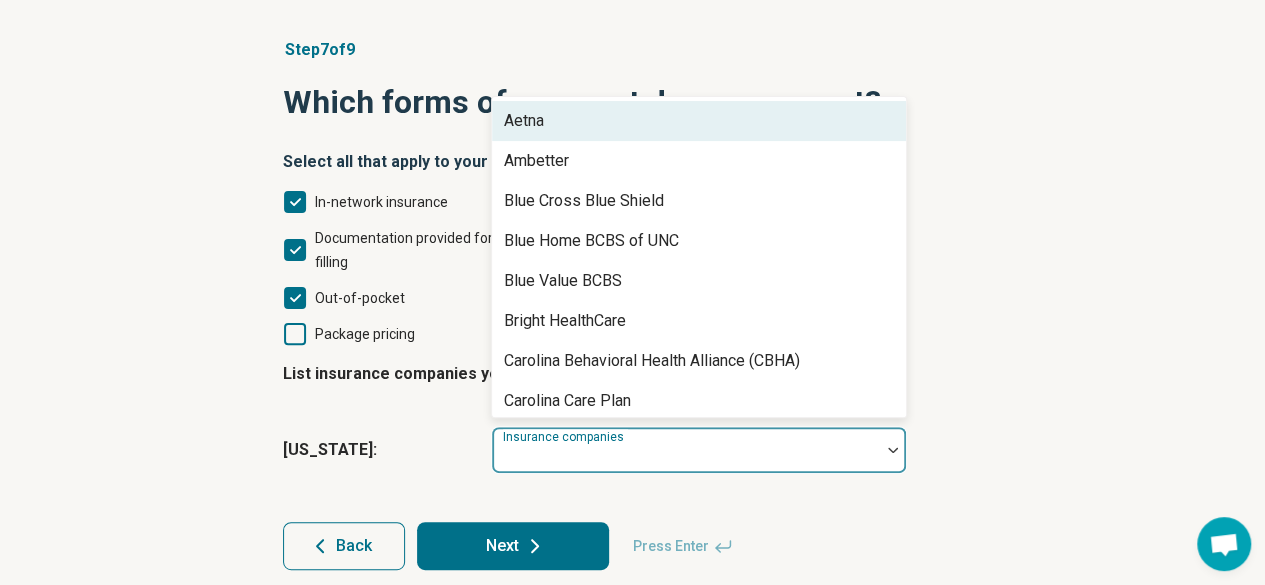 click on "Insurance companies" at bounding box center [565, 436] 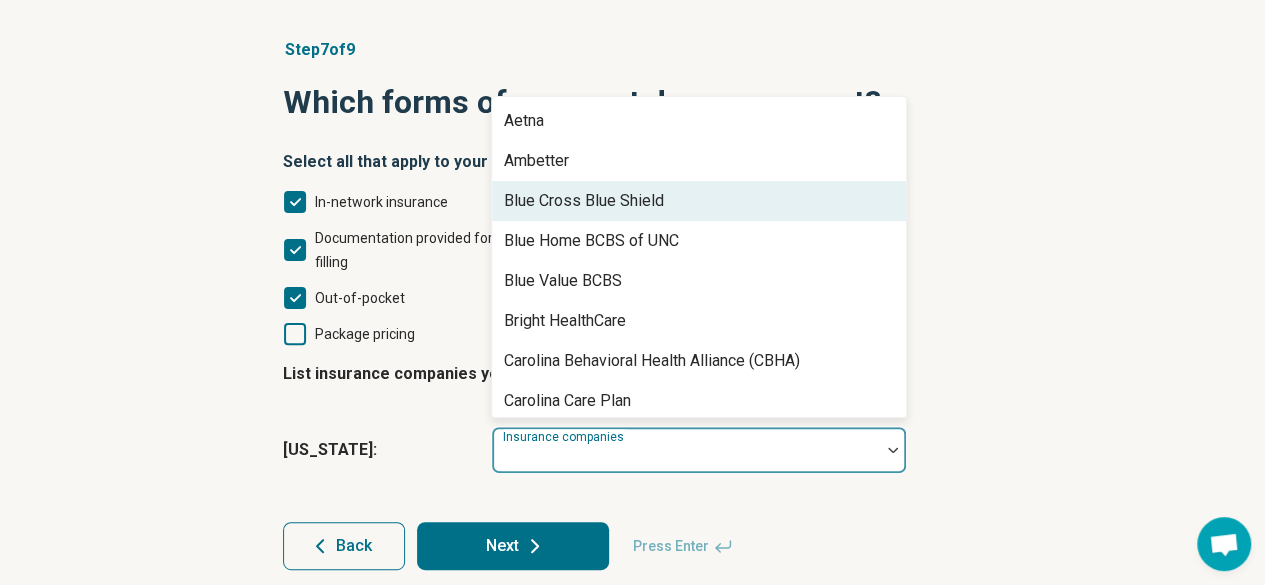 click on "Blue Cross Blue Shield" at bounding box center [584, 201] 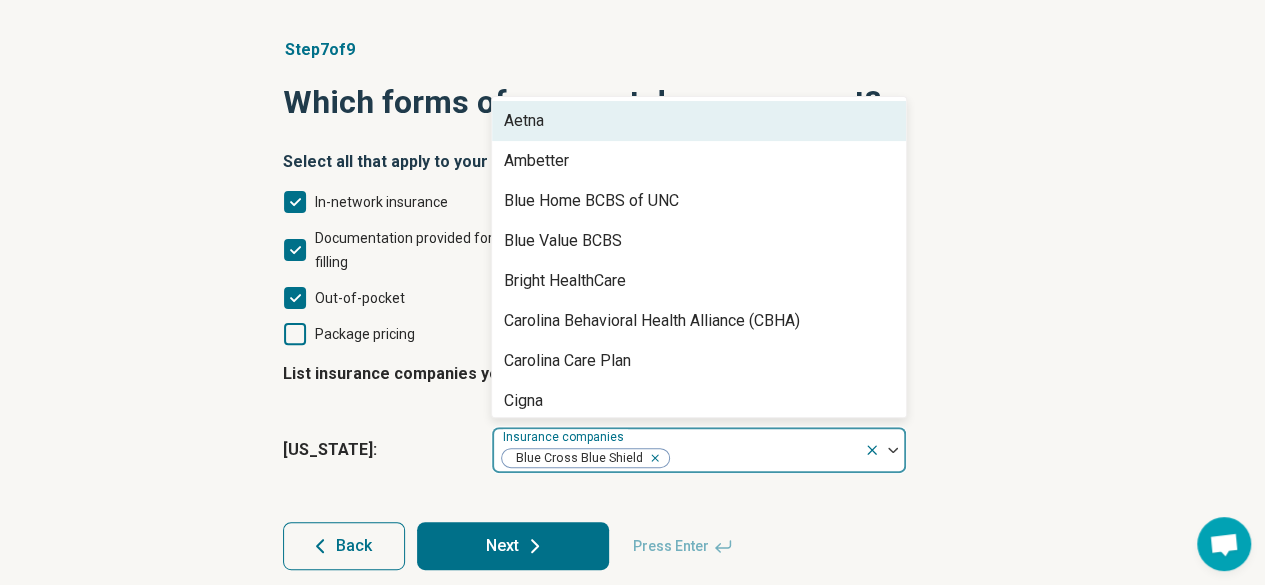 click on "Aetna" at bounding box center [699, 121] 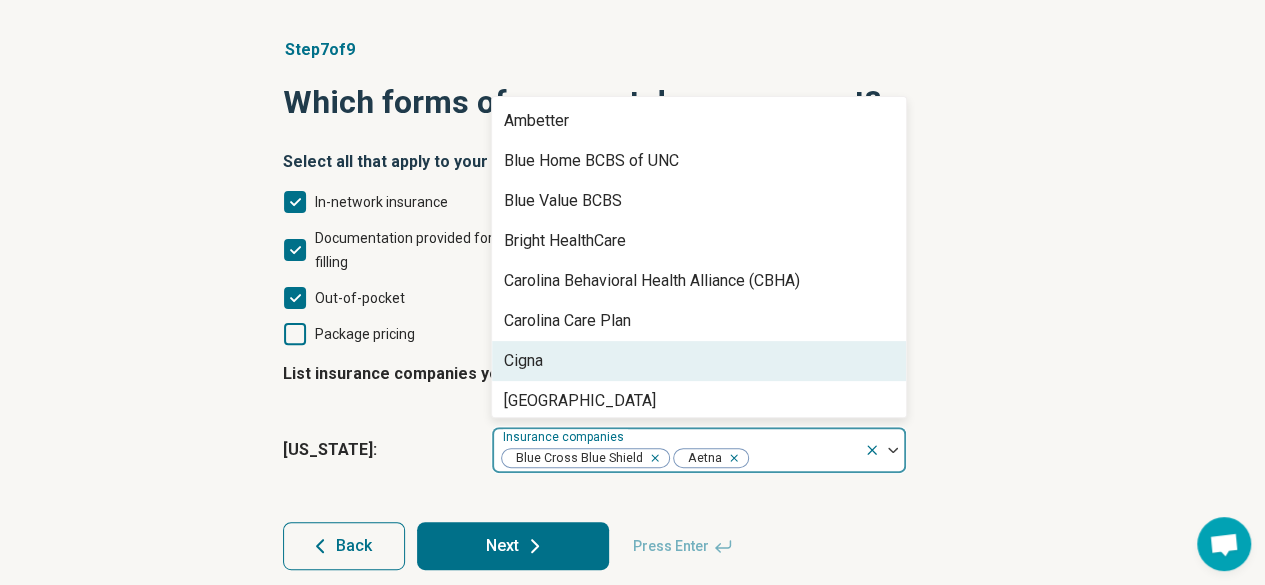 click on "Cigna" at bounding box center [699, 361] 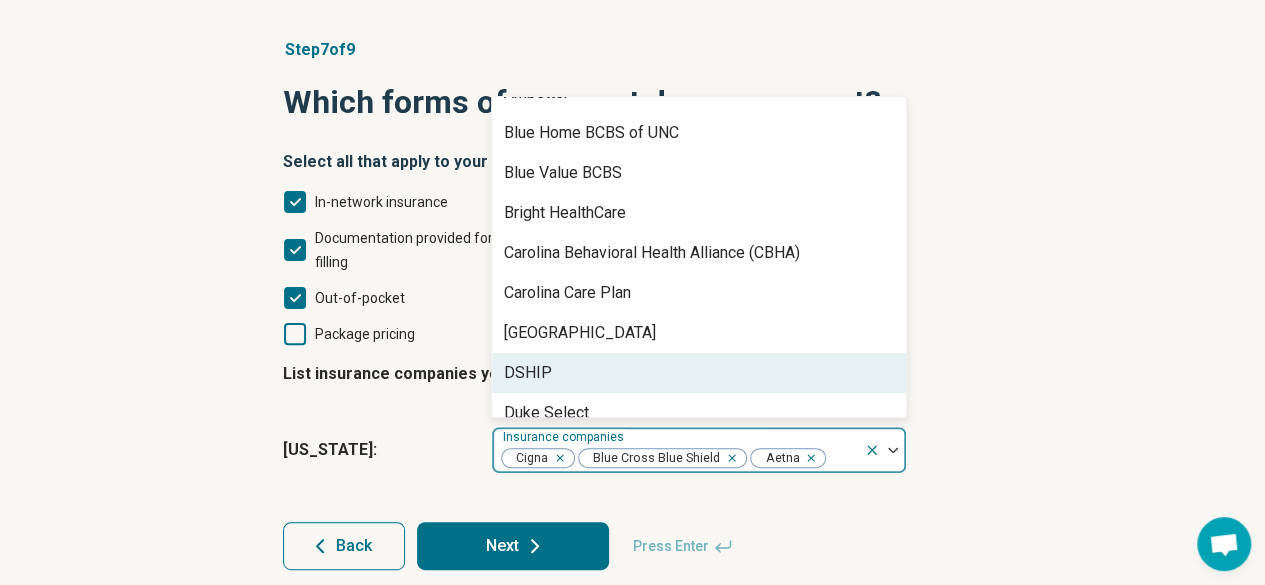 scroll, scrollTop: 0, scrollLeft: 0, axis: both 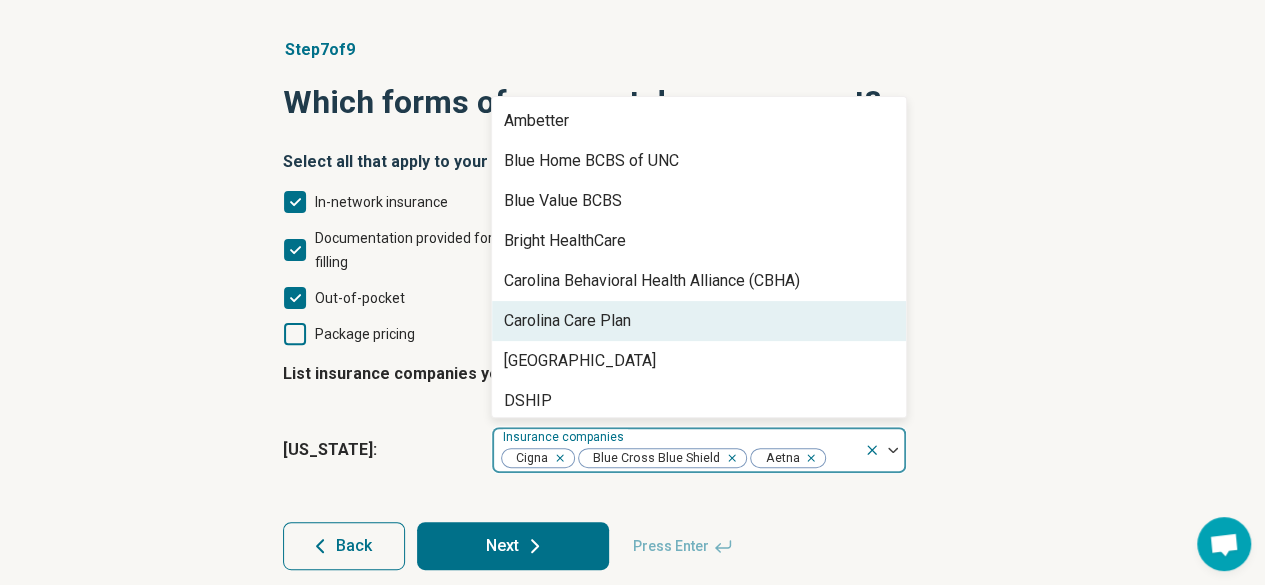 click on "Step  7  of  9 Which forms of payment do you support? Select all that apply to your practice In-network insurance Out-of-network insurance Documentation provided for patient filling Single case agreement Out-of-pocket Sliding scale Package pricing List insurance companies you are in-network with [US_STATE] : option Cigna, selected. 41 results available. Use Up and Down to choose options, press Enter to select the currently focused option, press Escape to exit the menu, press Tab to select the option and exit the menu. Insurance companies Cigna Blue Cross Blue Shield Aetna Ambetter Blue Home BCBS of UNC Blue Value BCBS Bright HealthCare Carolina Behavioral Health Alliance (CBHA) Carolina Care Plan Coventry DSHIP Duke Select First Health [DATE] Health Plans Humana International Medical Group (IMG) Medcost Medicaid Medicaid - Carolina Complete Health Medicaid - Healthy Blue Medicaid - NC Medicaid Direct Medicaid - United HealthСare Community Plan Medicaid Alliance Behavioral Health Care Medicaid Eastpoint" at bounding box center [632, 304] 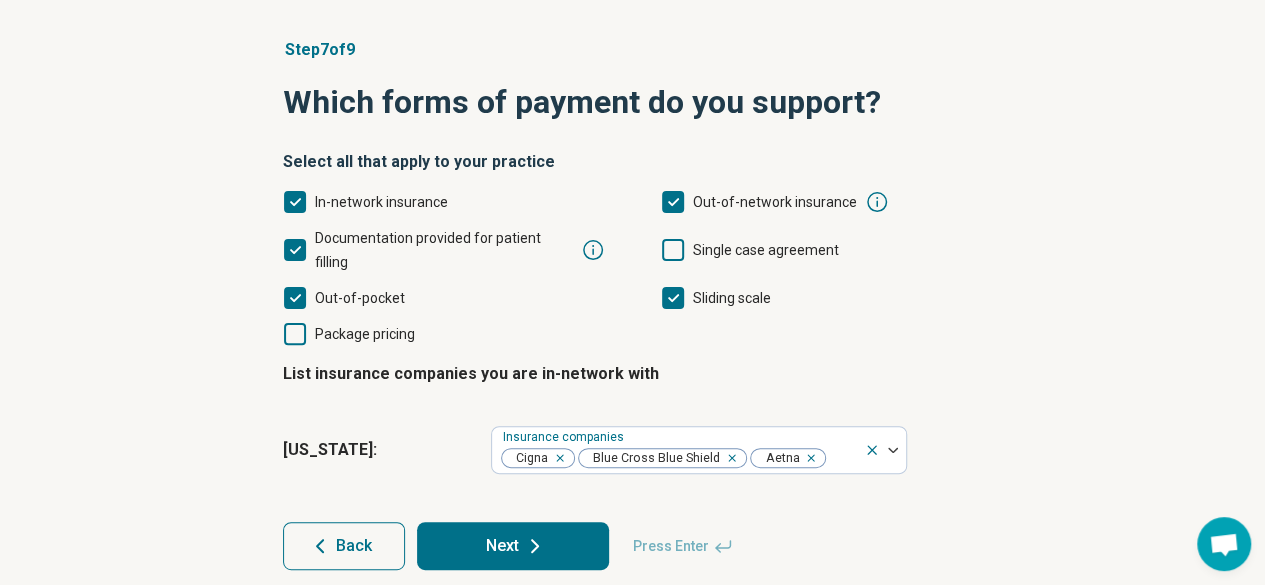 click on "Next" at bounding box center (513, 546) 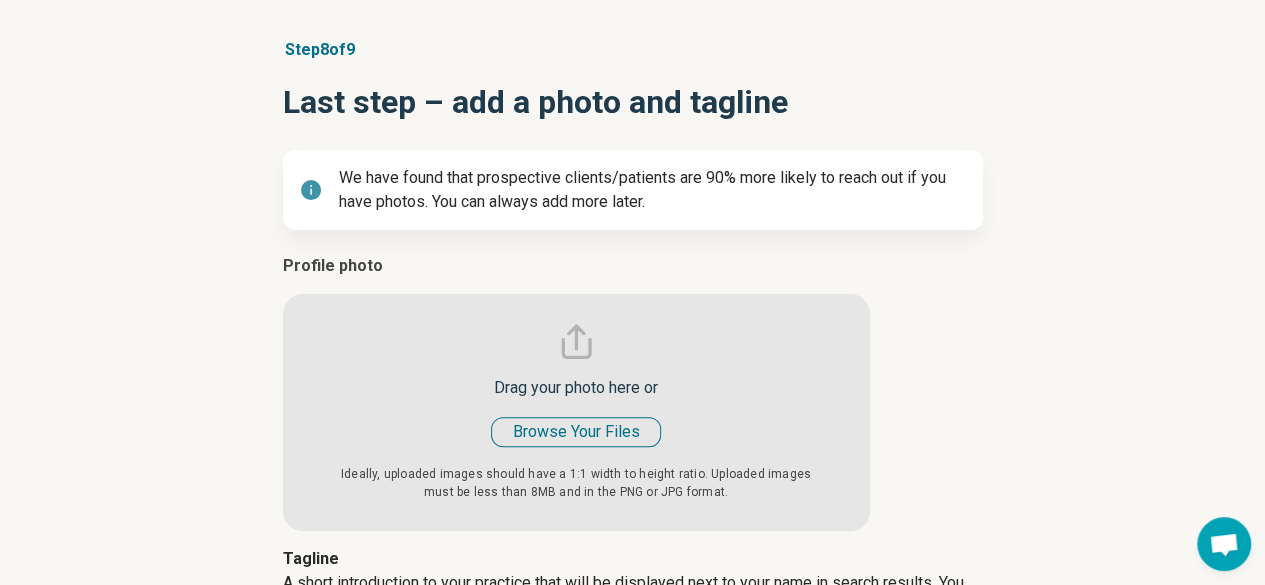 type on "*" 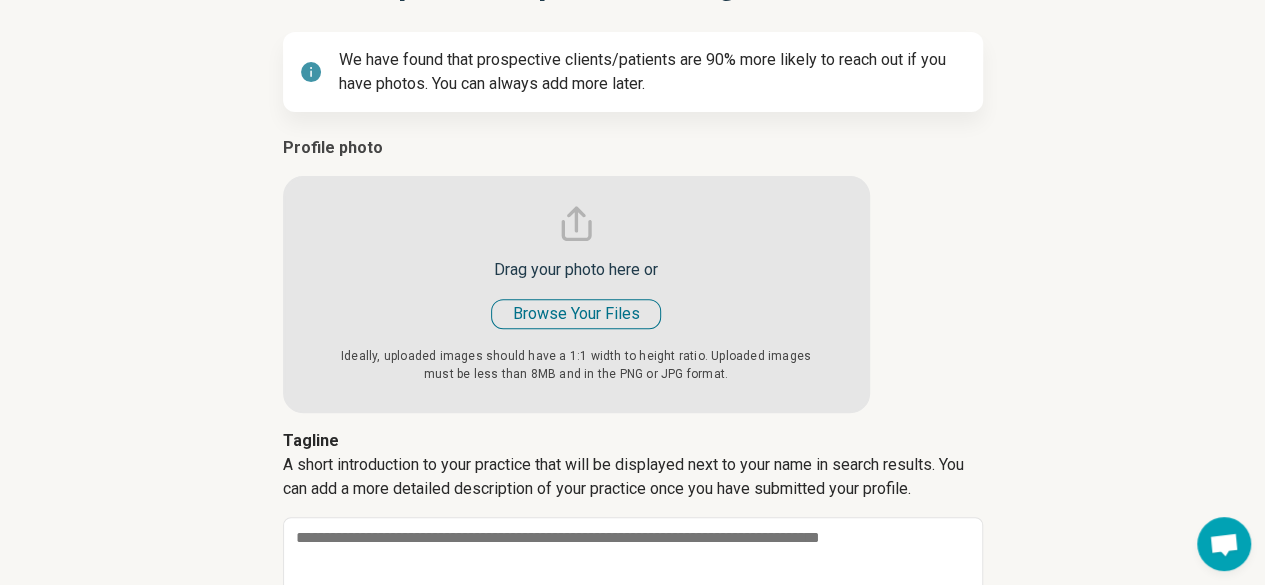 scroll, scrollTop: 300, scrollLeft: 0, axis: vertical 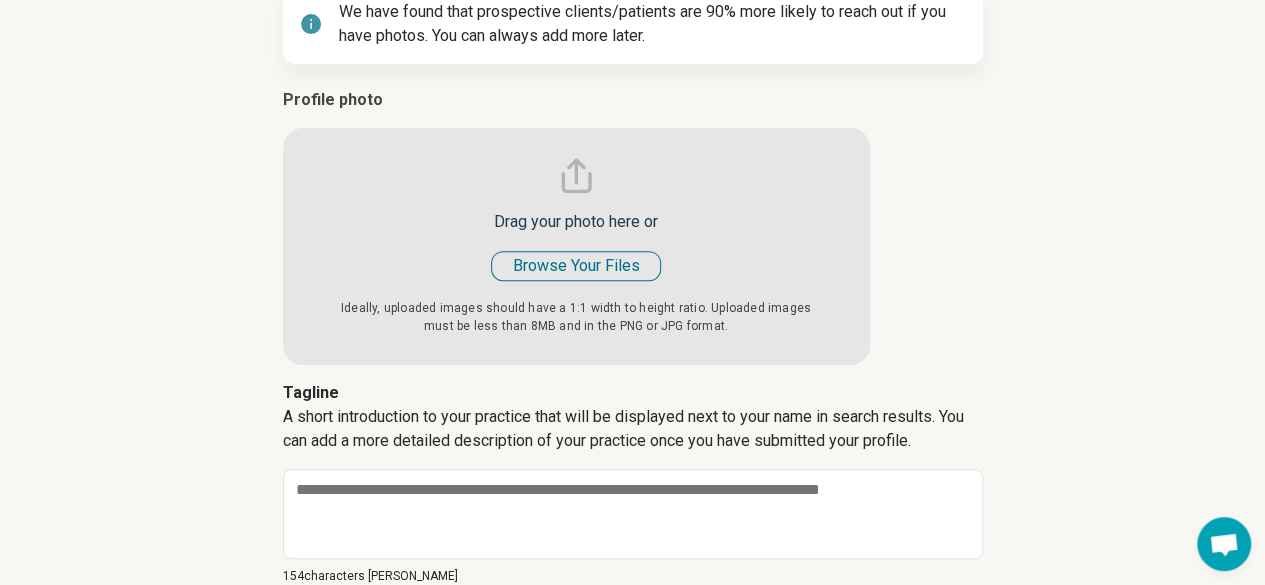 click at bounding box center [576, 226] 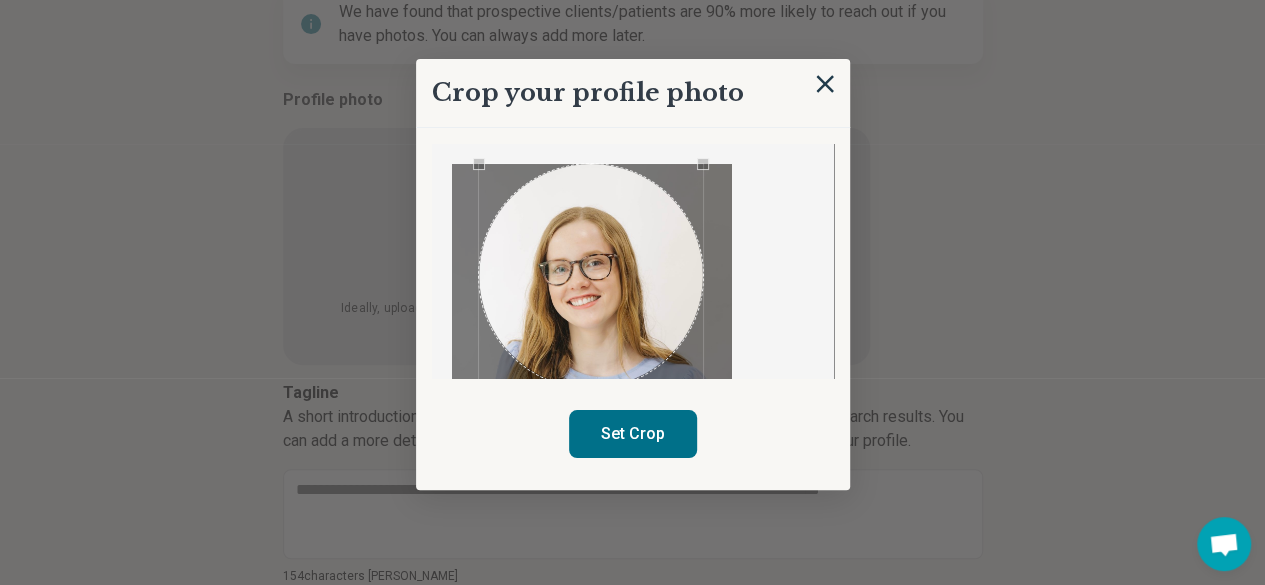 click at bounding box center [591, 276] 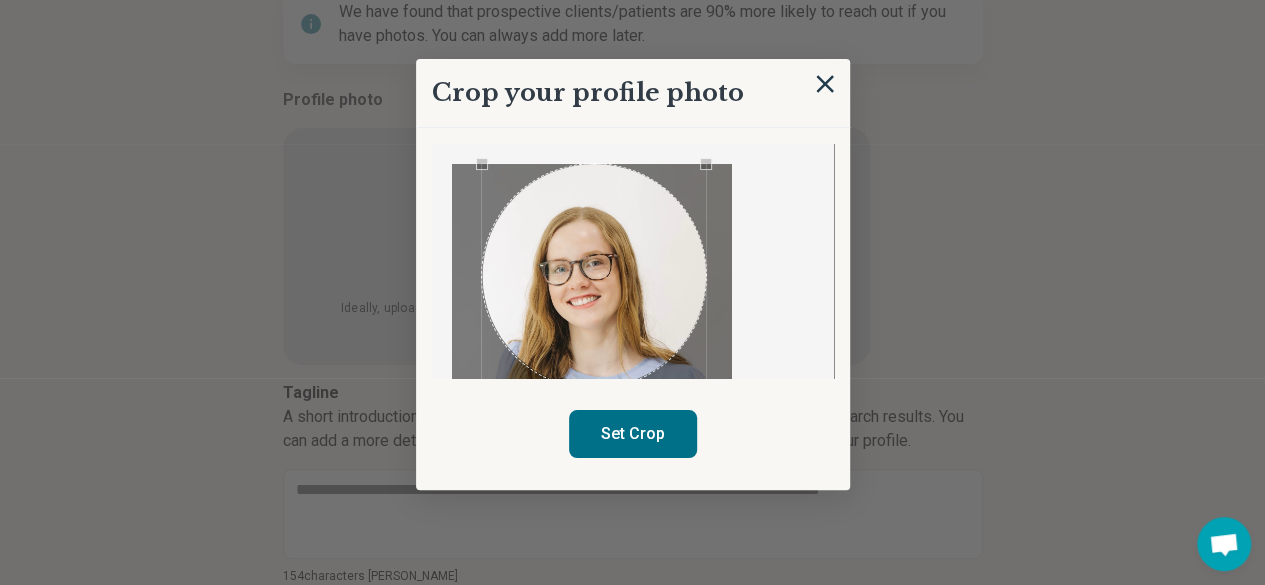 click at bounding box center [594, 276] 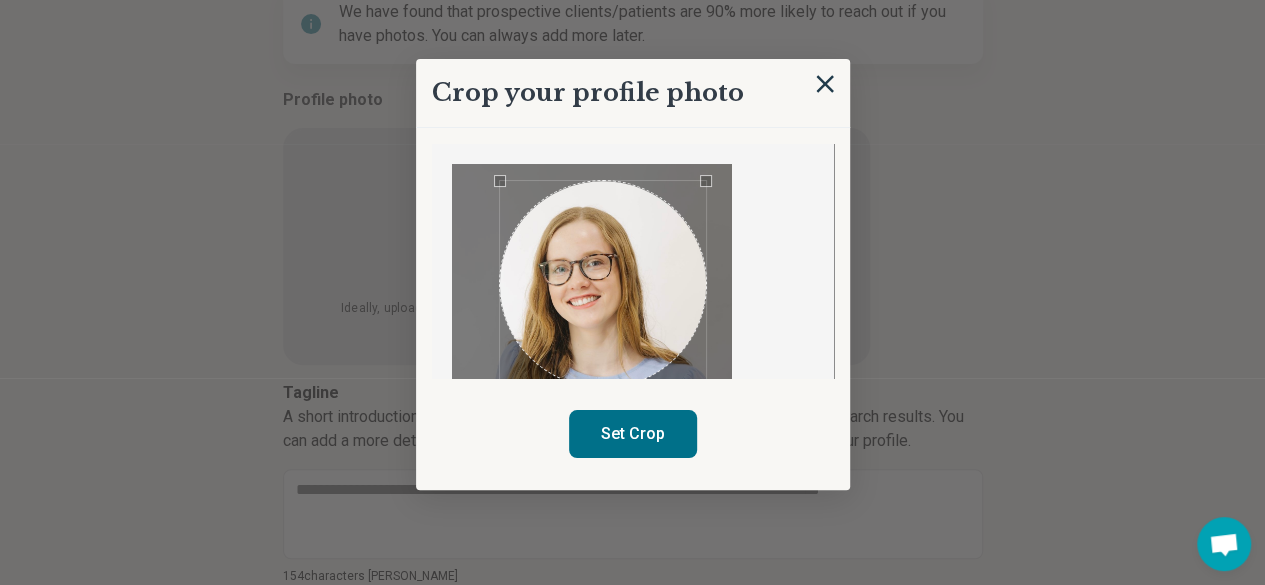 click at bounding box center [592, 339] 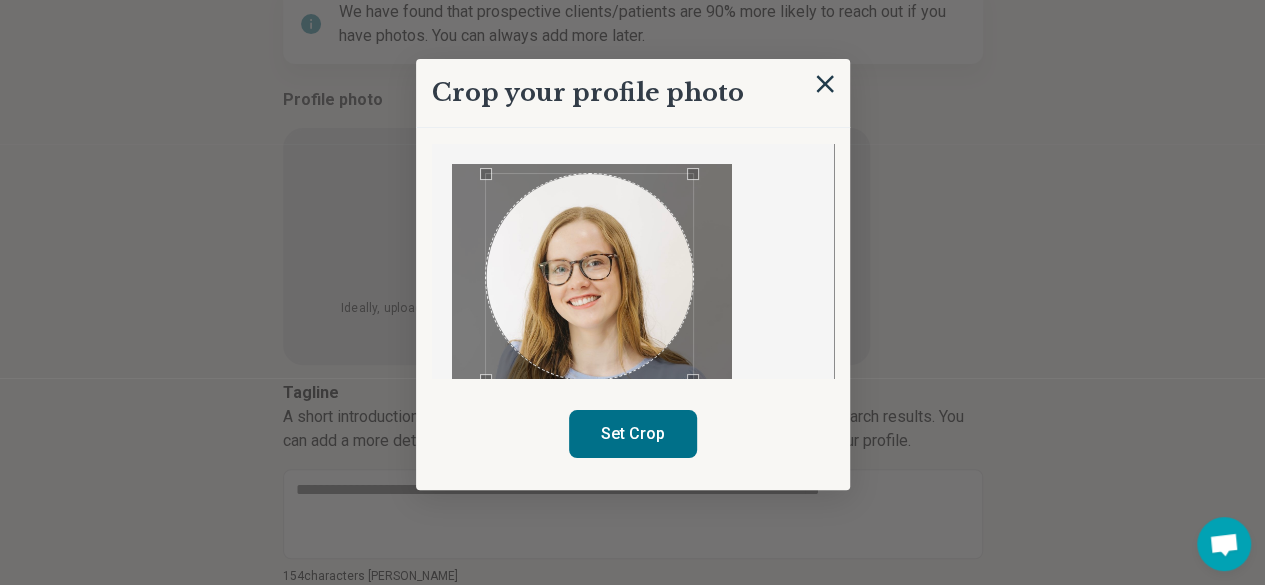 click at bounding box center (589, 277) 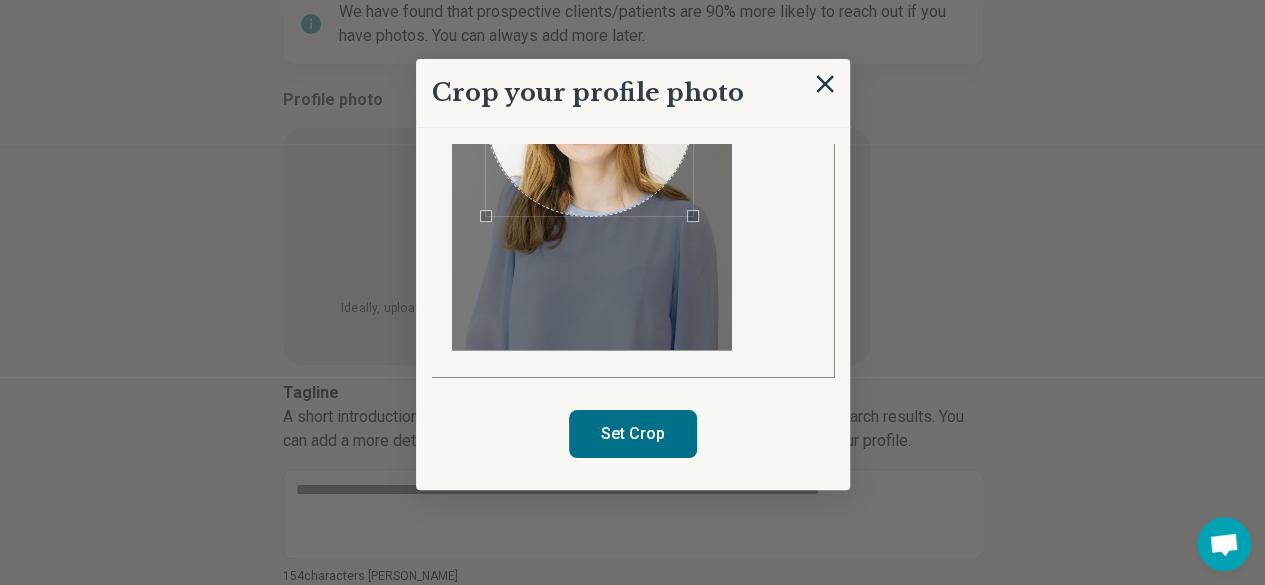 scroll, scrollTop: 64, scrollLeft: 0, axis: vertical 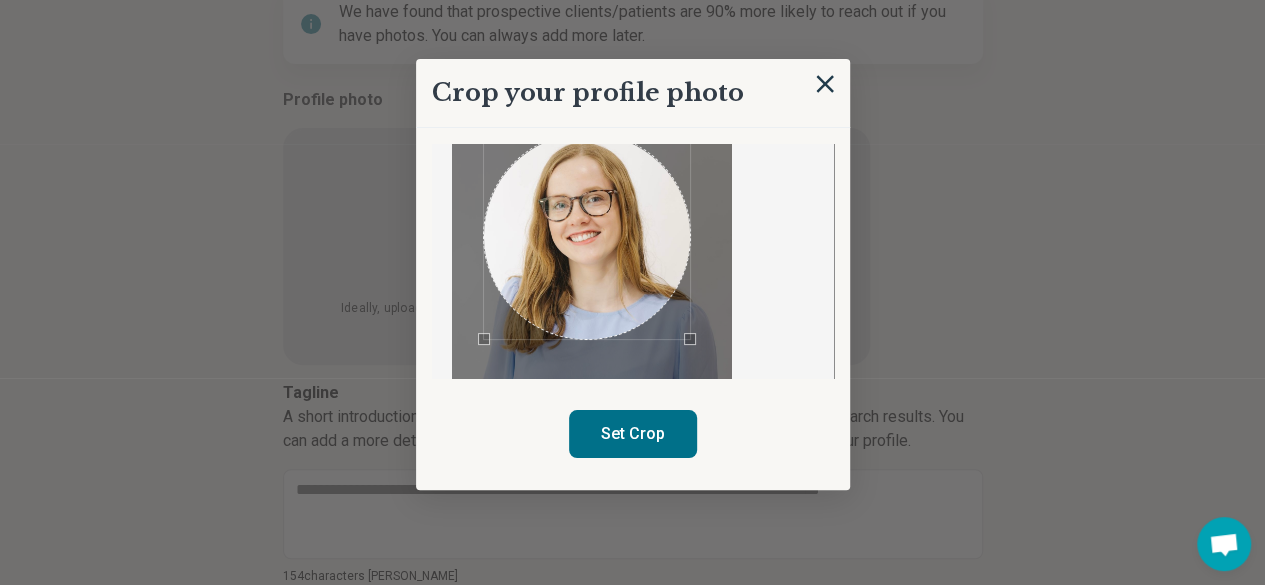 click at bounding box center (587, 236) 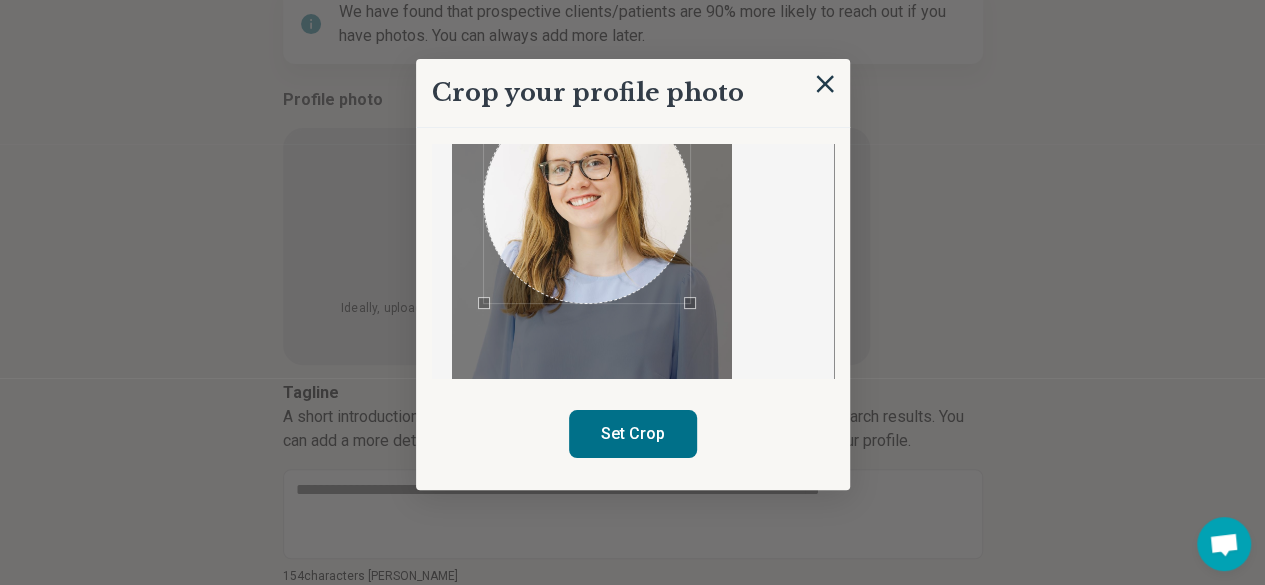 scroll, scrollTop: 0, scrollLeft: 0, axis: both 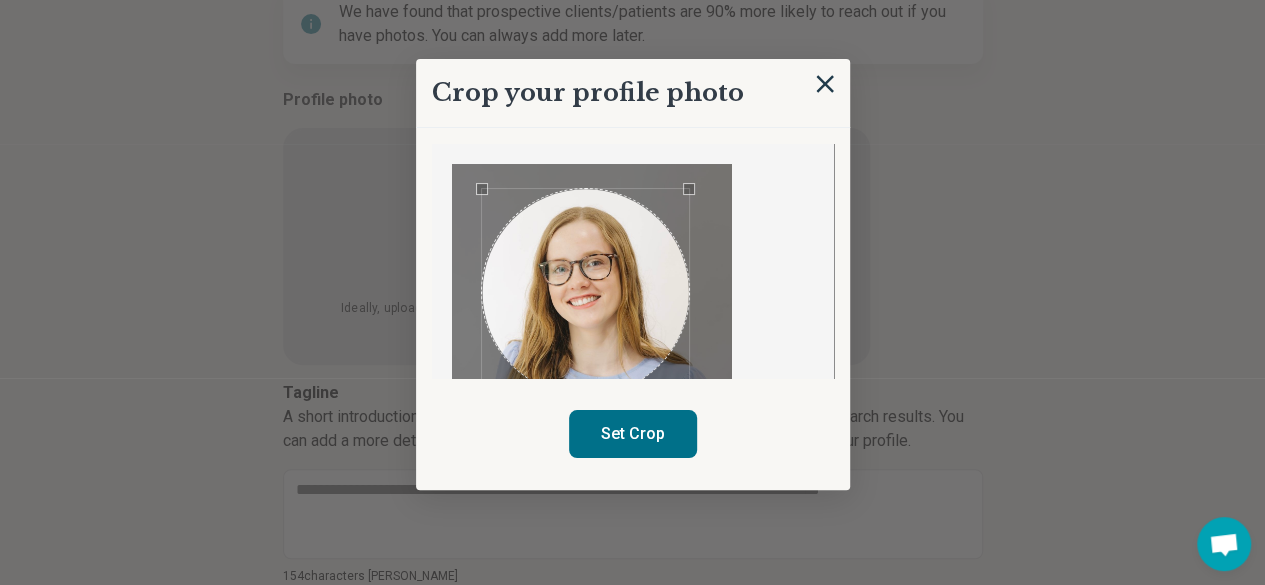 click at bounding box center (585, 292) 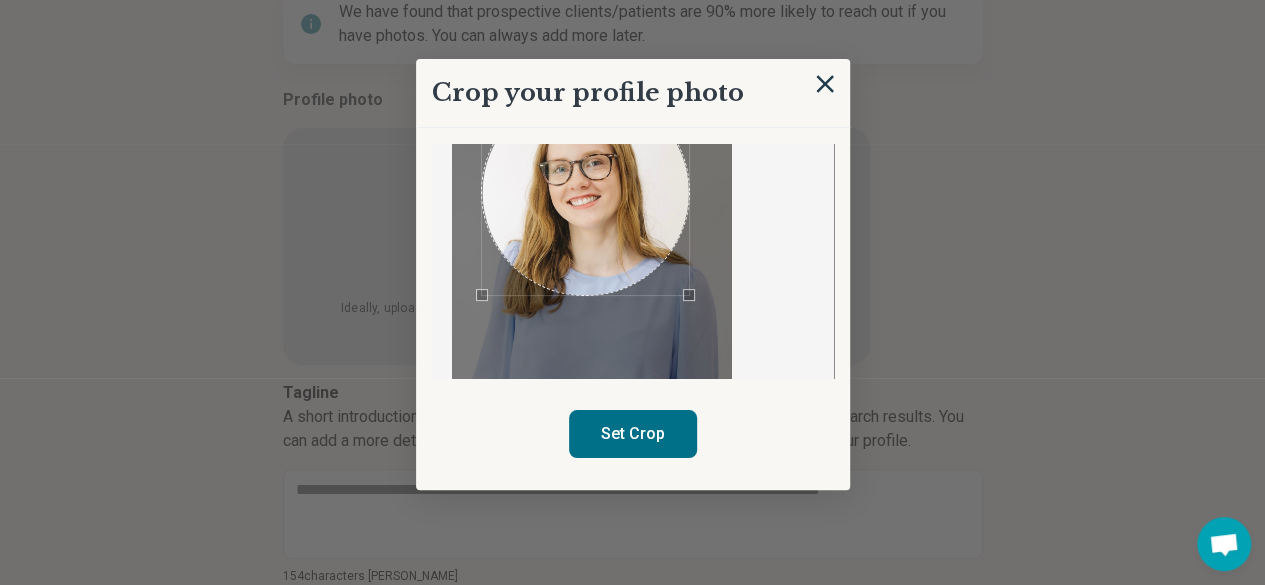 click on "Set Crop" at bounding box center [633, 434] 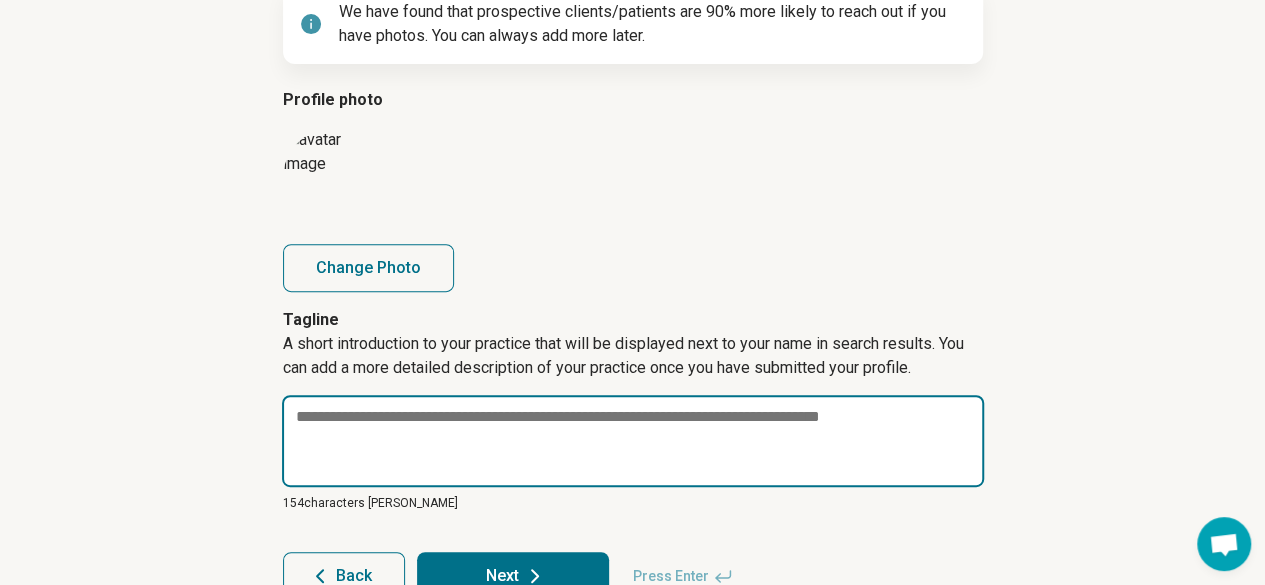 click at bounding box center [633, 441] 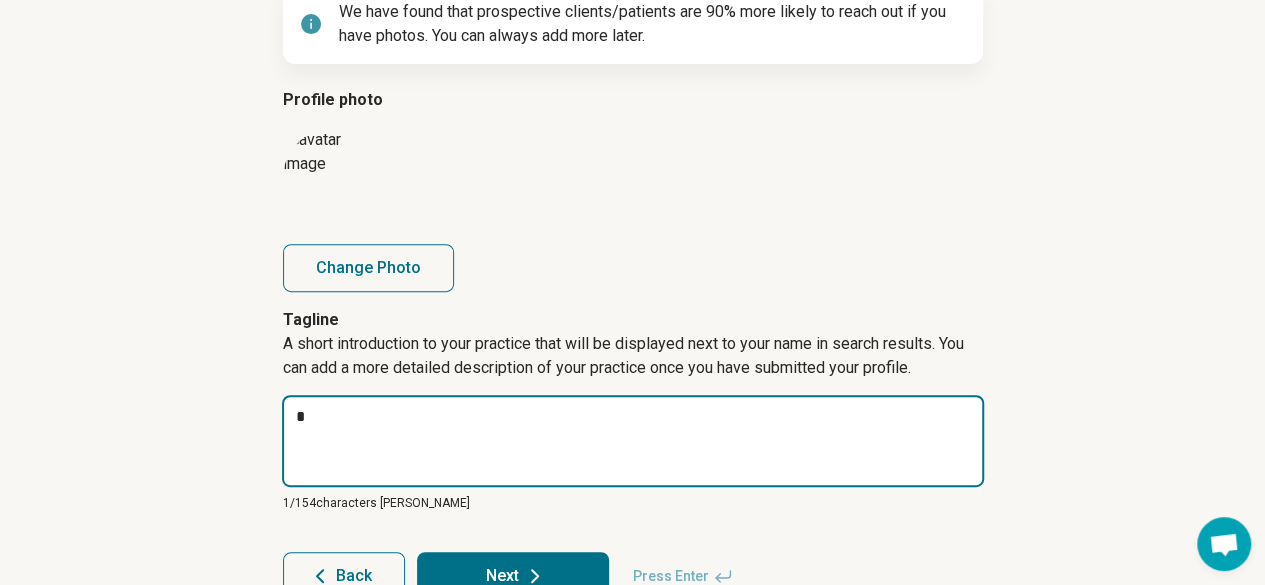 type on "*" 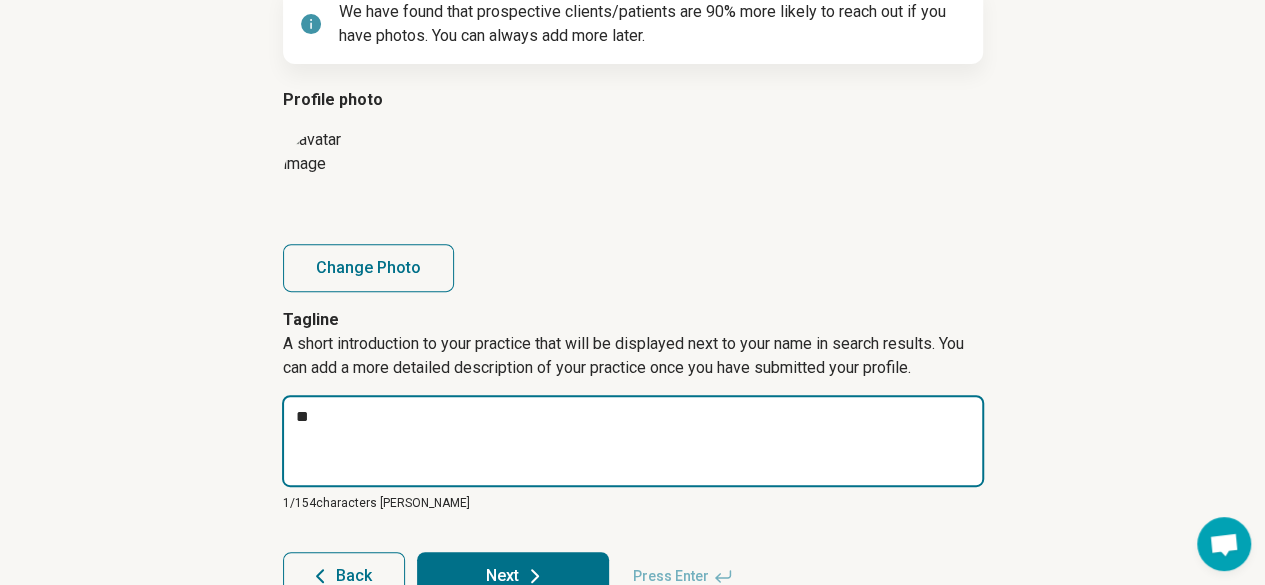 type on "*" 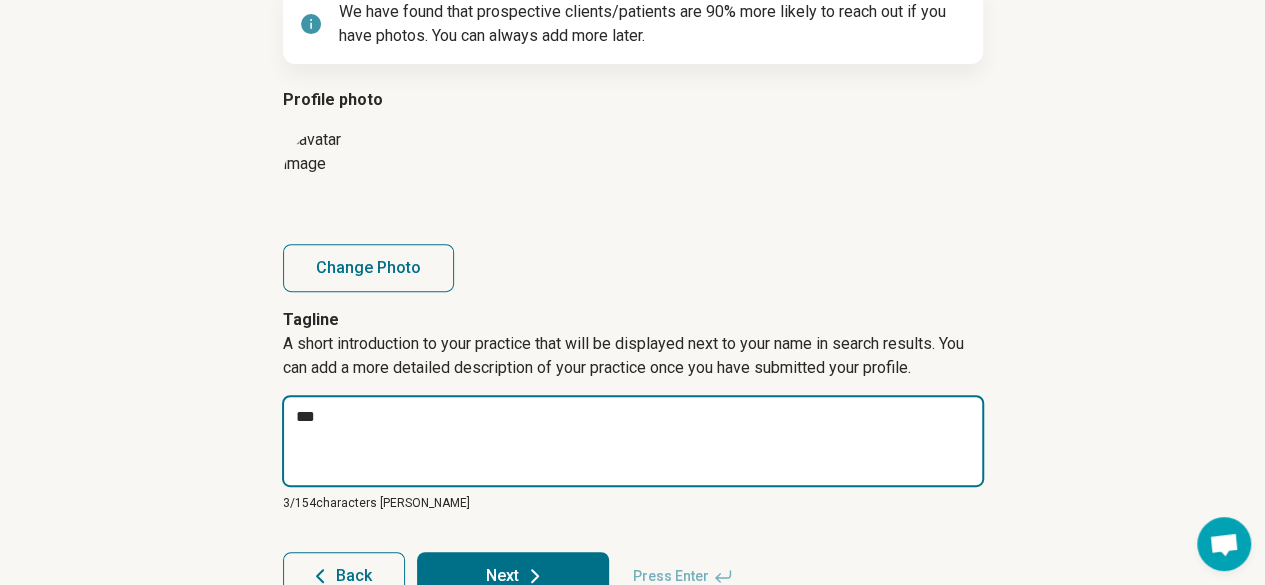 type on "*" 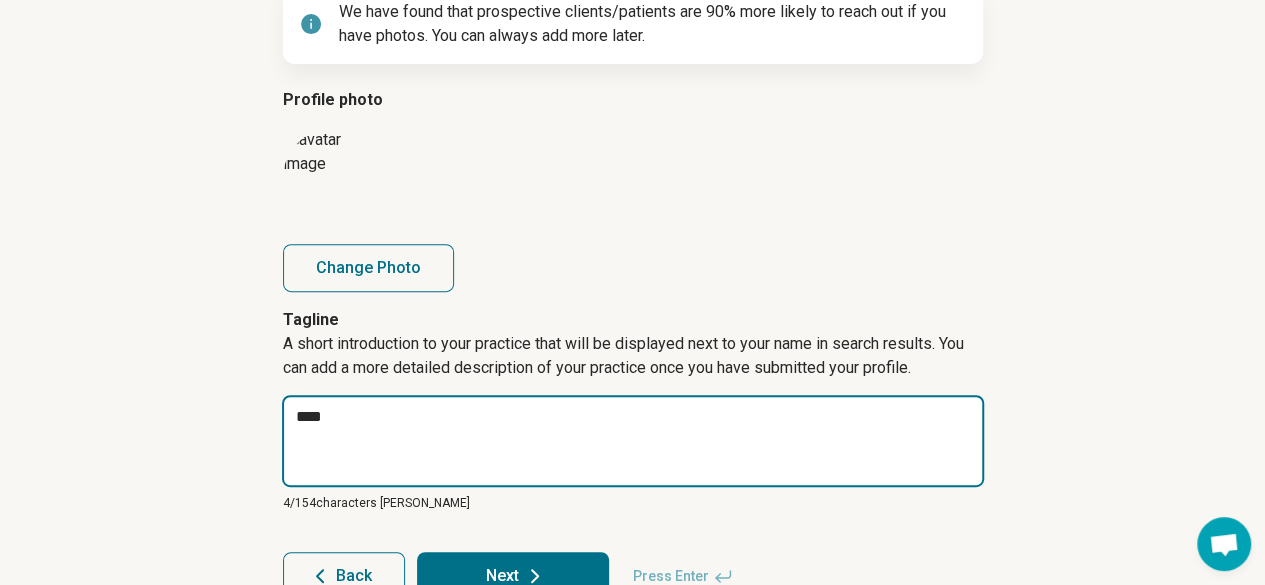 type on "*" 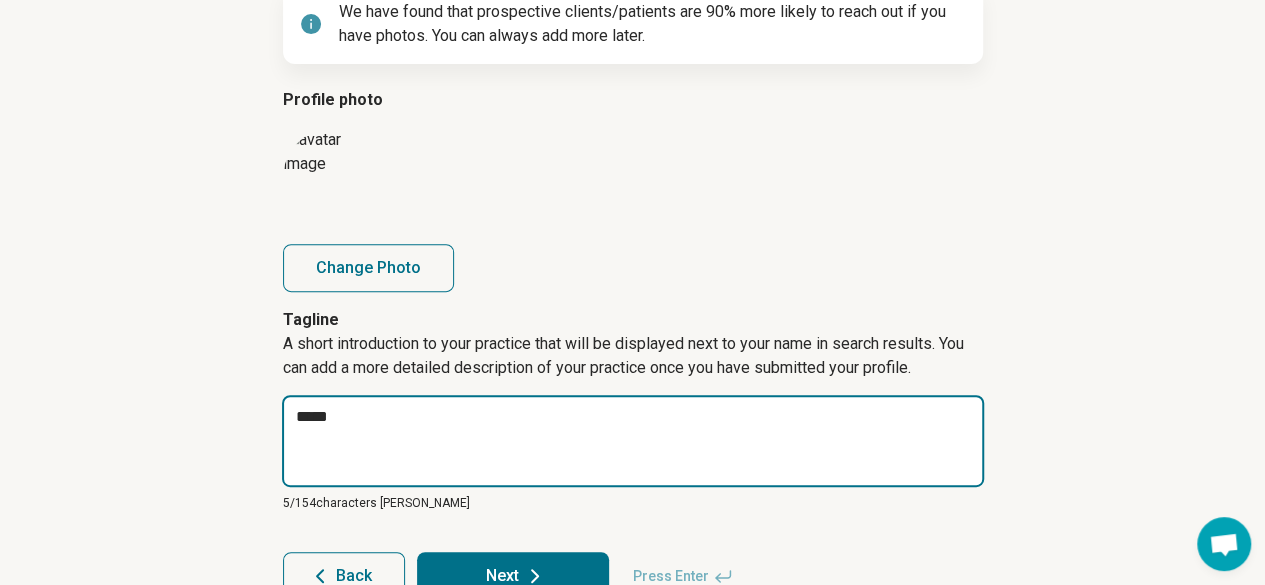type on "*" 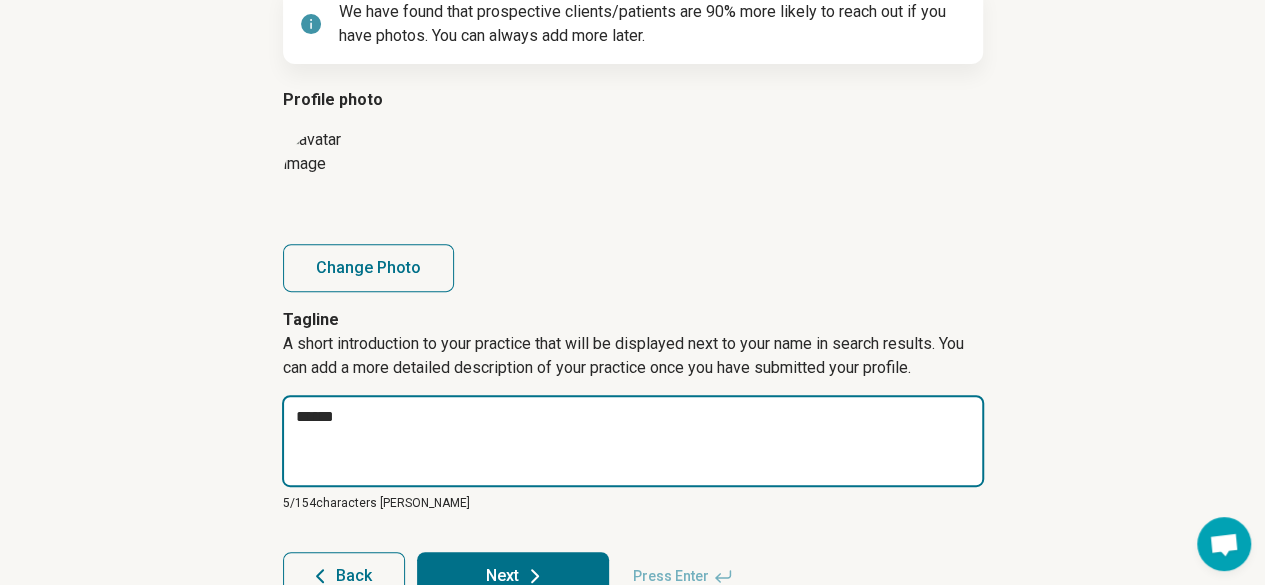 type on "*" 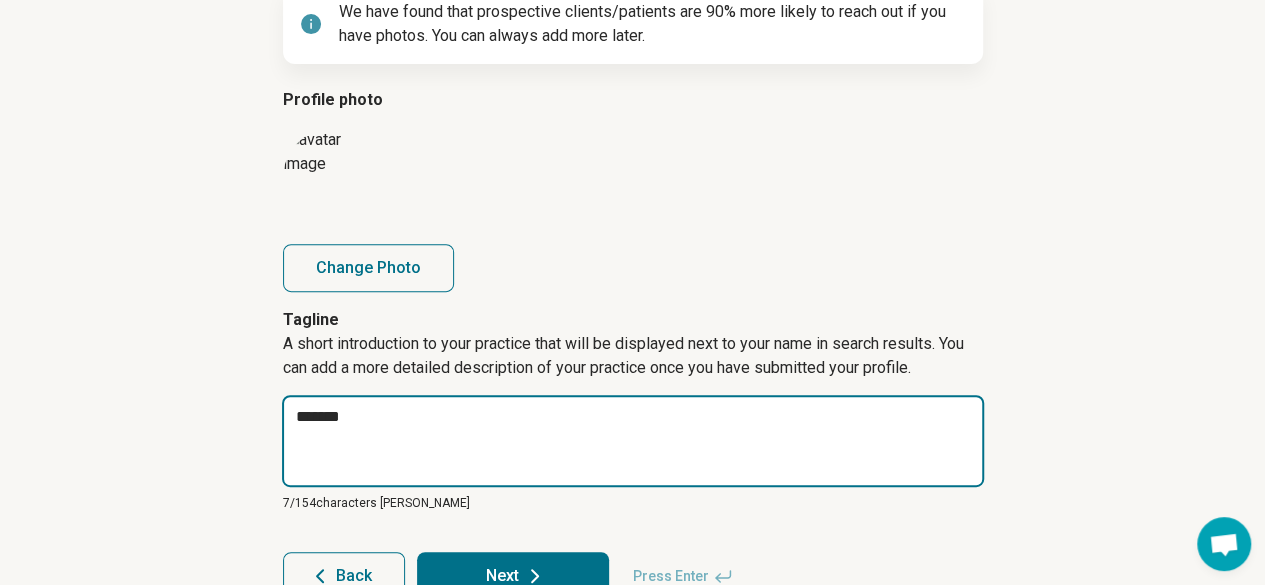 type on "*" 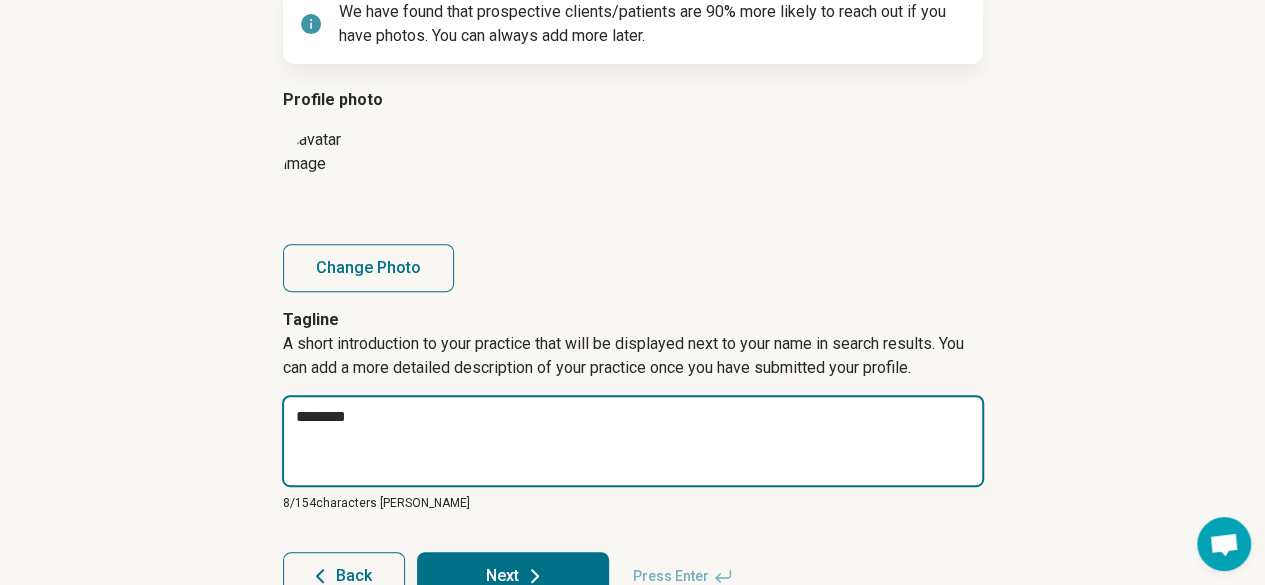 type on "*" 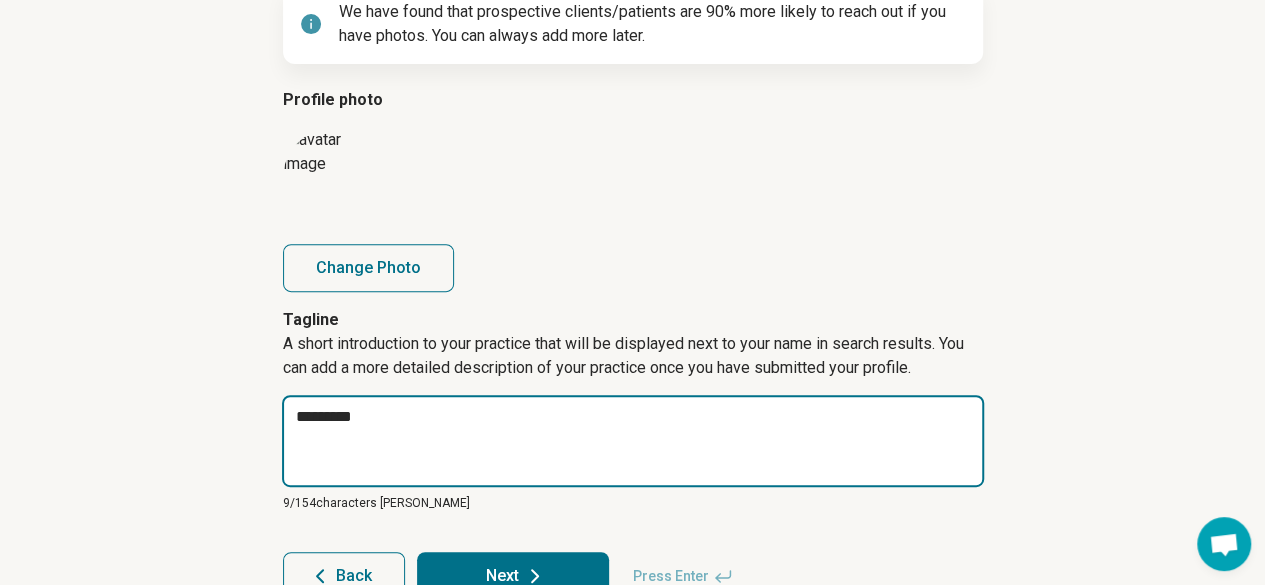 type on "*" 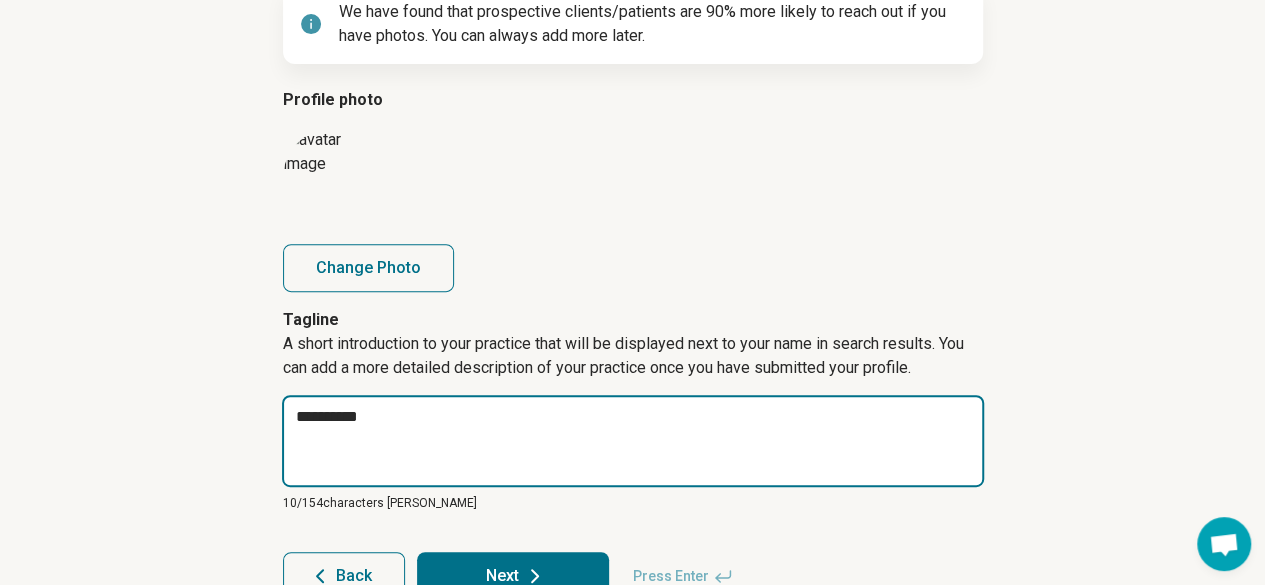 type on "*" 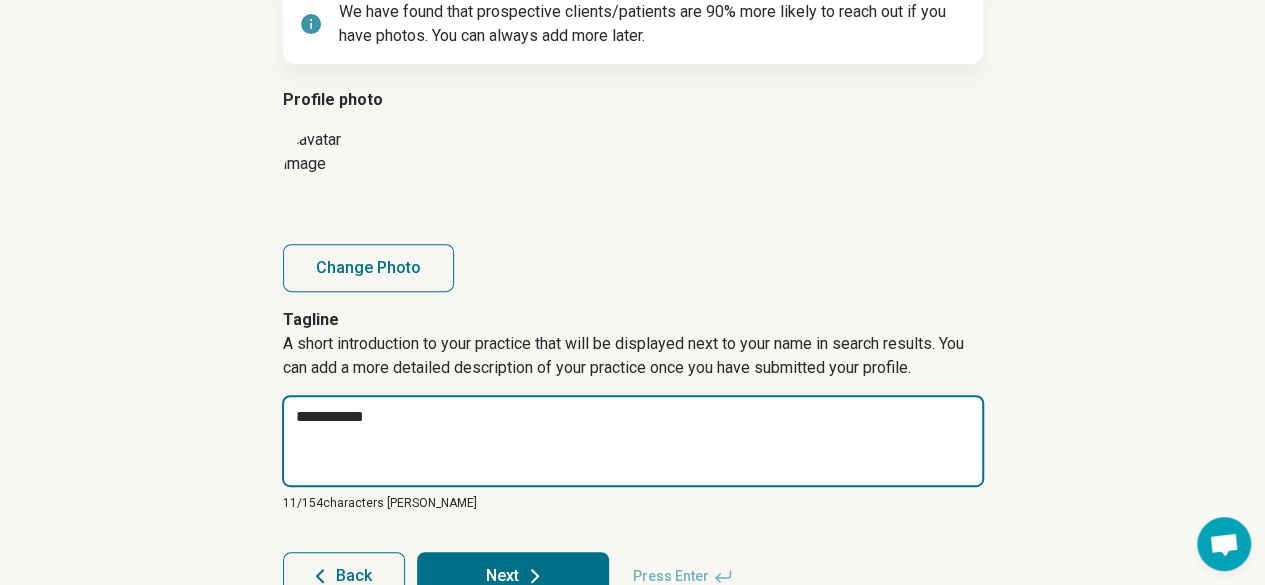 type on "*" 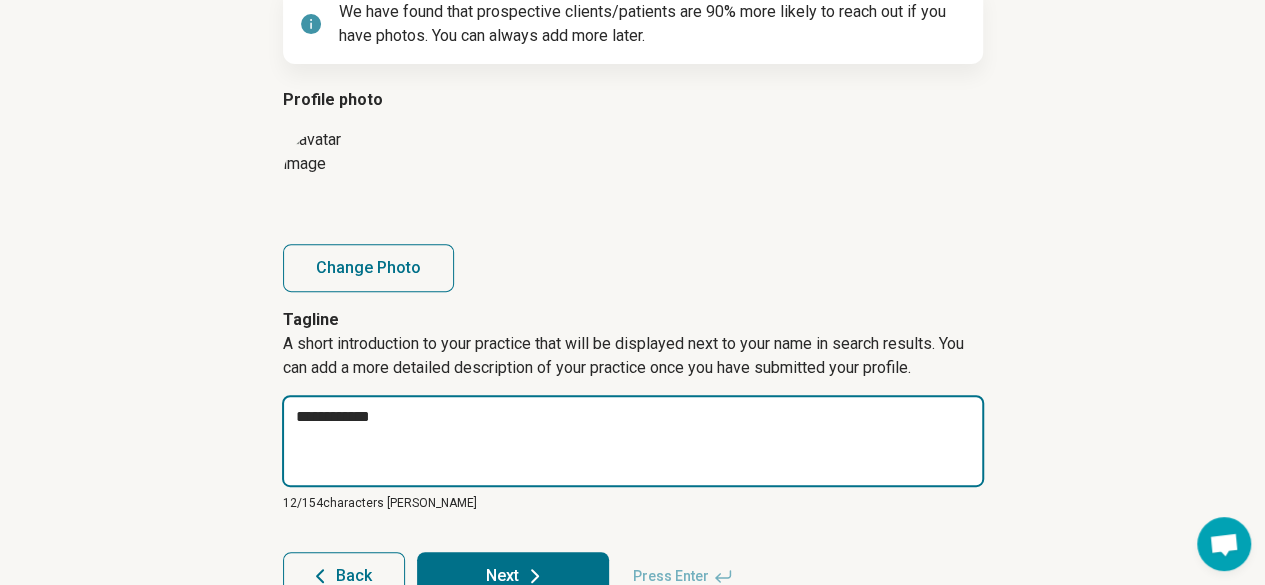 type on "*" 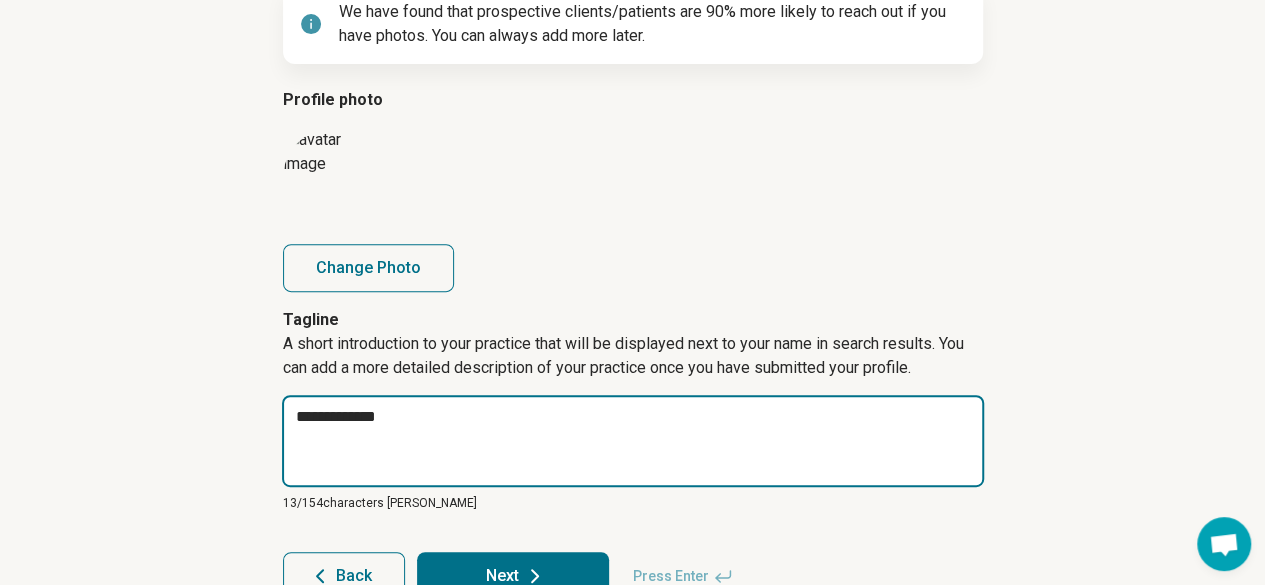 type on "*" 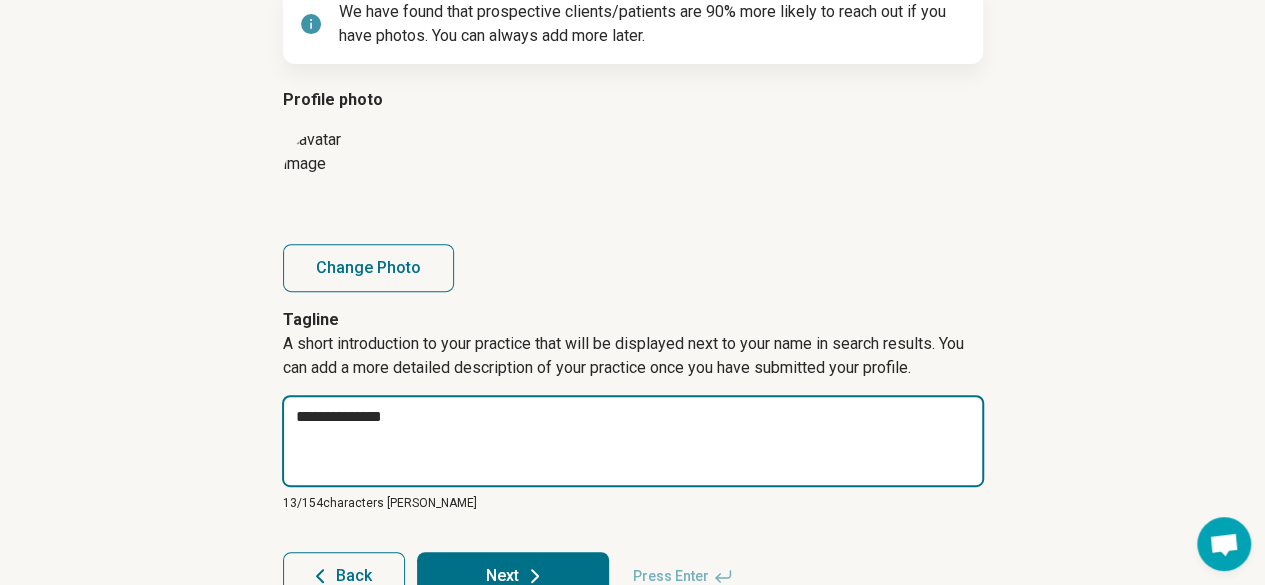 type on "*" 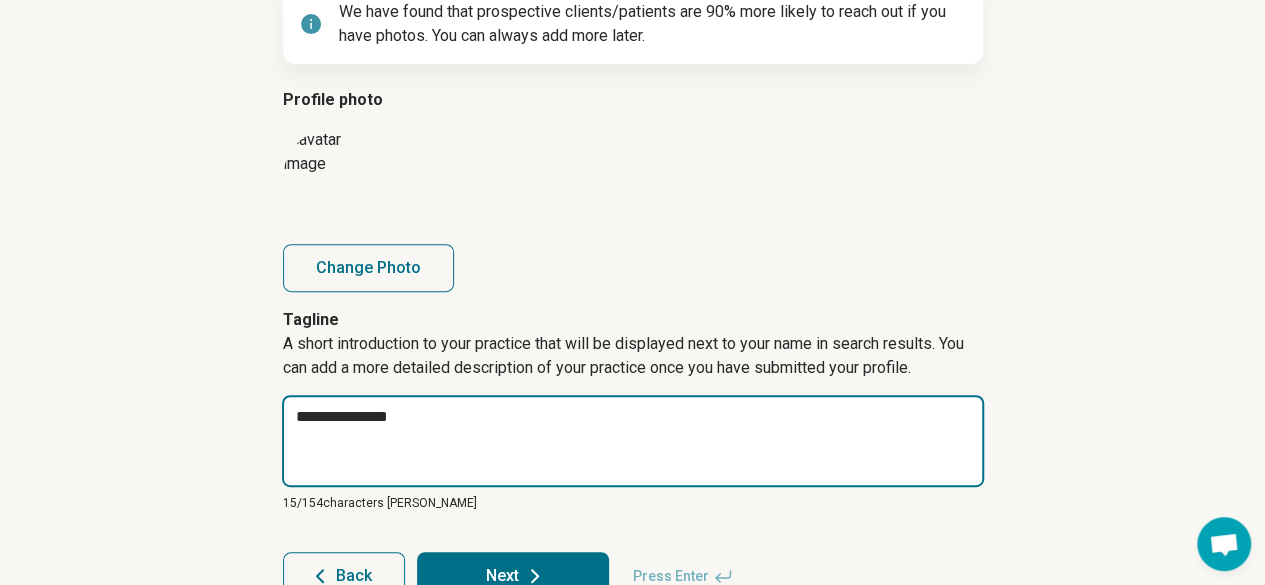 type on "*" 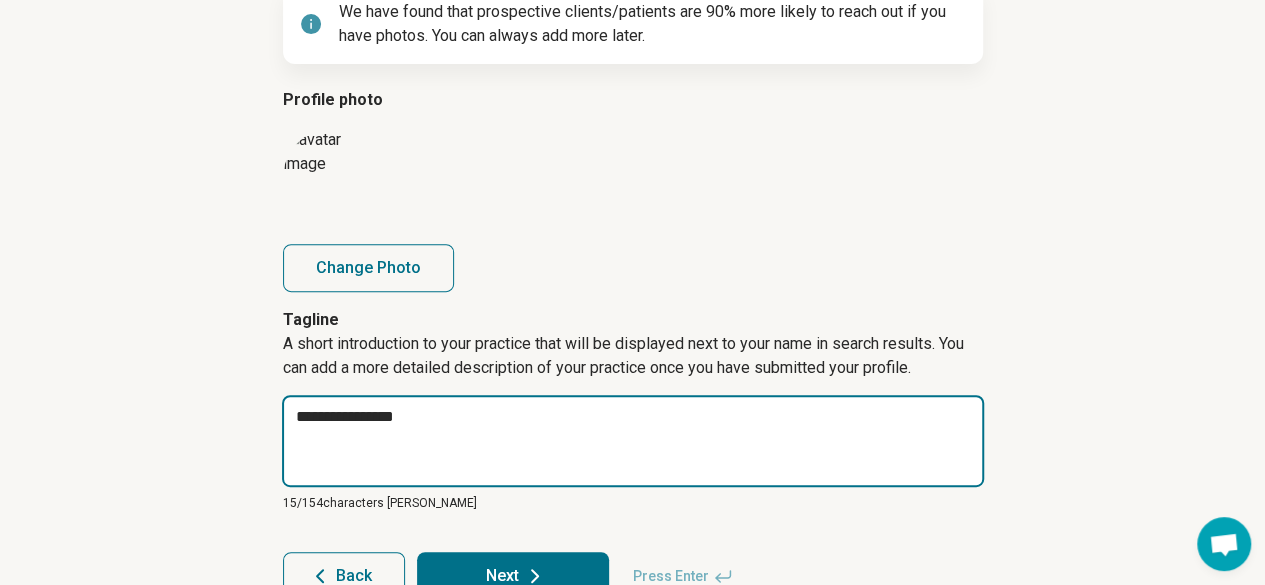 type on "*" 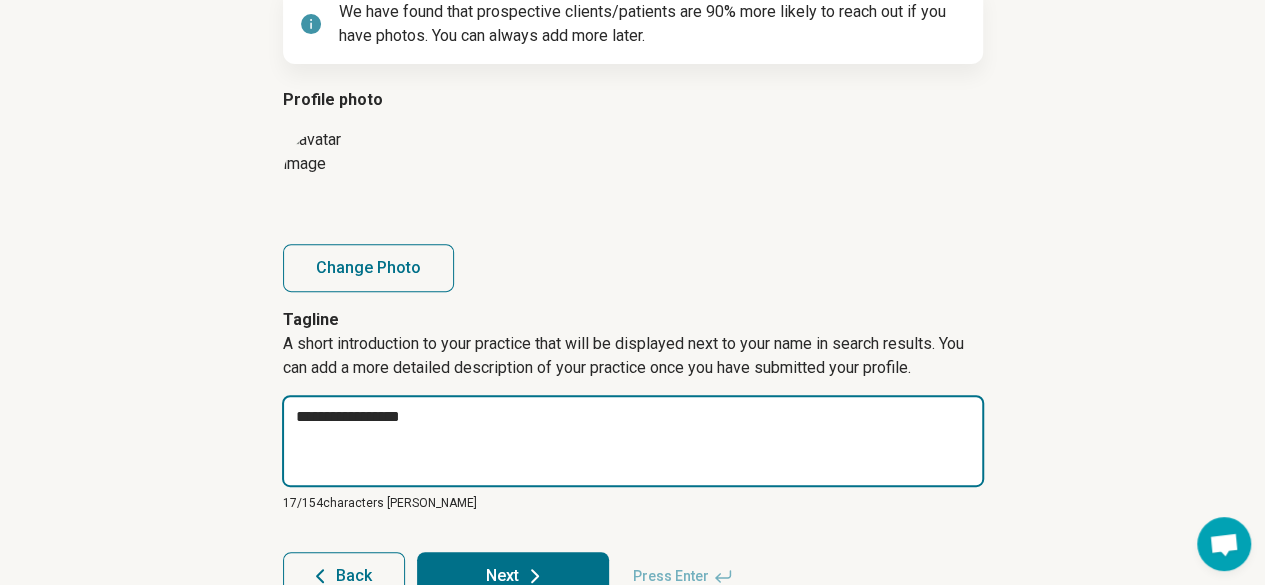 type on "*" 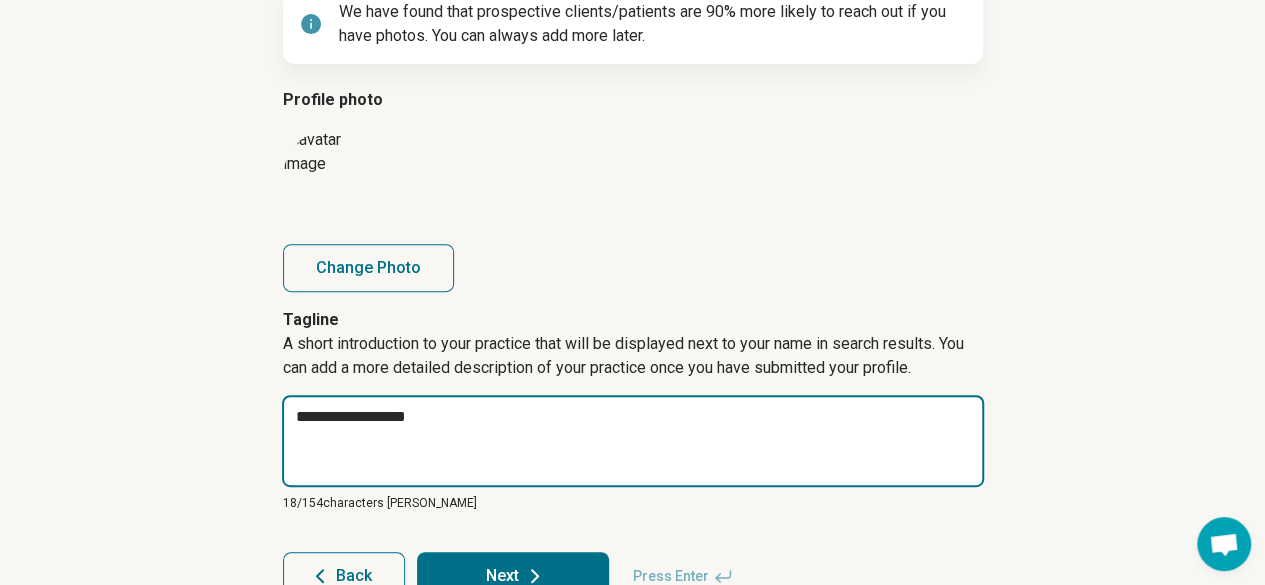 type on "*" 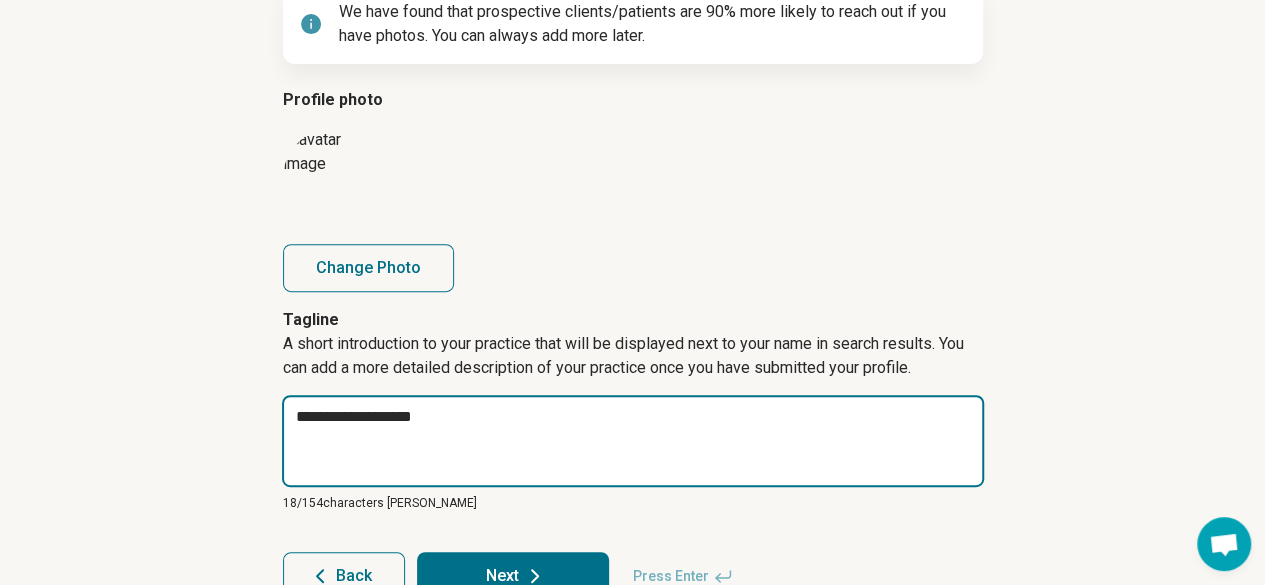 type on "*" 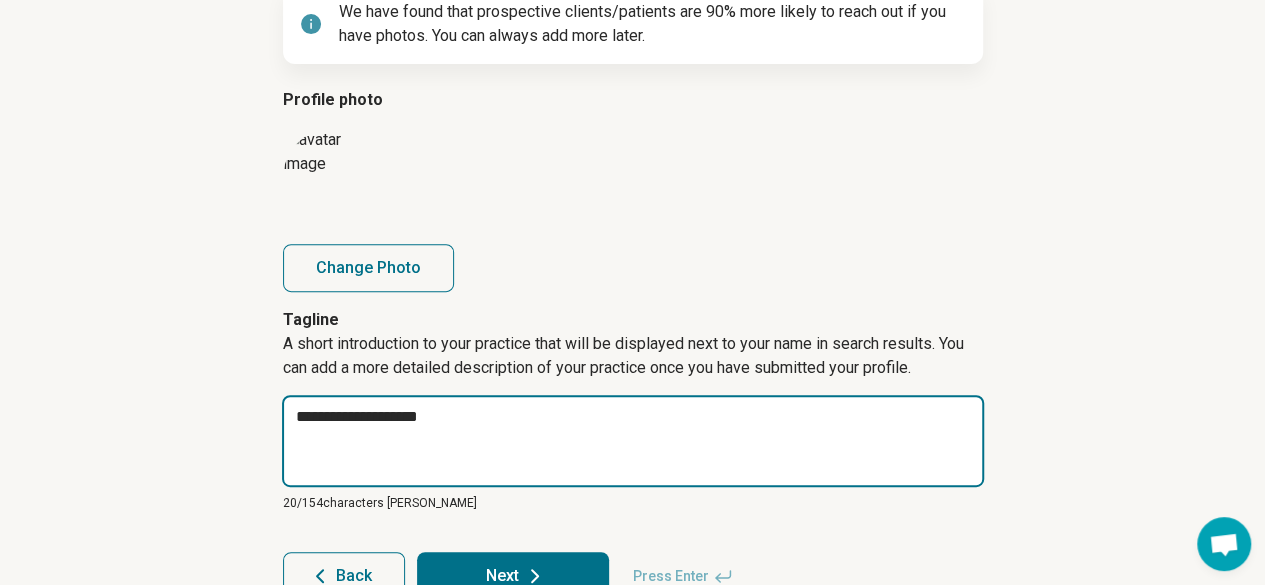 type on "*" 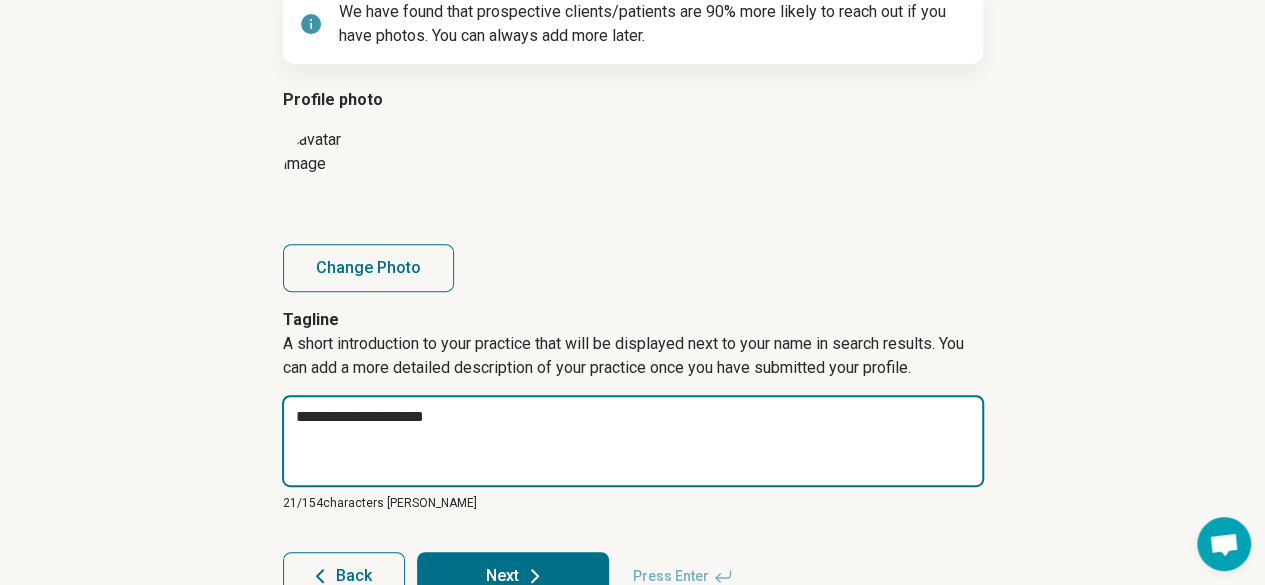 type on "*" 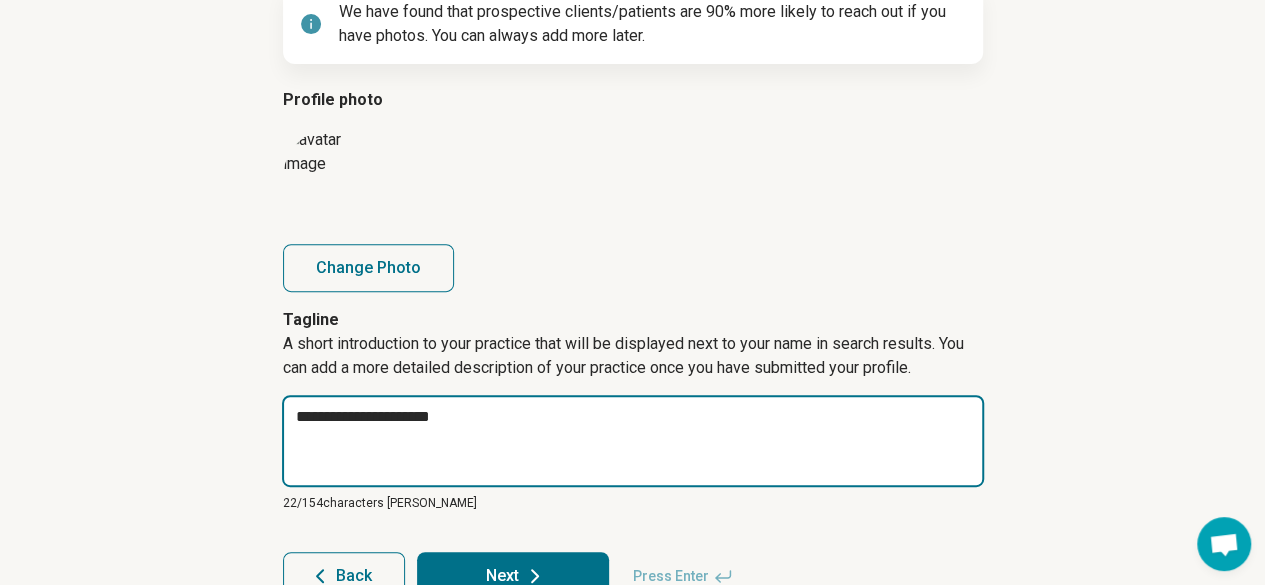 type on "*" 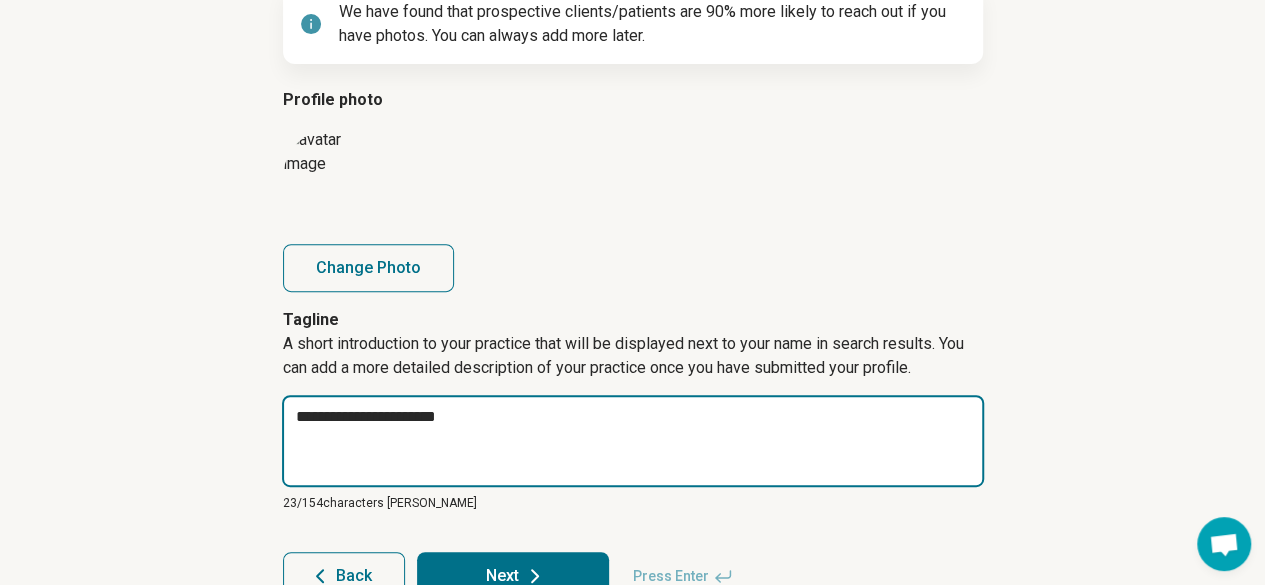 type on "*" 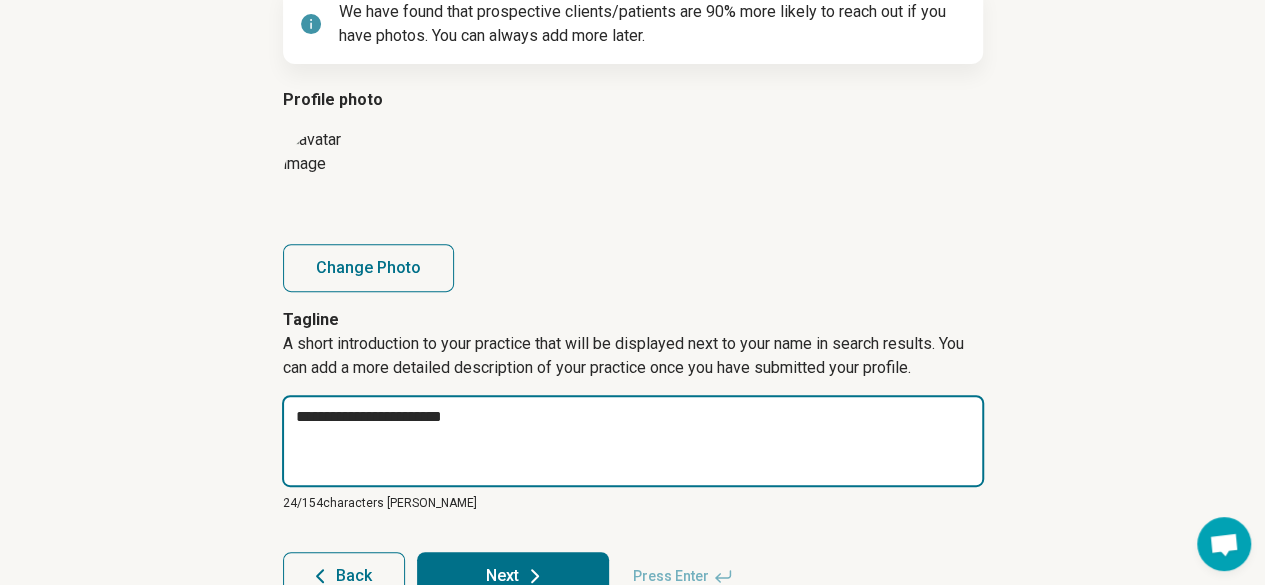 type on "*" 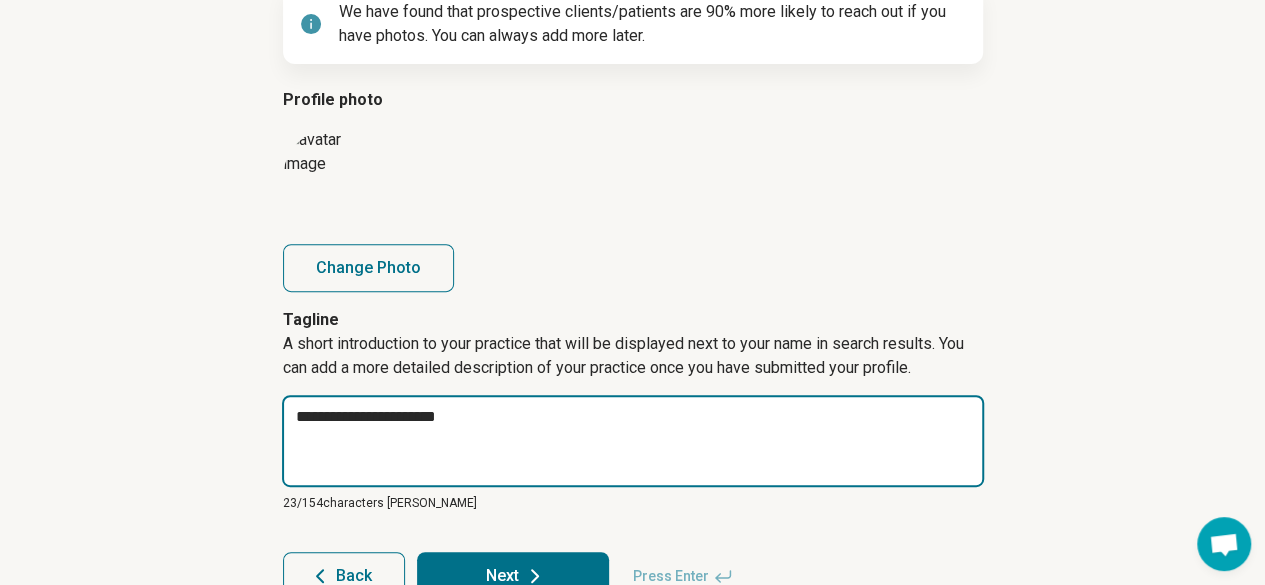 type on "*" 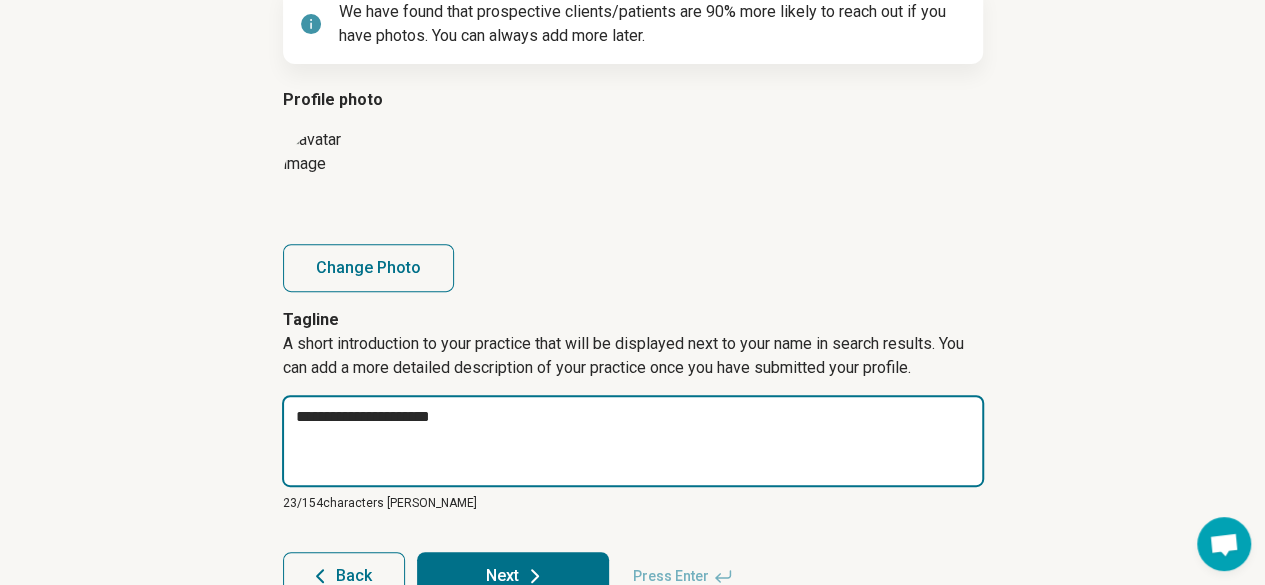 type on "*" 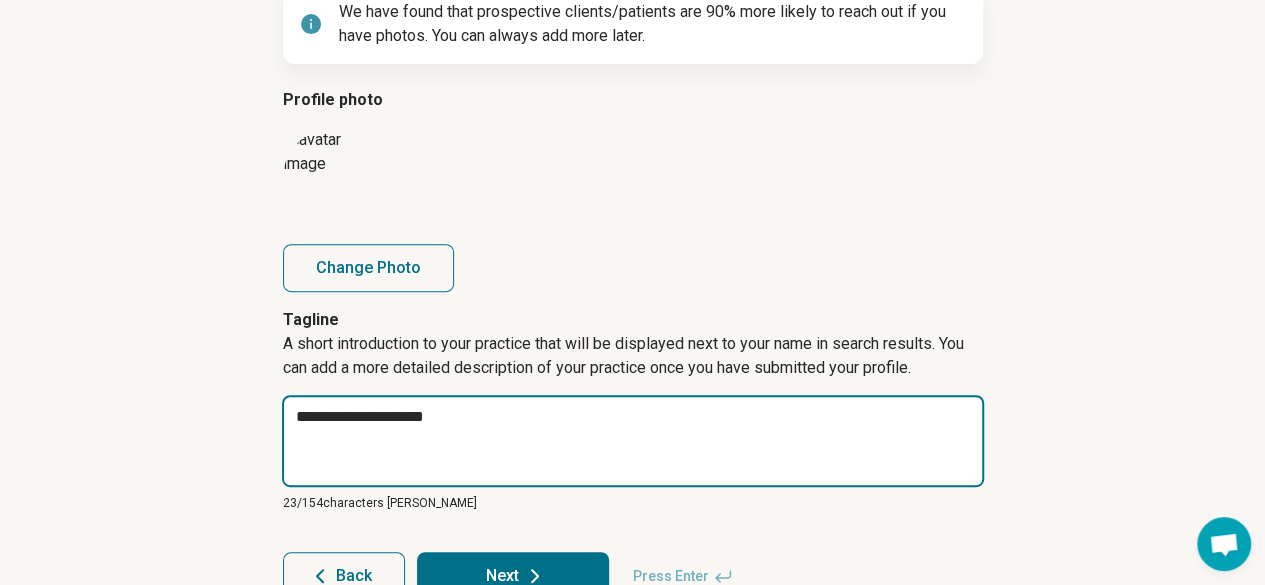 type on "*" 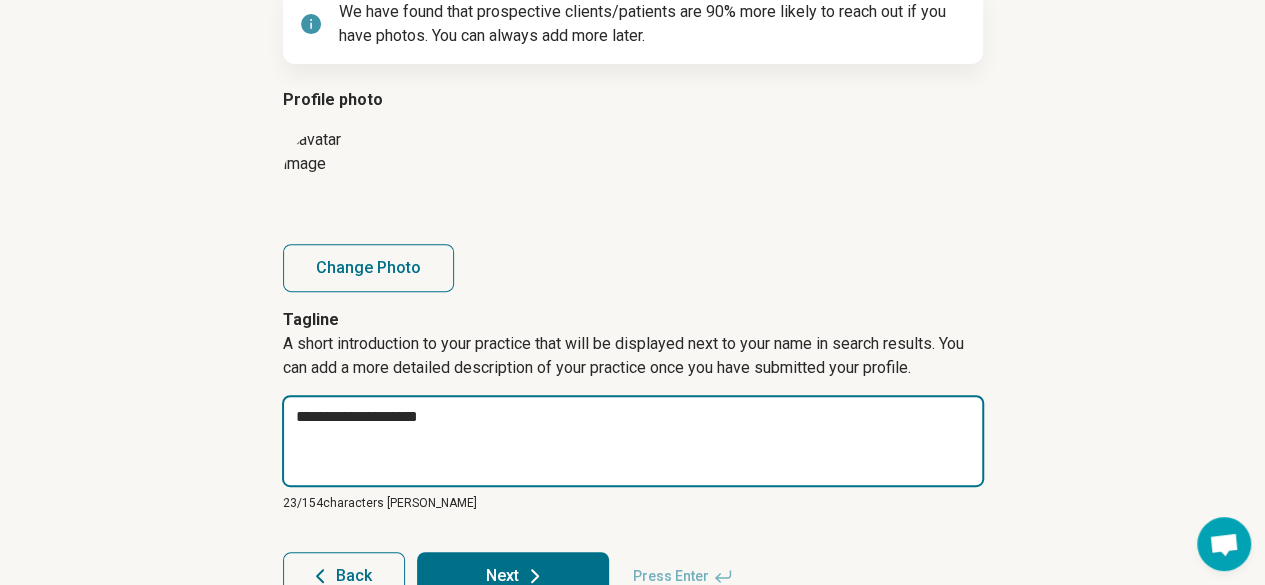type on "*" 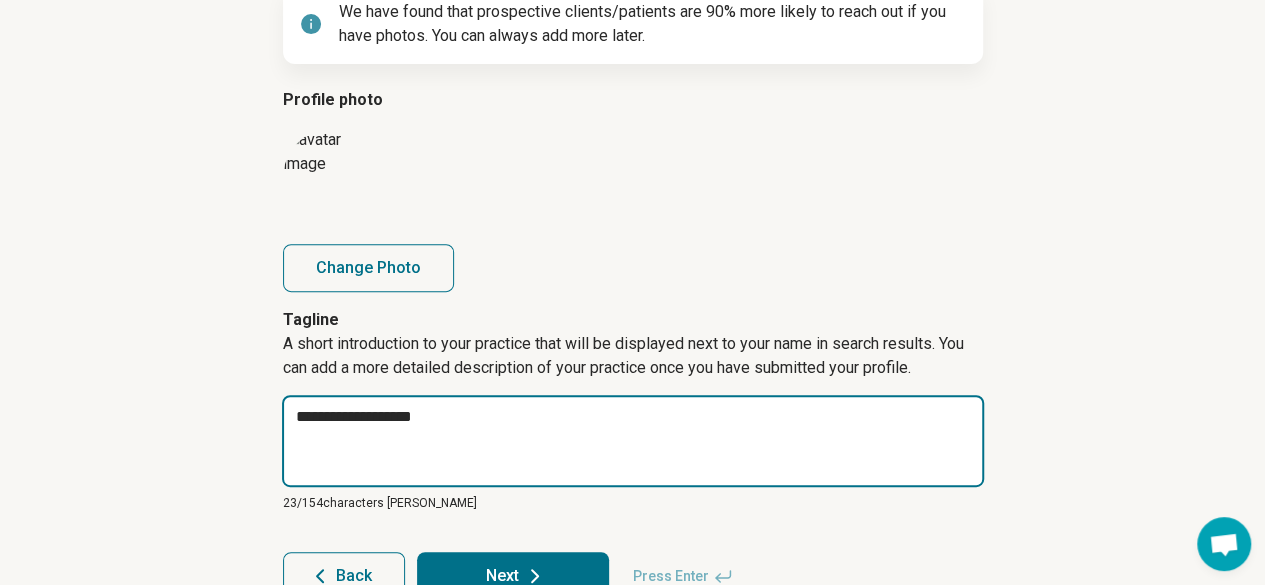 type on "*" 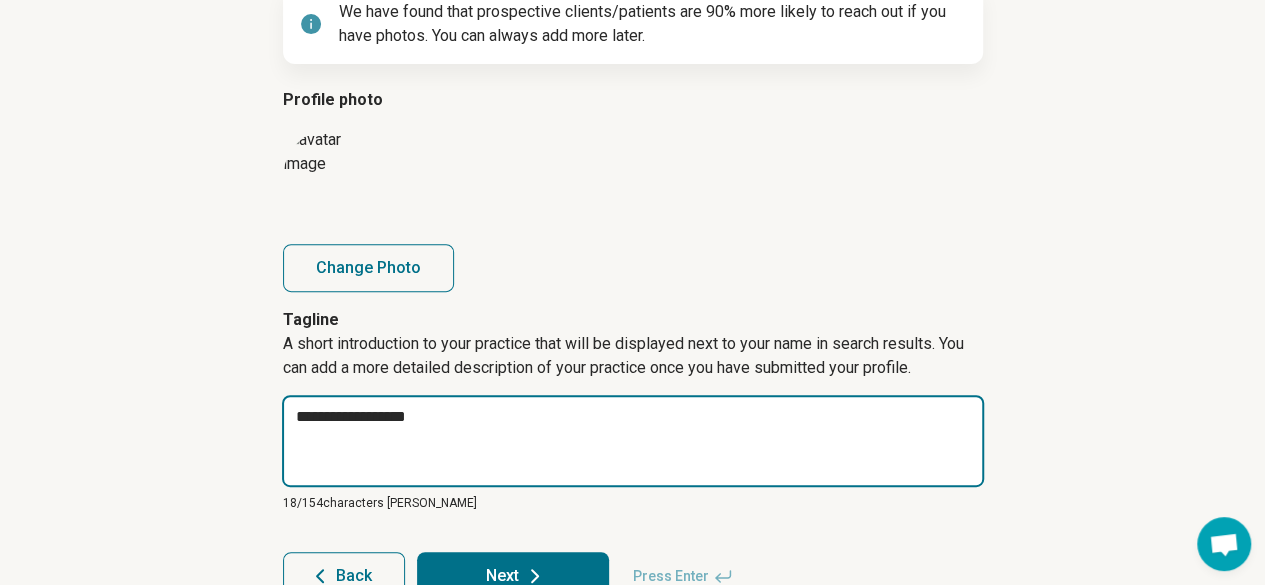 type on "*" 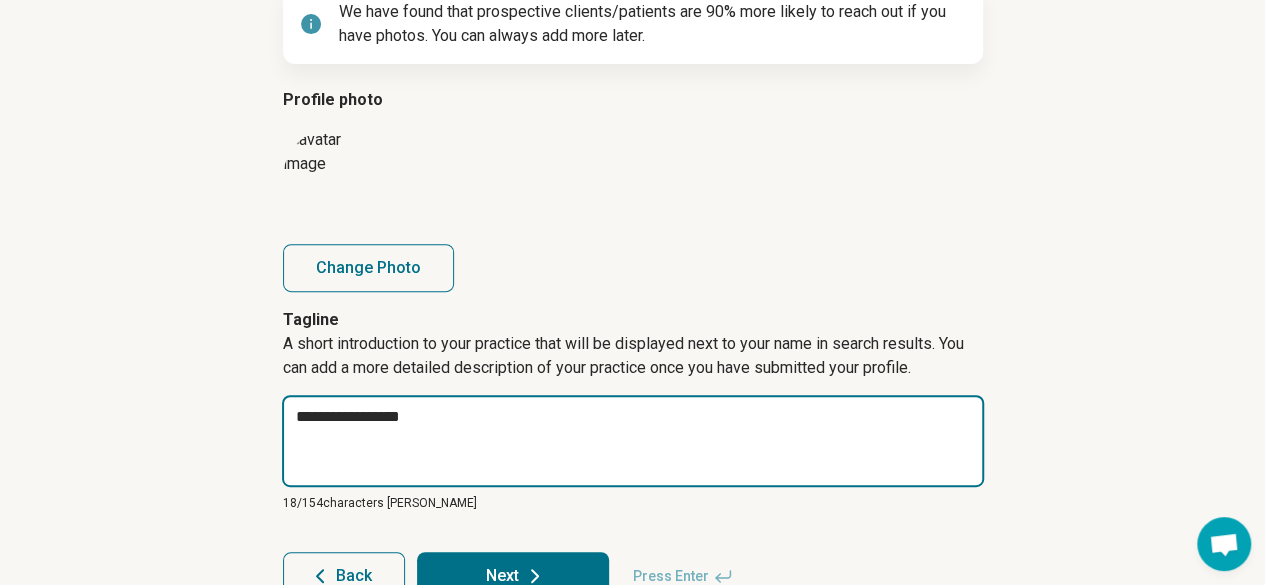 type on "*" 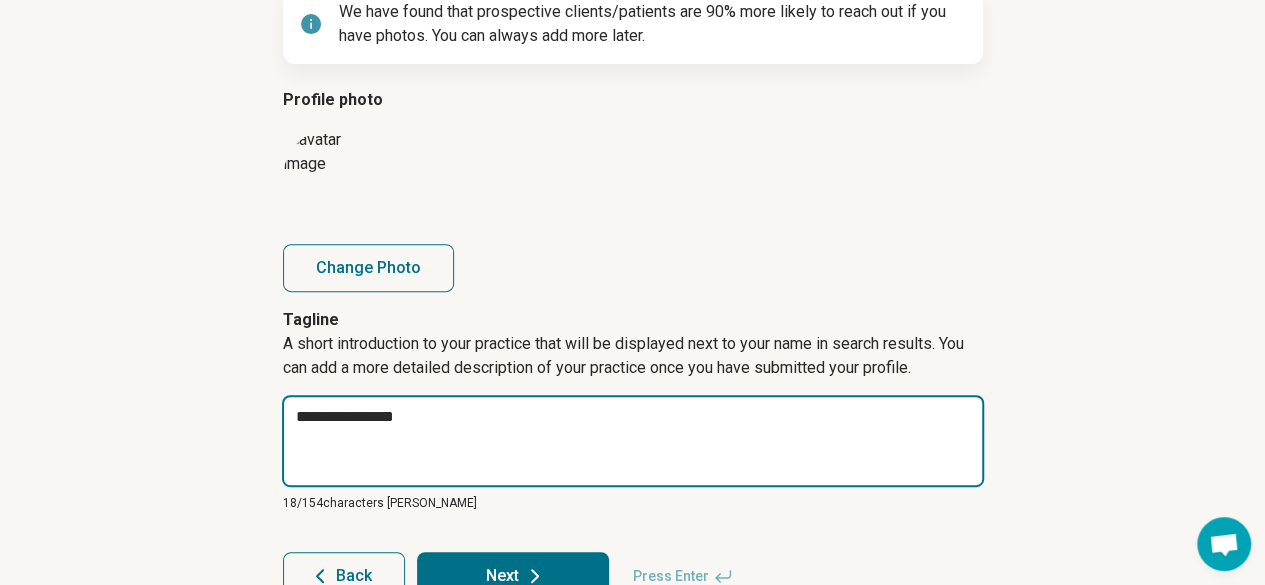 type on "*" 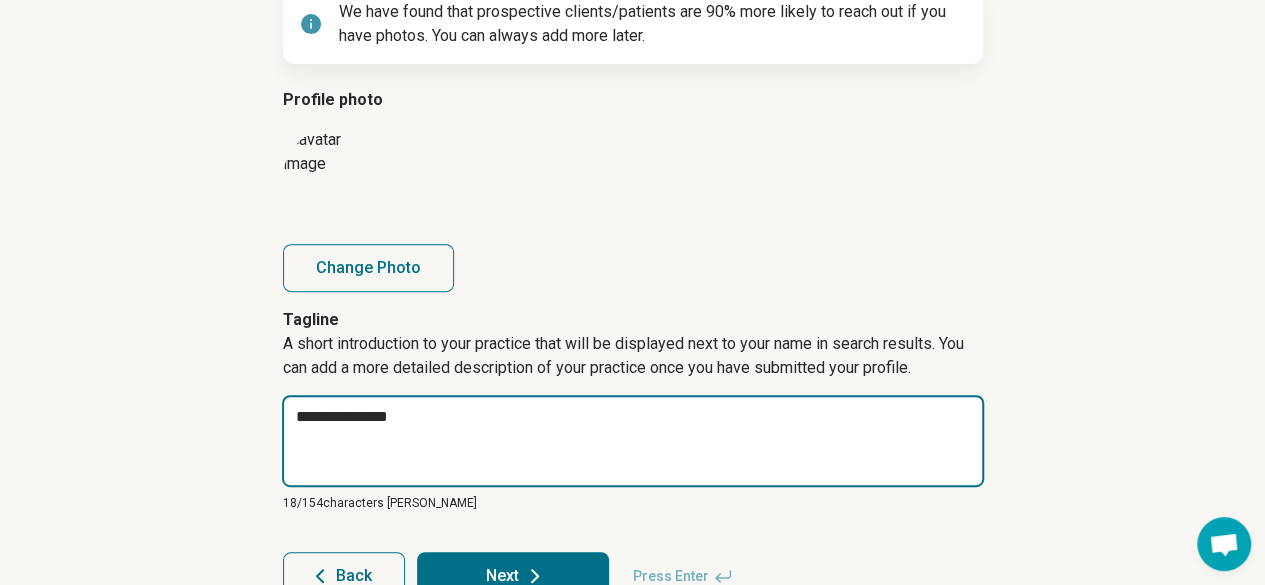 type on "*" 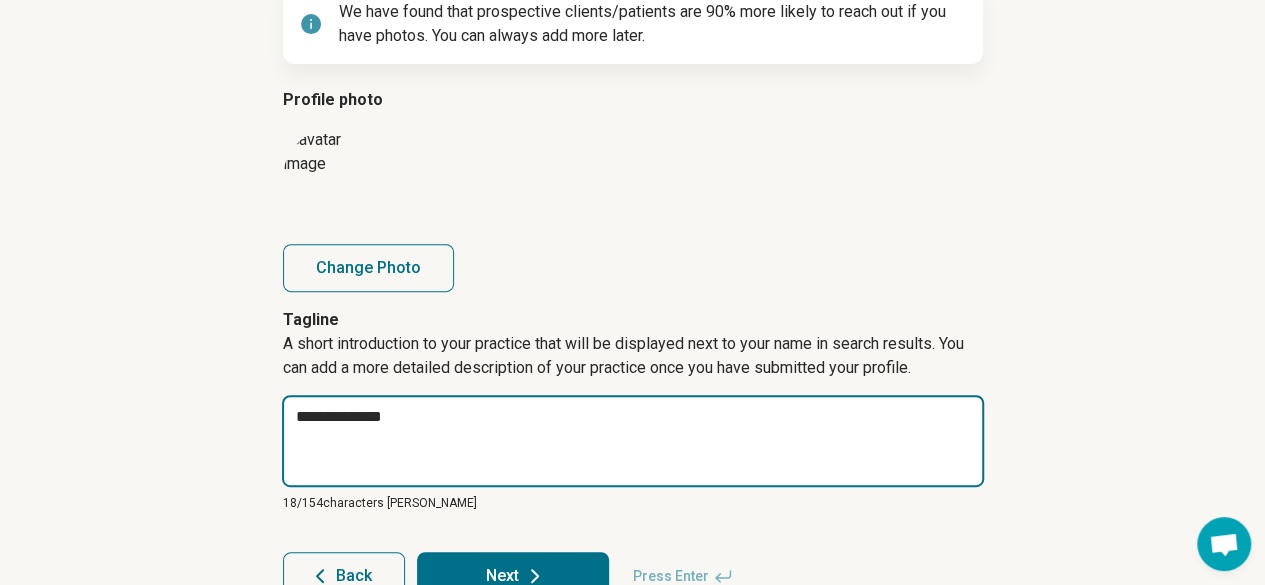 type on "**********" 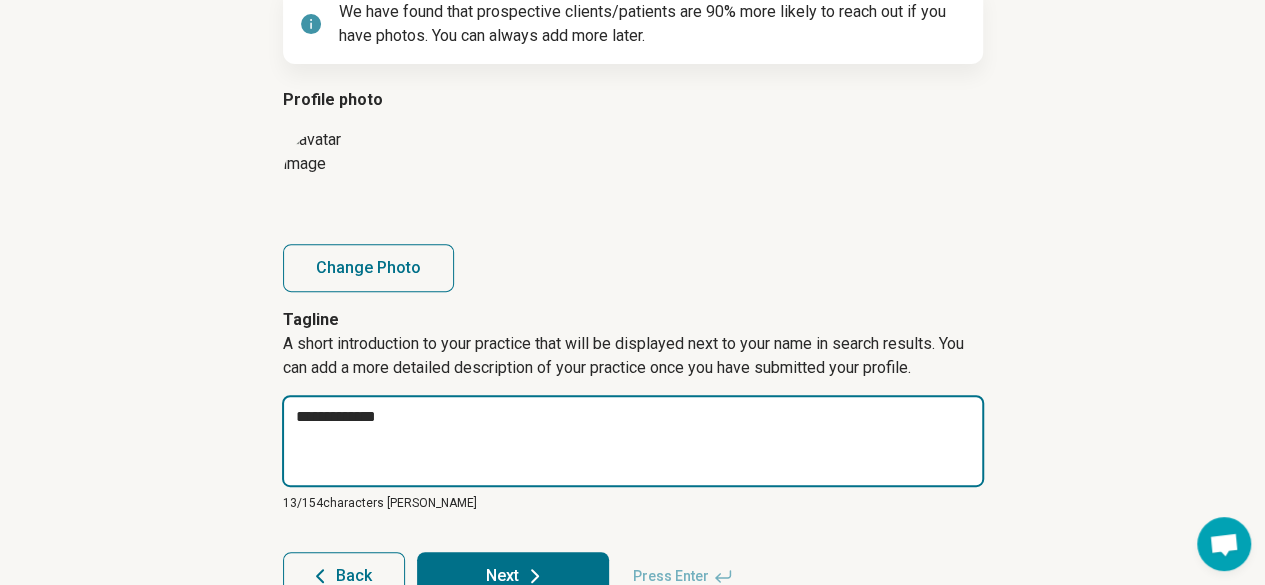 type on "*" 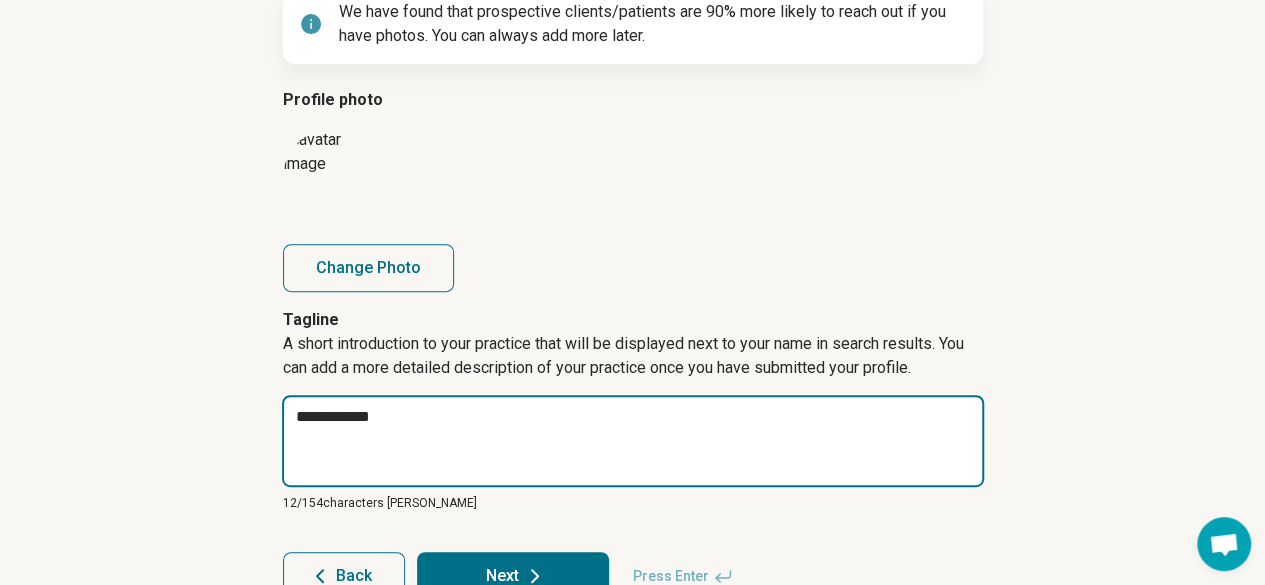 type on "*" 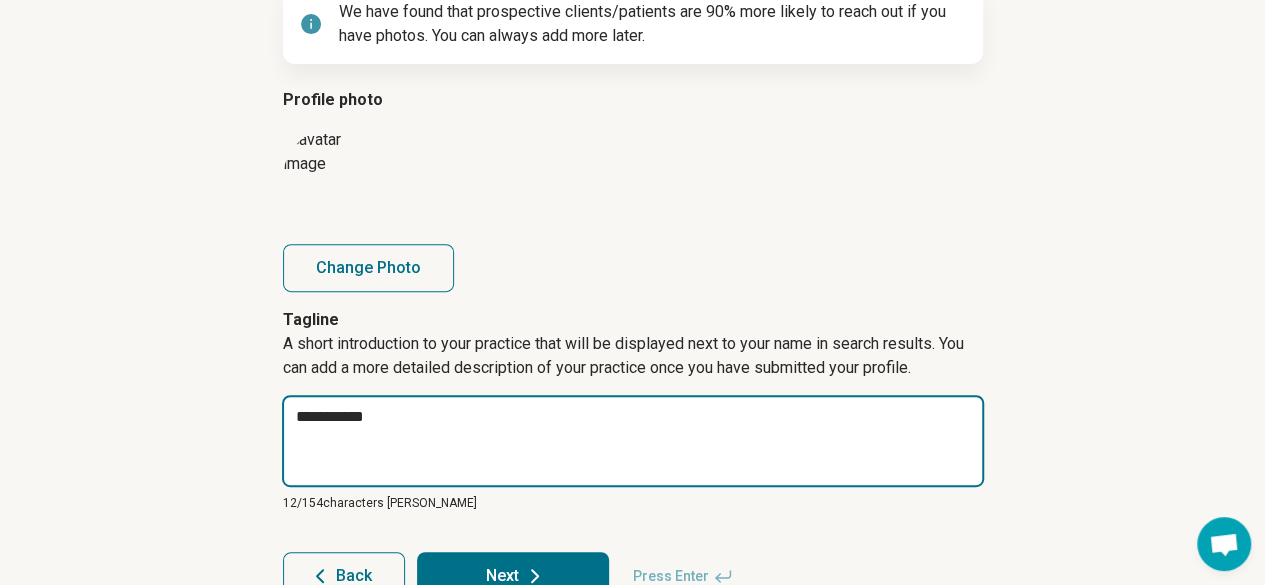 type on "*" 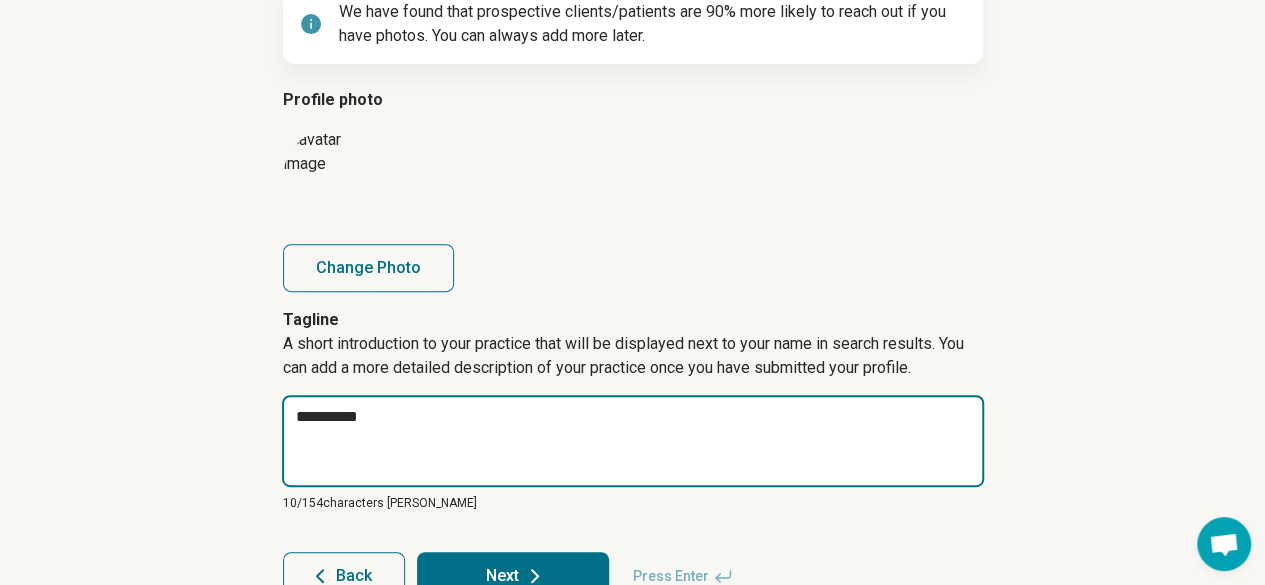 type on "*" 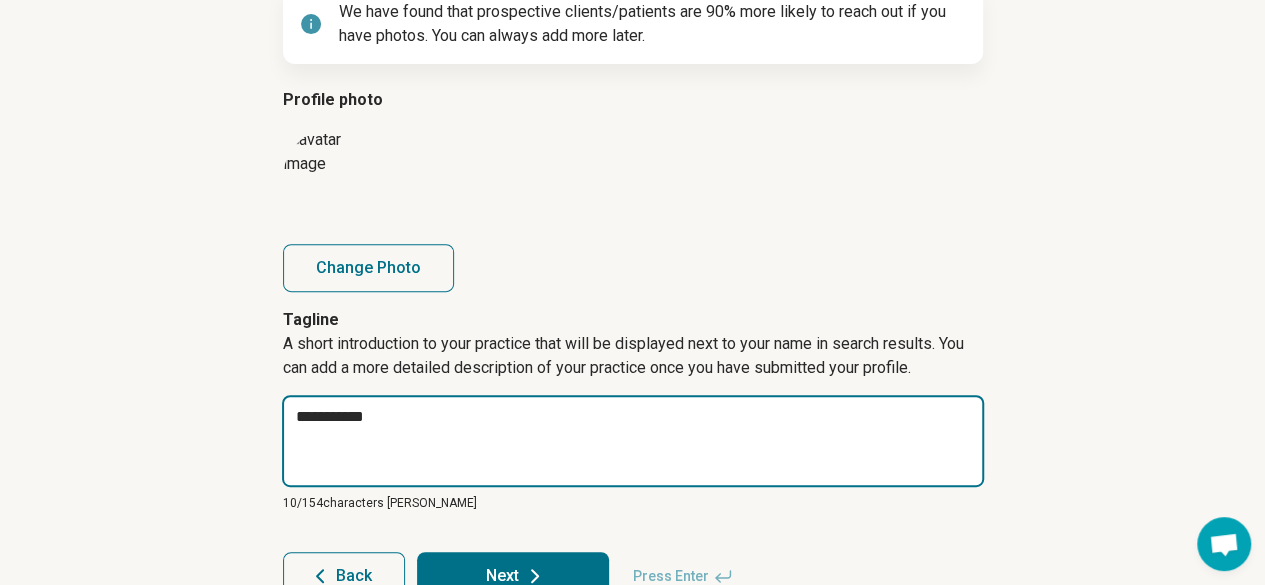 type on "*" 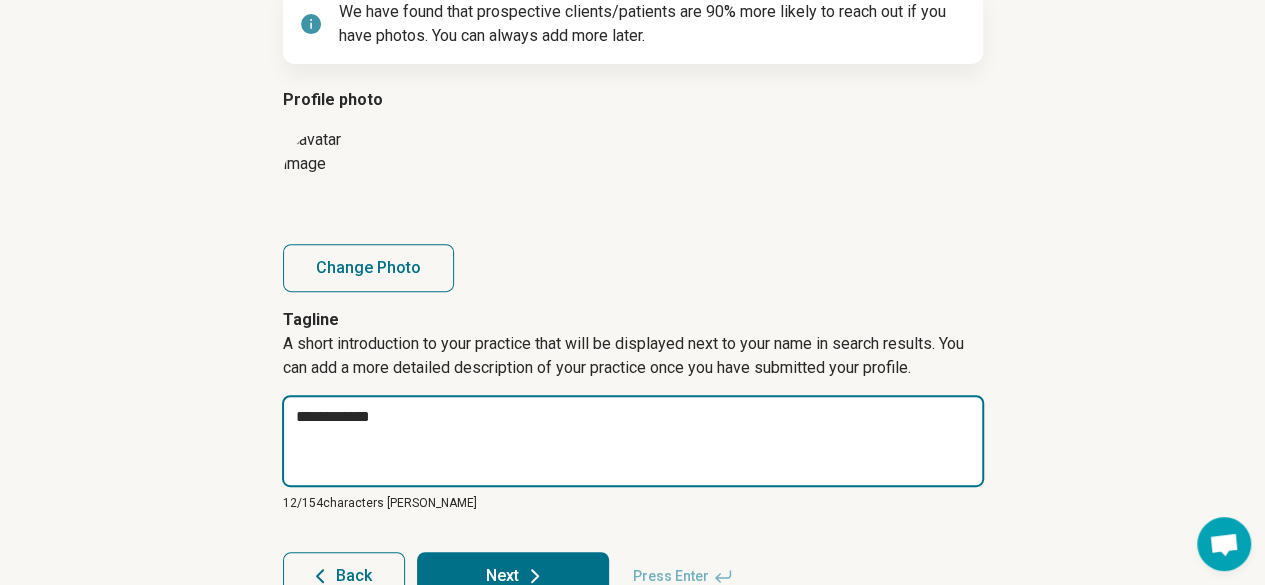 type on "*" 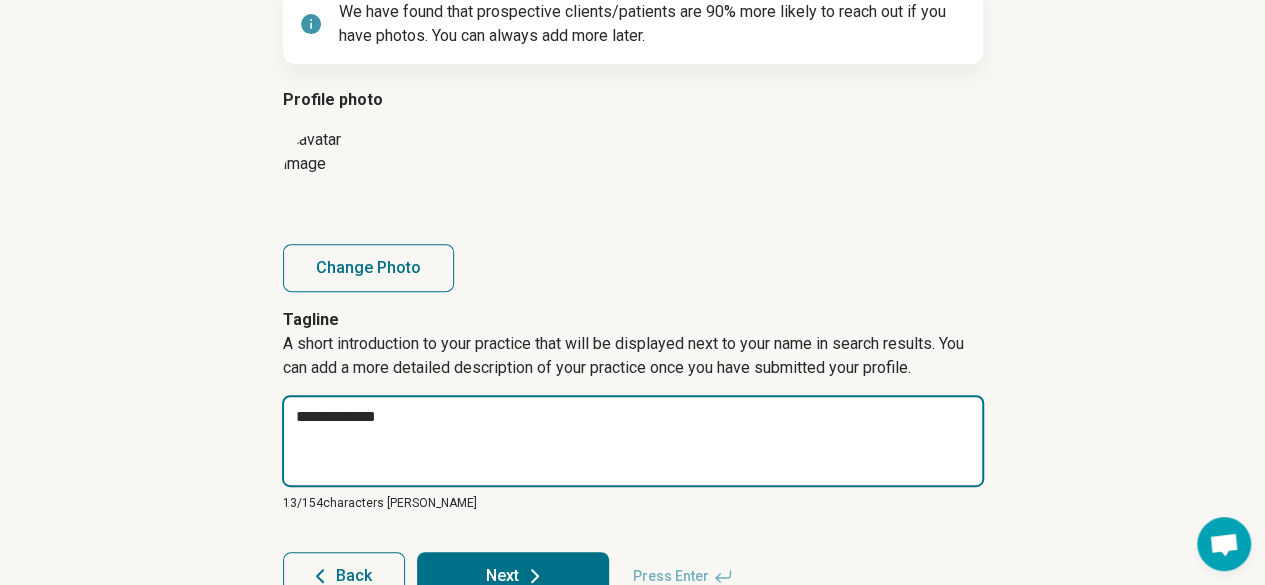 type on "*" 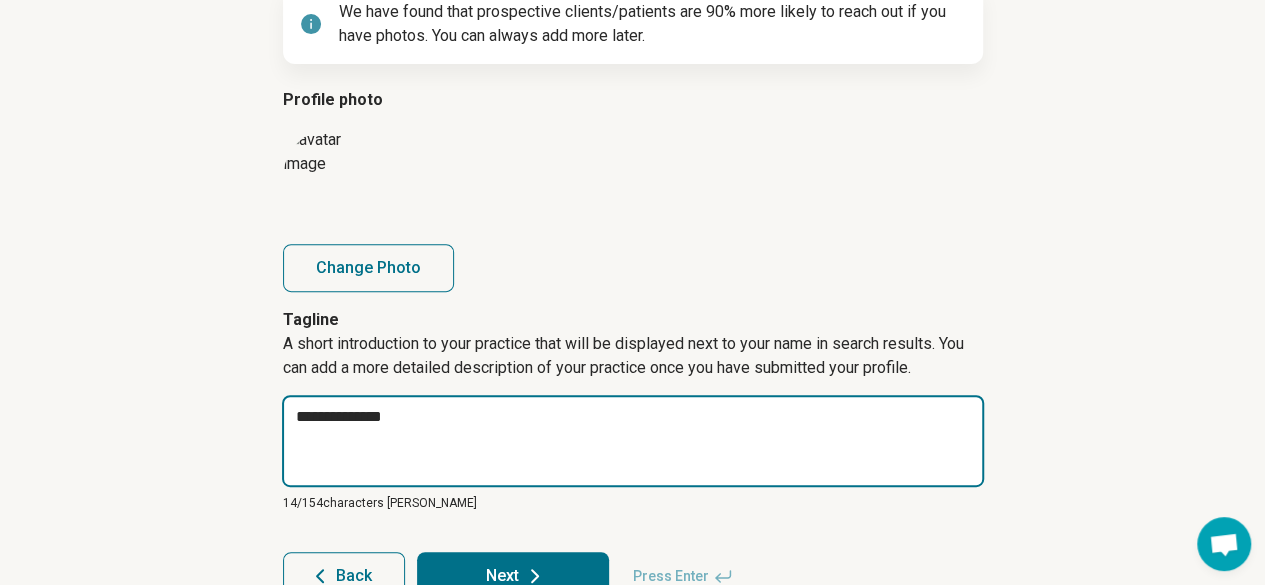 type on "*" 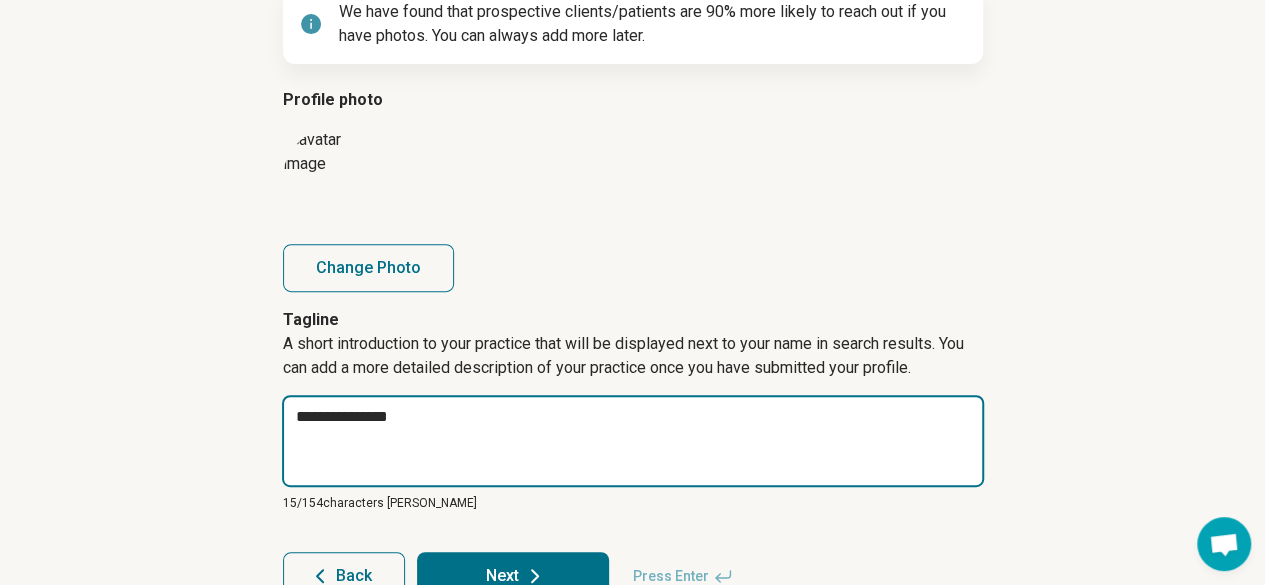 type on "*" 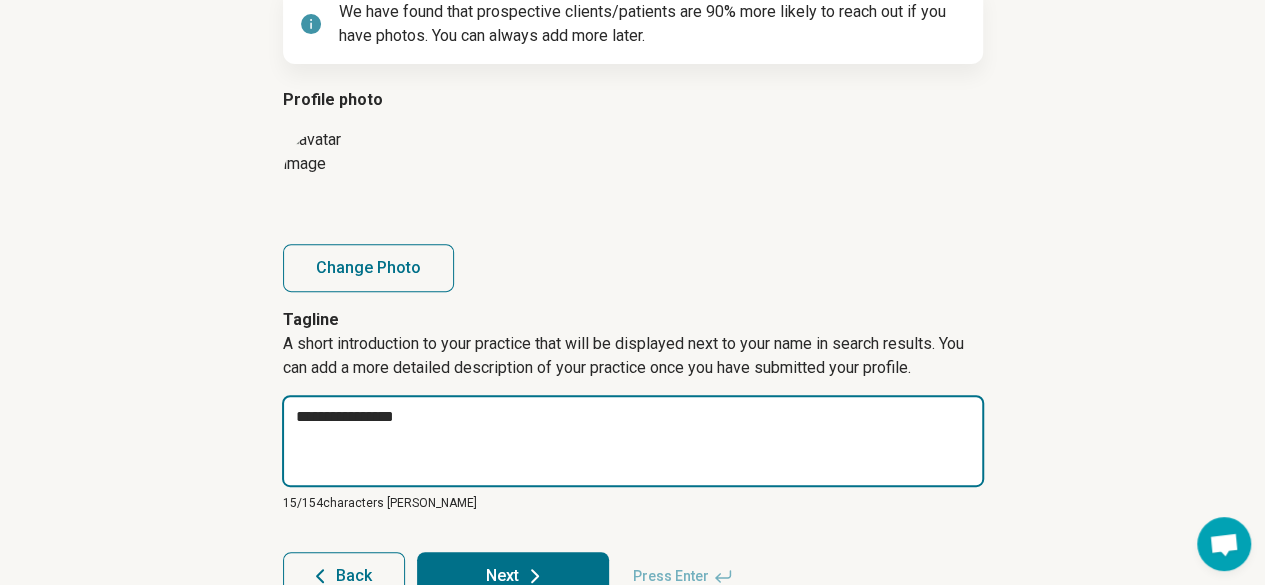 type on "*" 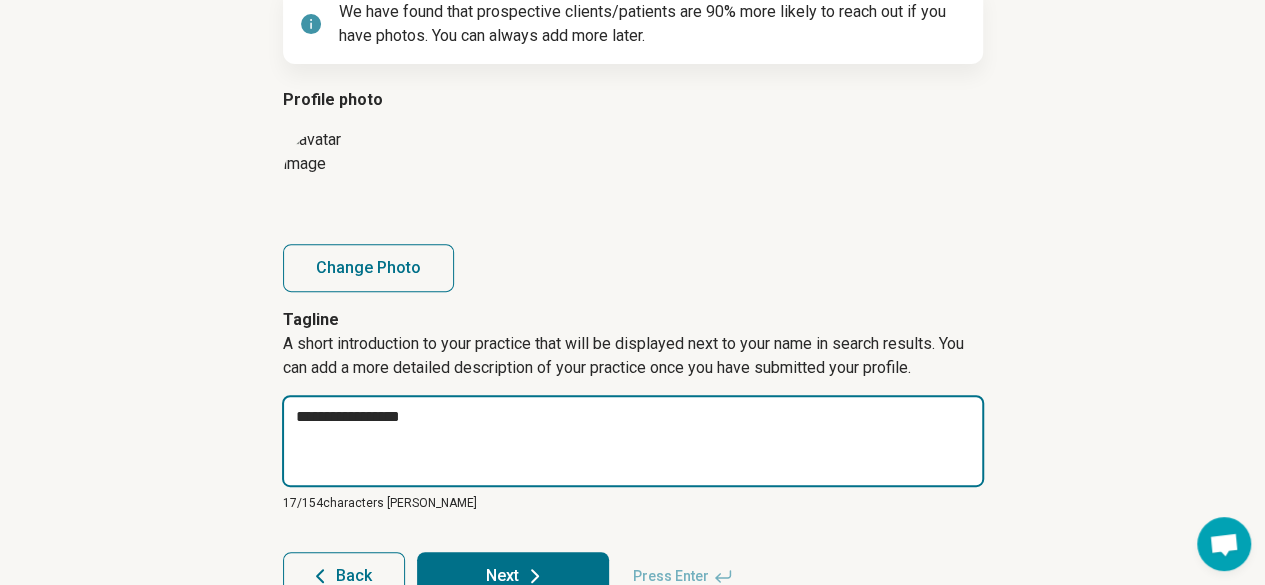 type on "*" 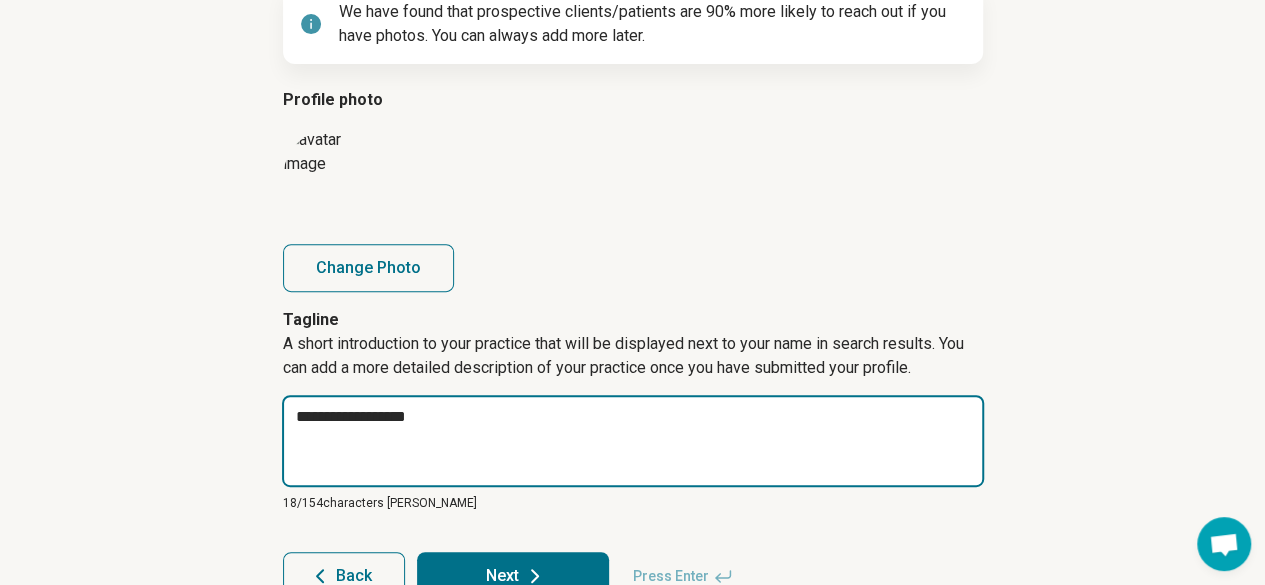 type on "**********" 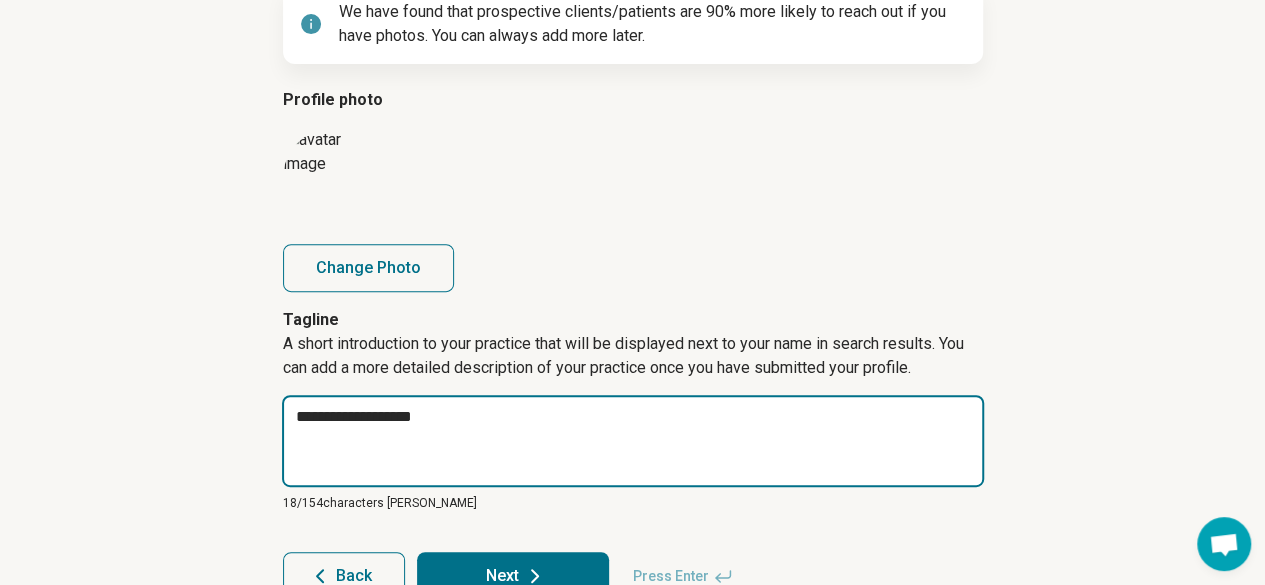 type on "*" 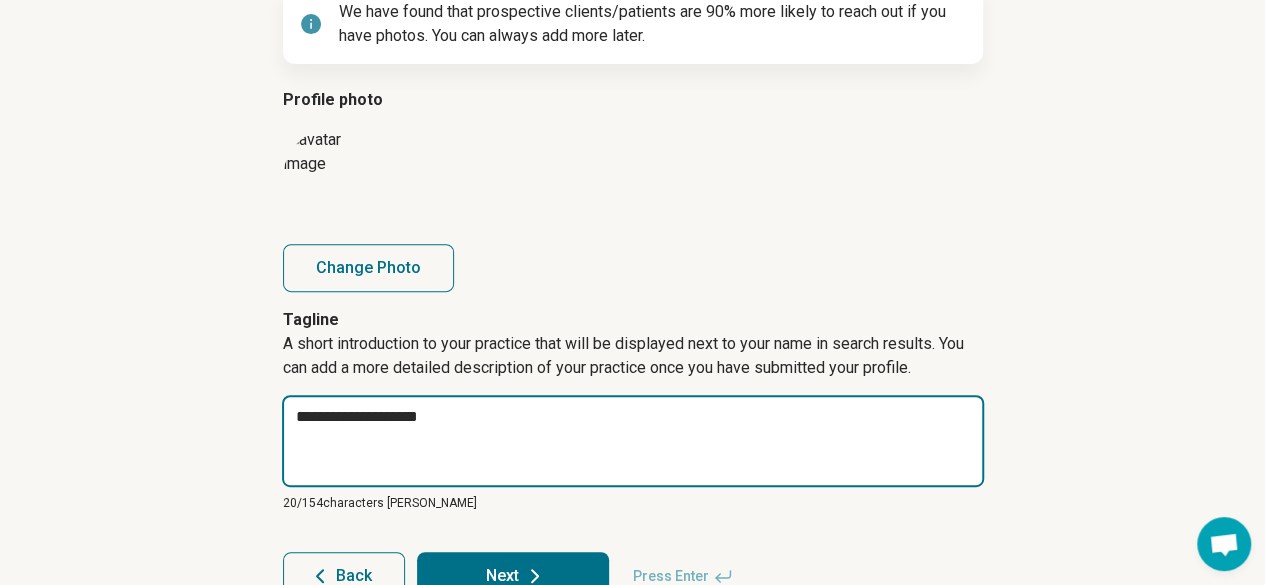 type on "*" 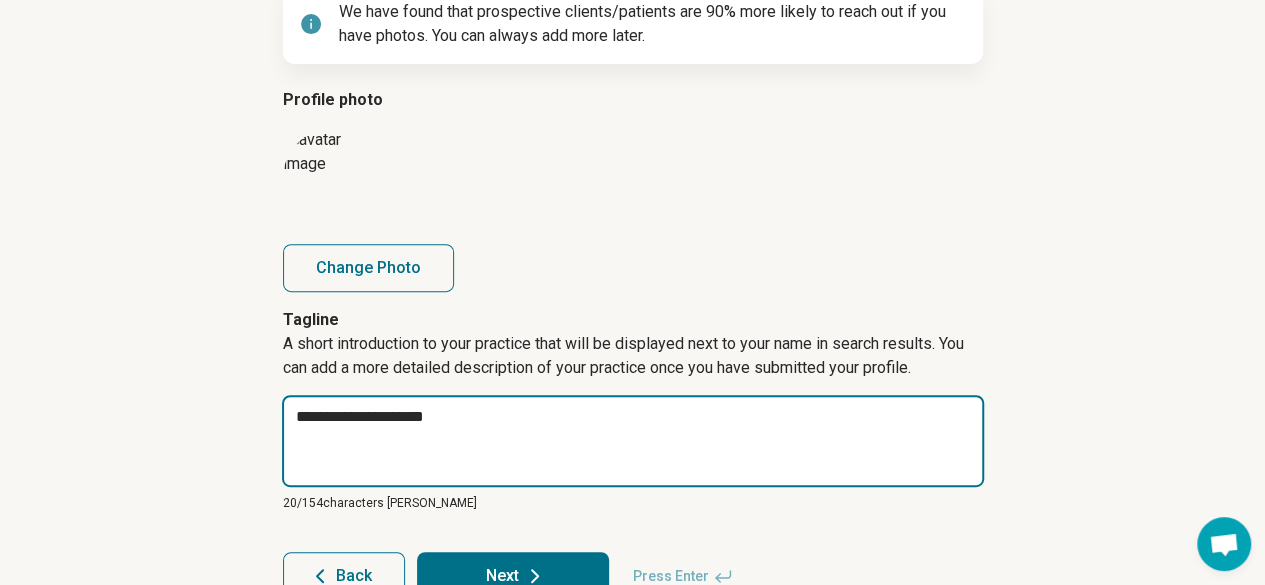 type on "*" 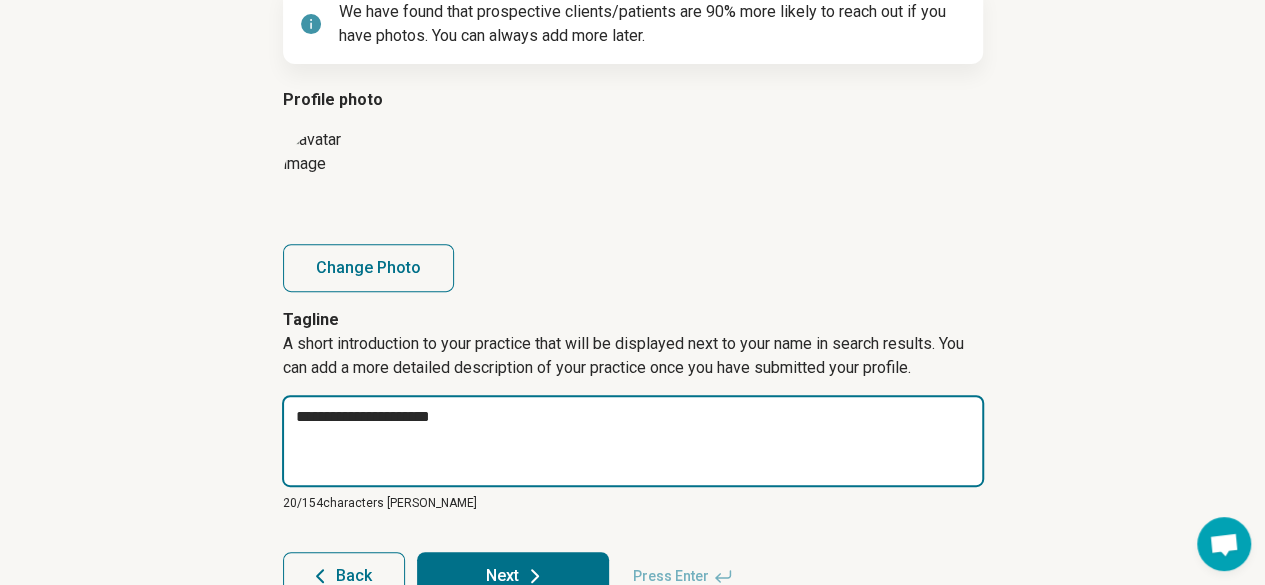type on "*" 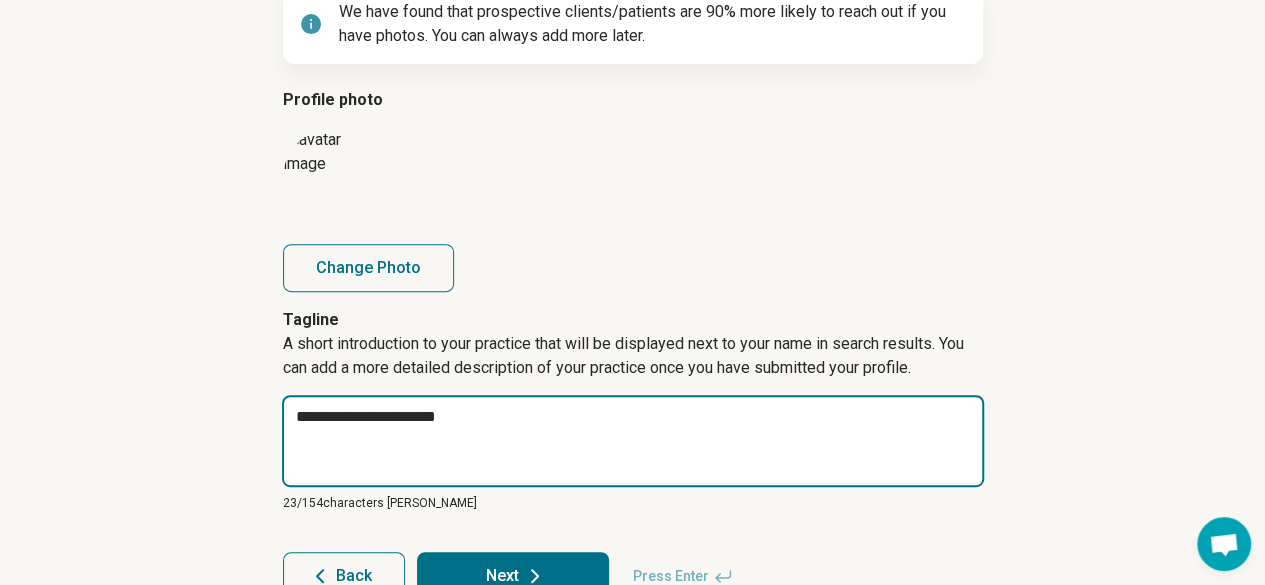 type on "*" 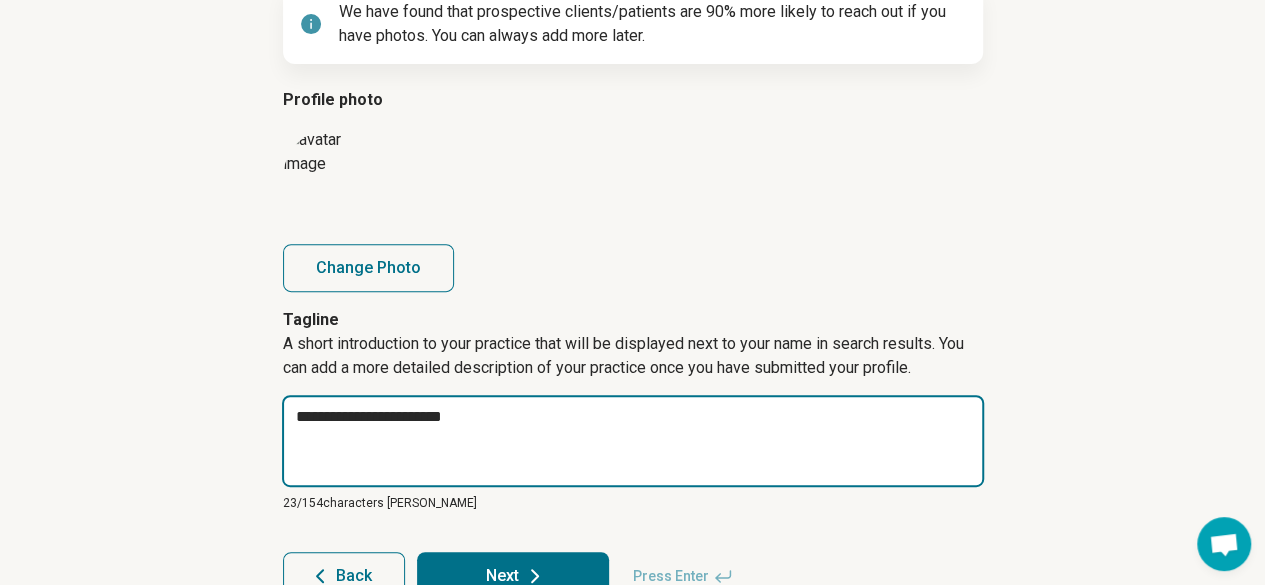 type on "*" 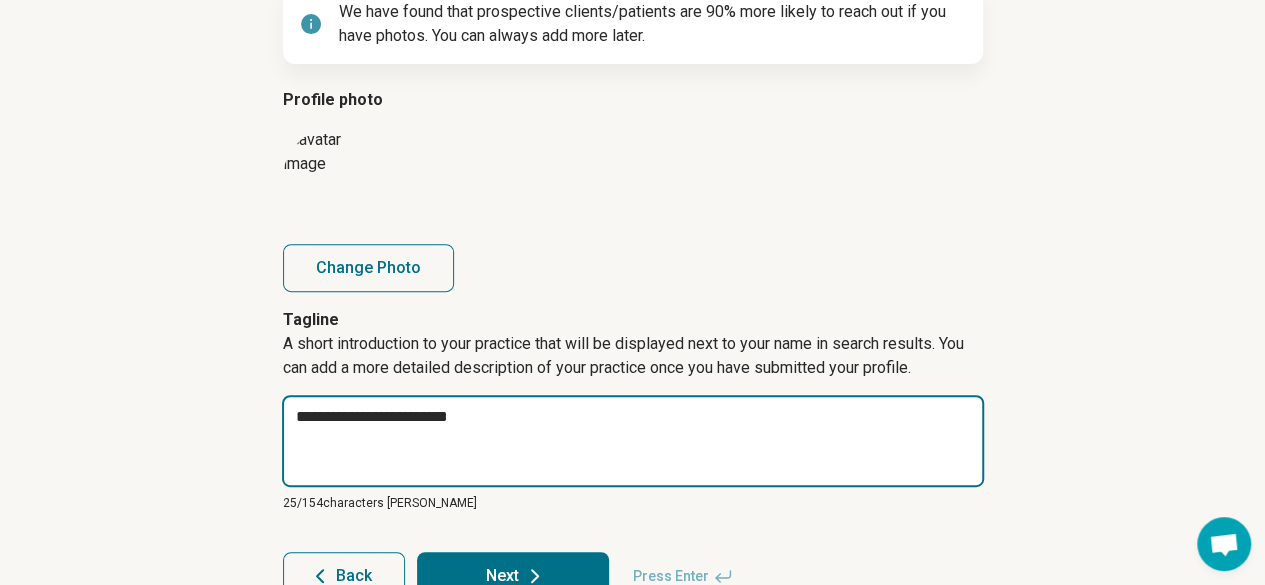 type on "*" 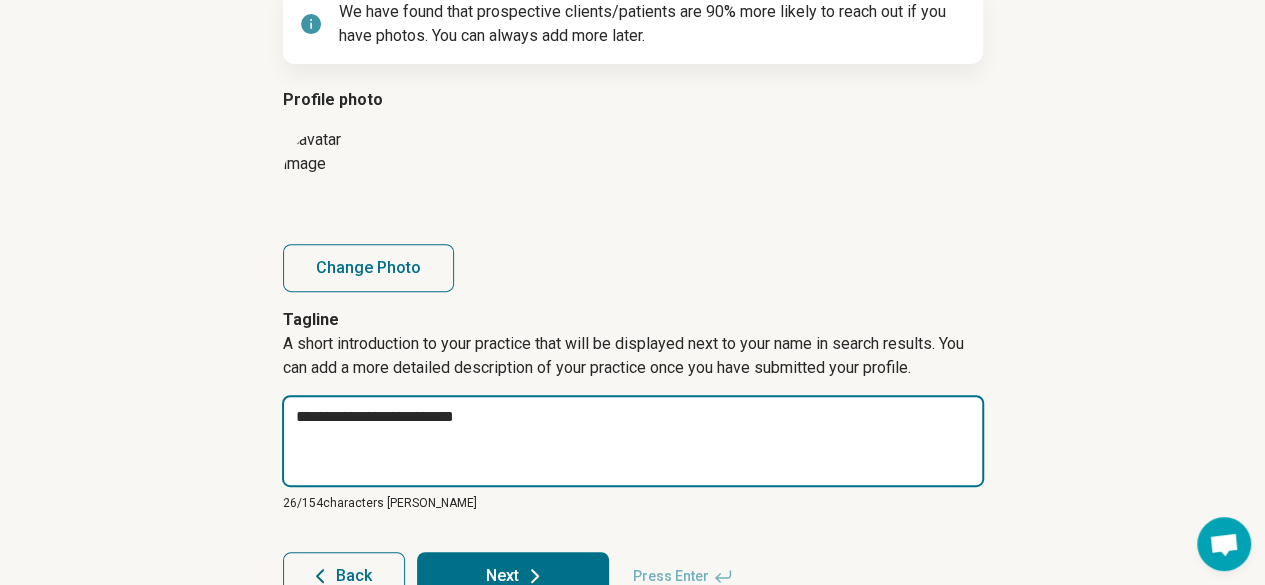 type on "*" 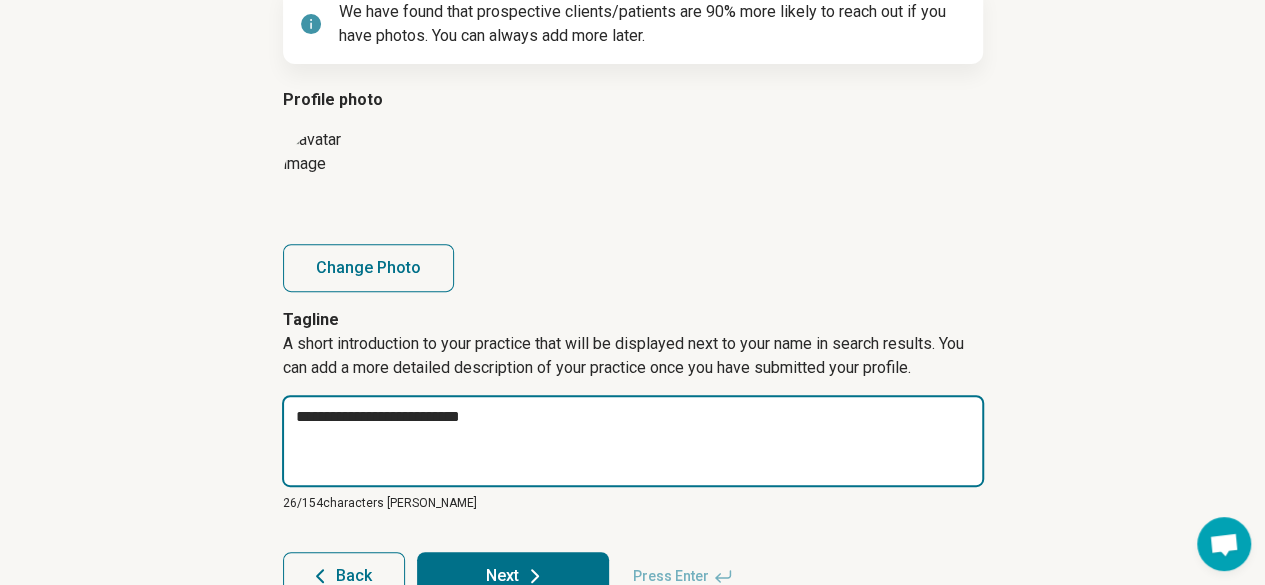 type on "*" 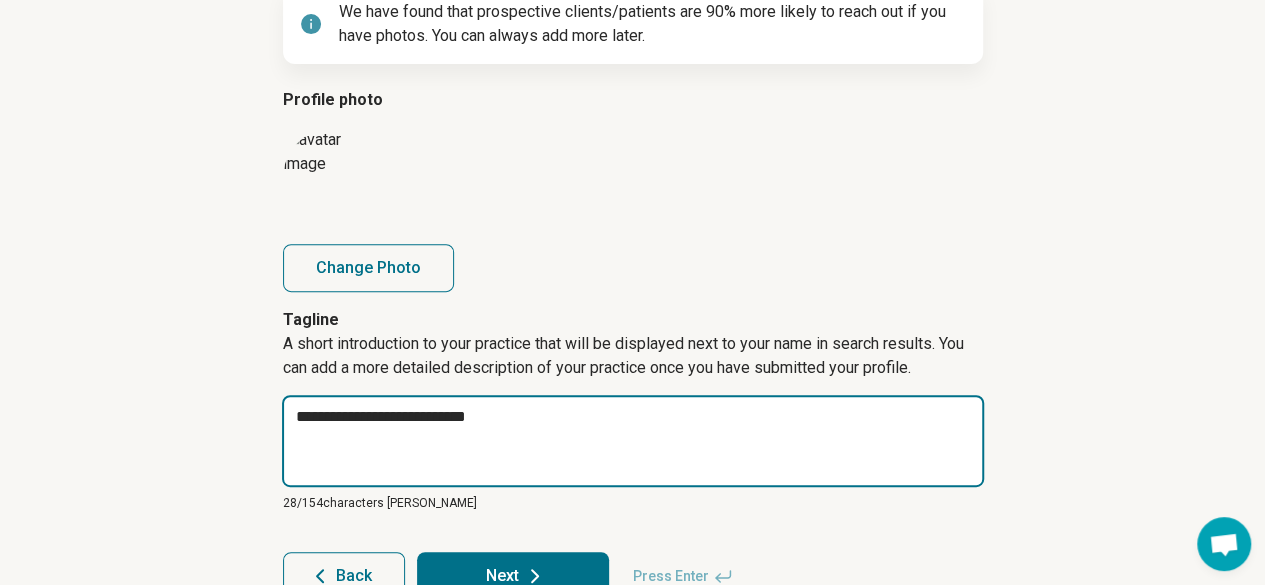 type on "*" 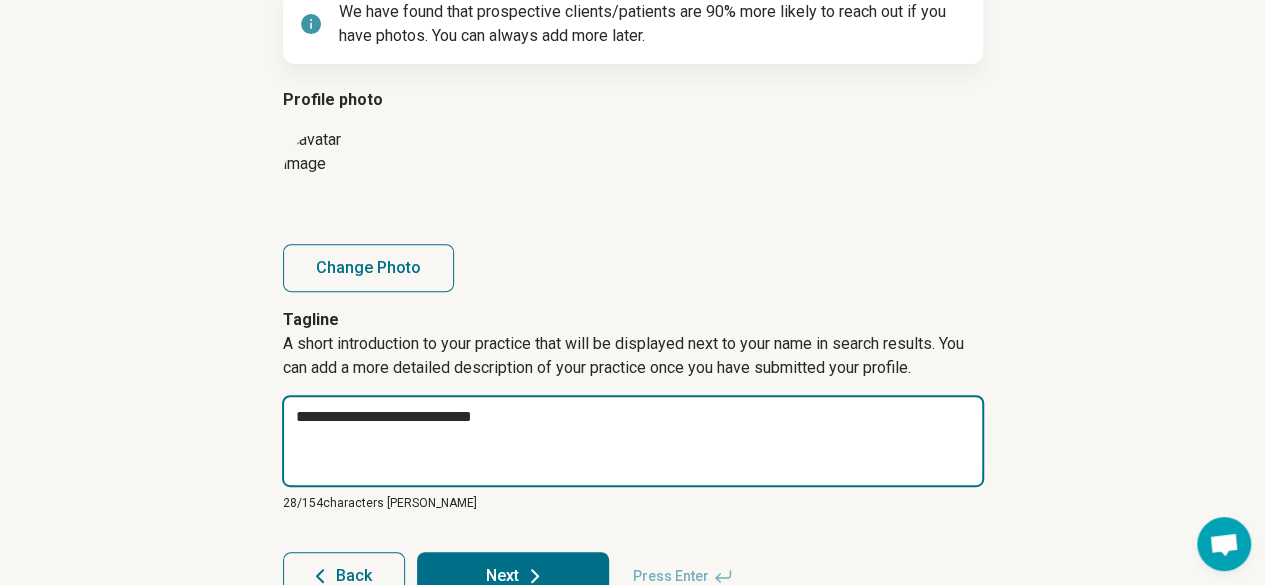 type on "*" 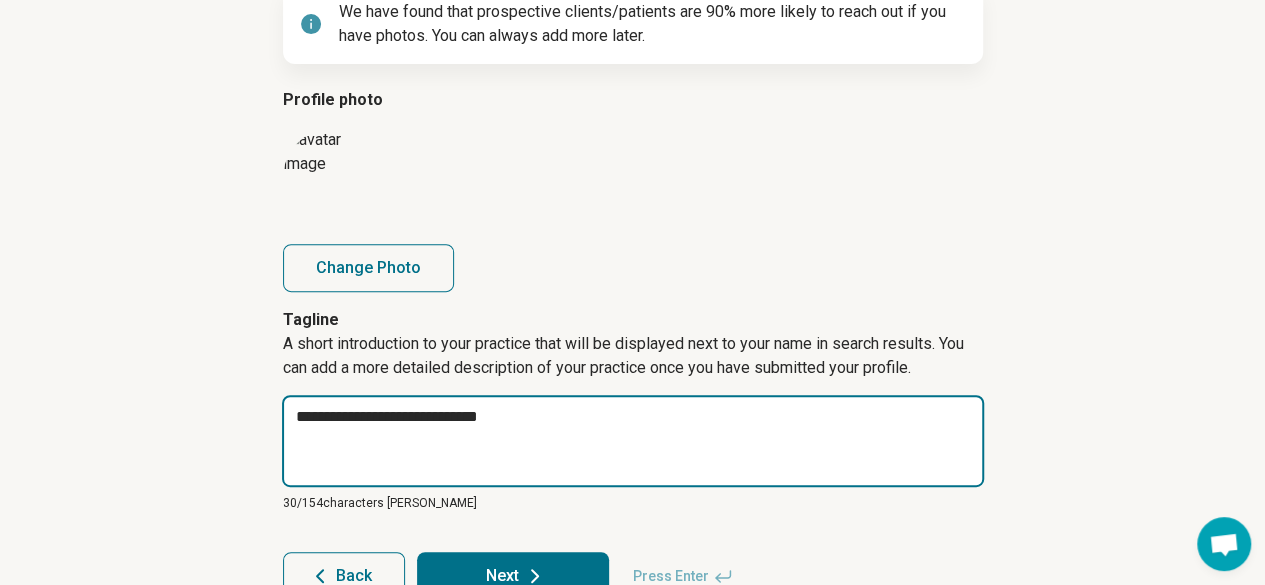 type on "*" 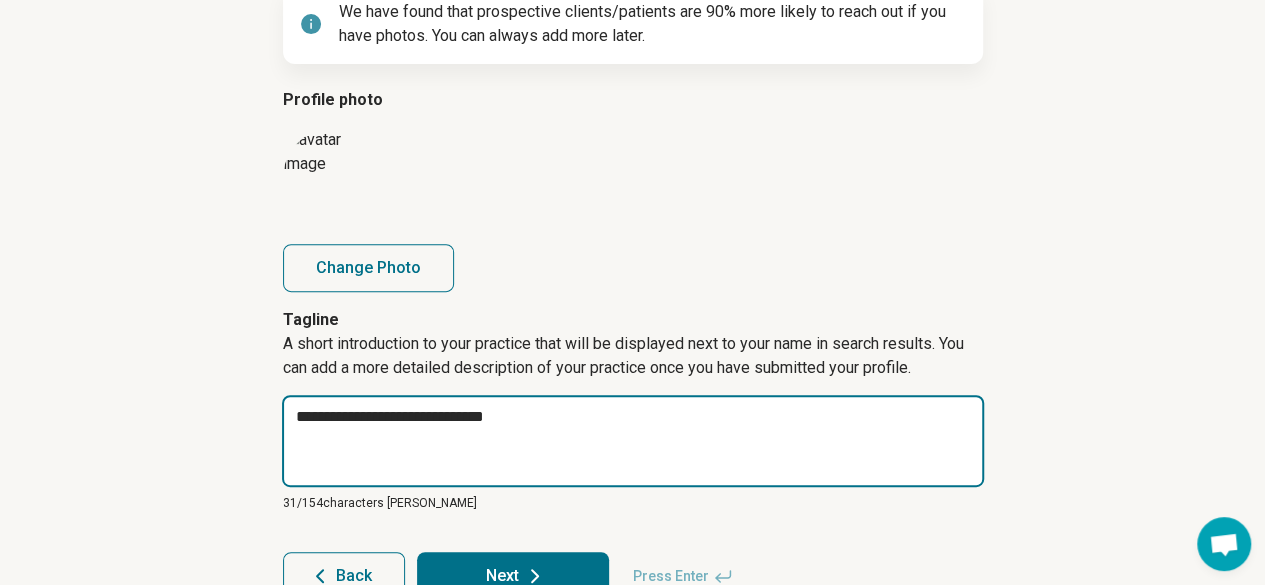 type on "*" 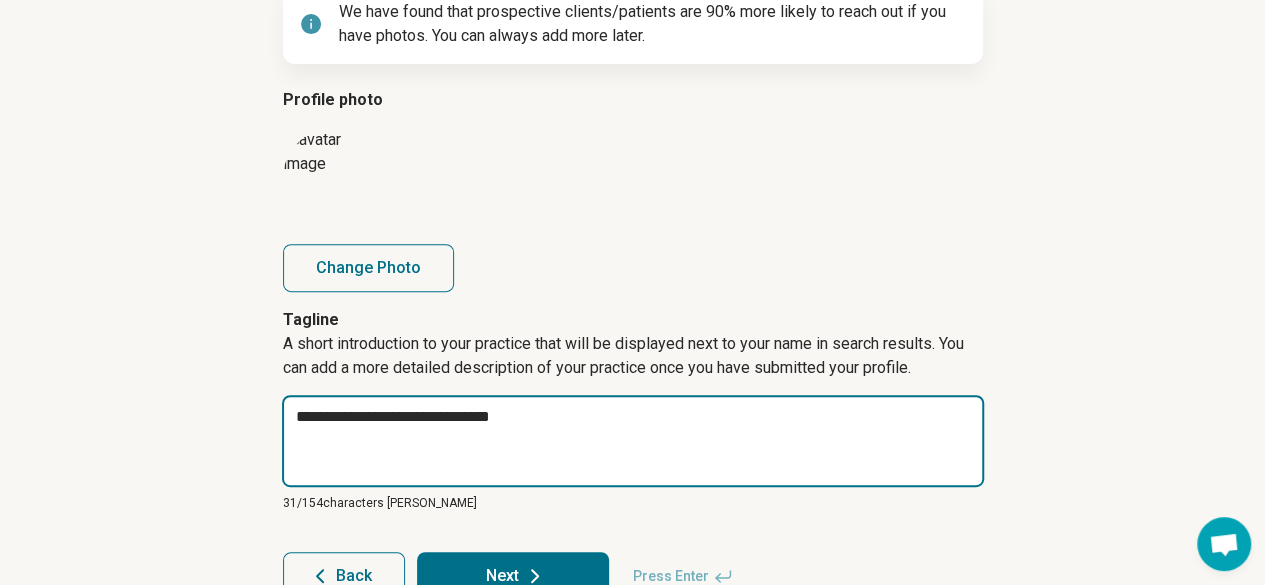 type on "*" 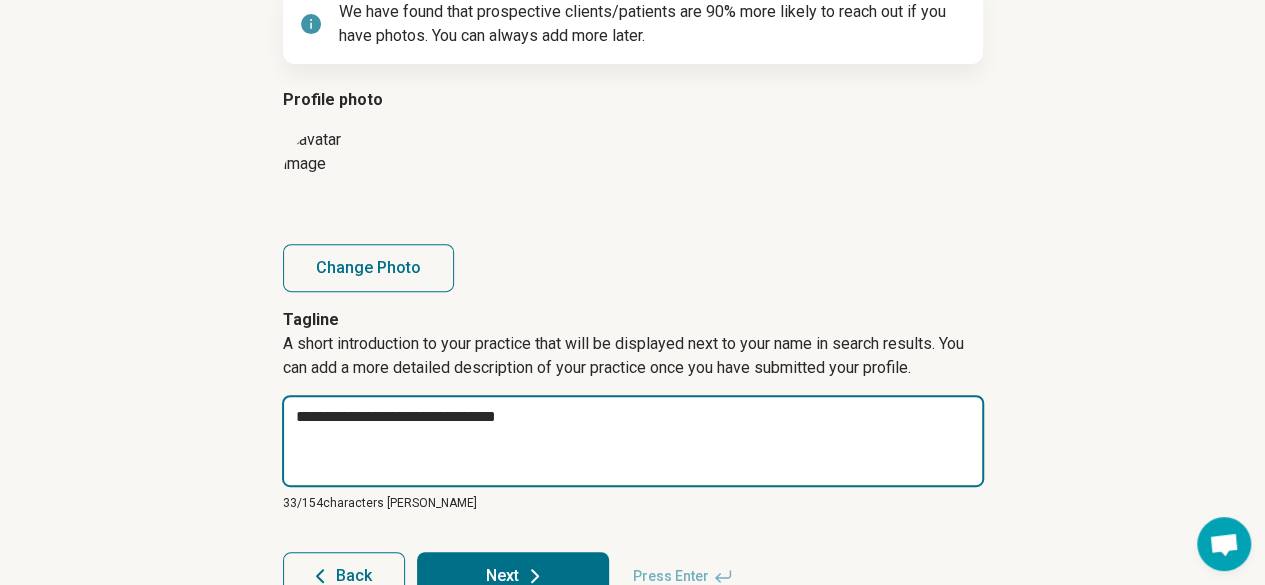 type on "*" 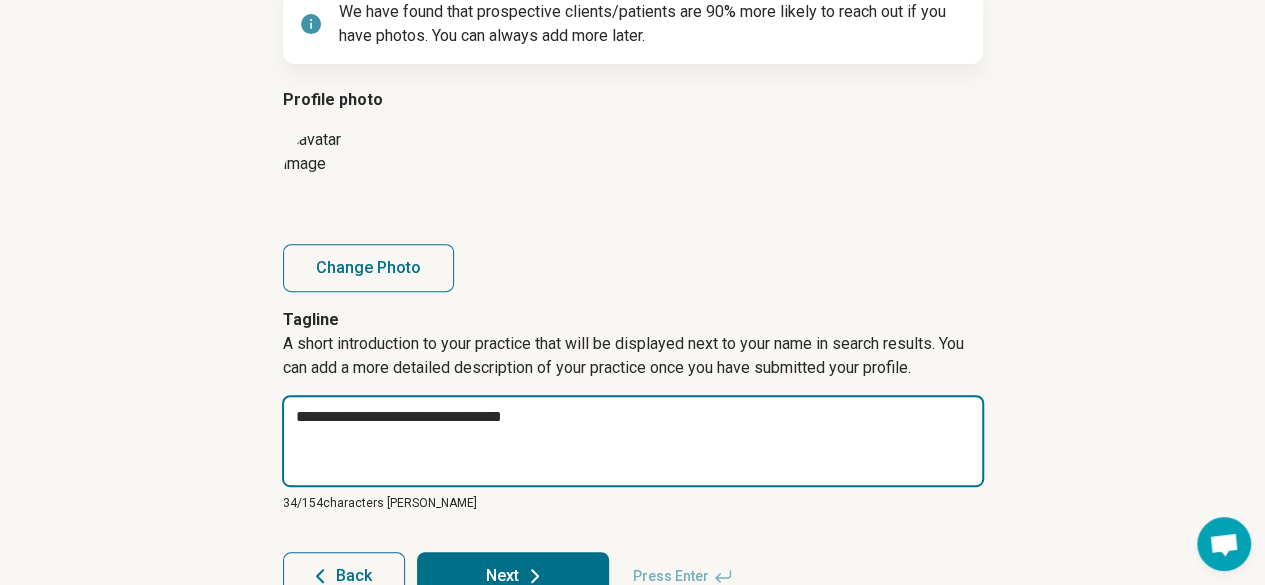 type on "*" 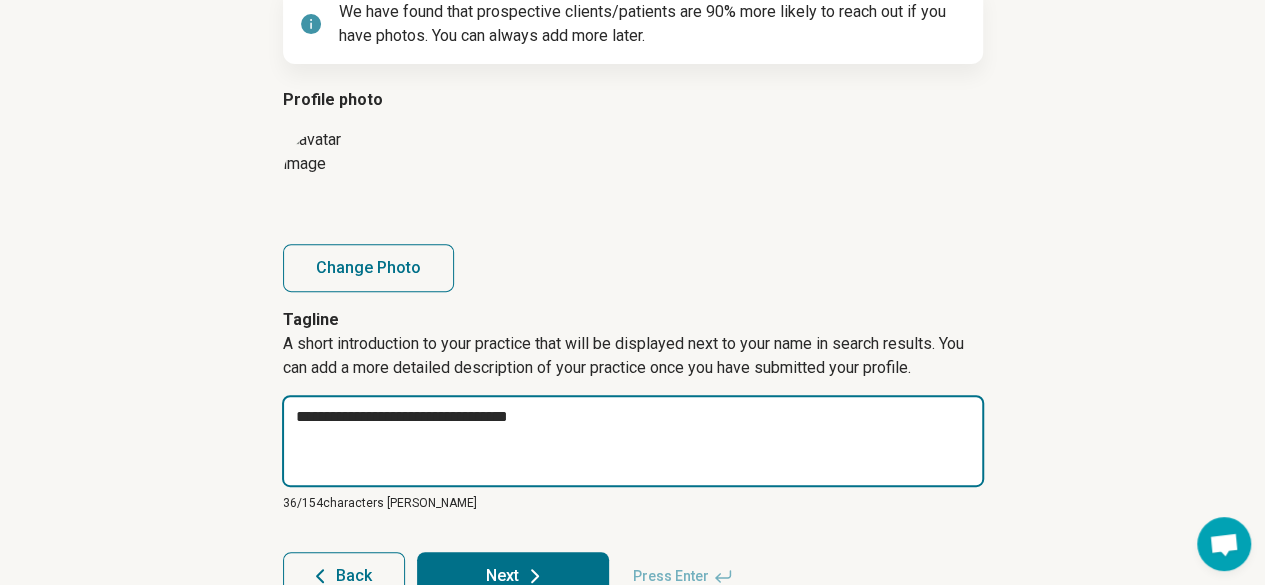 type on "*" 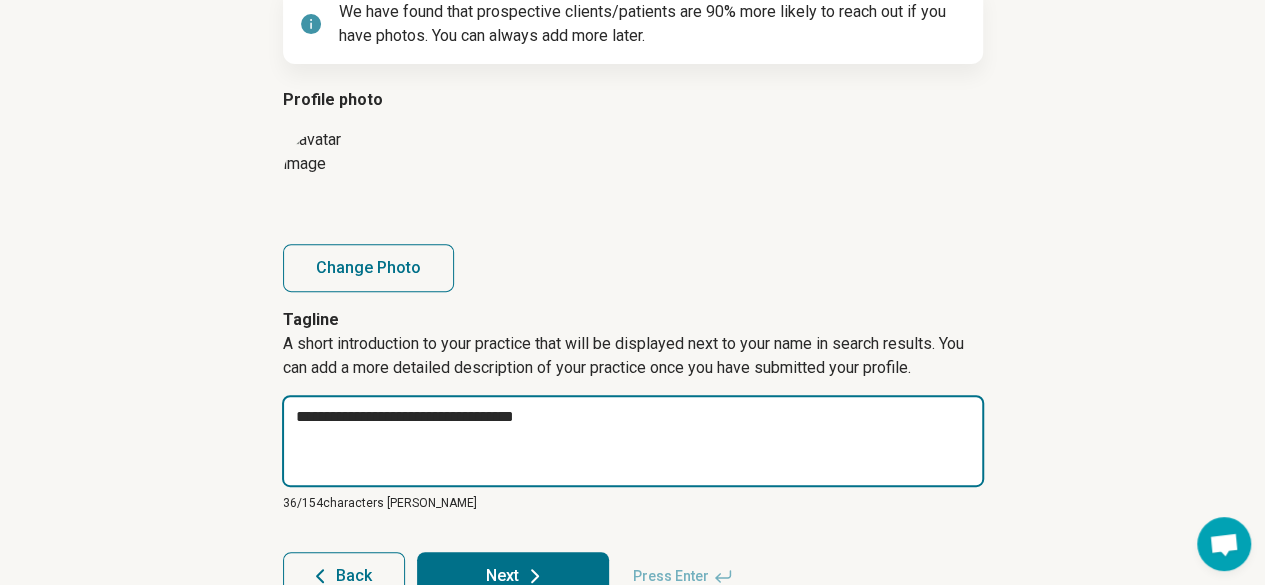 type on "*" 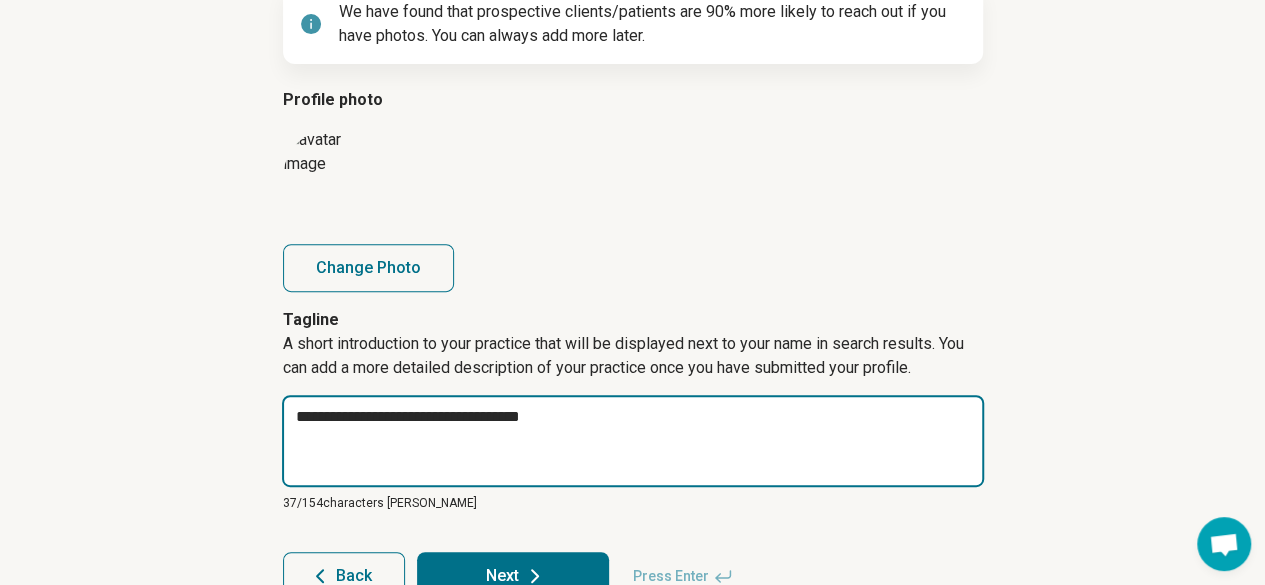 type on "*" 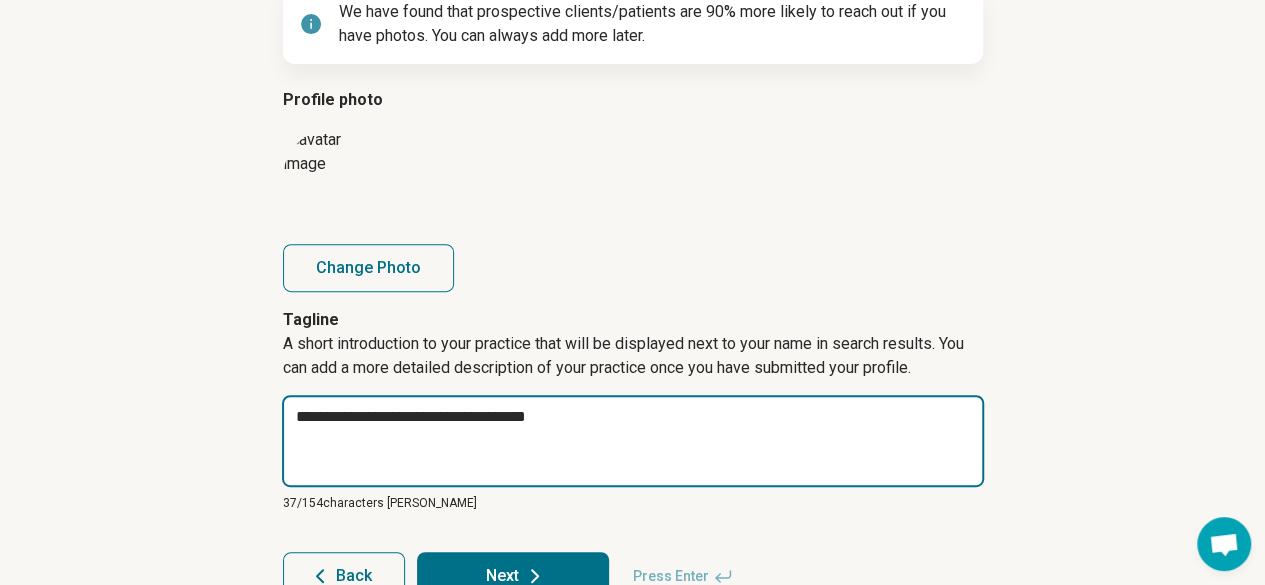 type on "*" 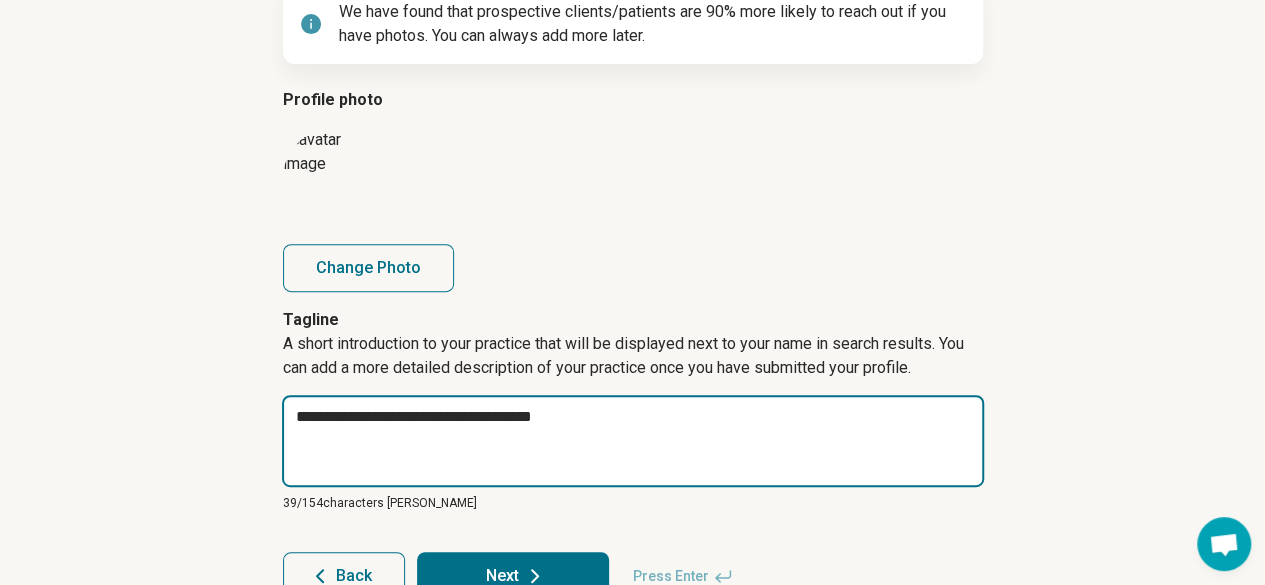 type on "*" 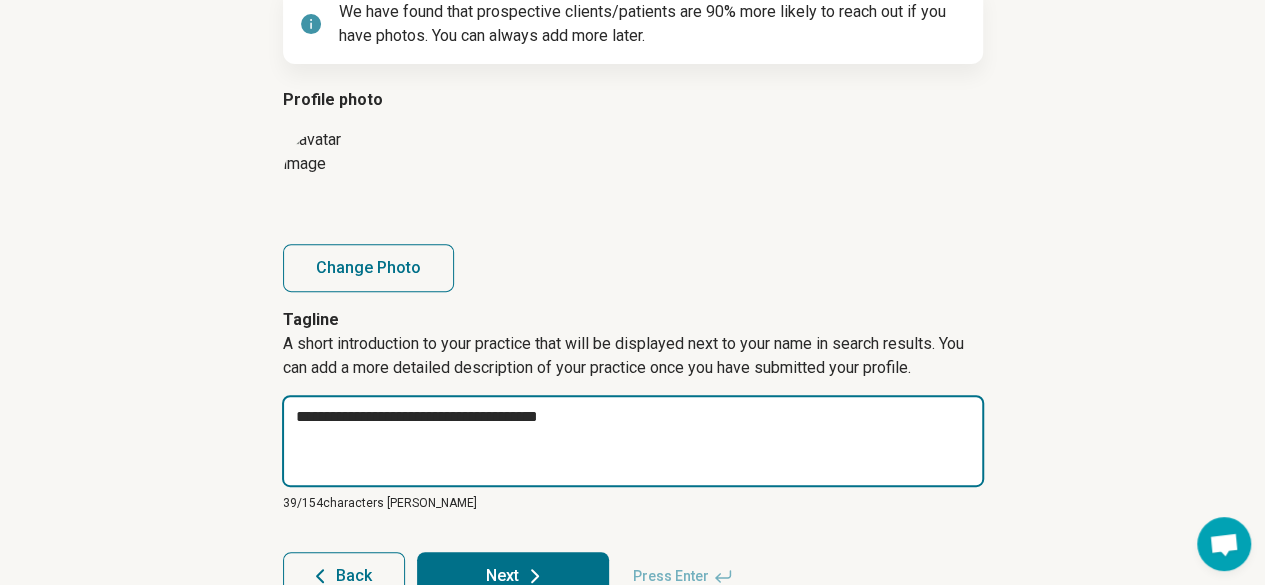 type on "*" 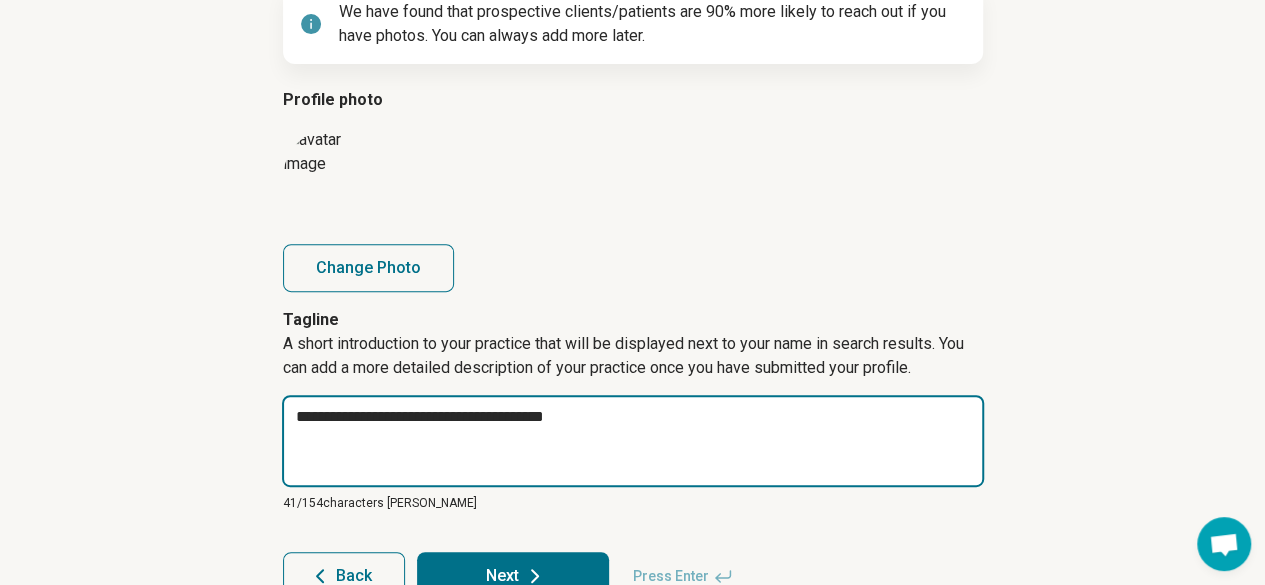 type on "*" 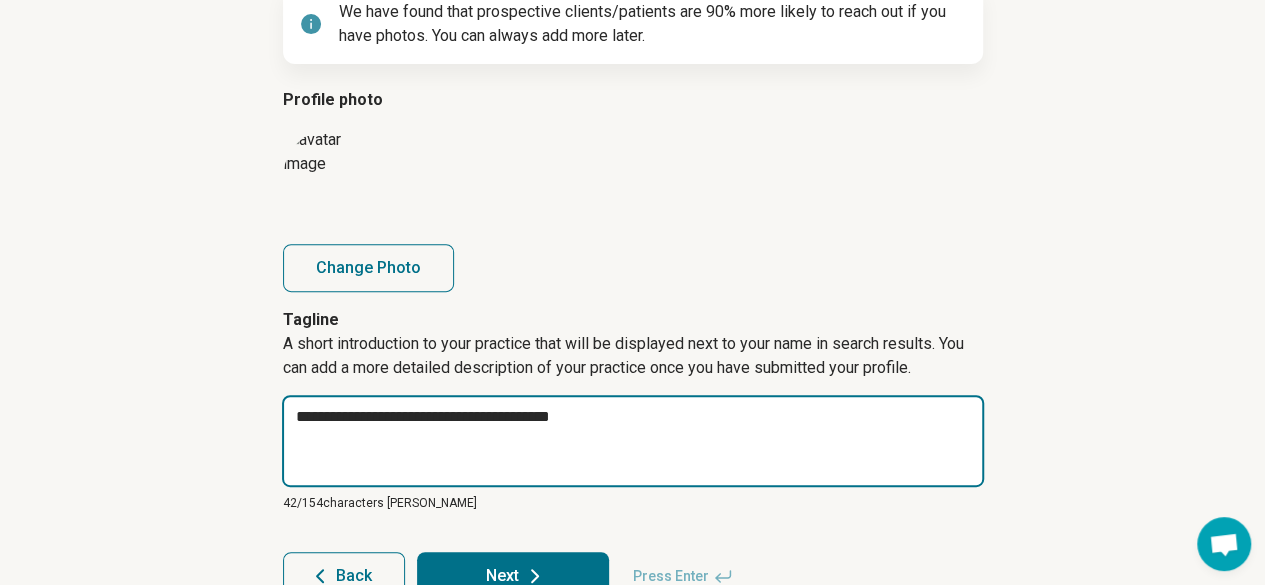 type on "*" 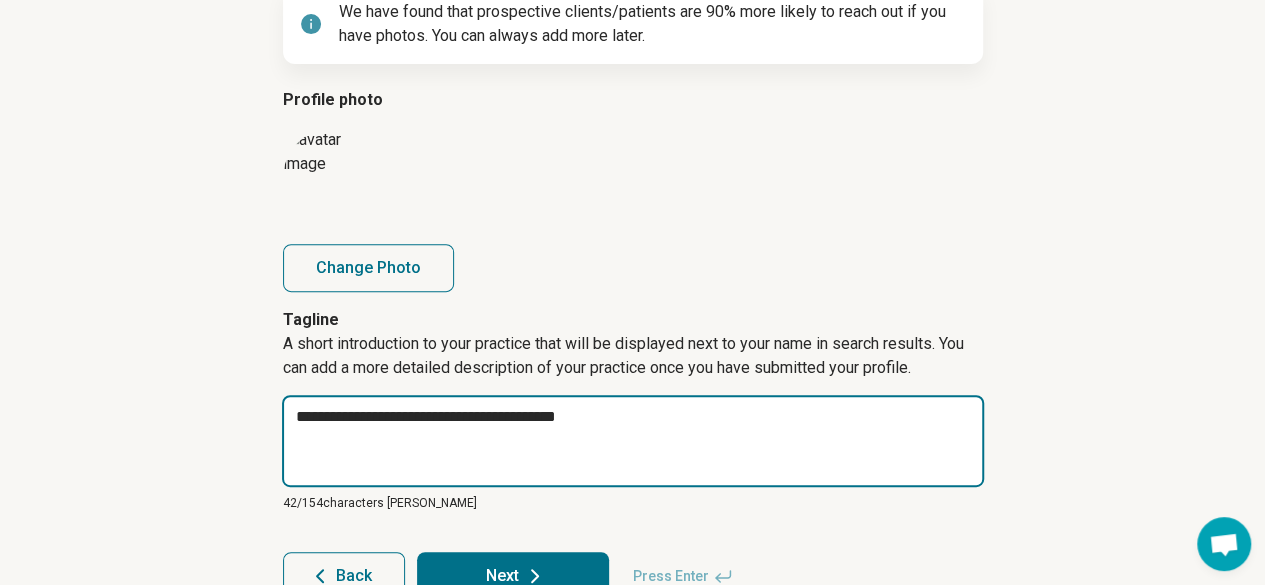 type on "*" 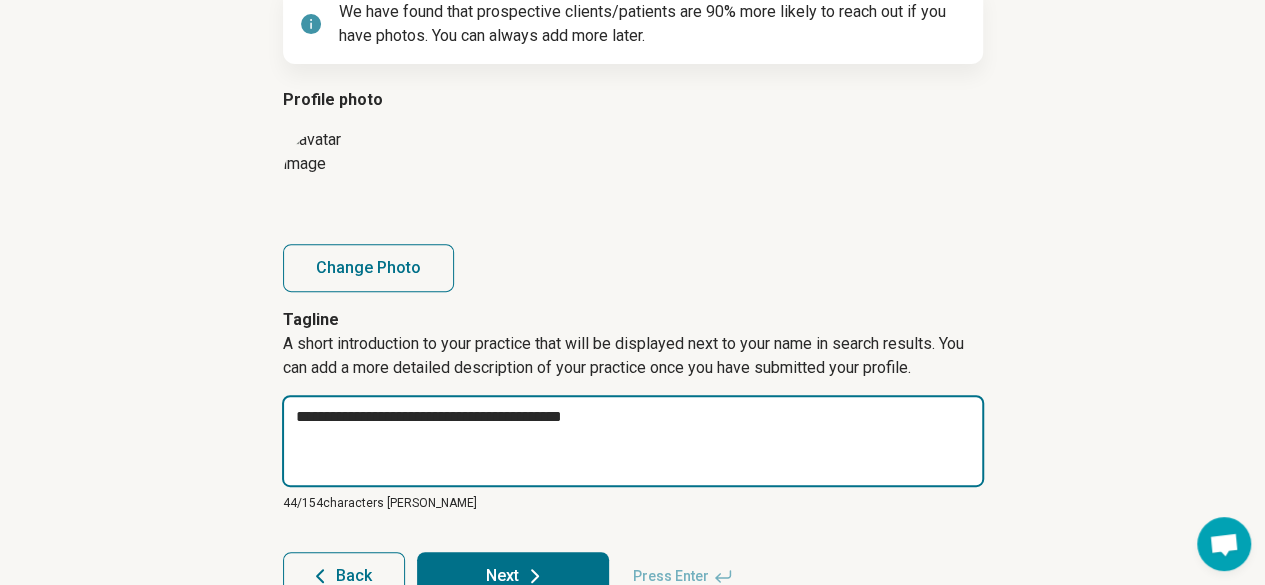 type on "*" 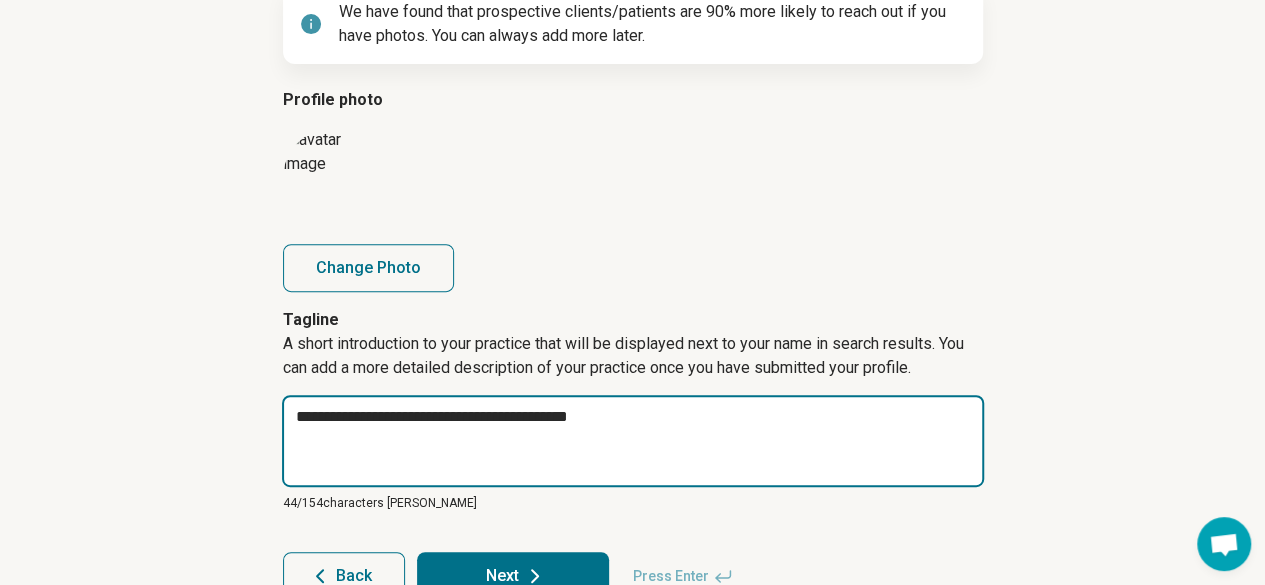 type on "*" 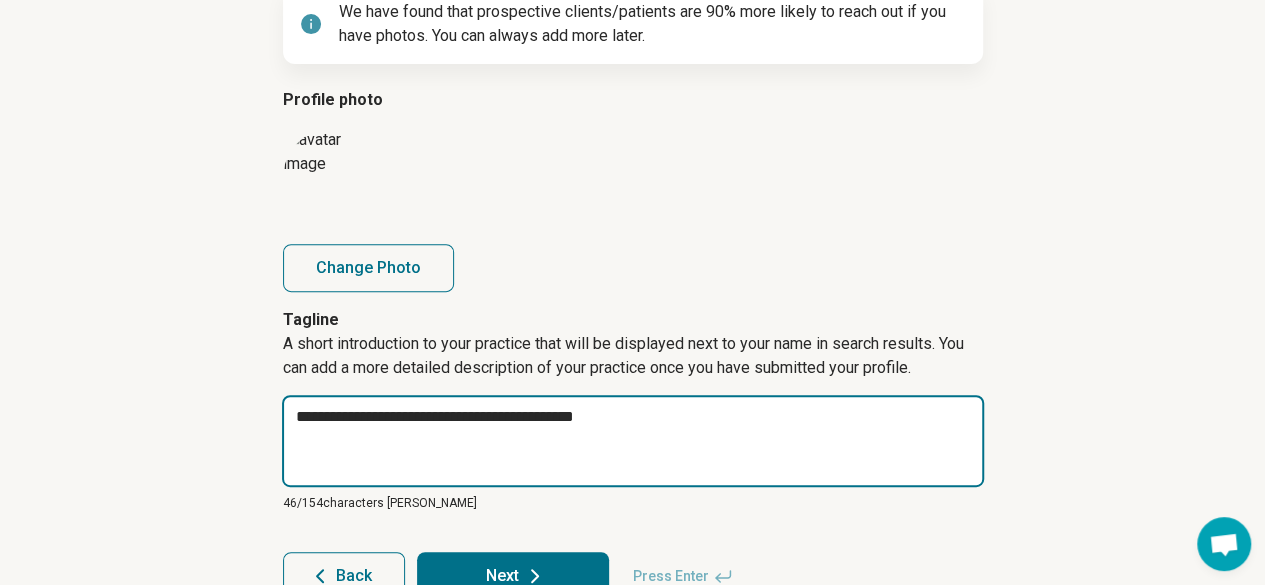 type on "*" 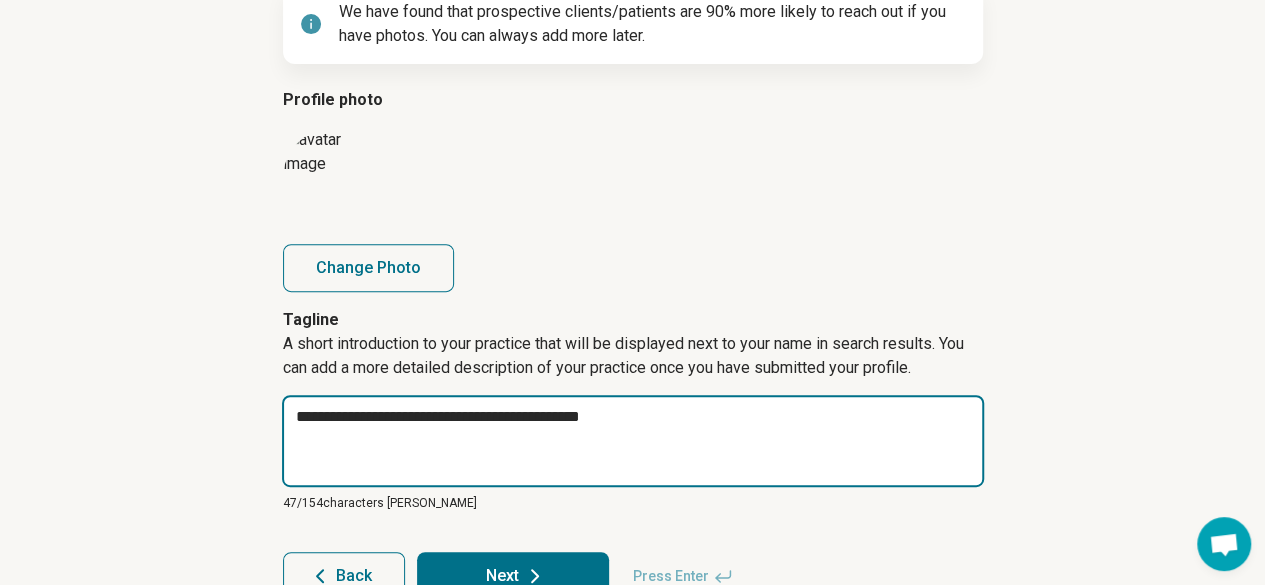 type on "*" 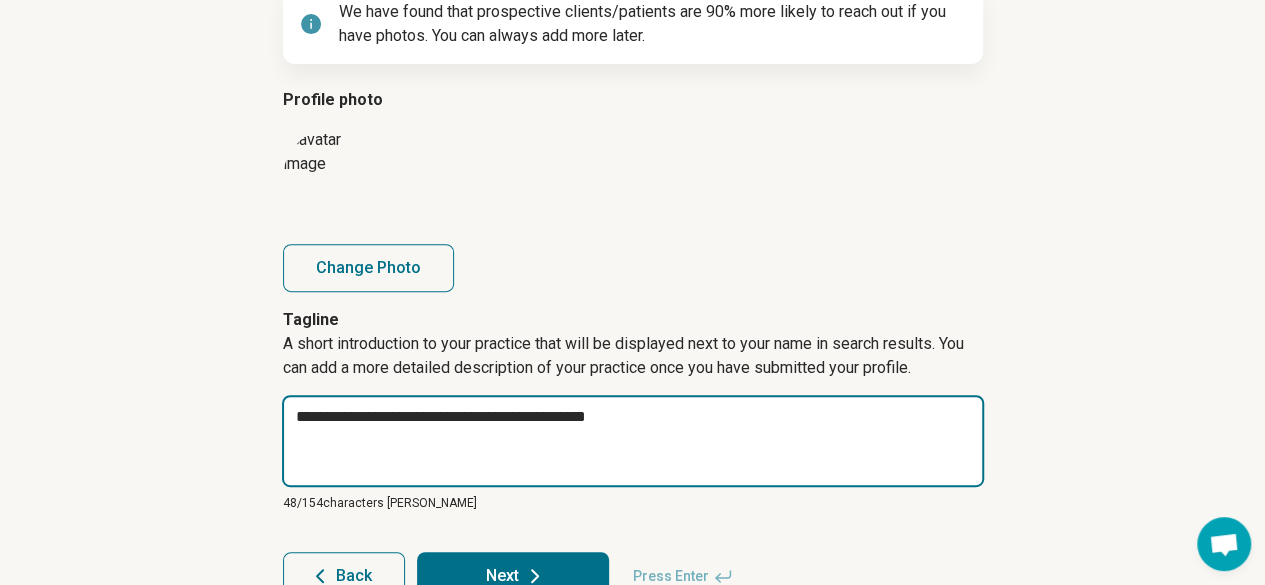 type on "*" 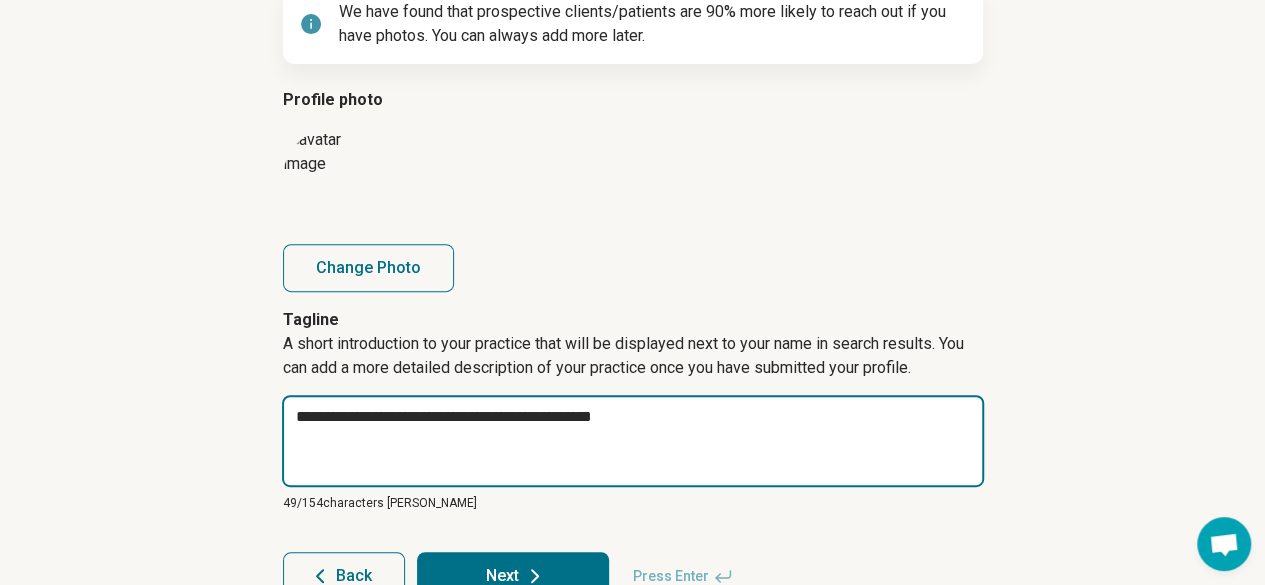 type on "*" 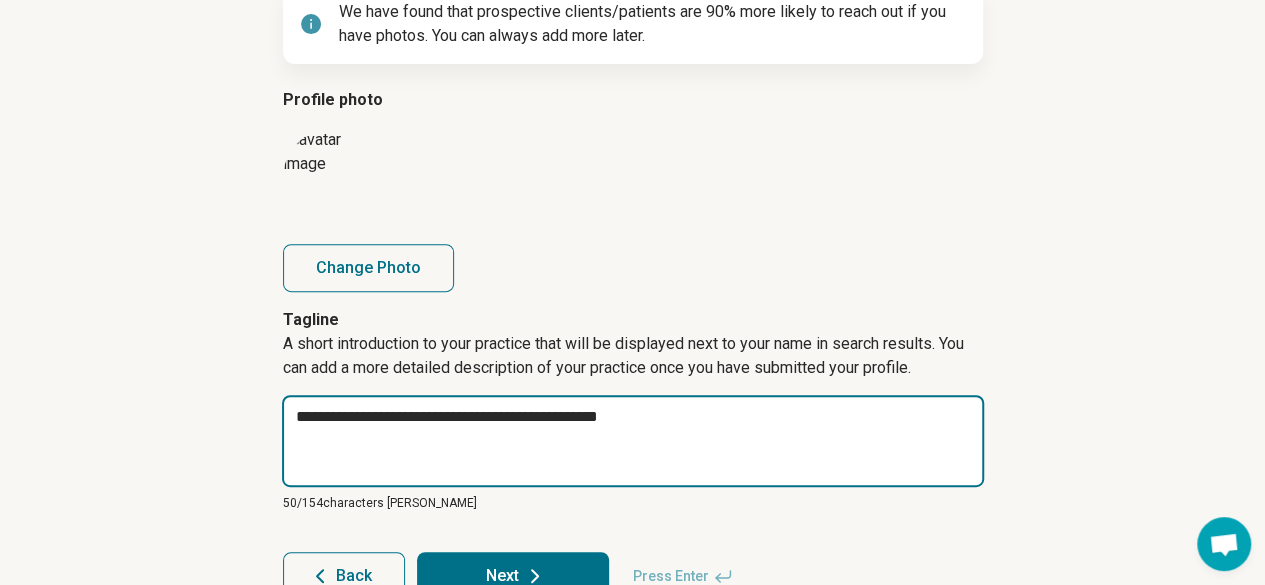 type on "*" 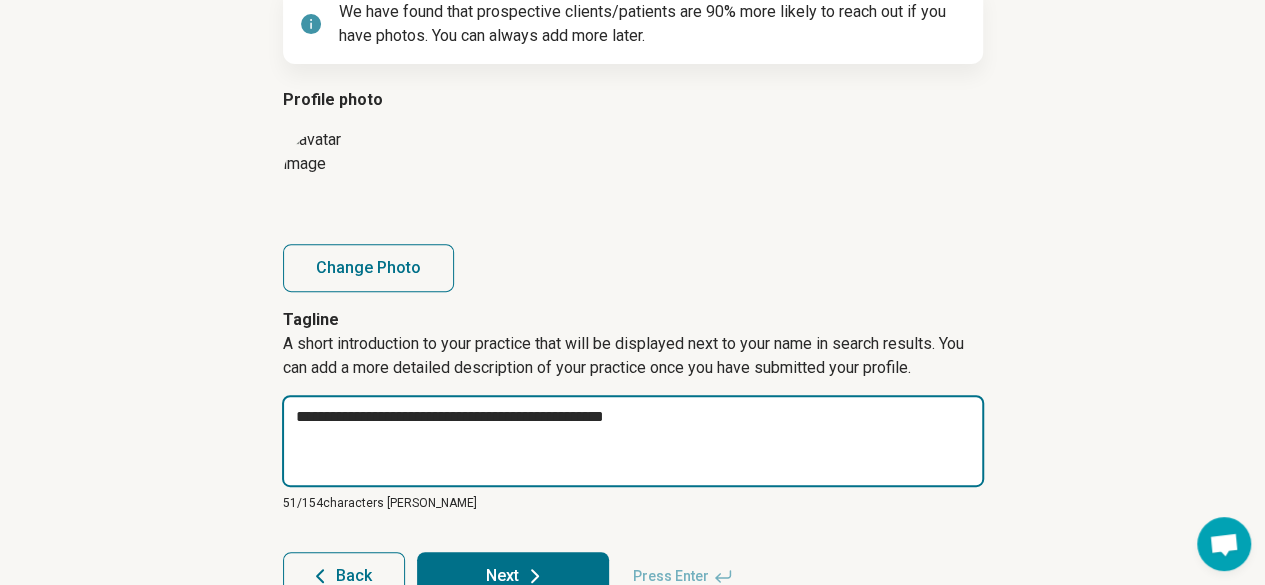 type on "**********" 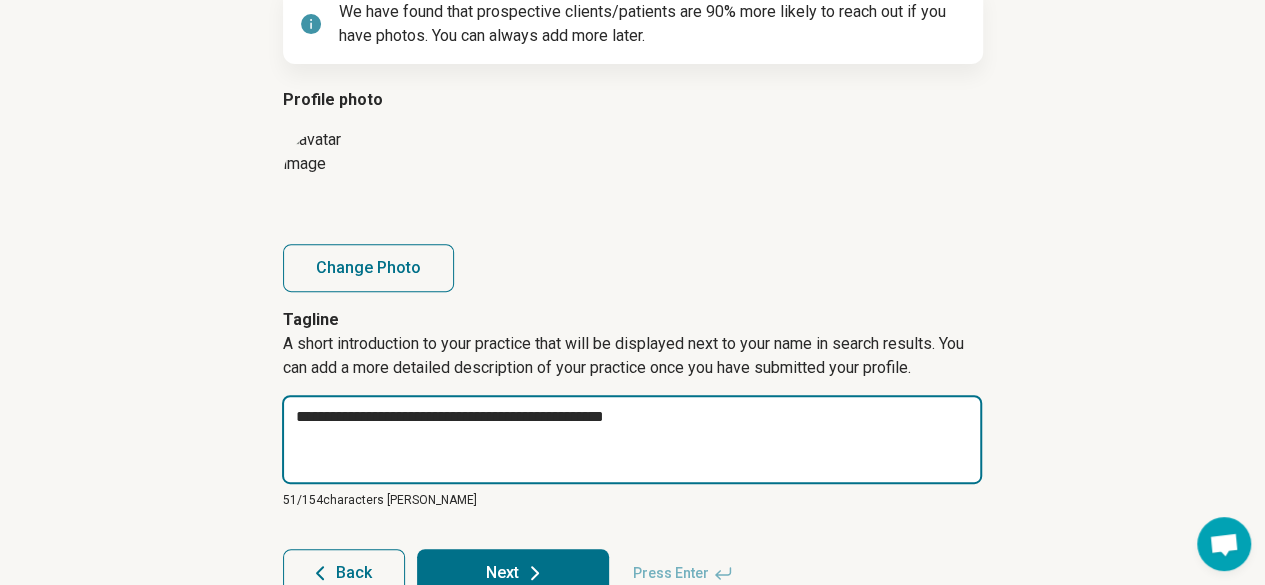 drag, startPoint x: 456, startPoint y: 529, endPoint x: 370, endPoint y: 457, distance: 112.1606 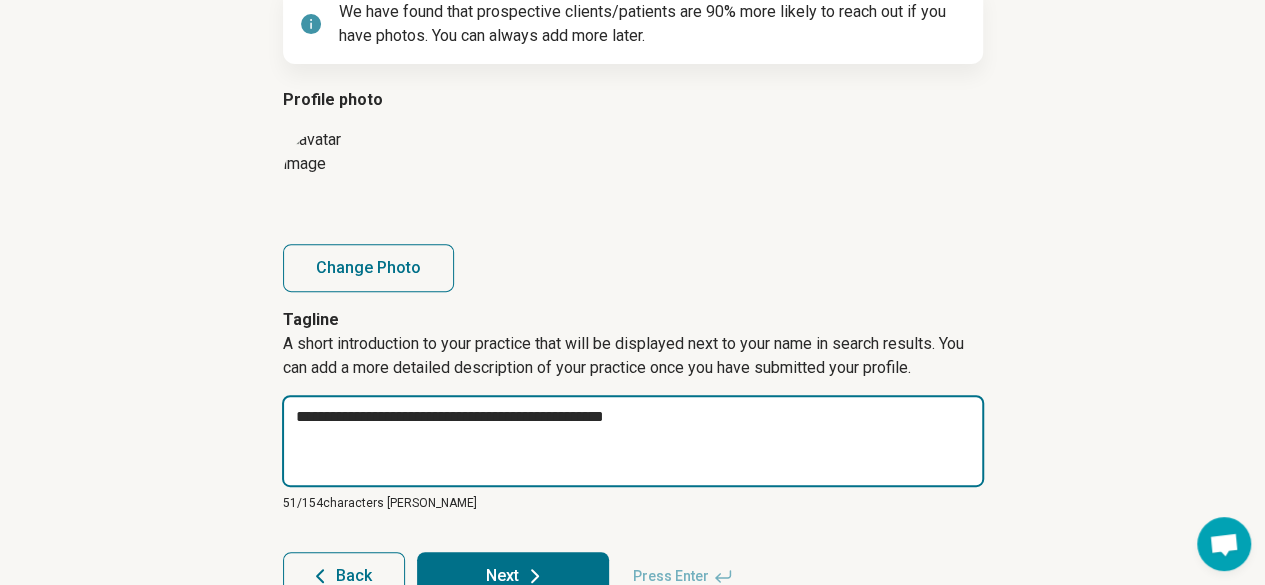 click on "**********" at bounding box center (633, 441) 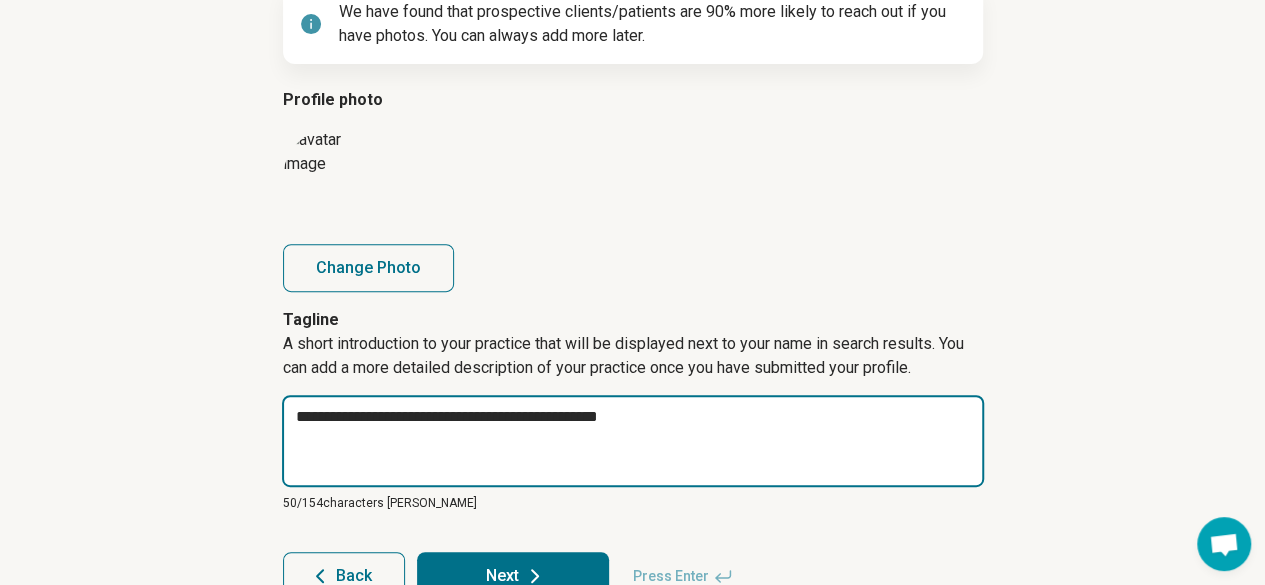 type on "*" 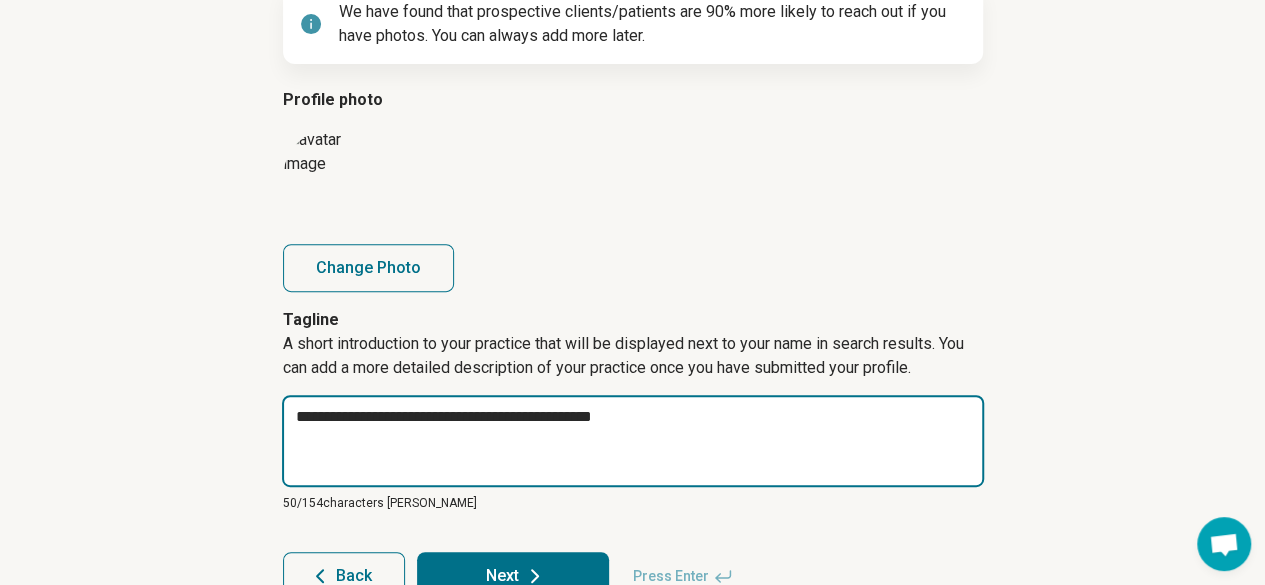 type on "*" 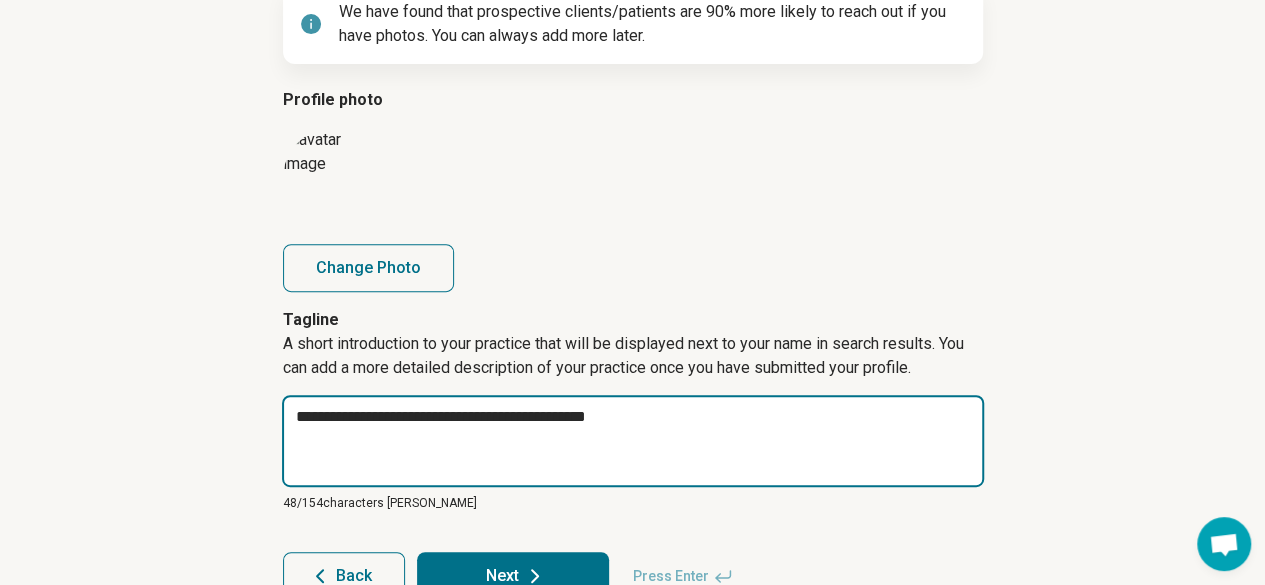 type on "*" 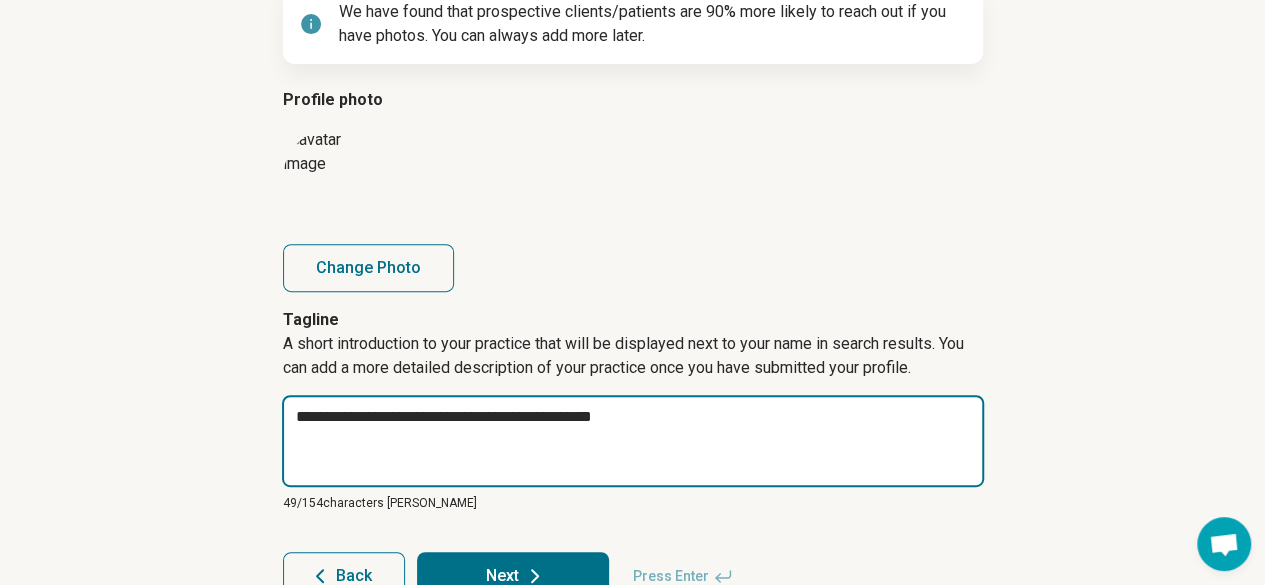 type on "*" 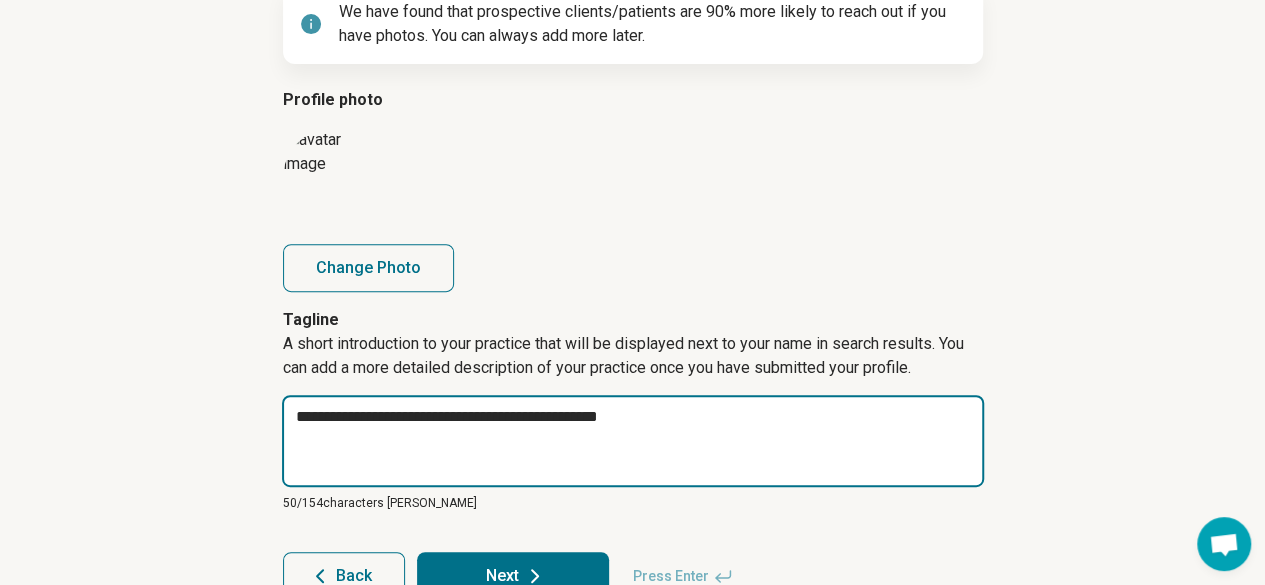 type on "*" 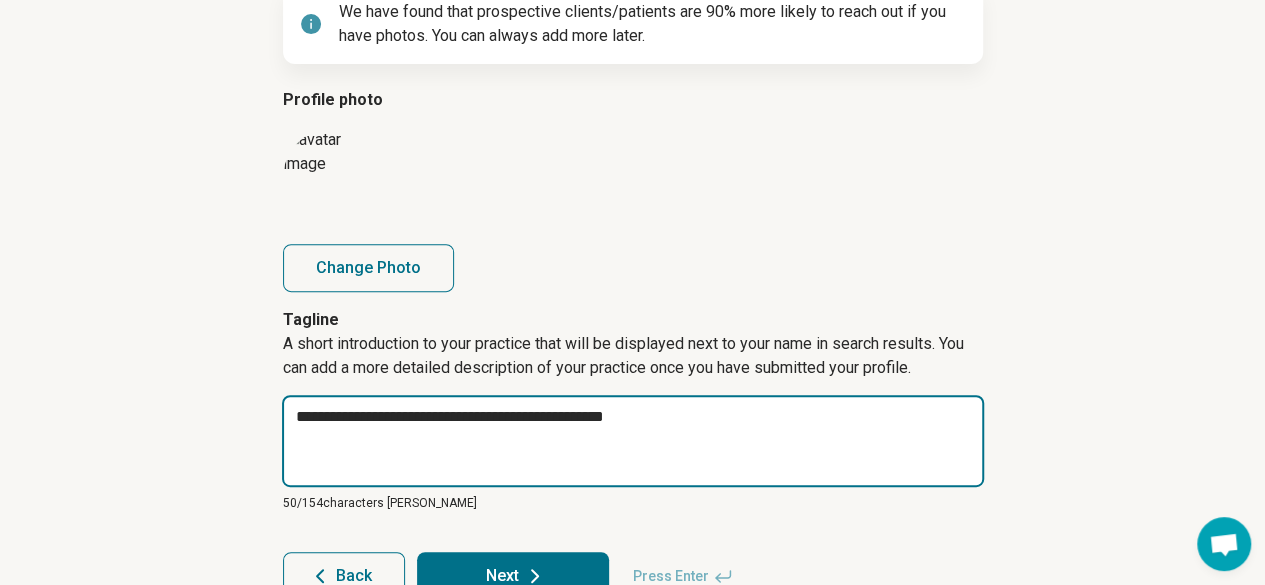 type on "*" 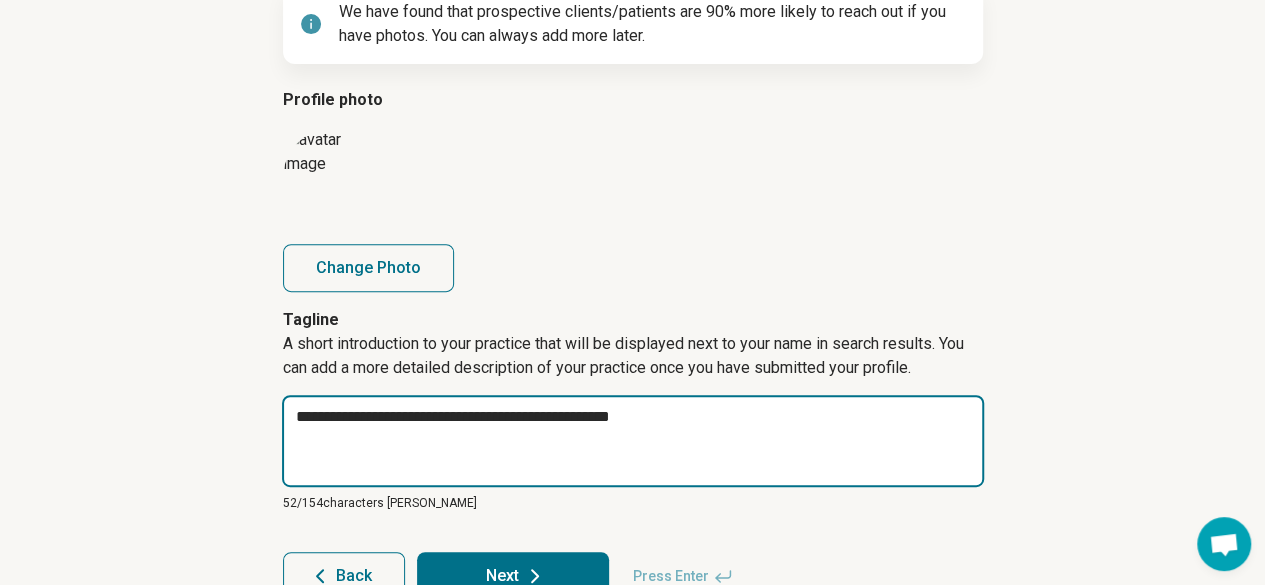 type on "*" 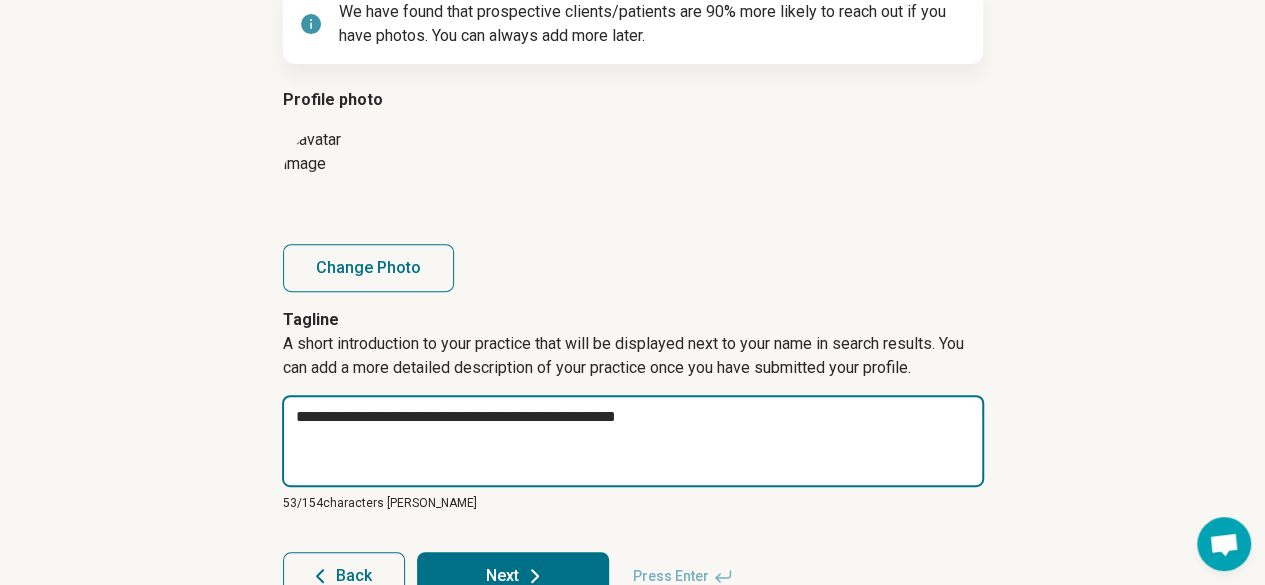 type on "*" 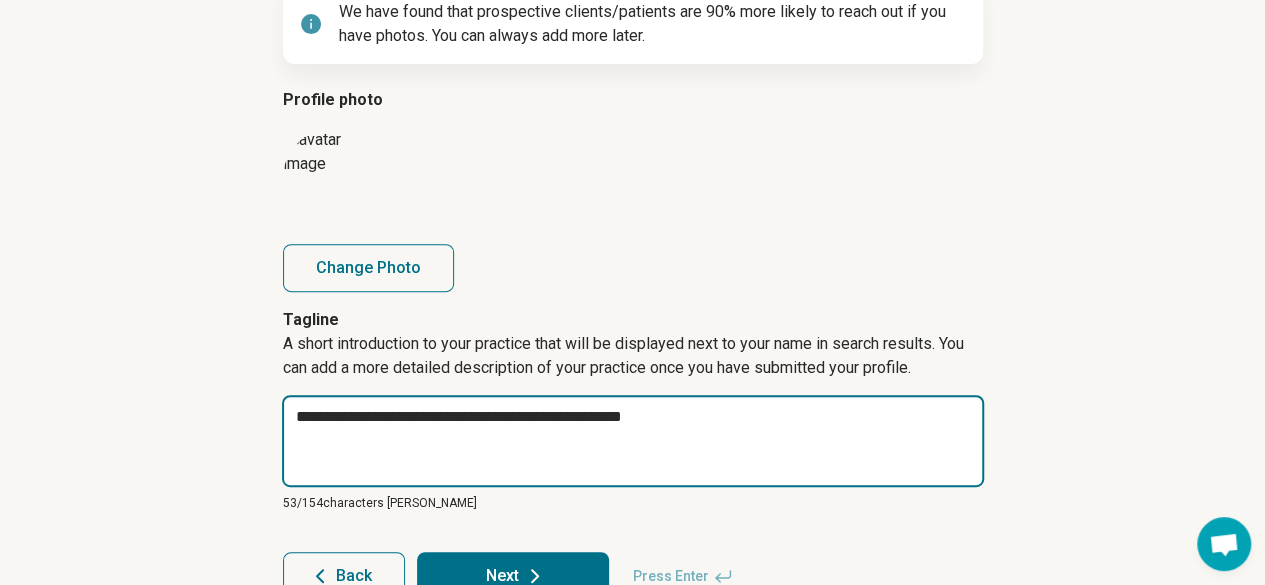type on "*" 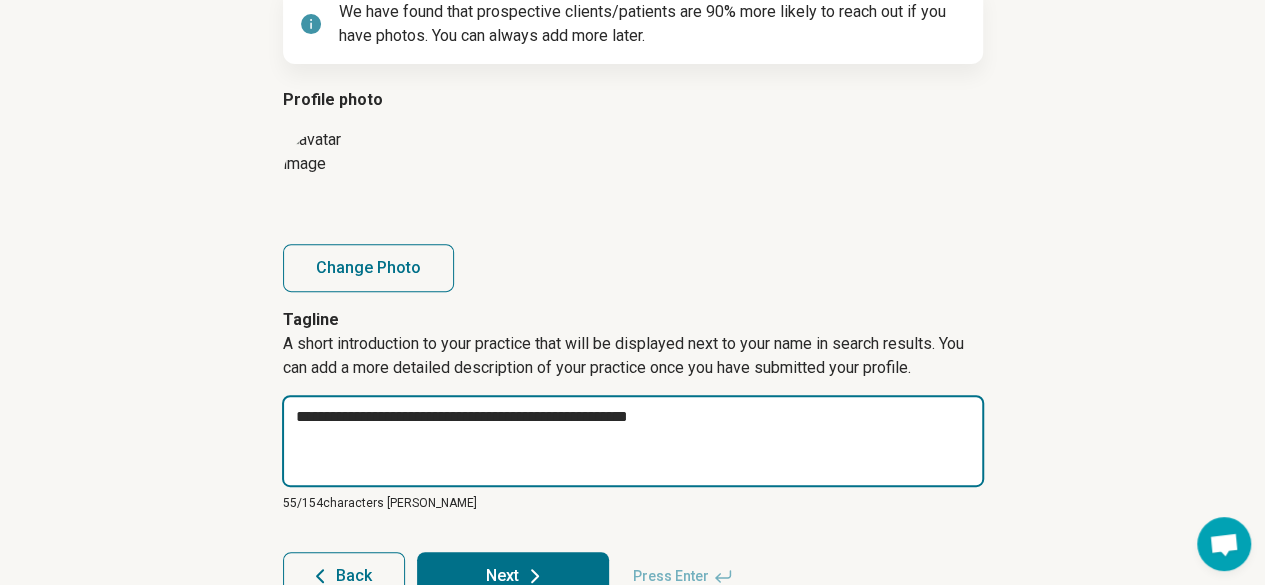 type on "*" 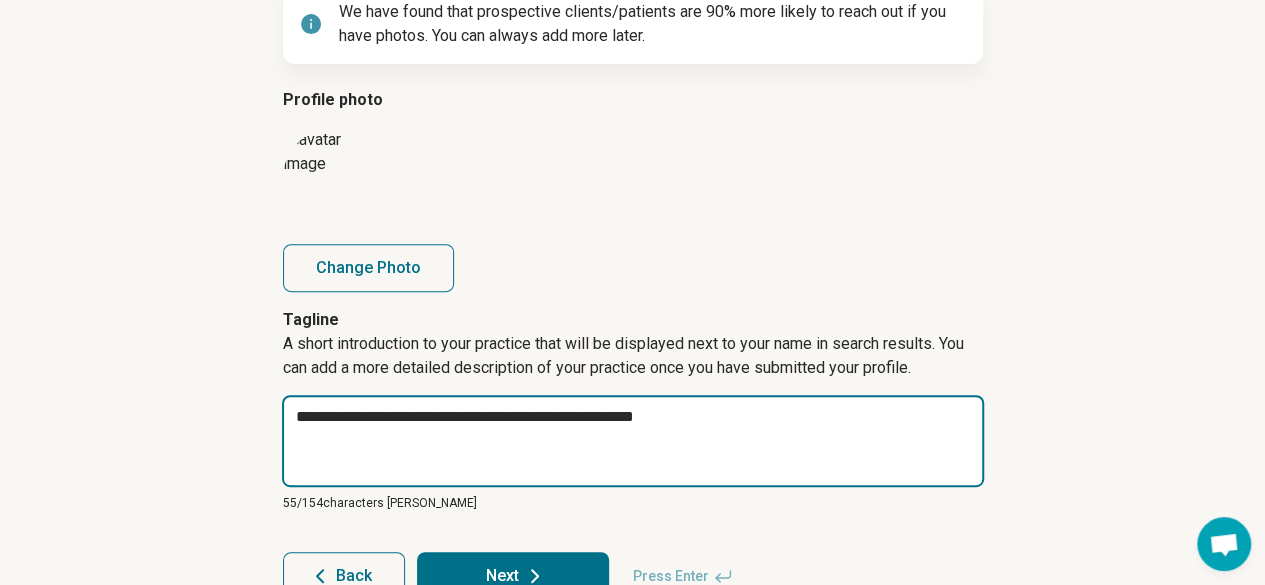 type on "*" 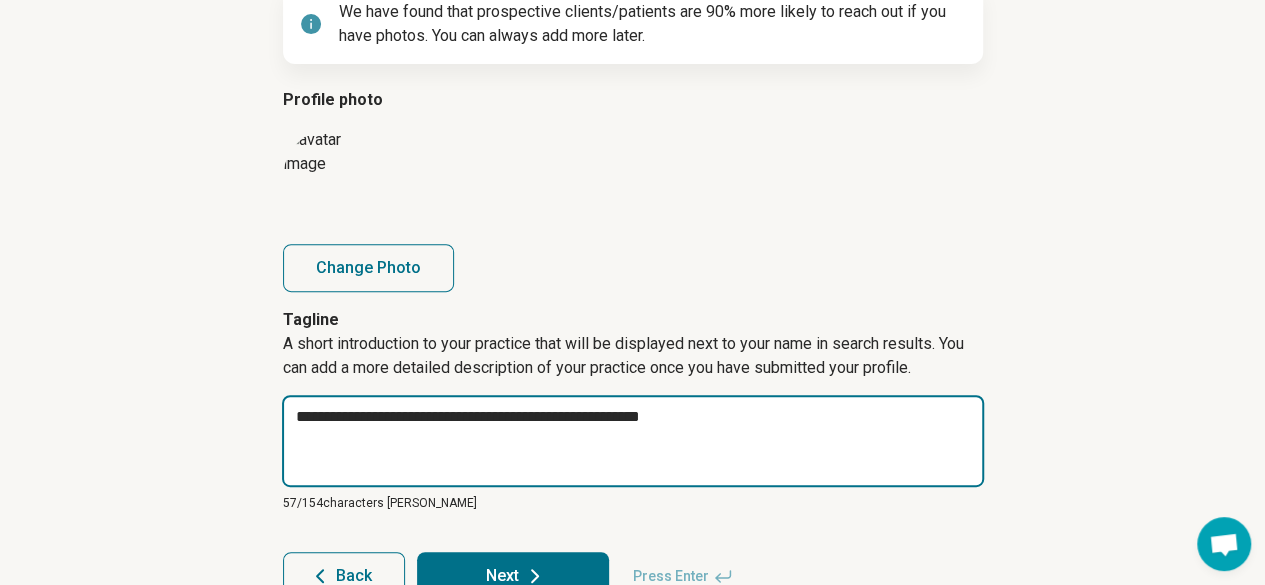 type on "*" 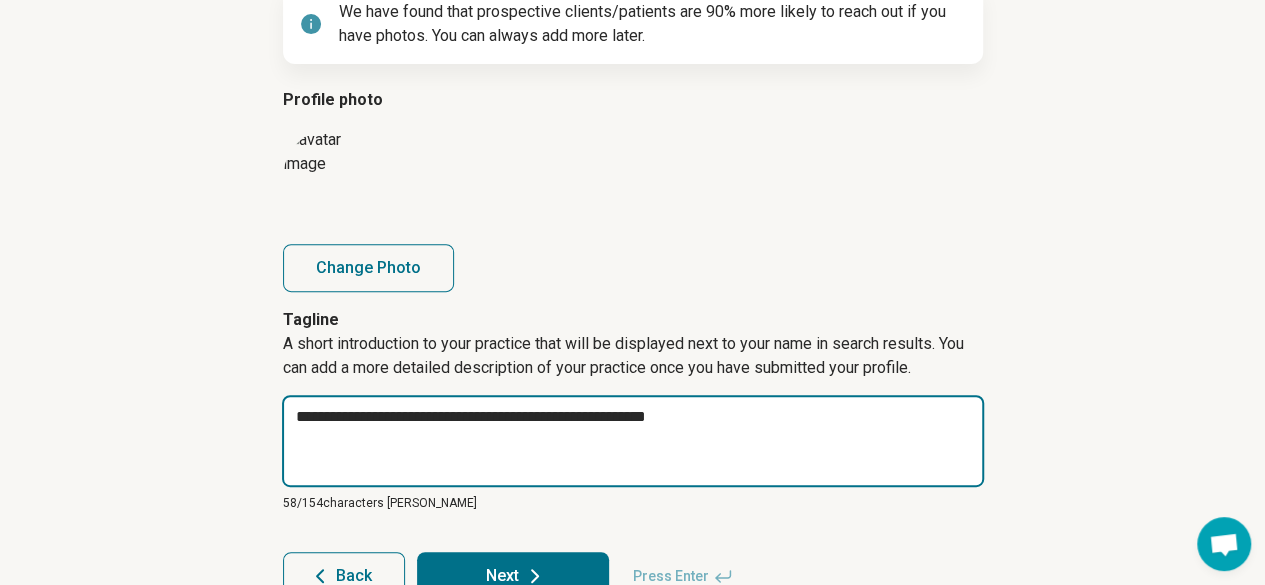 type on "*" 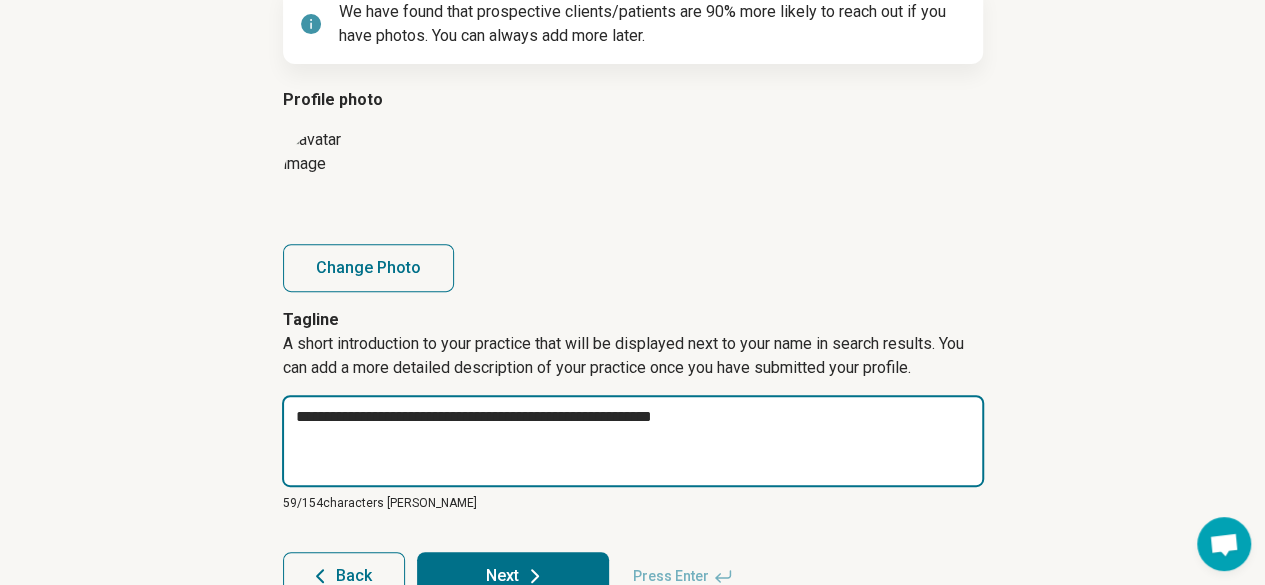 type 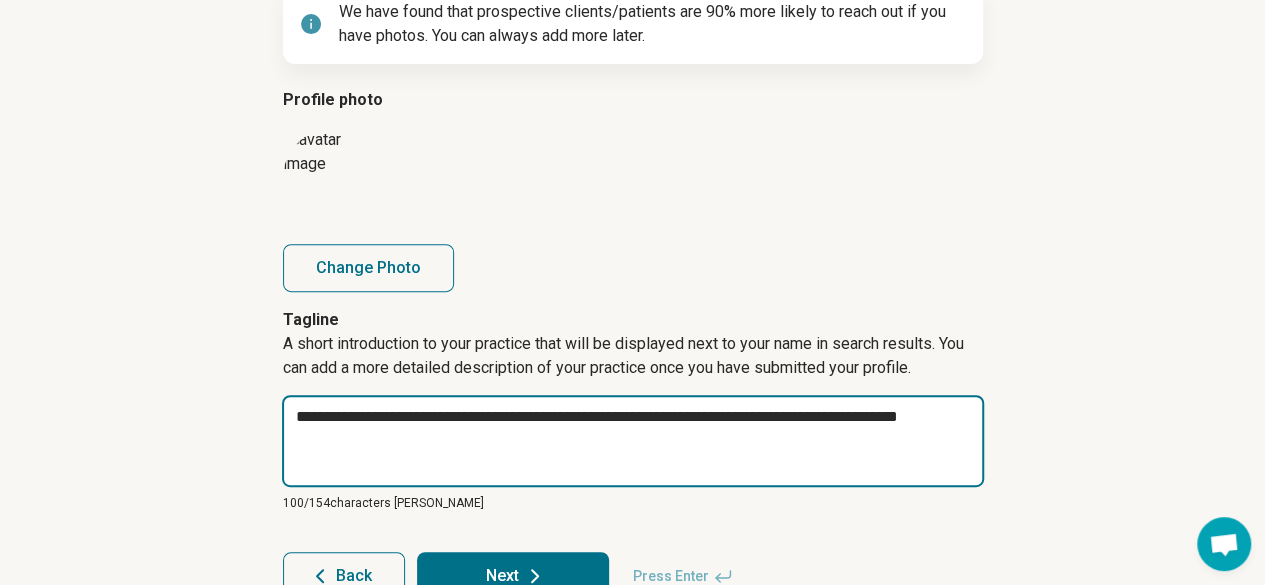 click on "**********" at bounding box center (633, 441) 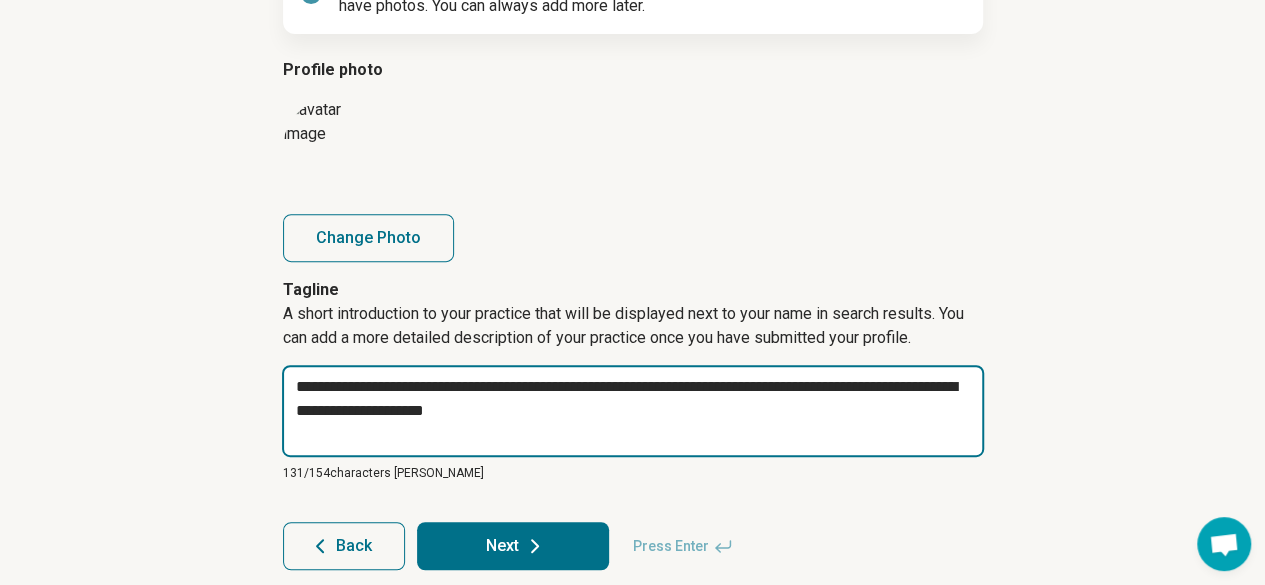 scroll, scrollTop: 354, scrollLeft: 0, axis: vertical 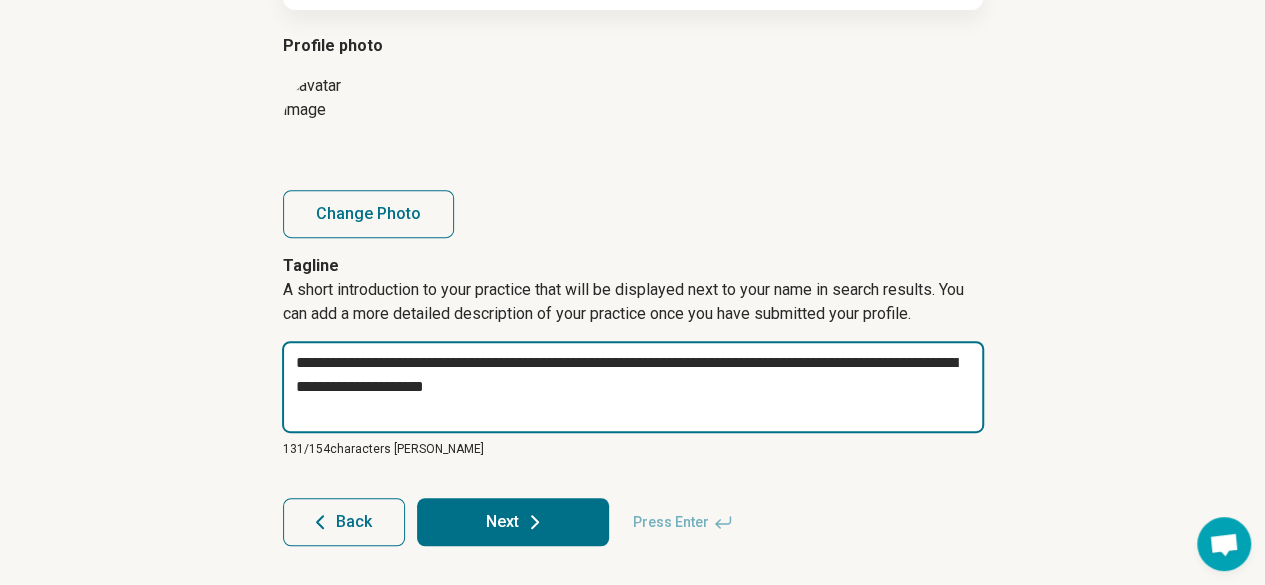 click on "**********" at bounding box center (633, 387) 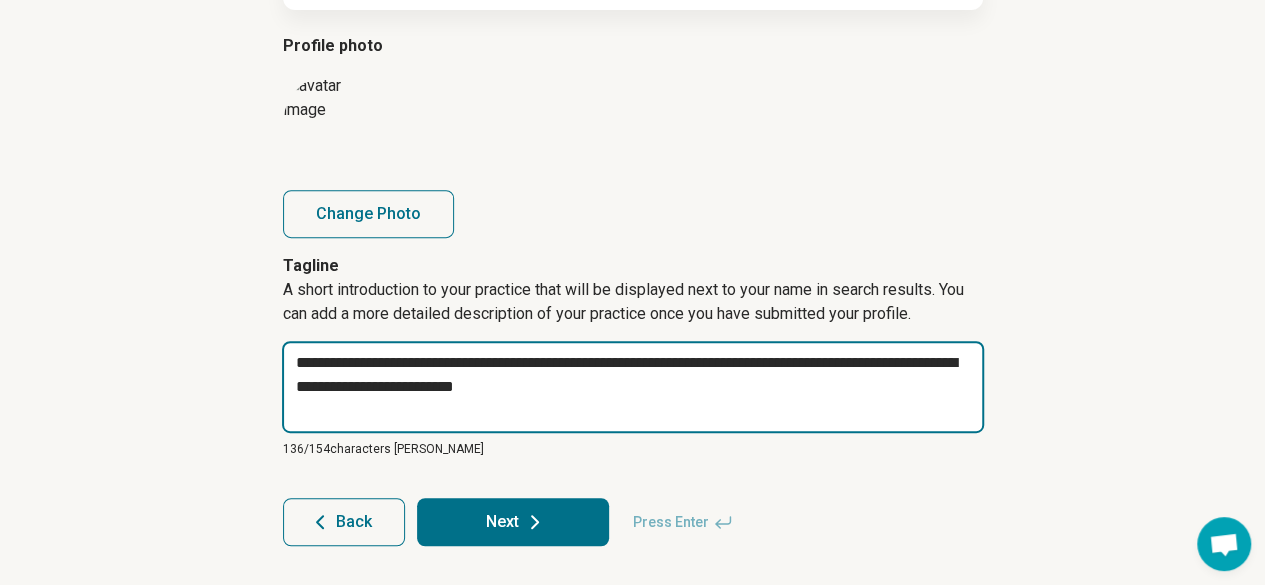 click on "**********" at bounding box center [633, 387] 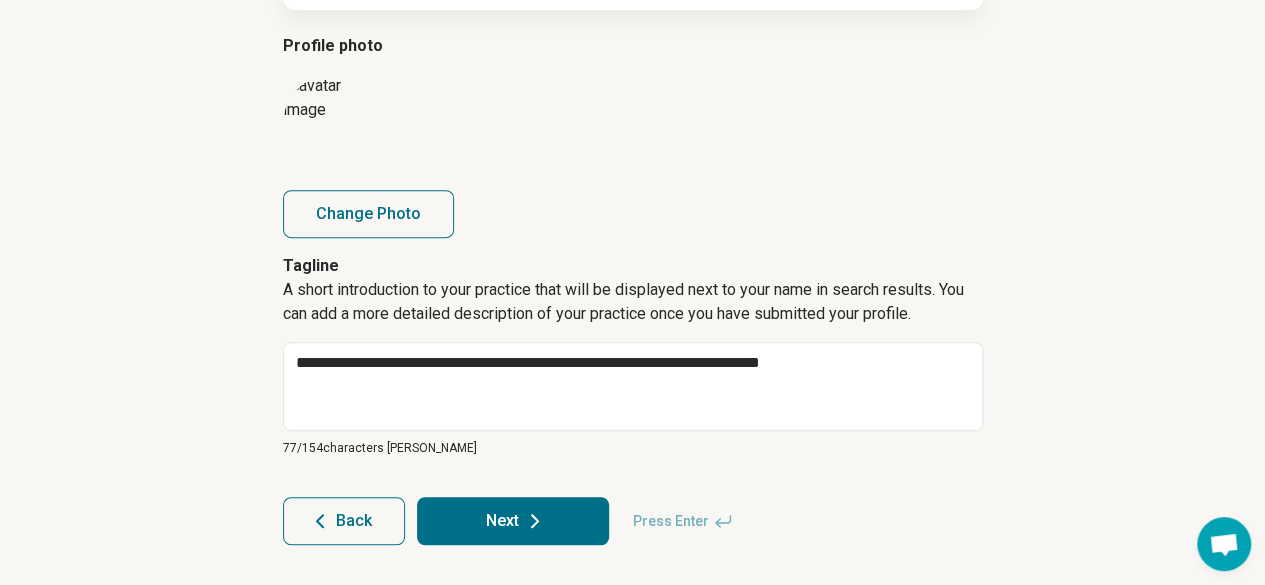 scroll, scrollTop: 354, scrollLeft: 0, axis: vertical 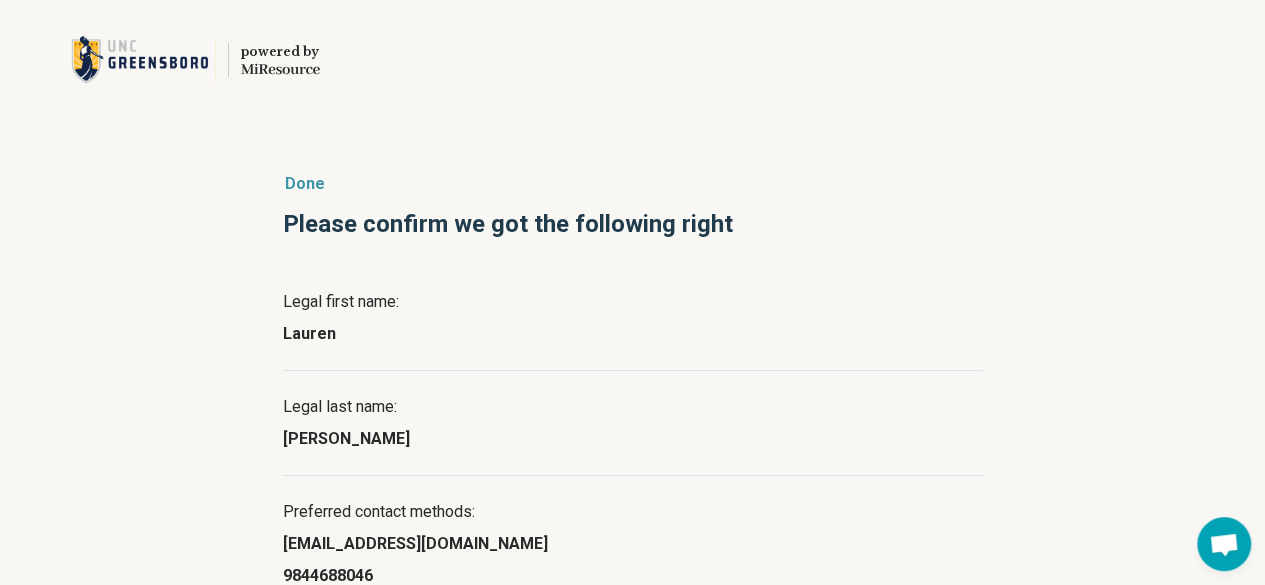 click on "Preferred contact methods:  [PERSON_NAME][EMAIL_ADDRESS][DOMAIN_NAME] 9844688046" at bounding box center [633, 543] 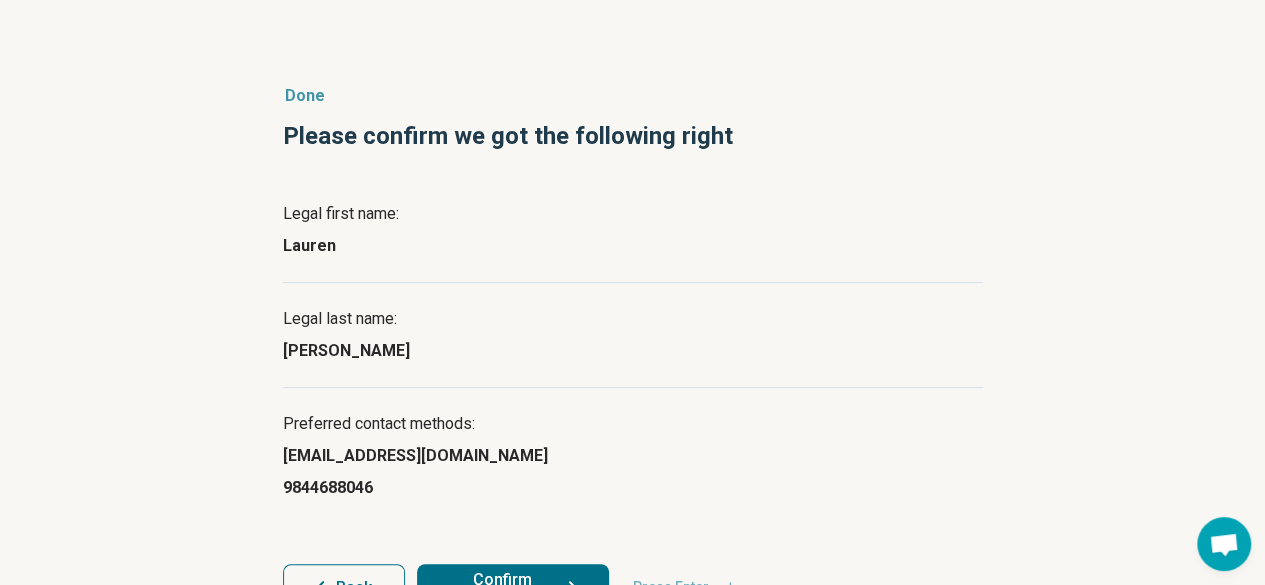 scroll, scrollTop: 153, scrollLeft: 0, axis: vertical 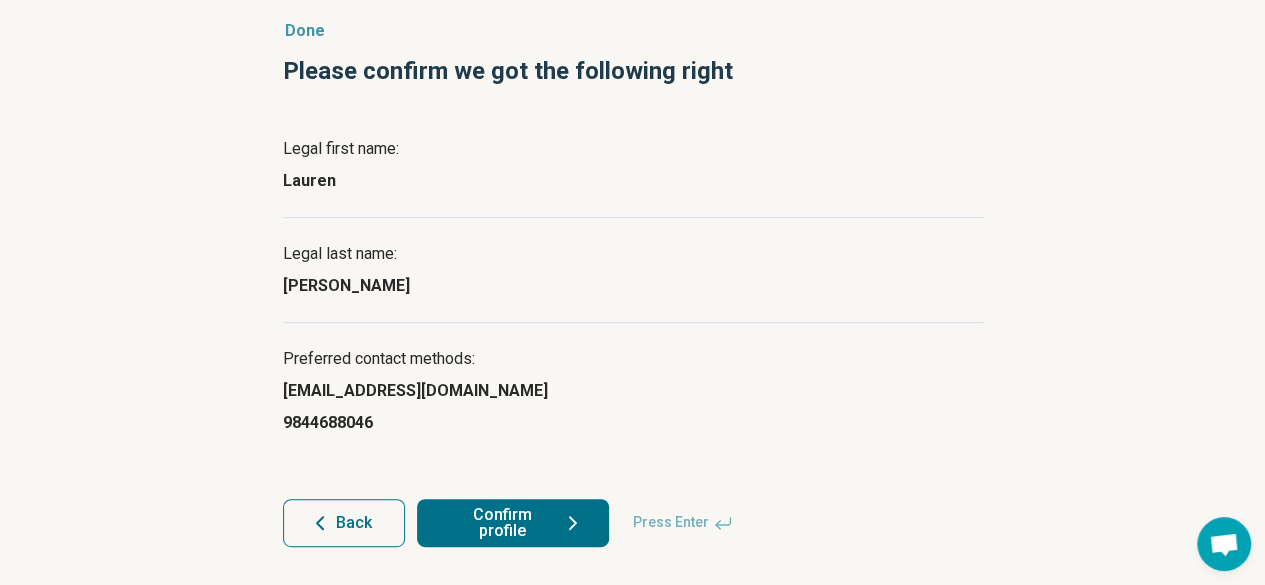 click on "Confirm profile" at bounding box center [513, 523] 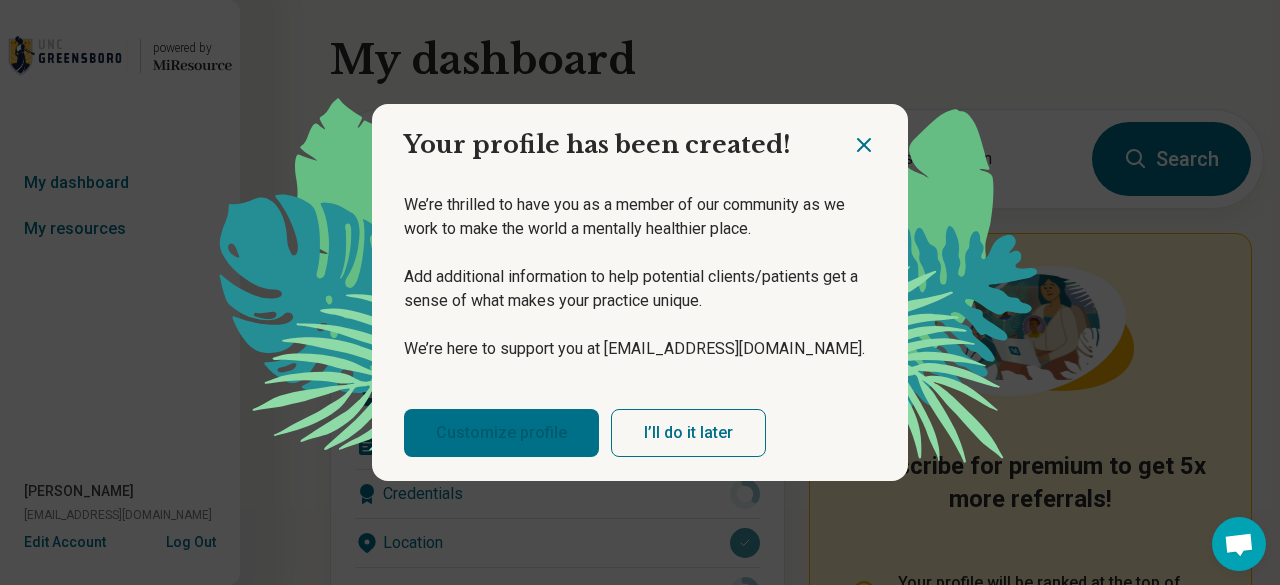 click on "Customize profile" at bounding box center (501, 433) 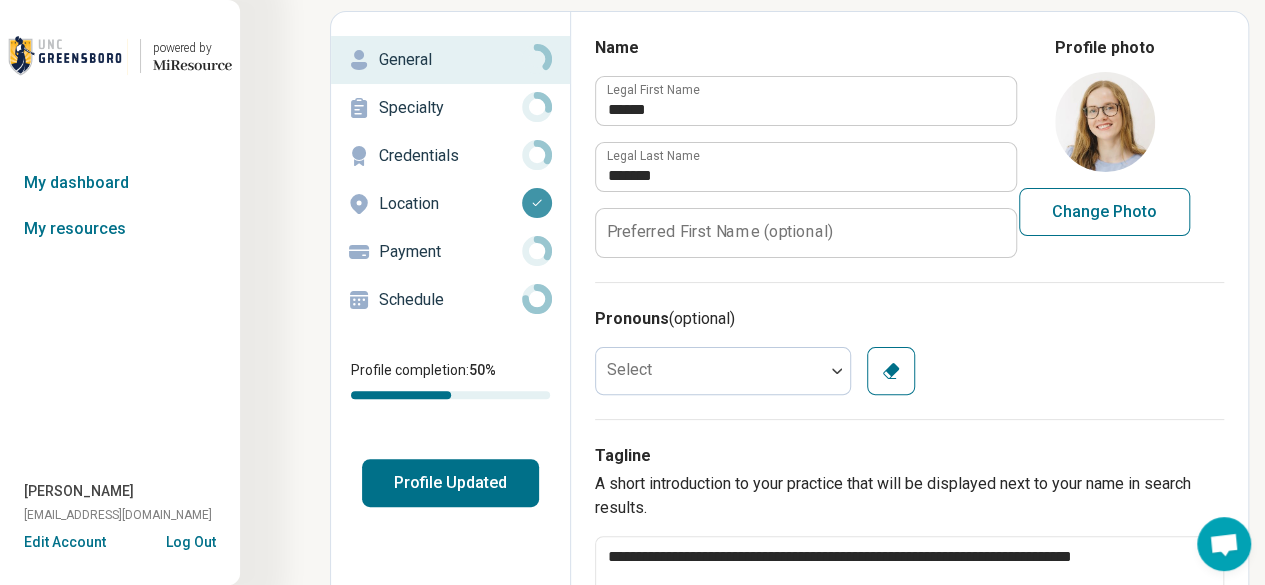 scroll, scrollTop: 200, scrollLeft: 0, axis: vertical 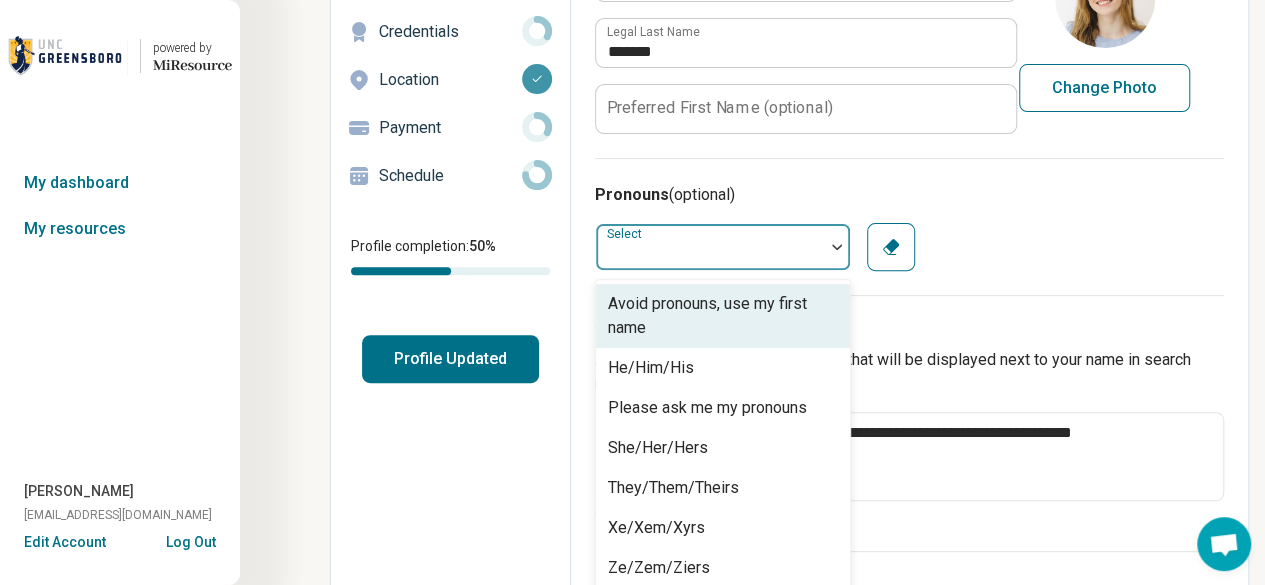 click on "Pronouns  (optional) 7 results available. Use Up and Down to choose options, press Enter to select the currently focused option, press Escape to exit the menu, press Tab to select the option and exit the menu. Select Avoid pronouns, use my first name He/Him/His Please ask me my pronouns She/Her/Hers They/Them/Theirs Xe/Xem/Xyrs Ze/Zem/Ziers Clear" at bounding box center (909, 226) 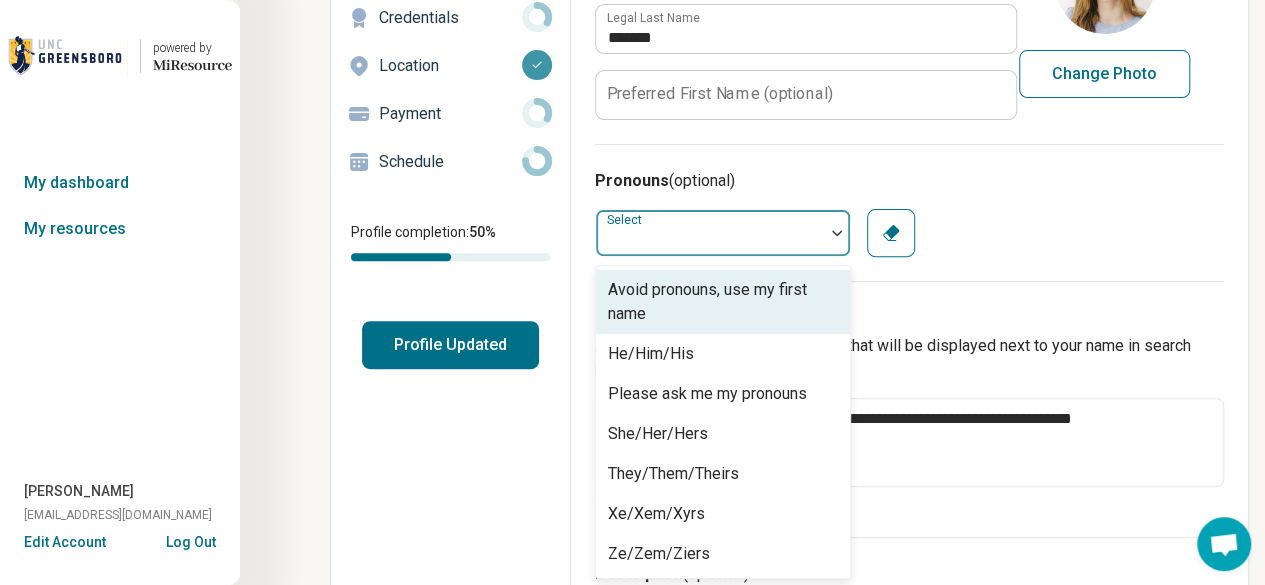 scroll, scrollTop: 224, scrollLeft: 0, axis: vertical 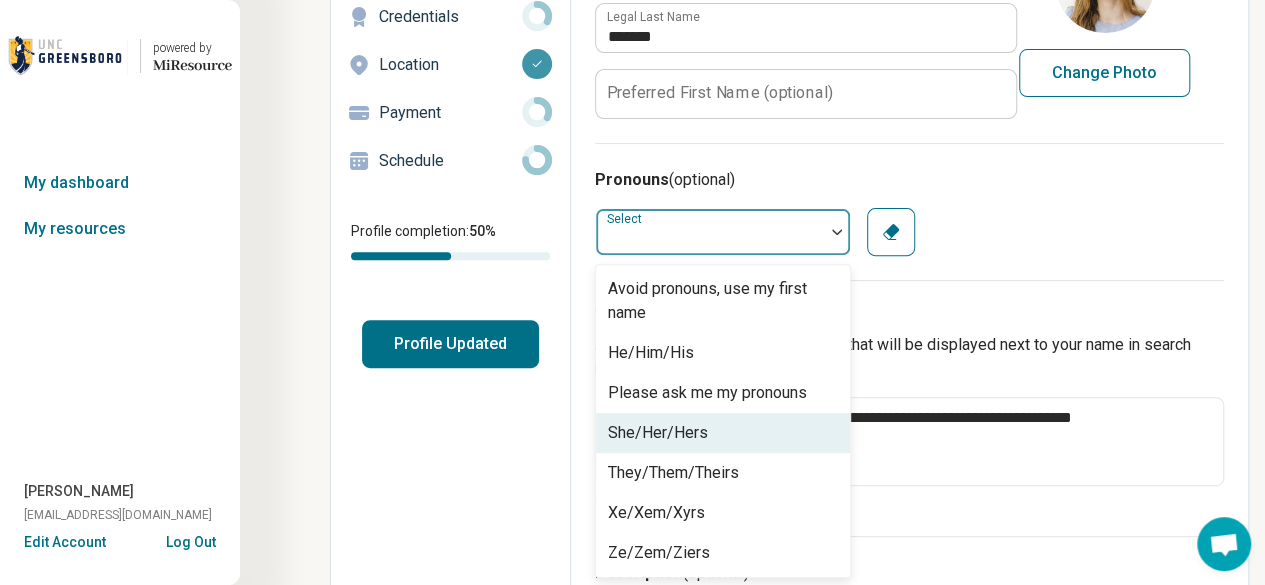 click on "She/Her/Hers" at bounding box center [658, 433] 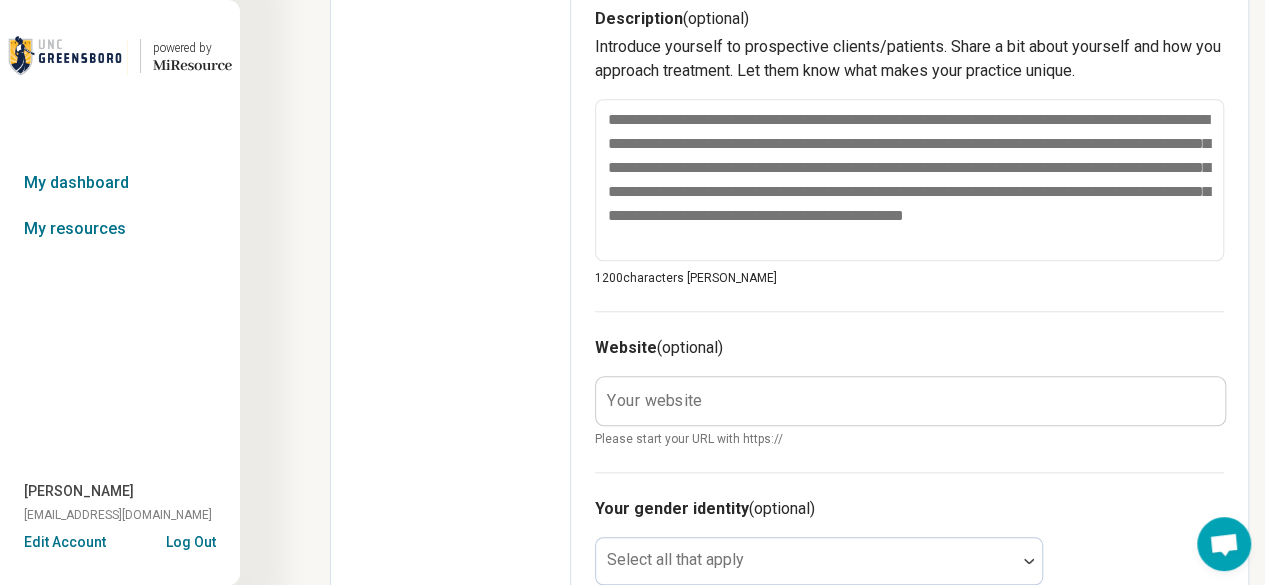 scroll, scrollTop: 824, scrollLeft: 0, axis: vertical 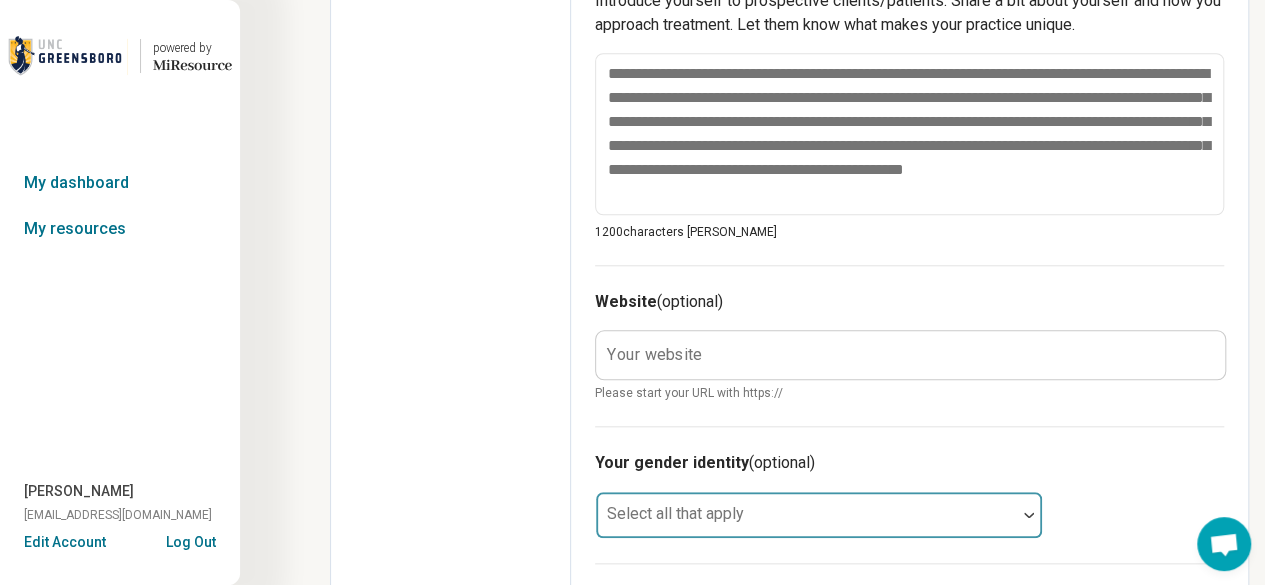 click at bounding box center [806, 523] 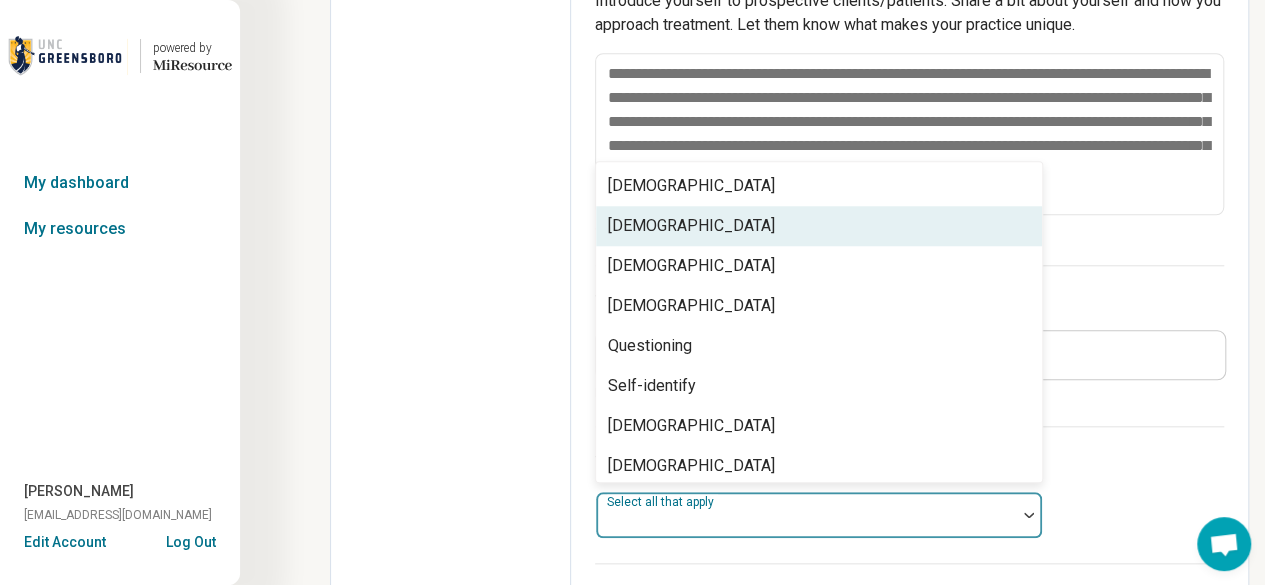 drag, startPoint x: 730, startPoint y: 221, endPoint x: 730, endPoint y: 240, distance: 19 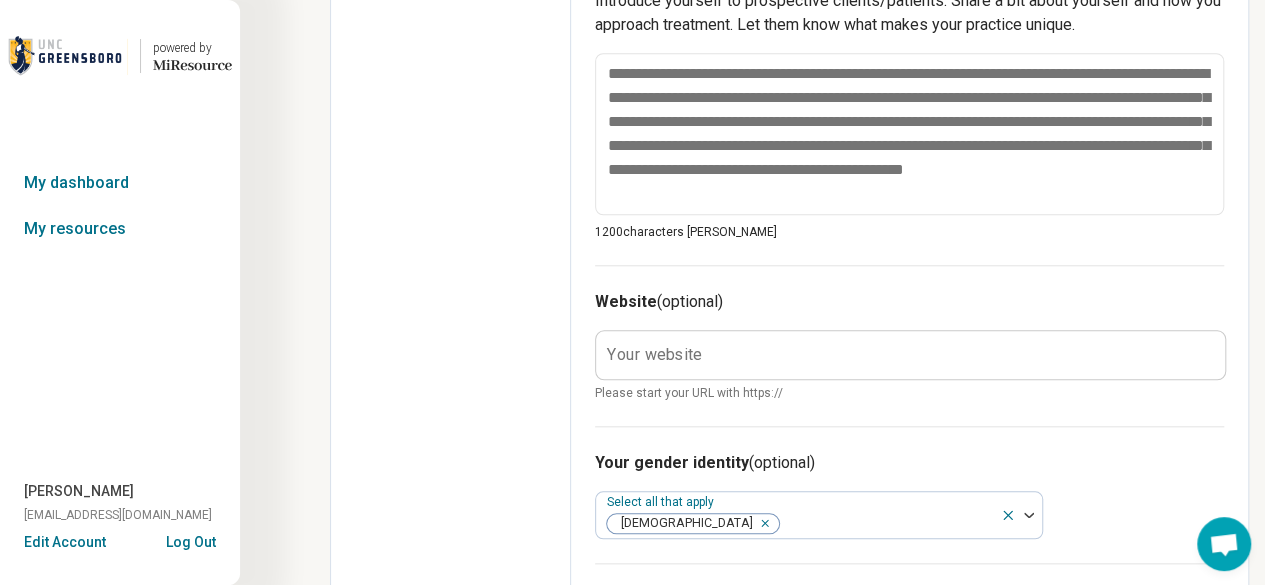 click on "Your gender identity  (optional) Select all that apply [DEMOGRAPHIC_DATA]" at bounding box center (909, 494) 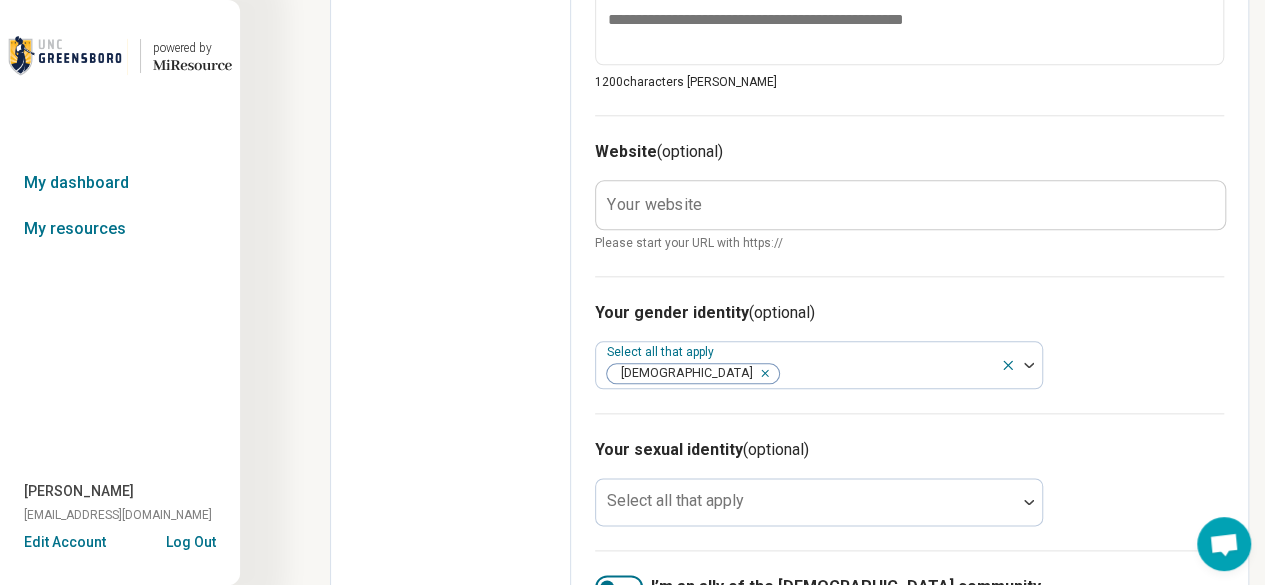 scroll, scrollTop: 1024, scrollLeft: 0, axis: vertical 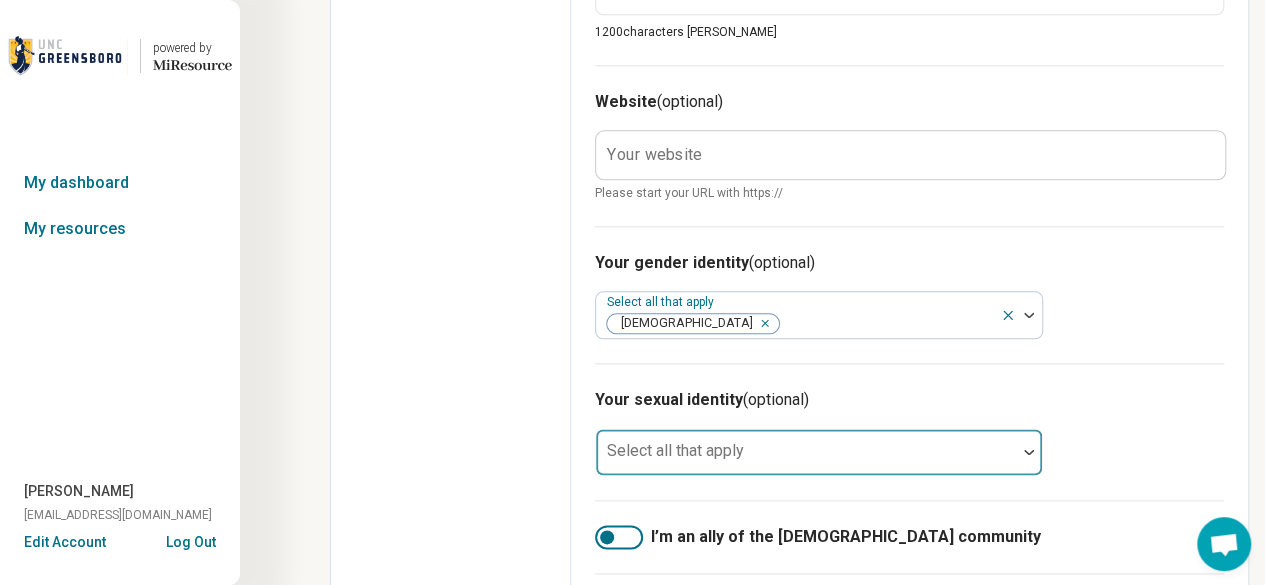 click at bounding box center (806, 460) 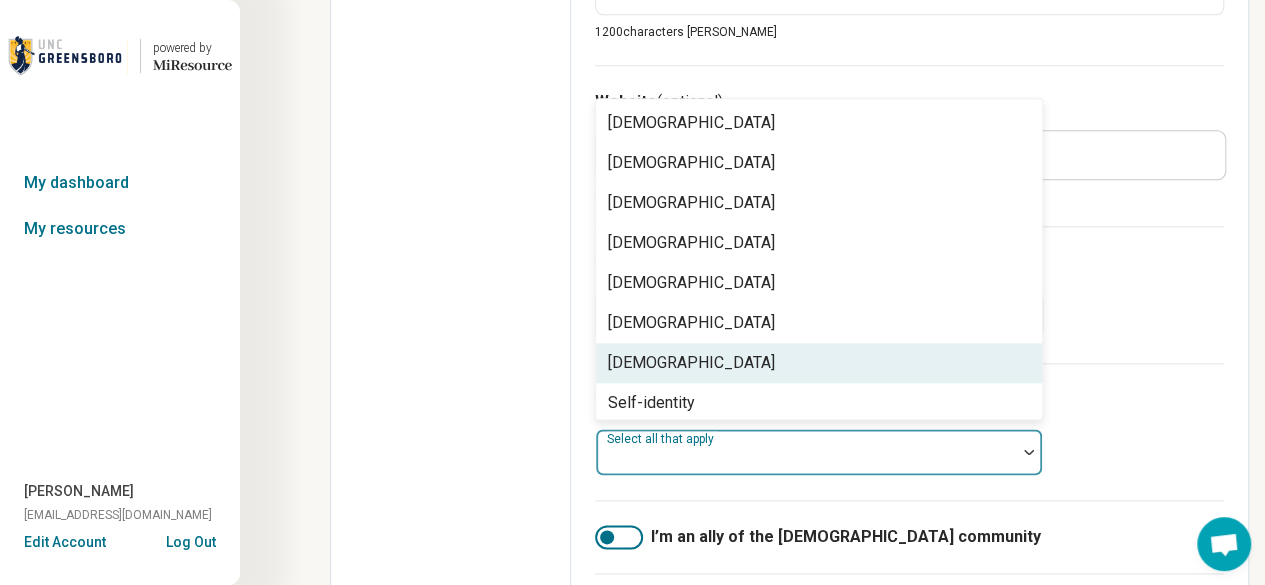 click on "[DEMOGRAPHIC_DATA]" at bounding box center [819, 363] 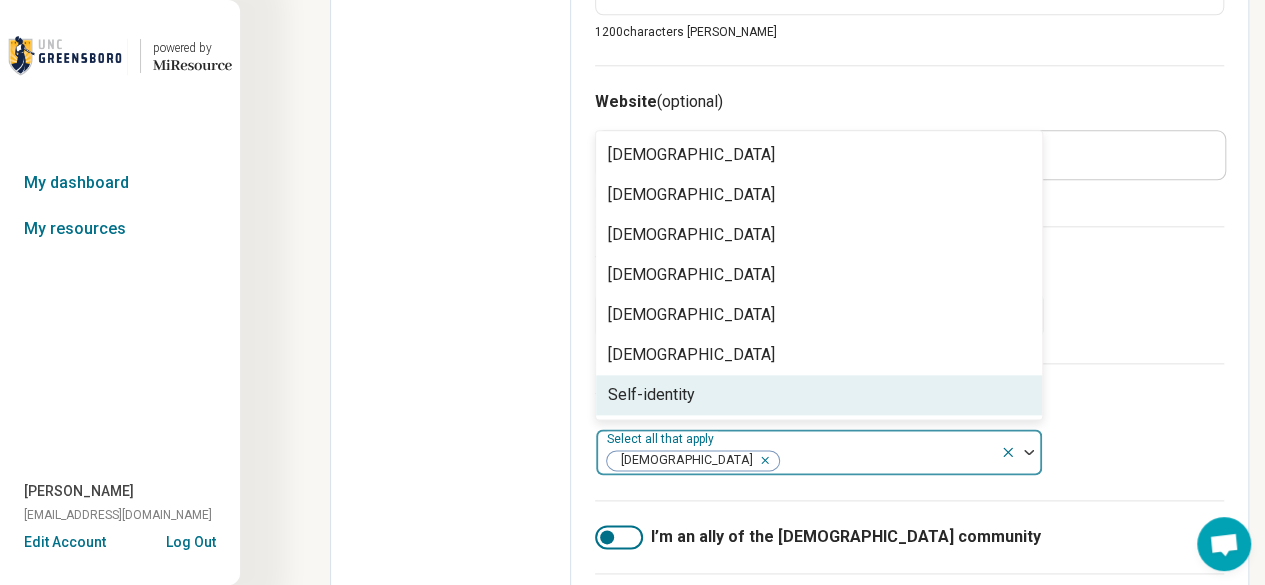 click on "Your sexual identity  (optional)" at bounding box center [909, 400] 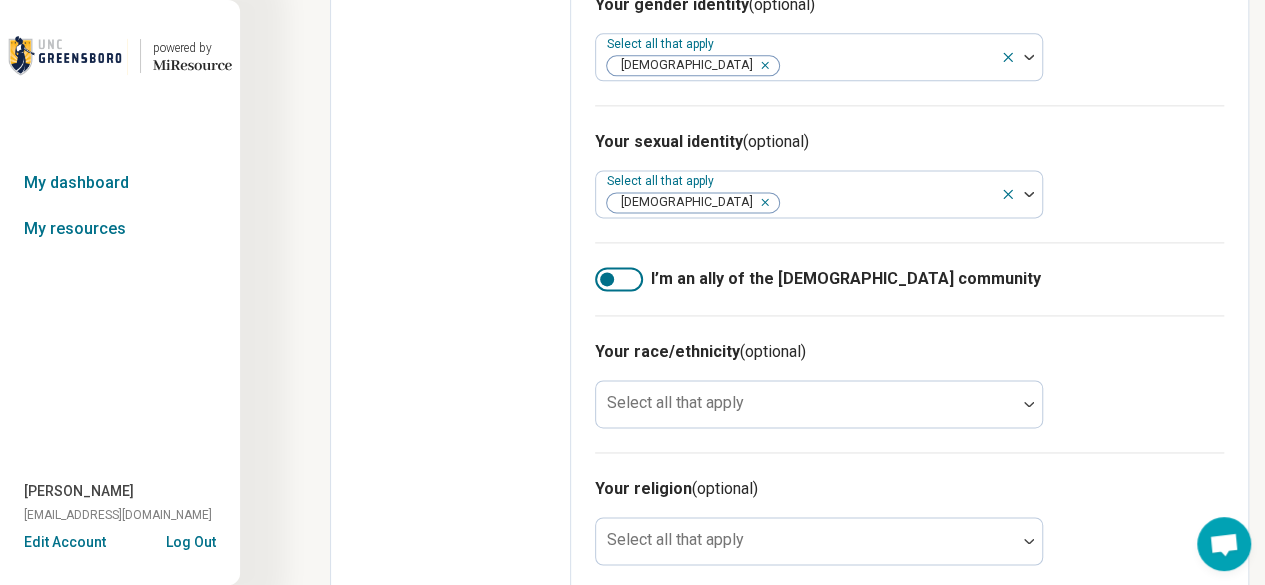 scroll, scrollTop: 1306, scrollLeft: 0, axis: vertical 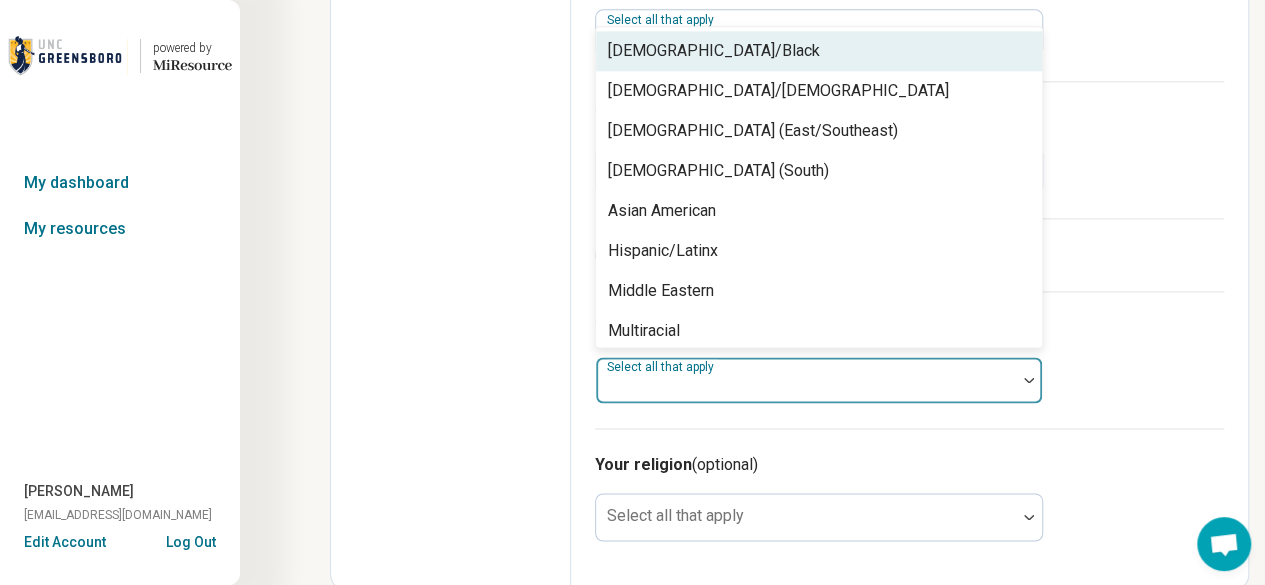 click on "Select all that apply" at bounding box center (819, 380) 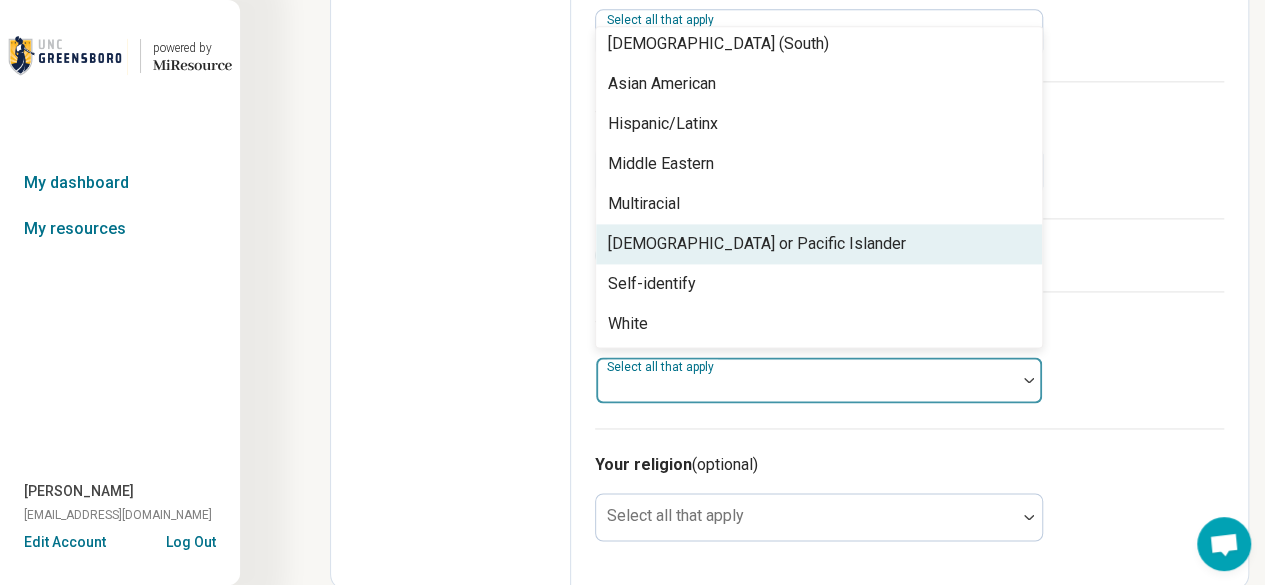 scroll, scrollTop: 128, scrollLeft: 0, axis: vertical 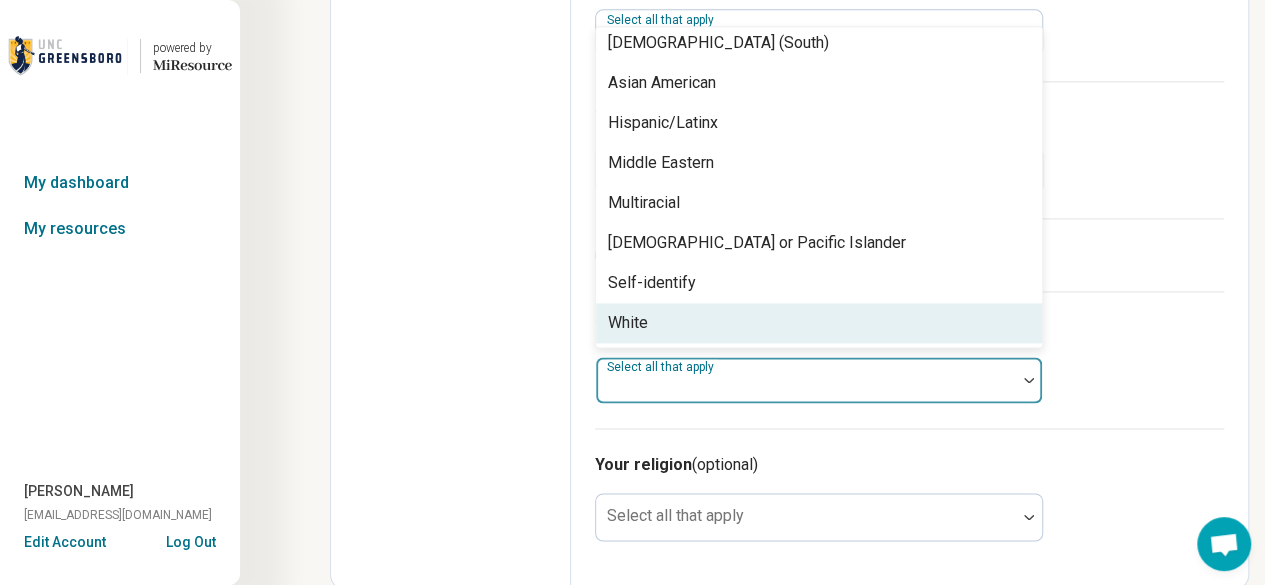click on "White" at bounding box center (819, 323) 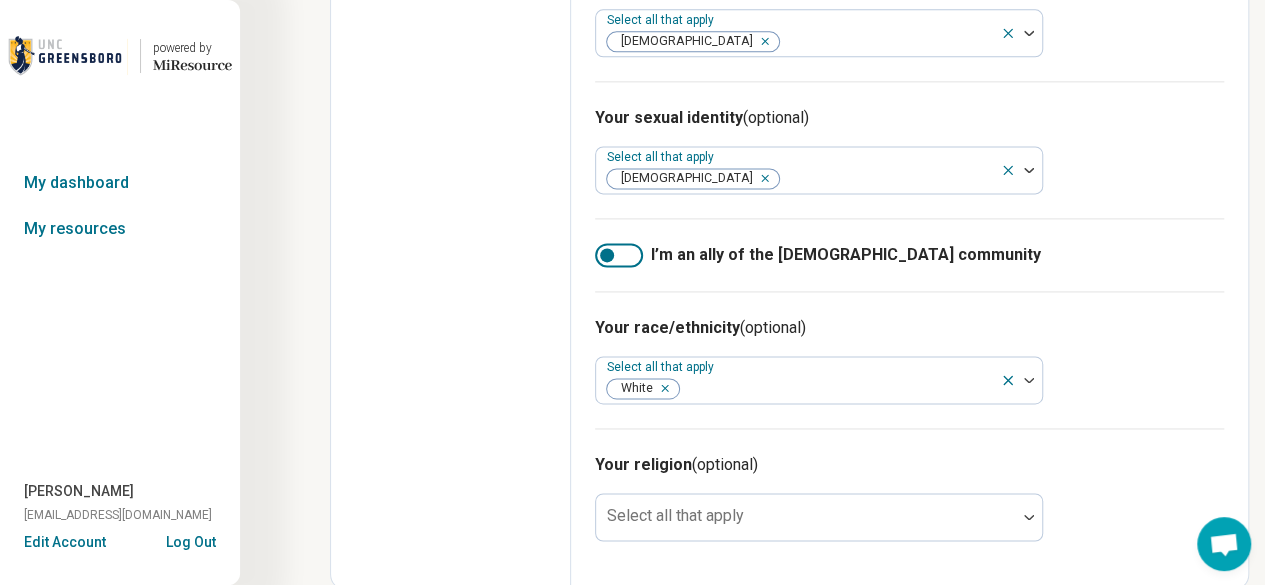 click on "Your religion  (optional)" at bounding box center (909, 465) 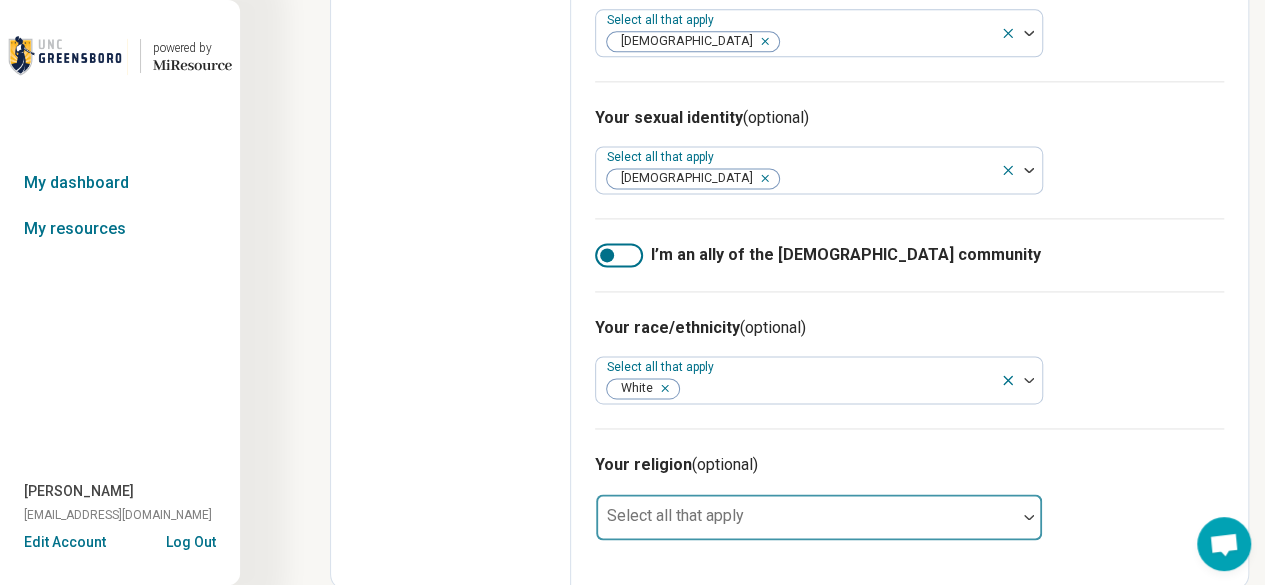 click on "Select all that apply" at bounding box center [819, 517] 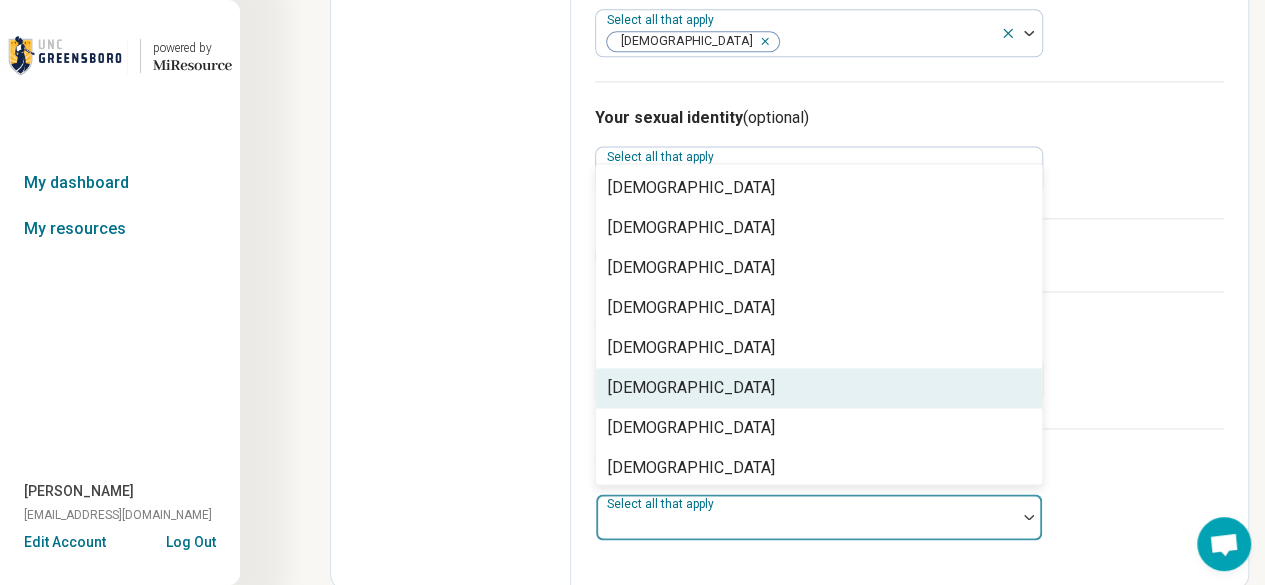click on "Your race/ethnicity  (optional) Select all that apply White" at bounding box center [909, 359] 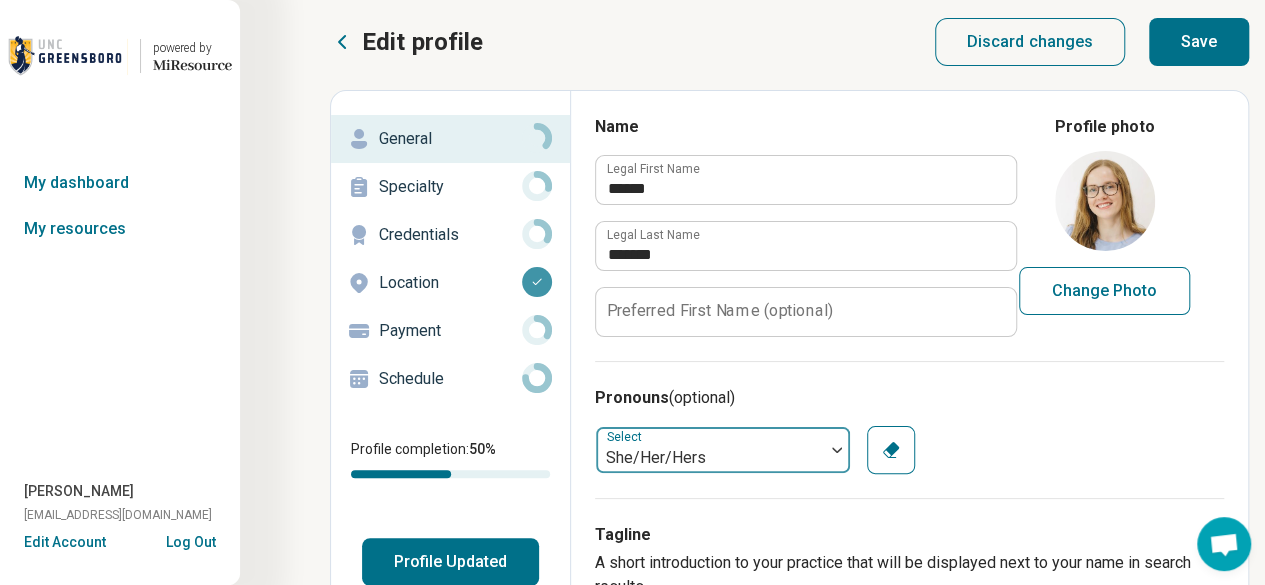 scroll, scrollTop: 506, scrollLeft: 0, axis: vertical 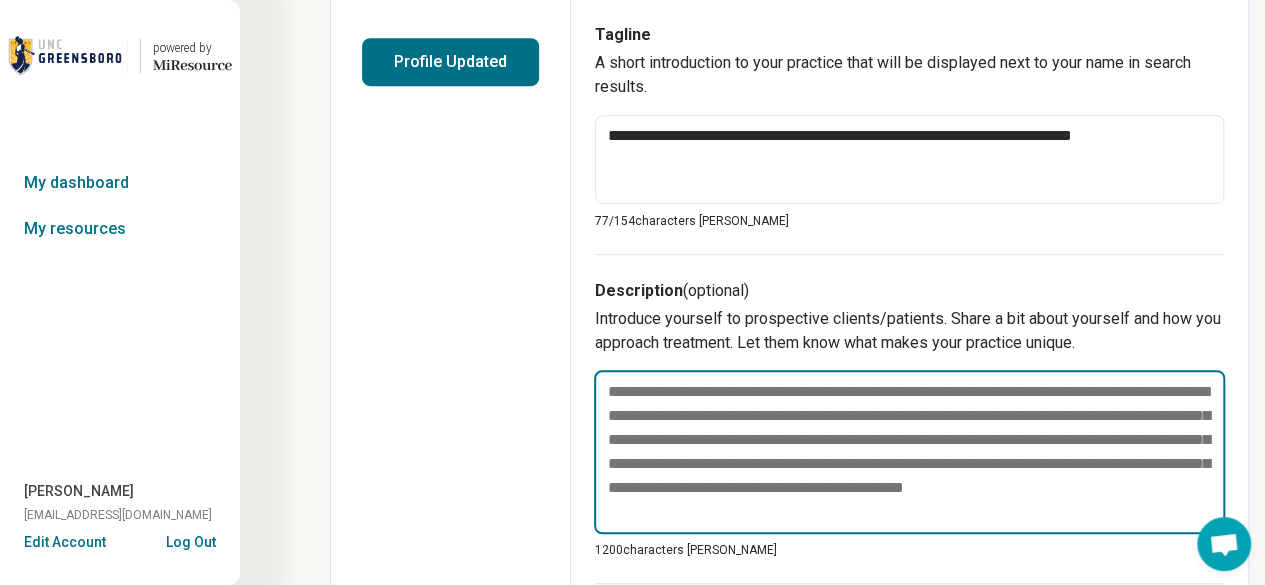 click at bounding box center (909, 452) 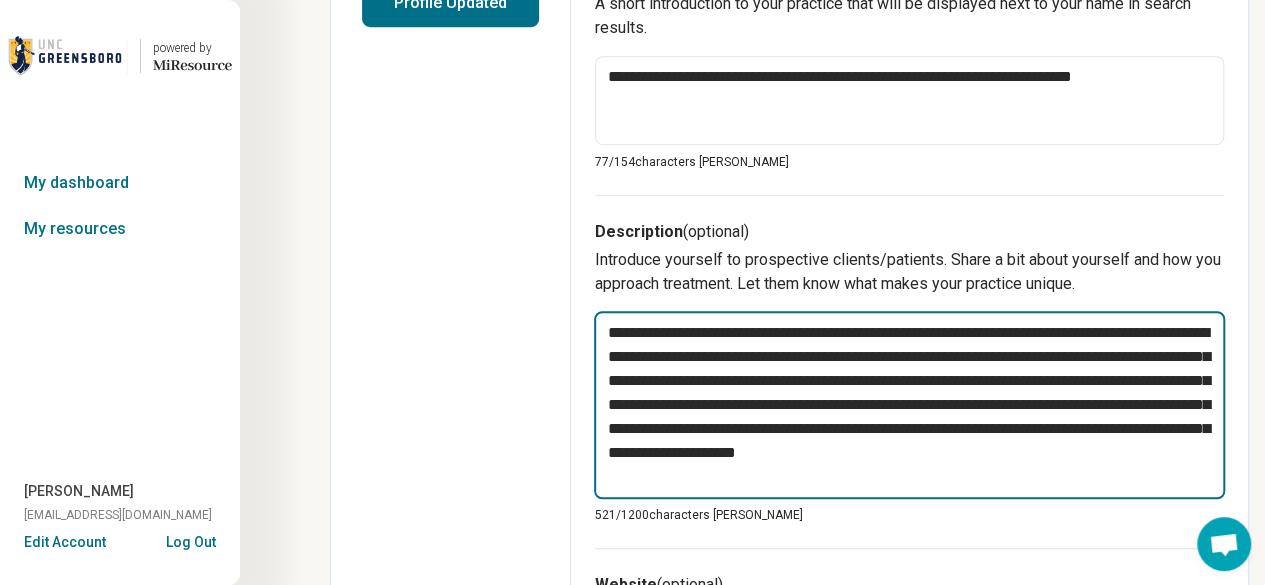 scroll, scrollTop: 606, scrollLeft: 0, axis: vertical 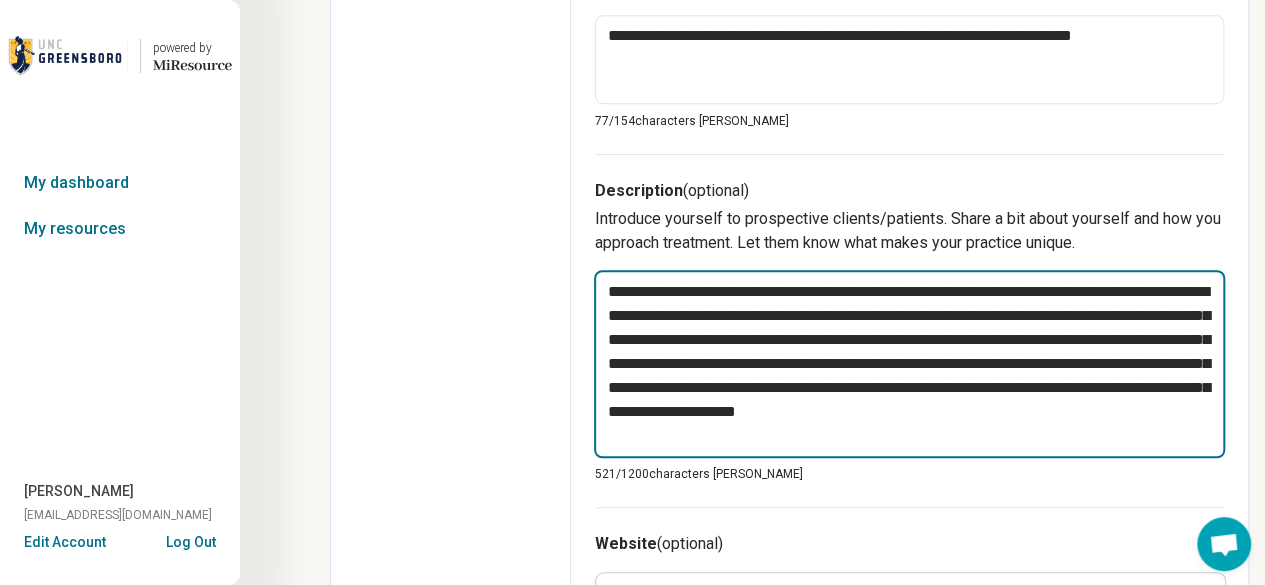 click on "**********" at bounding box center (909, 364) 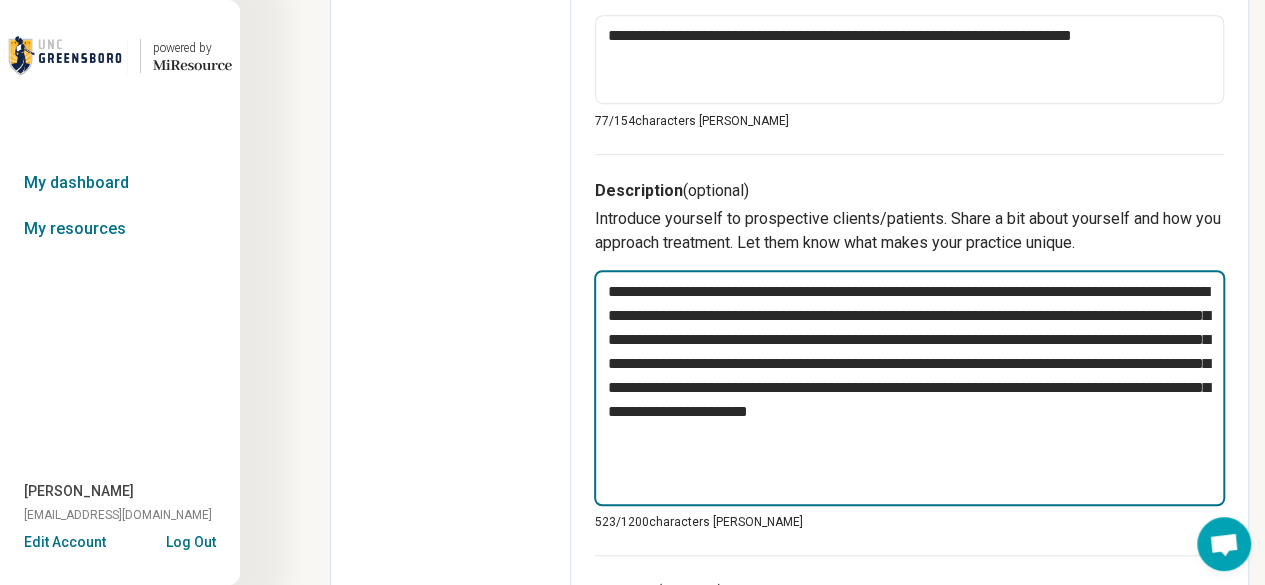 paste on "**********" 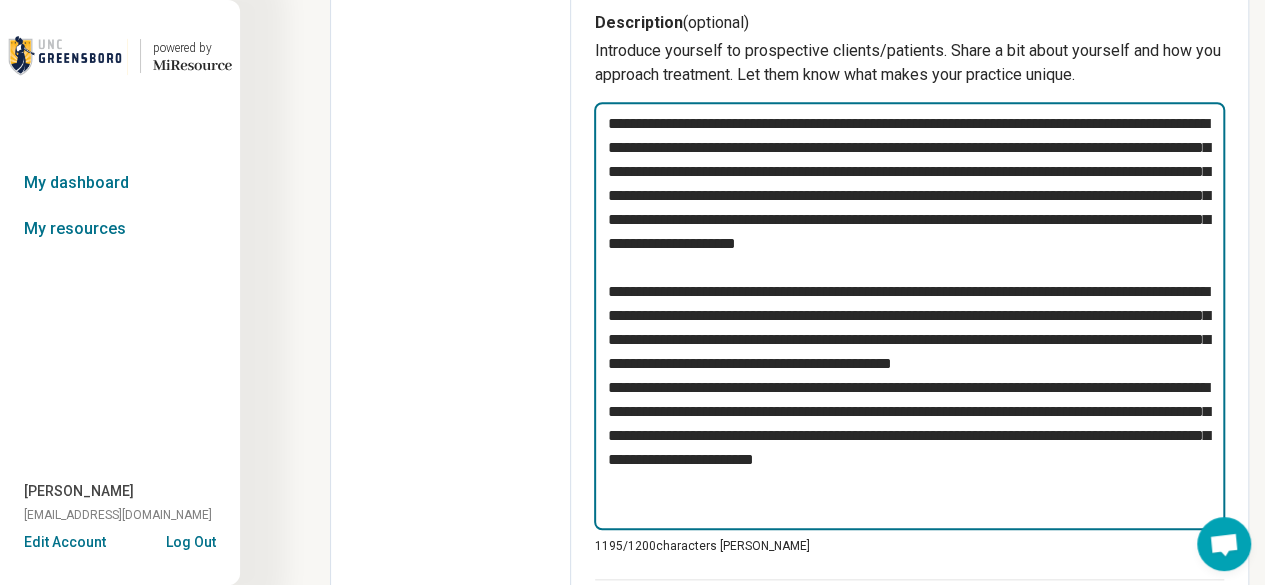 scroll, scrollTop: 805, scrollLeft: 0, axis: vertical 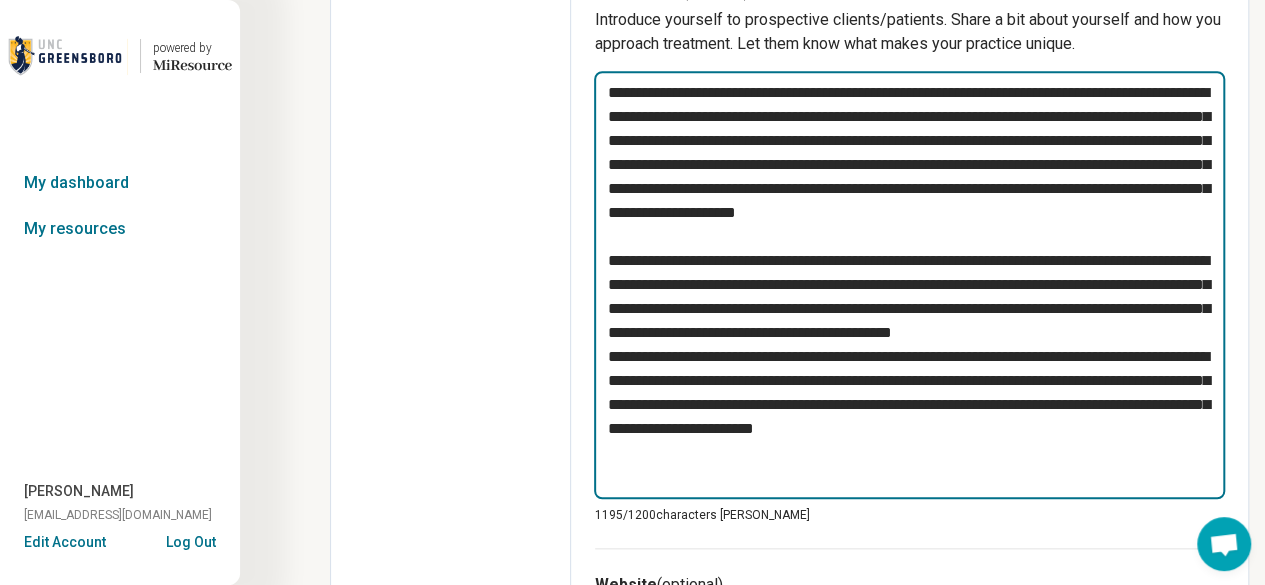 click at bounding box center [909, 285] 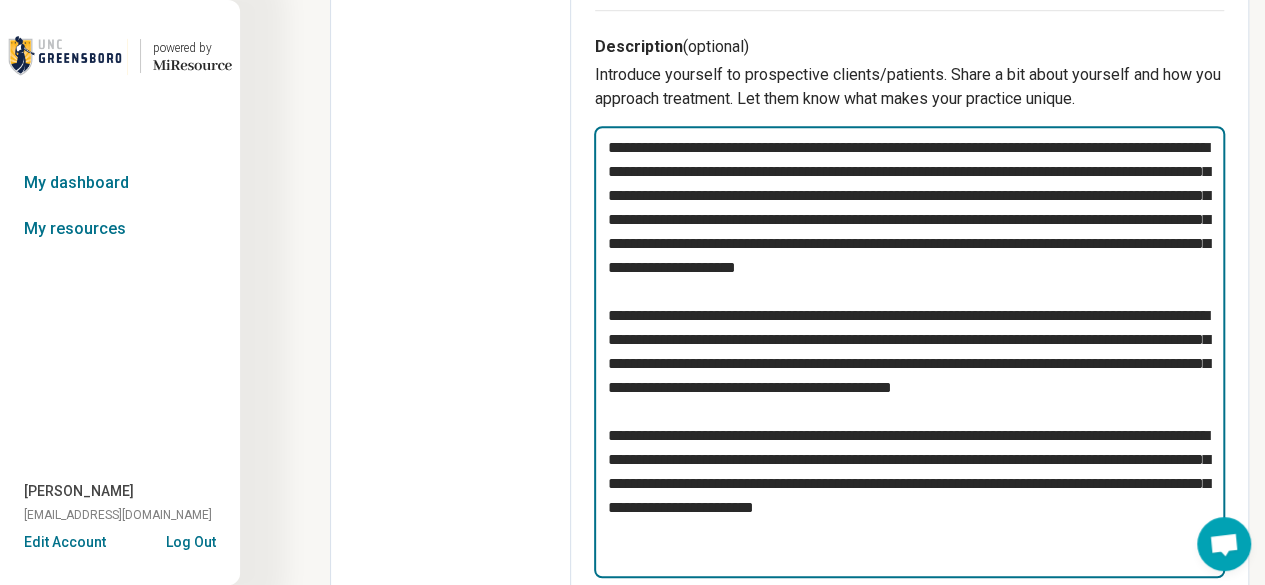 scroll, scrollTop: 705, scrollLeft: 0, axis: vertical 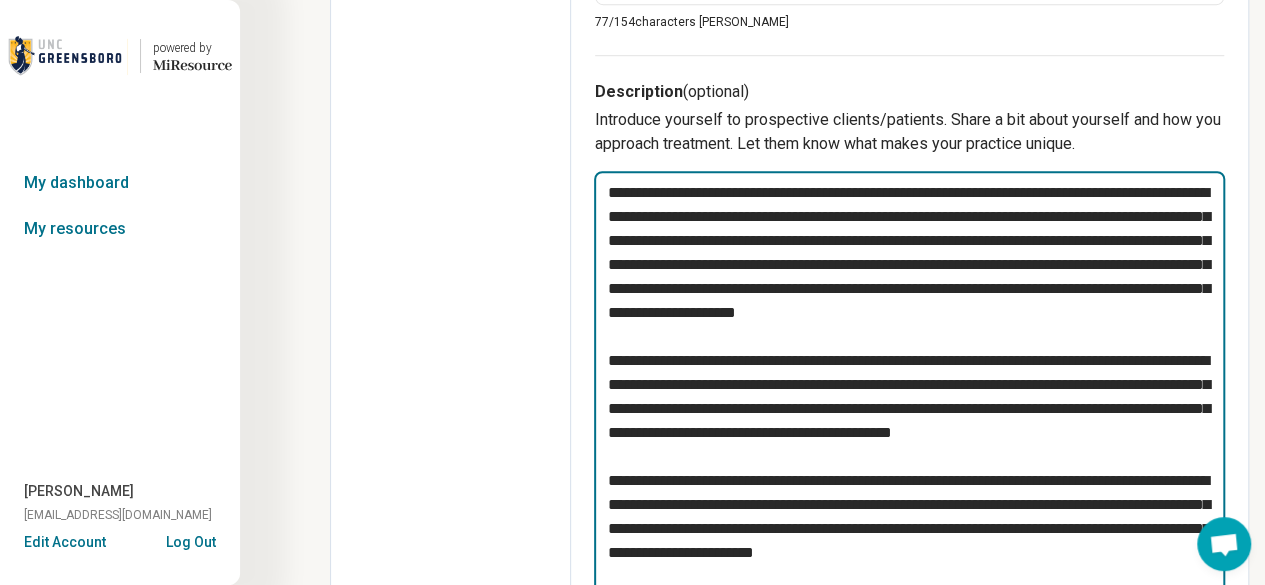 click at bounding box center [909, 397] 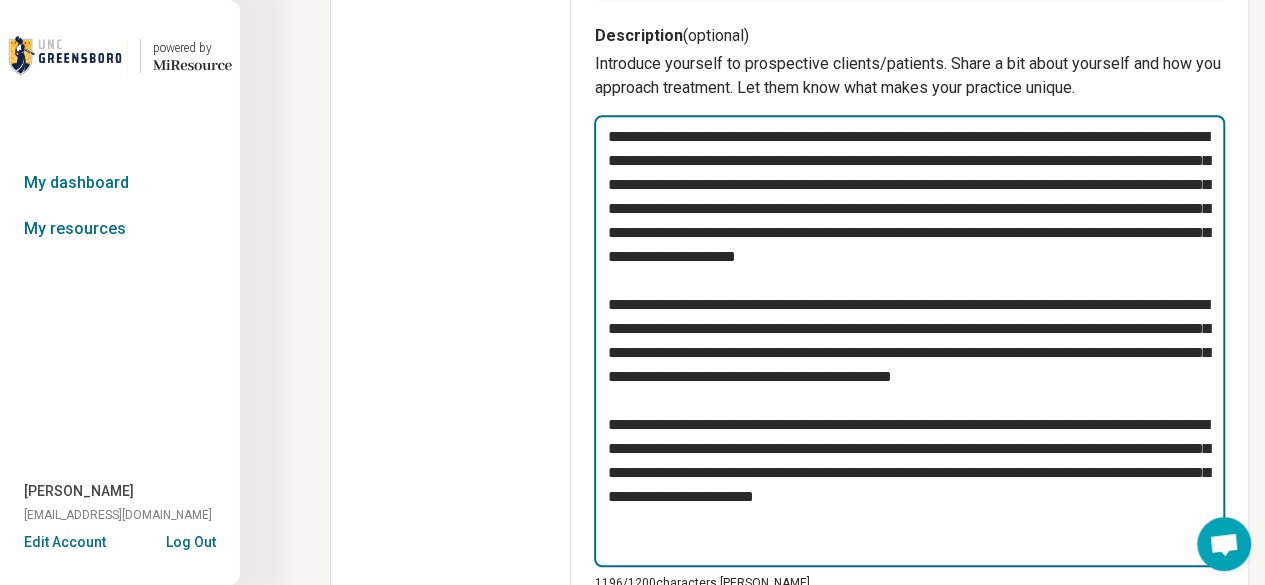scroll, scrollTop: 805, scrollLeft: 0, axis: vertical 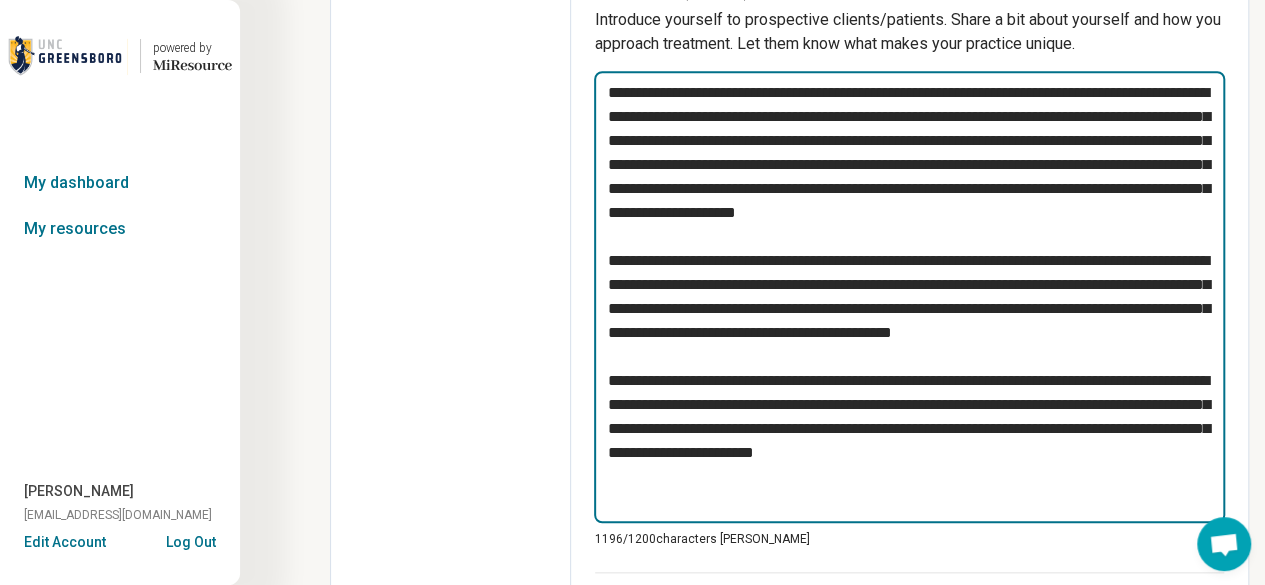 click at bounding box center [909, 297] 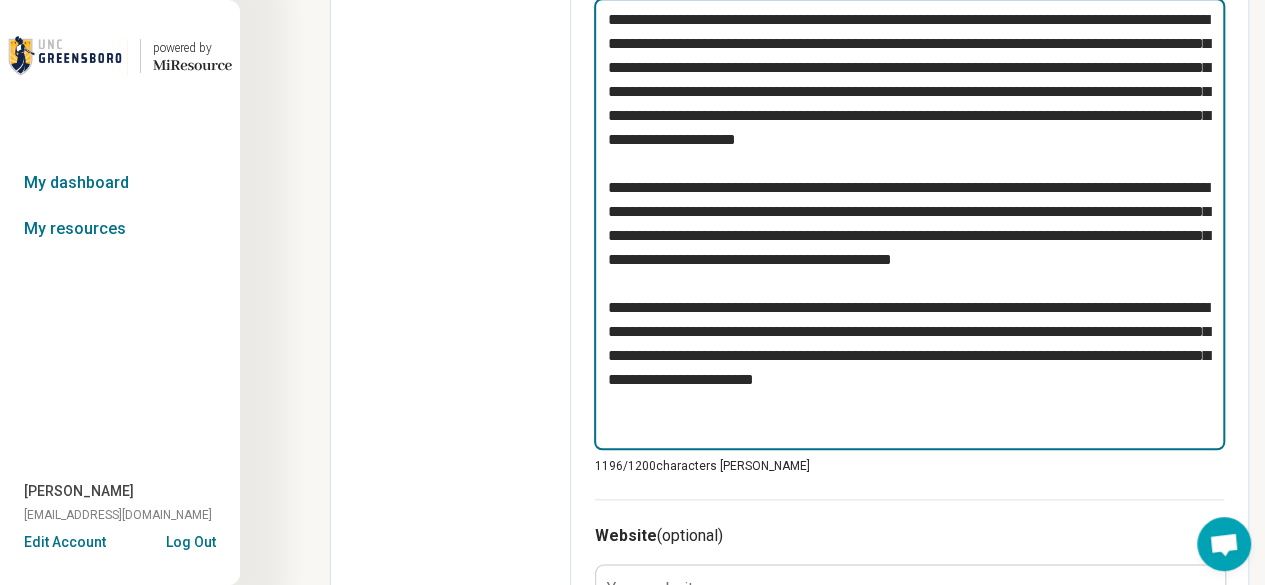 scroll, scrollTop: 905, scrollLeft: 0, axis: vertical 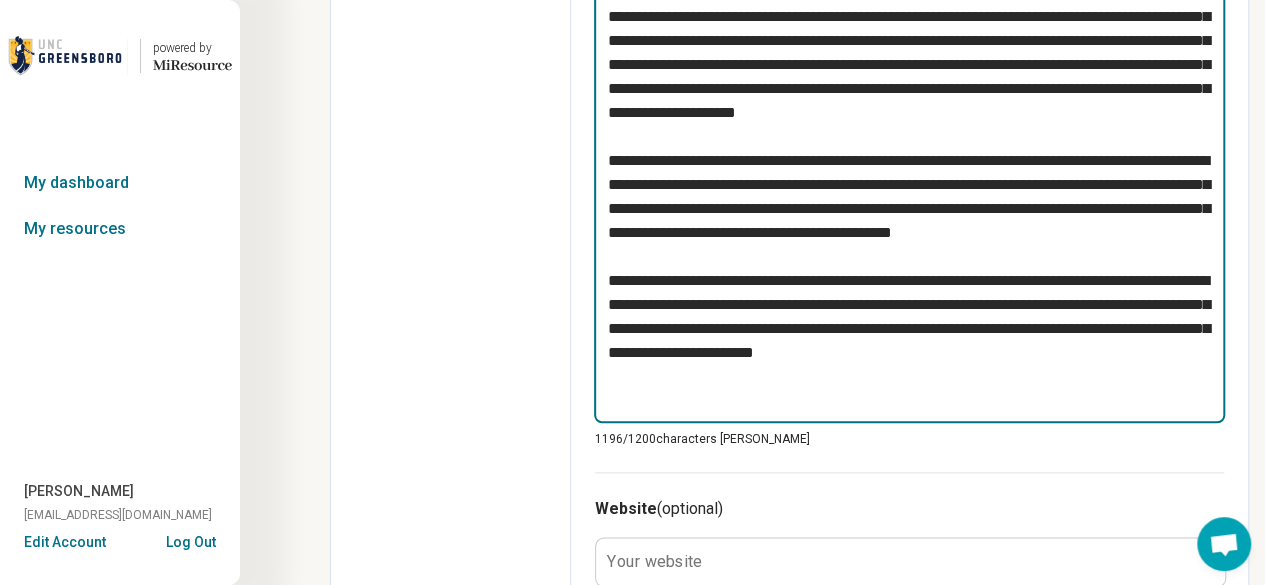 click at bounding box center [909, 197] 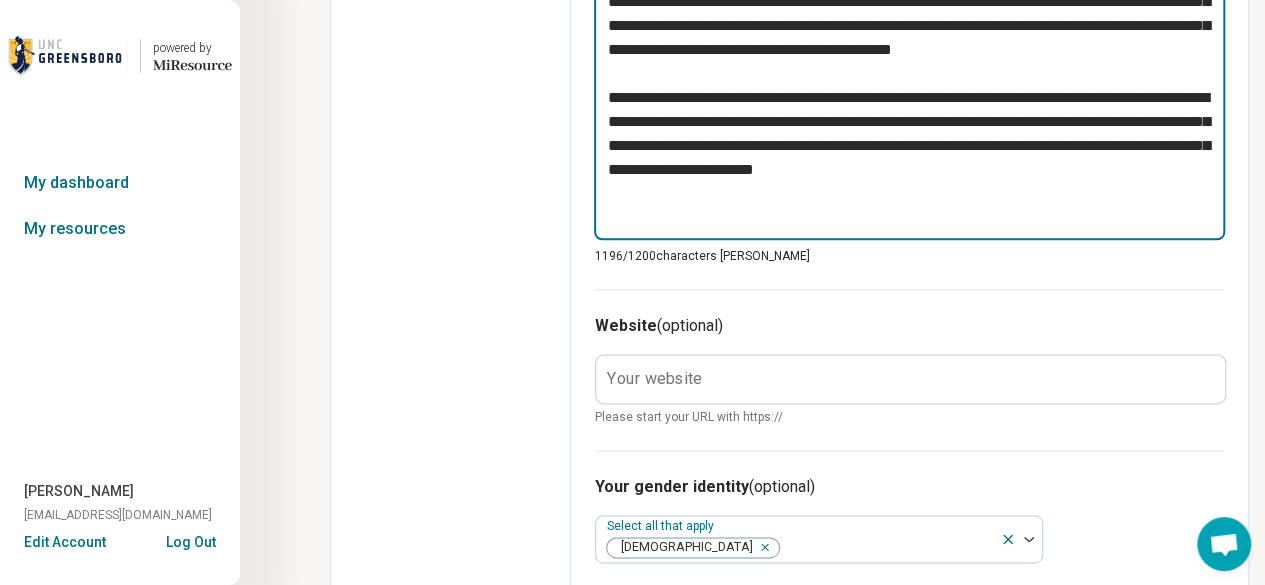 scroll, scrollTop: 1105, scrollLeft: 0, axis: vertical 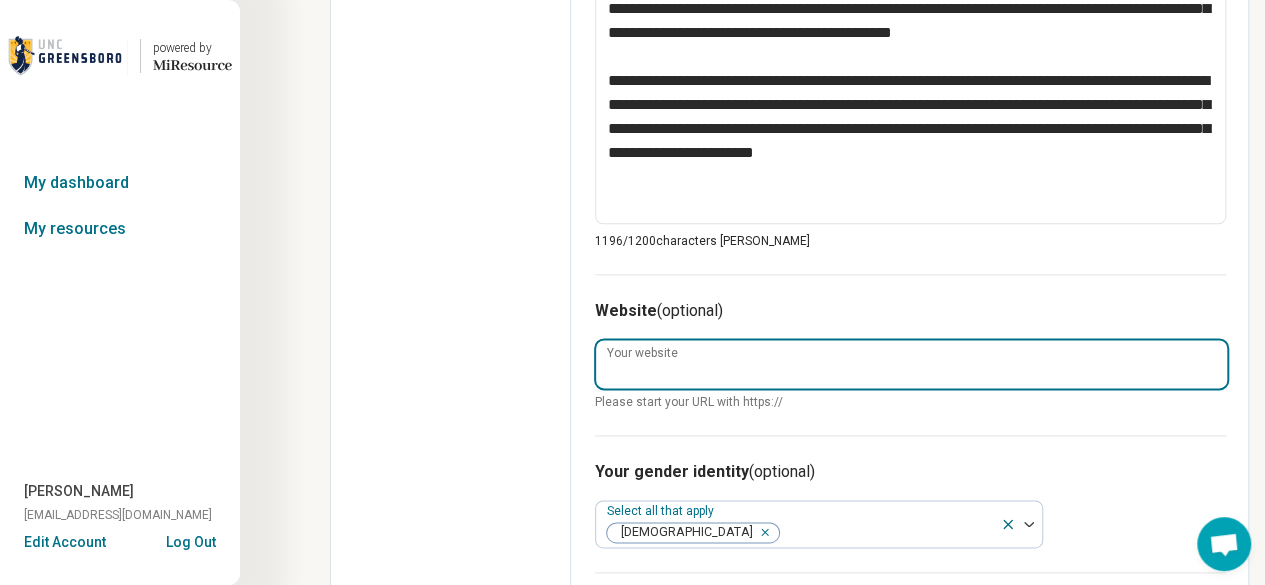 click on "Your website" at bounding box center (911, 364) 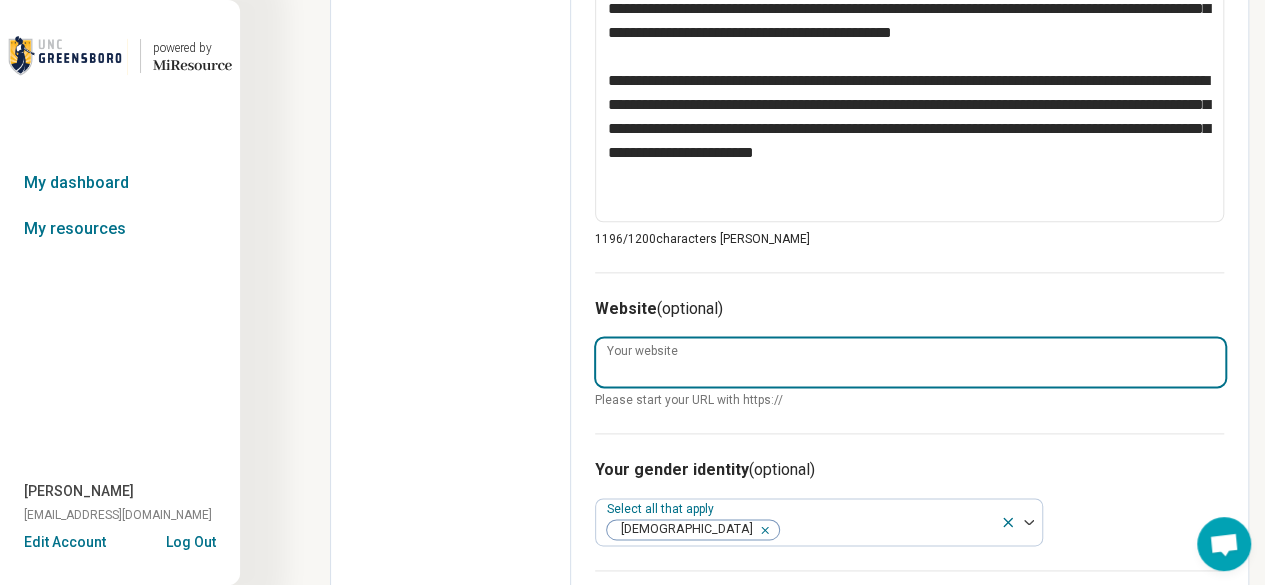 paste on "**********" 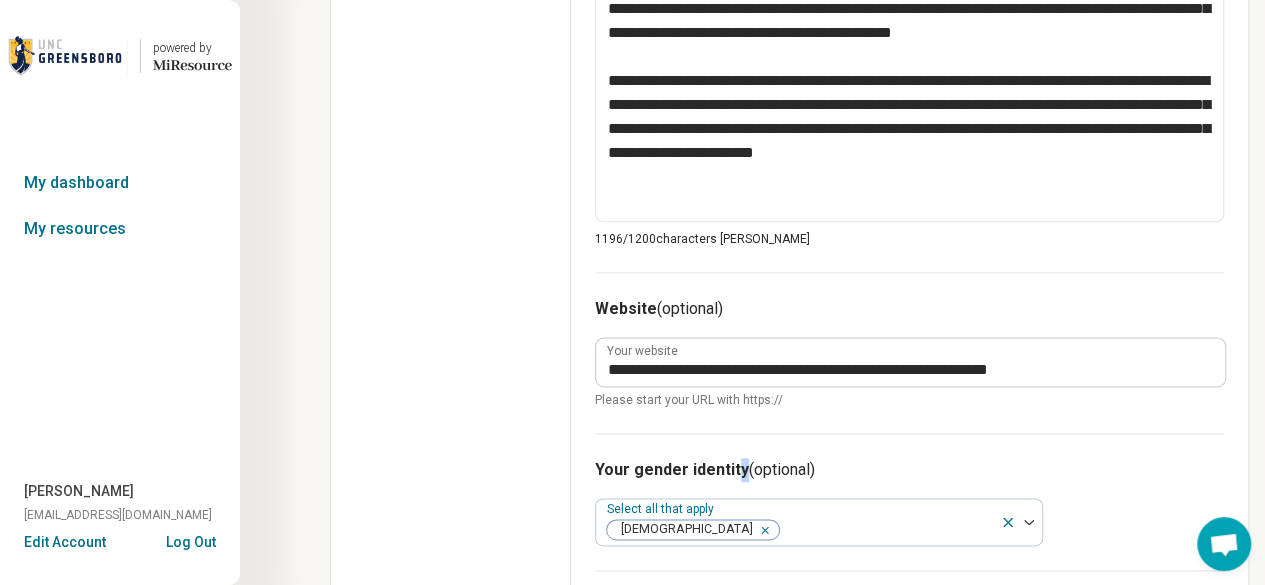 click on "Your gender identity  (optional) Select all that apply [DEMOGRAPHIC_DATA]" at bounding box center [909, 501] 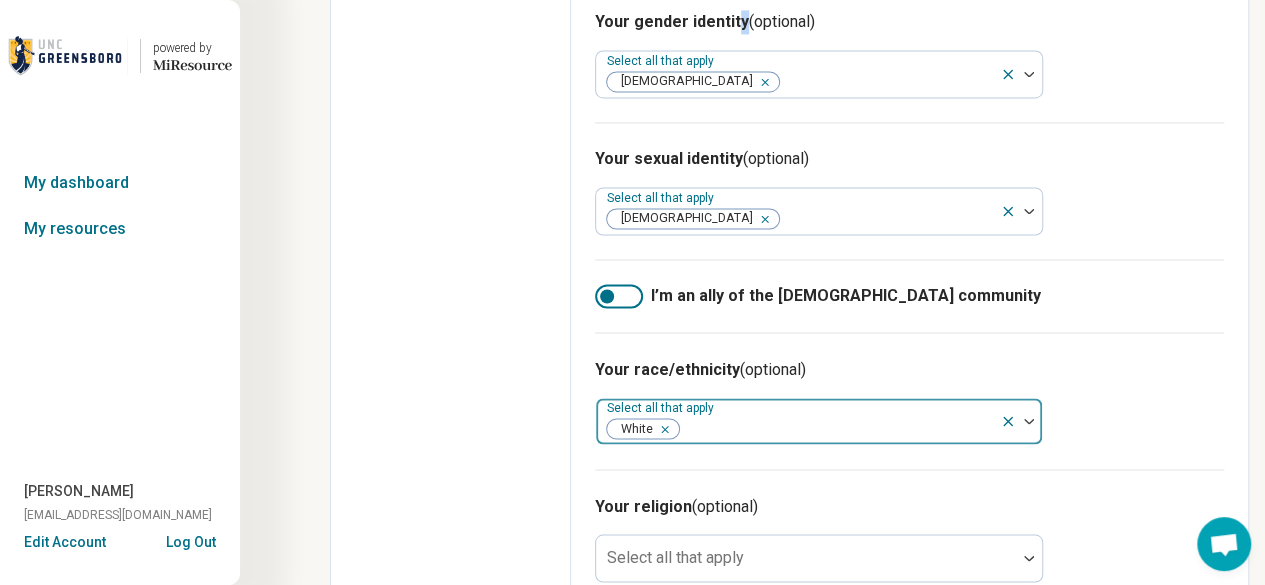 scroll, scrollTop: 1594, scrollLeft: 0, axis: vertical 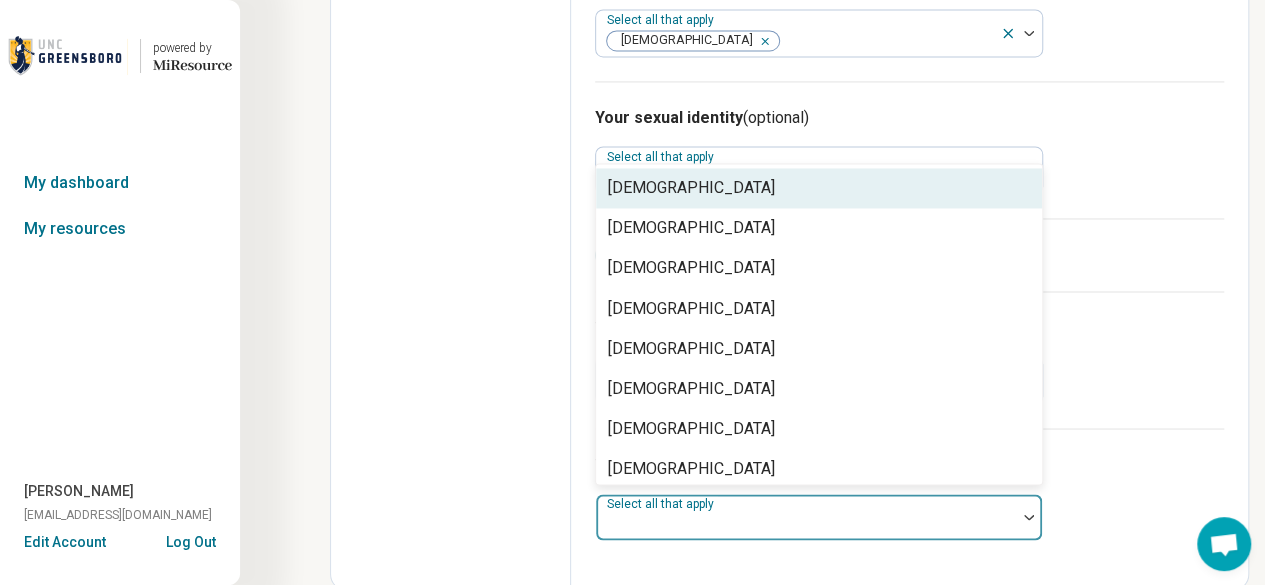 click on "Select all that apply" at bounding box center (819, 517) 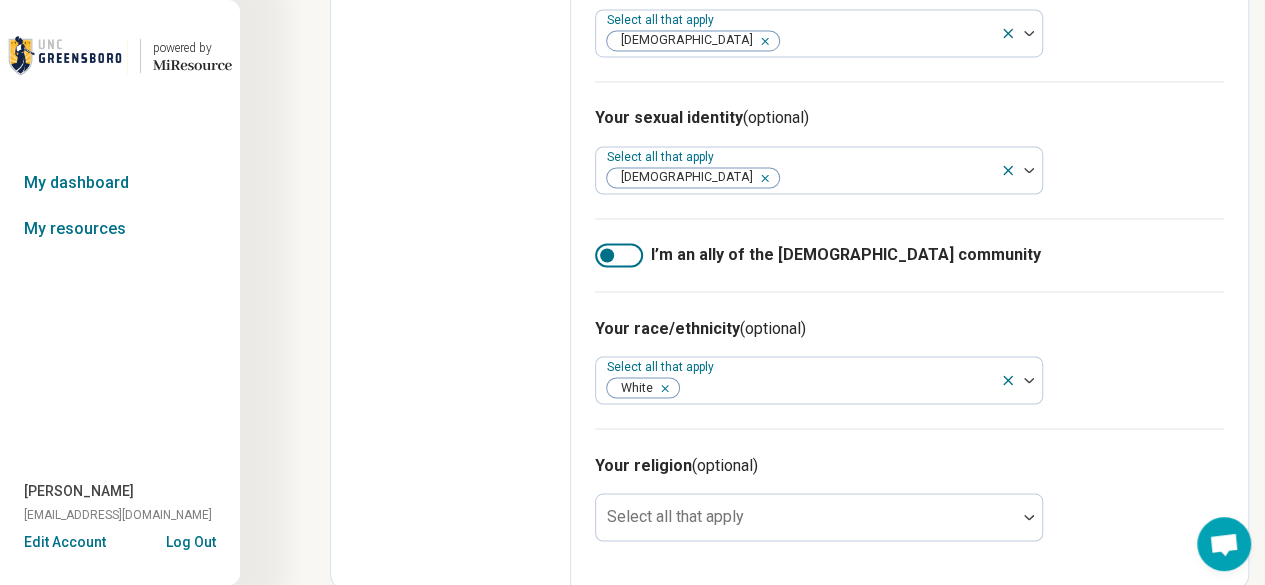 click on "Your race/ethnicity  (optional) Select all that apply White" at bounding box center (909, 359) 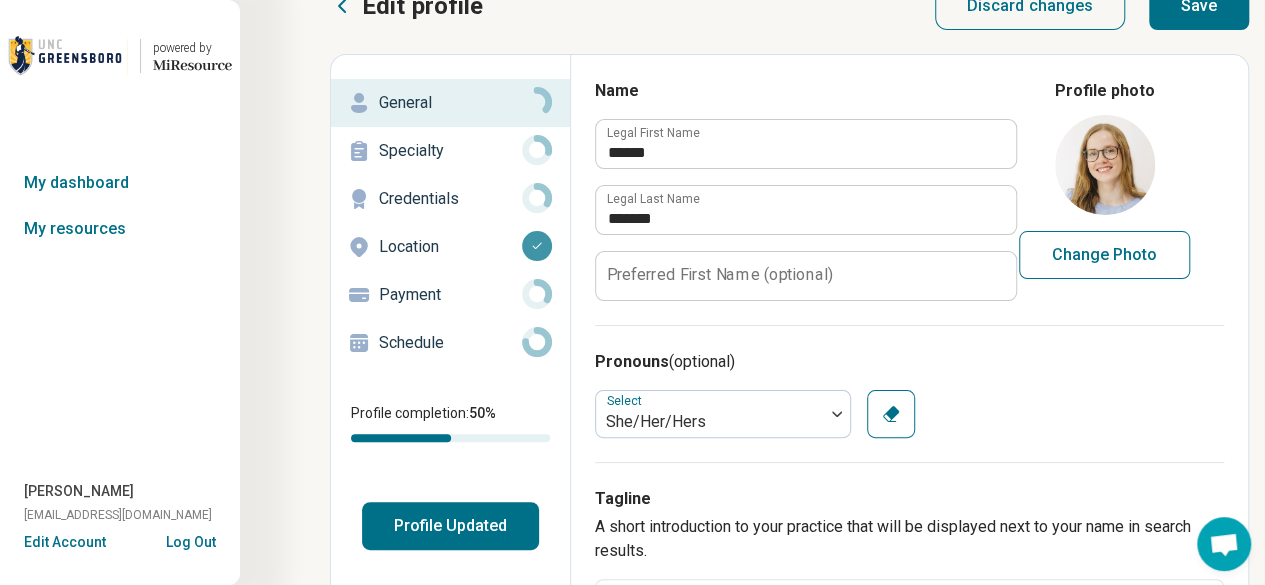scroll, scrollTop: 0, scrollLeft: 0, axis: both 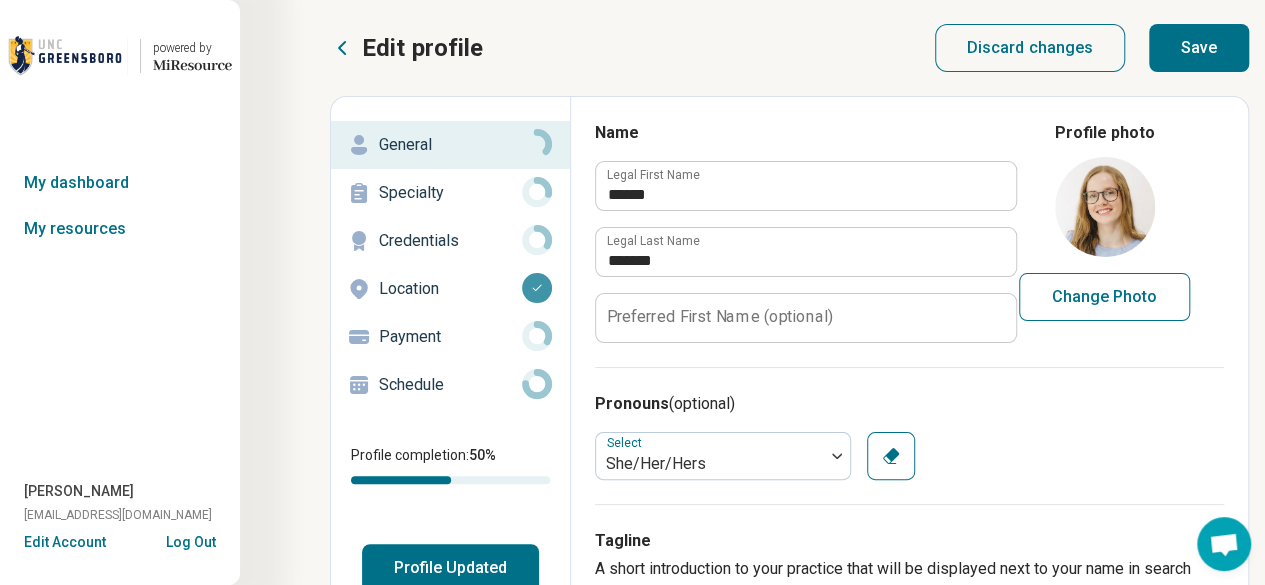 click on "Save" at bounding box center (1199, 48) 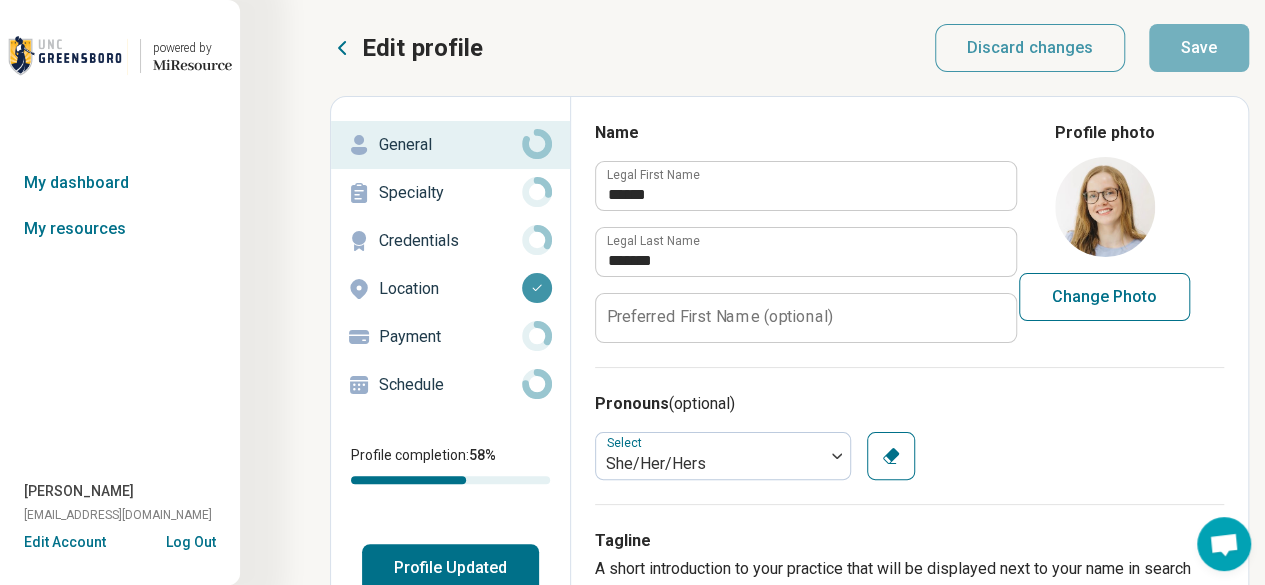 click on "Specialty" at bounding box center [450, 193] 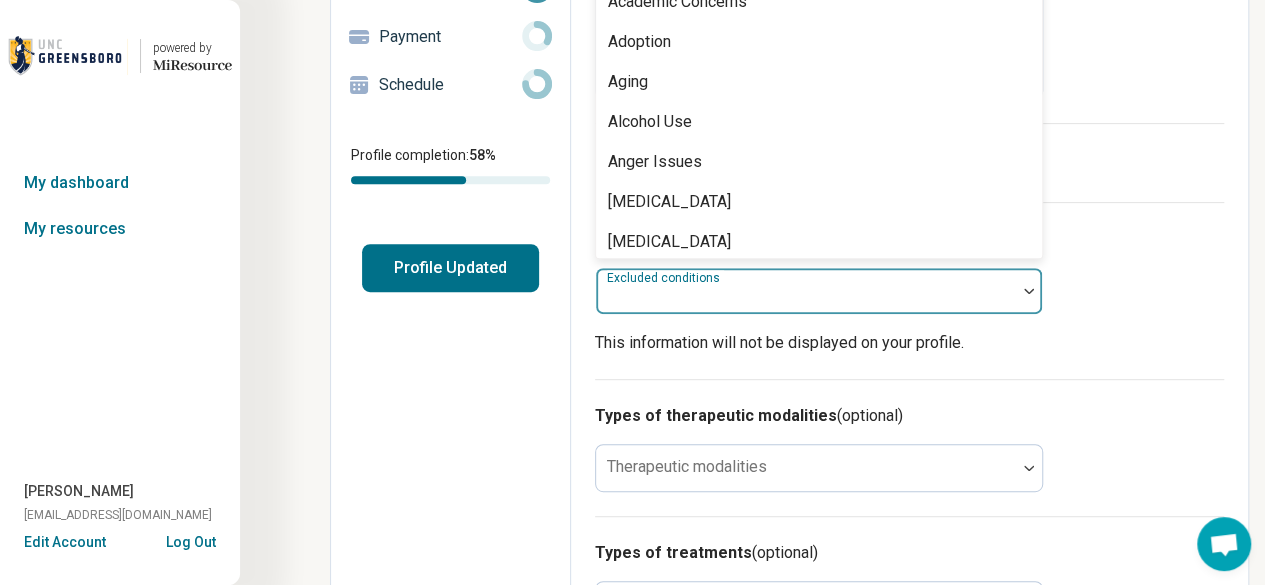 click on "Excluded conditions" at bounding box center [819, 291] 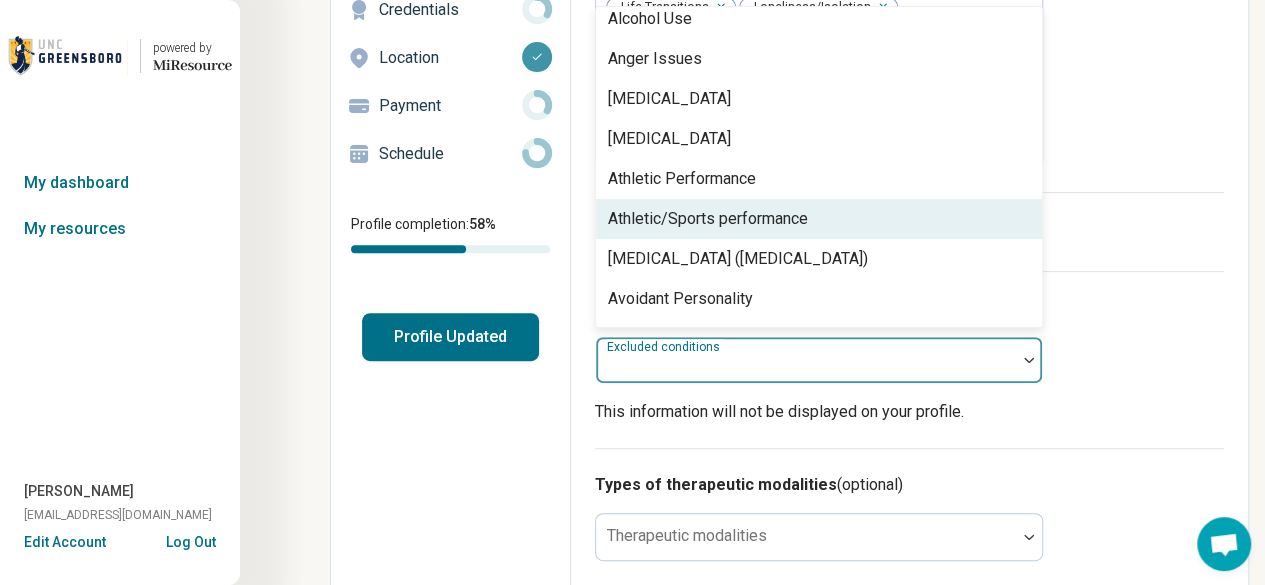 scroll, scrollTop: 200, scrollLeft: 0, axis: vertical 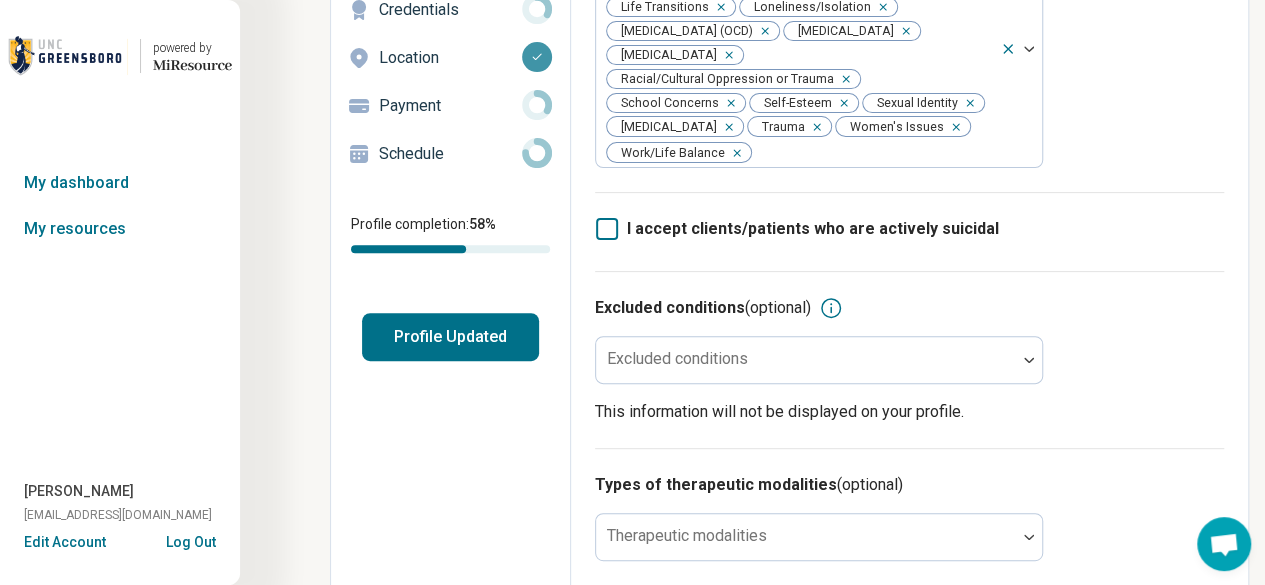 click on "Excluded conditions  (optional)" at bounding box center [909, 308] 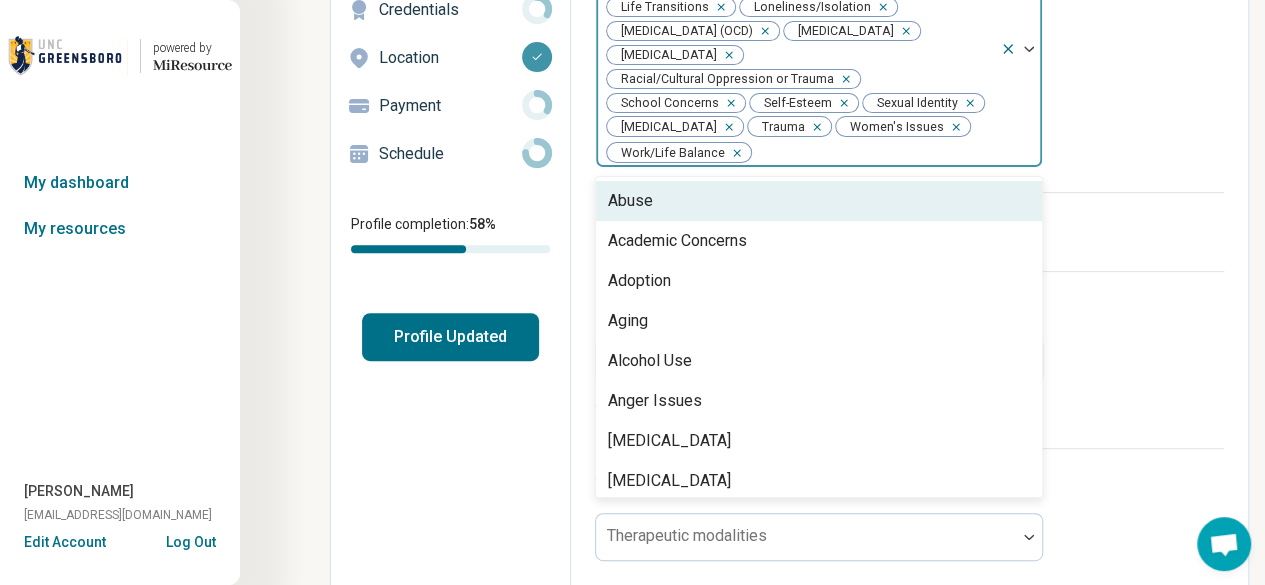 click at bounding box center [872, 153] 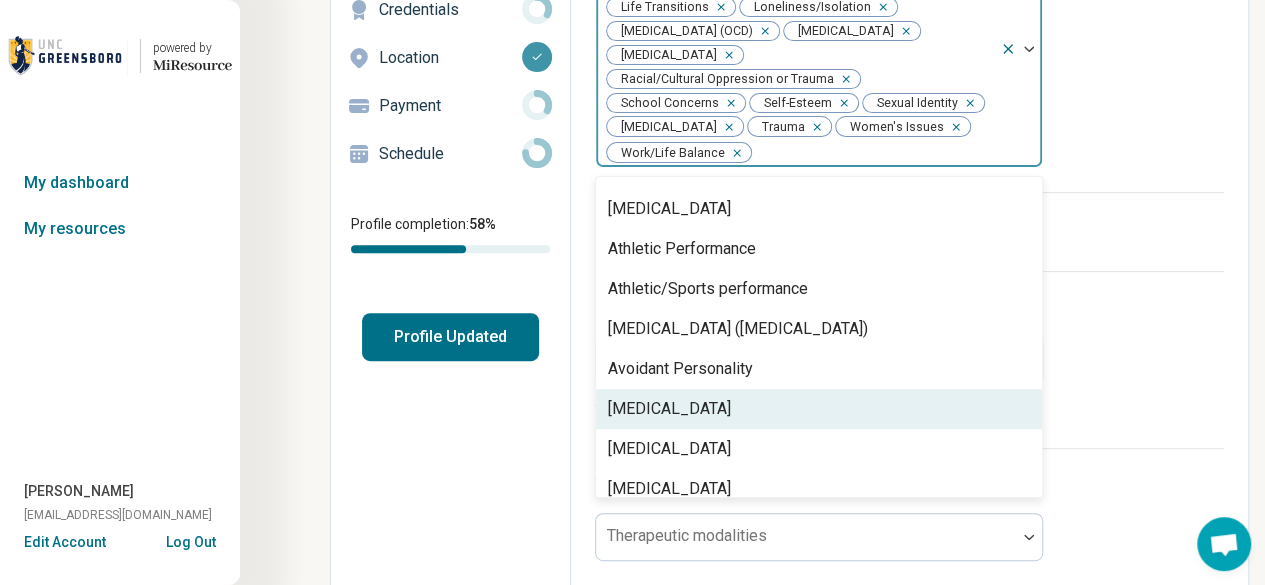 scroll, scrollTop: 300, scrollLeft: 0, axis: vertical 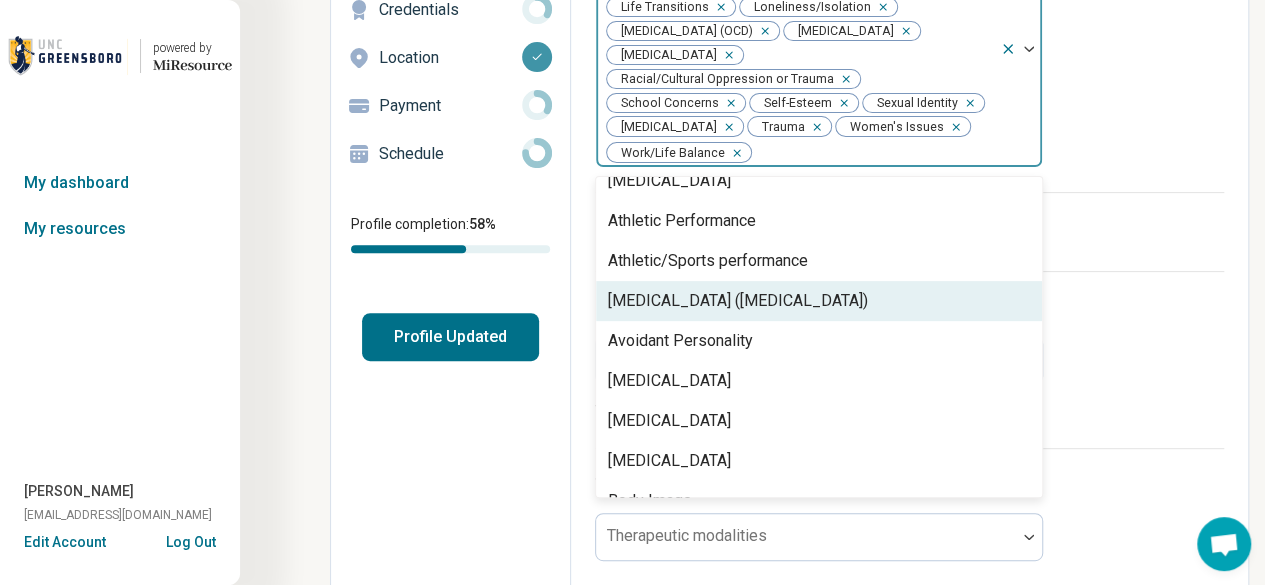 click on "[MEDICAL_DATA] ([MEDICAL_DATA])" at bounding box center [738, 301] 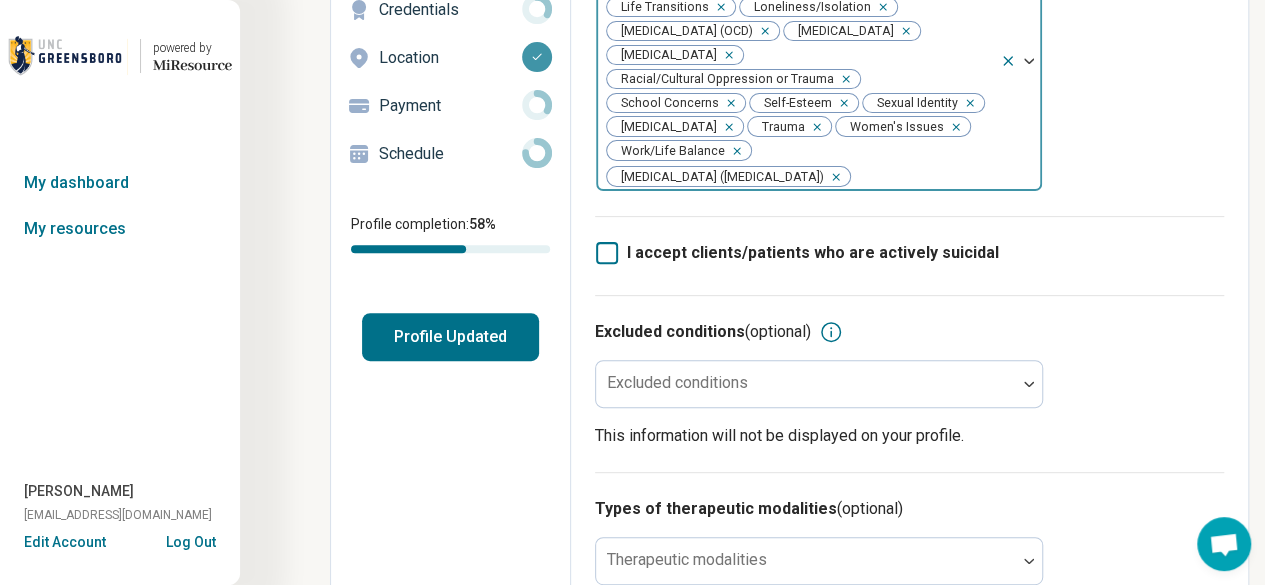 drag, startPoint x: 684, startPoint y: 185, endPoint x: 660, endPoint y: 127, distance: 62.76942 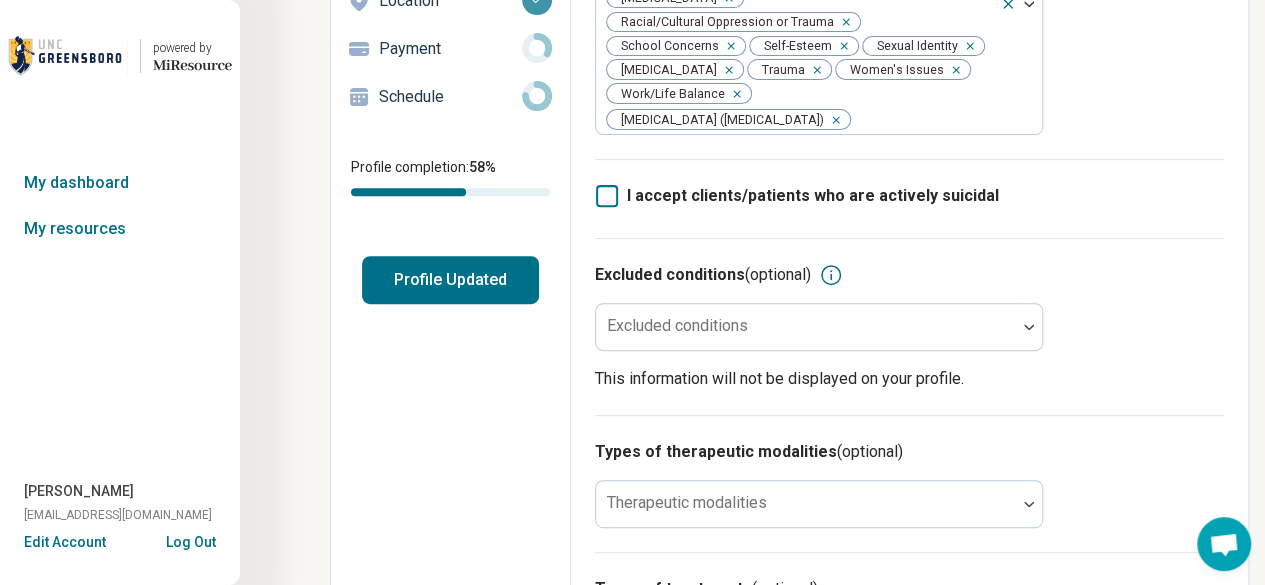scroll, scrollTop: 331, scrollLeft: 0, axis: vertical 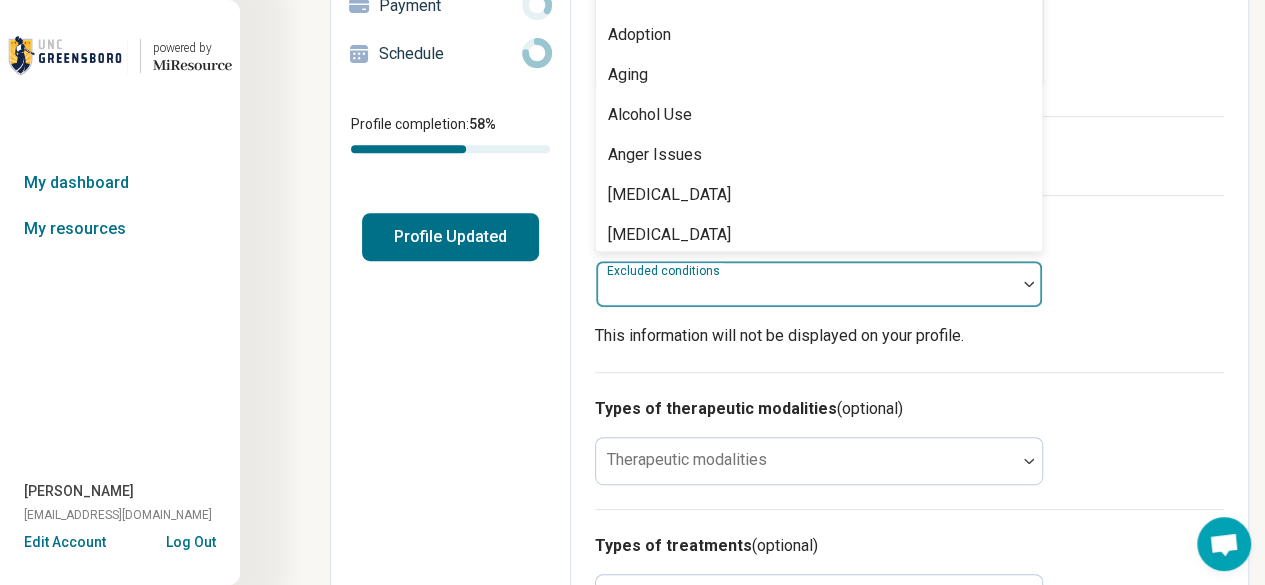 click on "Excluded conditions" at bounding box center (819, 284) 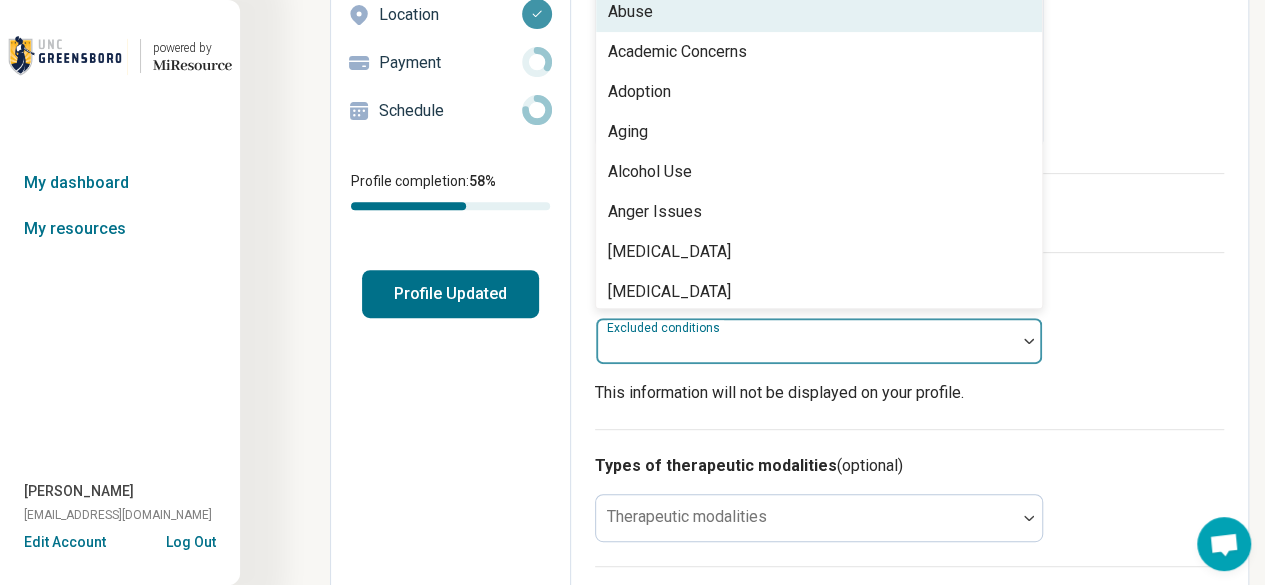 scroll, scrollTop: 256, scrollLeft: 0, axis: vertical 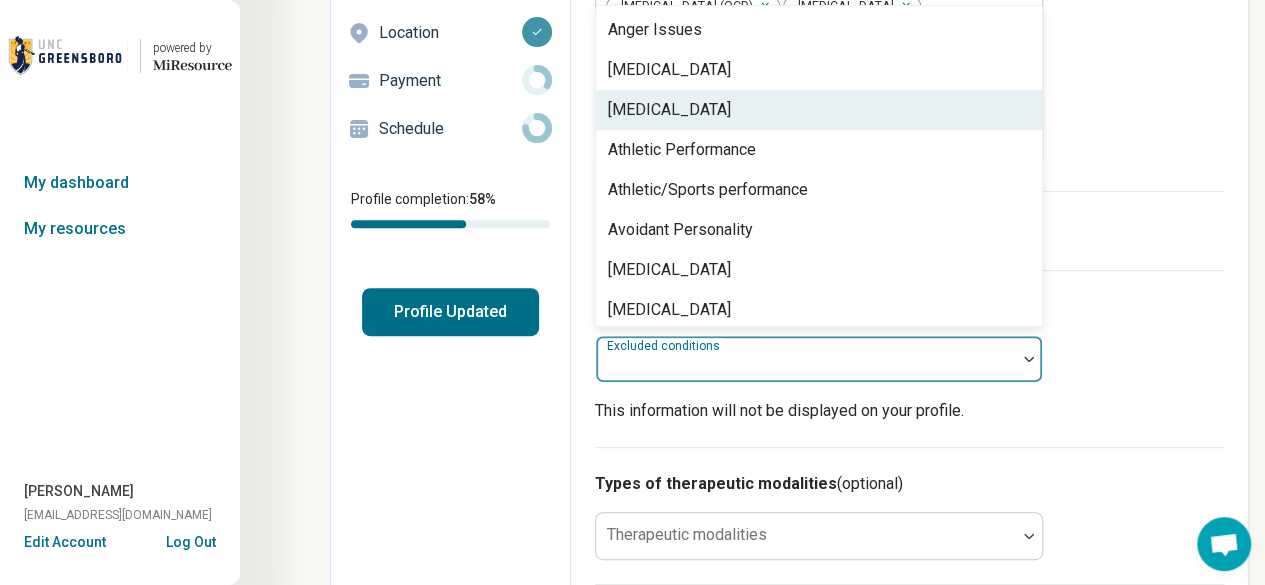 click on "[MEDICAL_DATA]" at bounding box center (669, 110) 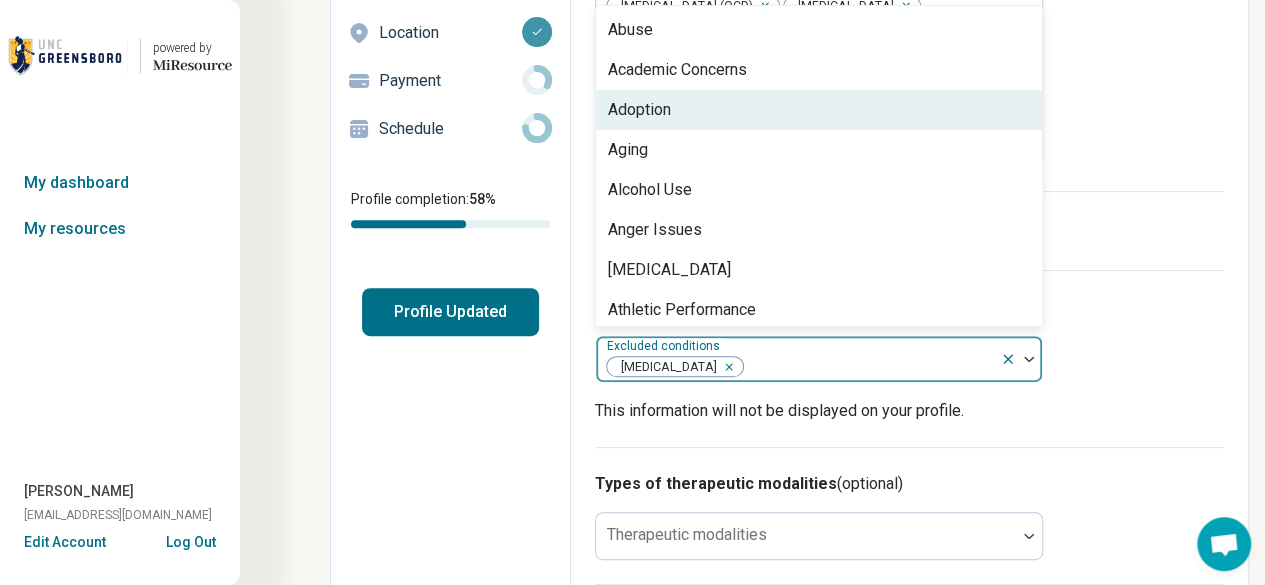 scroll, scrollTop: 0, scrollLeft: 0, axis: both 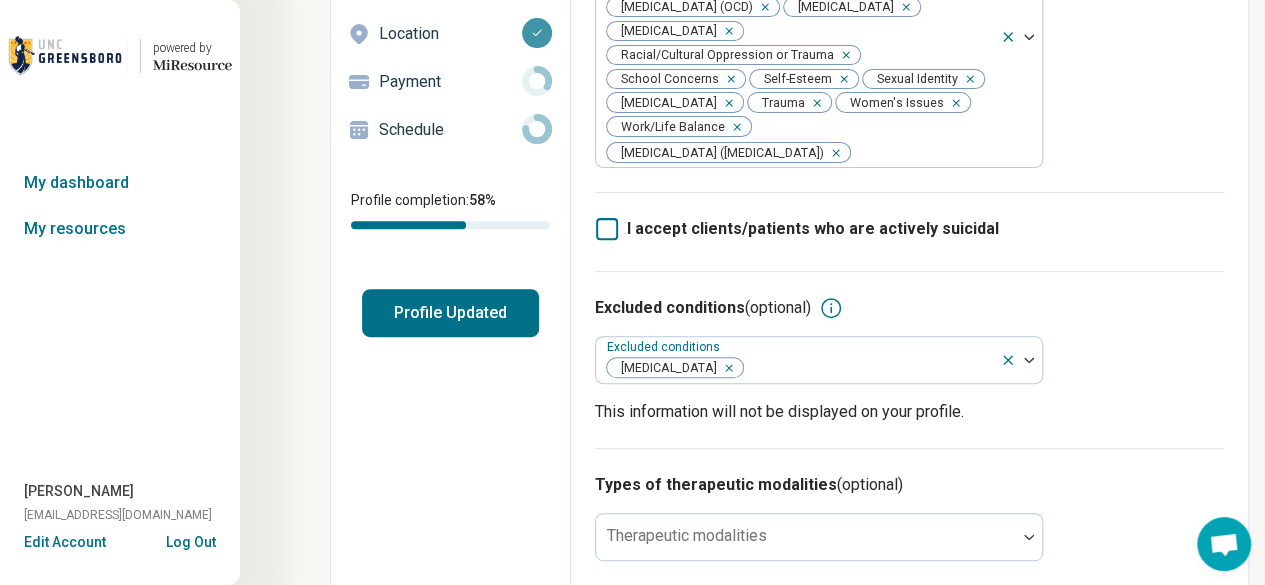 click on "Areas of expertise Areas of expertise Anxiety [MEDICAL_DATA] Burnout Chronic Illness/Pain [MEDICAL_DATA] Disability Life Transitions Loneliness/Isolation [MEDICAL_DATA] (OCD) [MEDICAL_DATA] [MEDICAL_DATA] Racial/Cultural Oppression or Trauma School Concerns Self-Esteem Sexual Identity [MEDICAL_DATA] Trauma Women's Issues Work/Life Balance [MEDICAL_DATA] ([MEDICAL_DATA])" at bounding box center (909, 29) 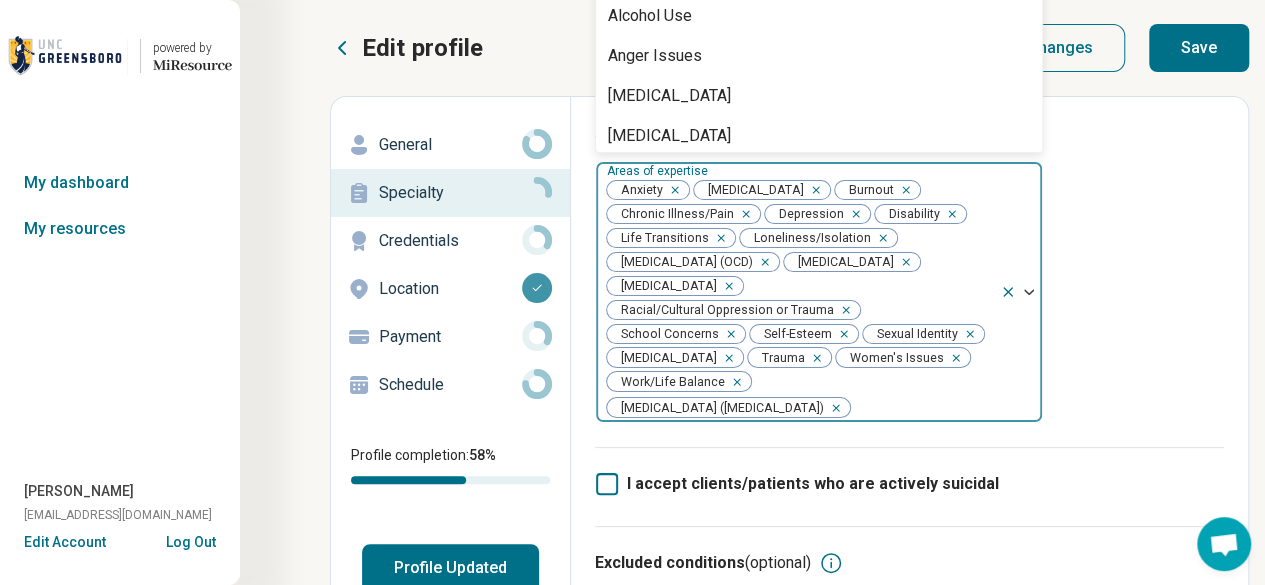 click on "Anxiety [MEDICAL_DATA] Burnout Chronic Illness/Pain [MEDICAL_DATA] Disability Life Transitions Loneliness/Isolation [MEDICAL_DATA] (OCD) [MEDICAL_DATA] [MEDICAL_DATA] Racial/Cultural Oppression or Trauma School Concerns Self-Esteem Sexual Identity [MEDICAL_DATA] Trauma Women's Issues Work/Life Balance [MEDICAL_DATA] ([MEDICAL_DATA])" at bounding box center [798, 292] 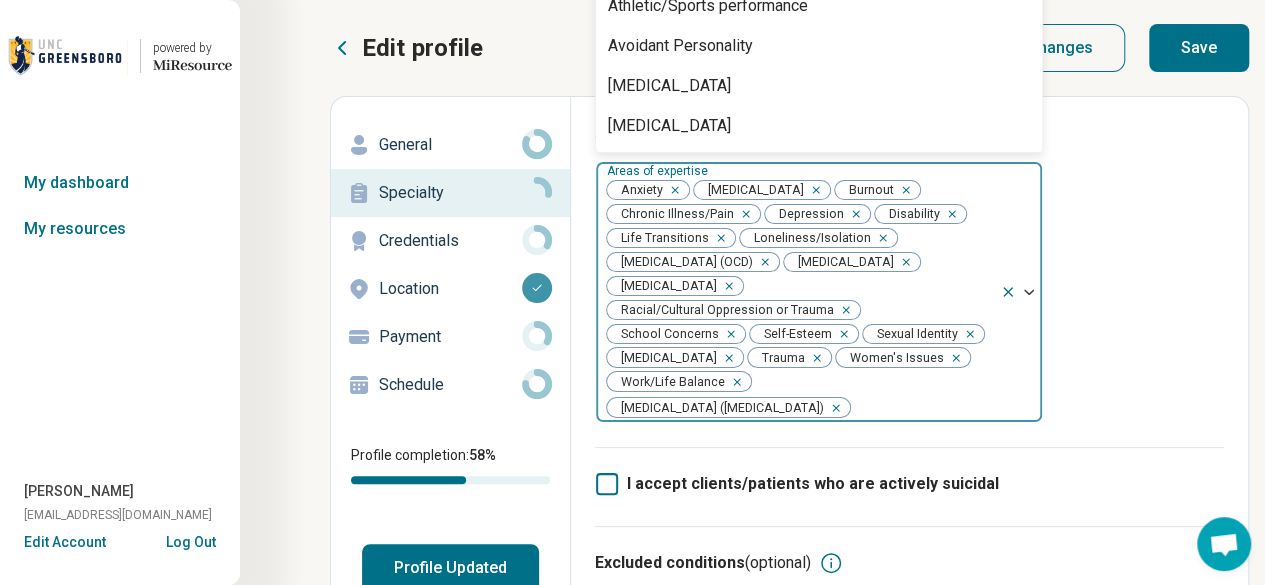 scroll, scrollTop: 0, scrollLeft: 0, axis: both 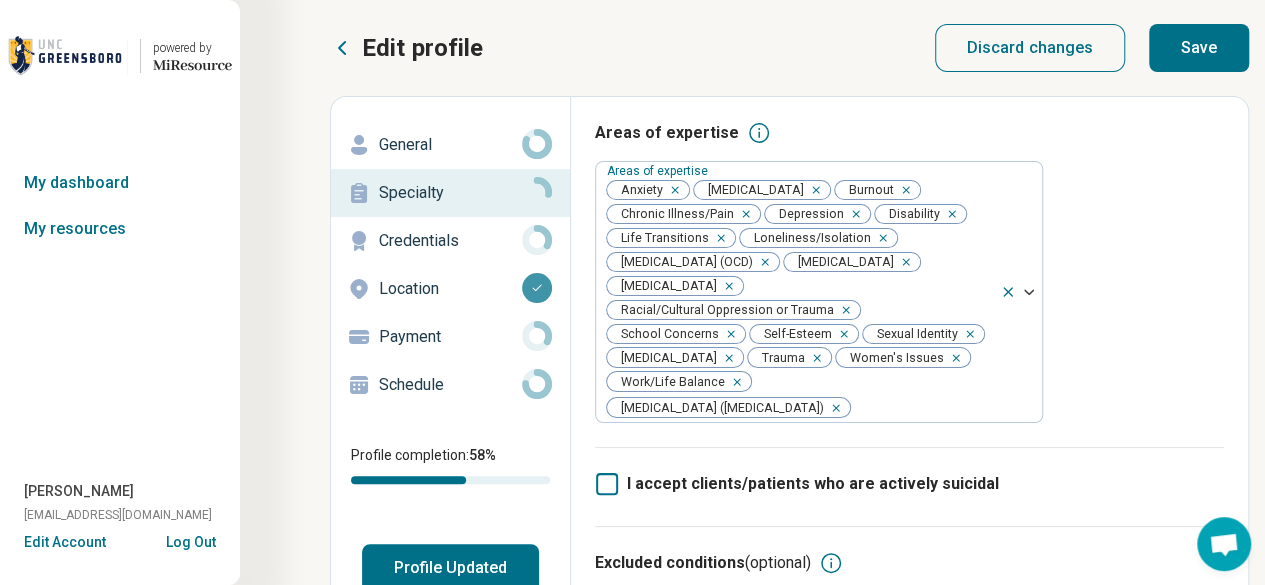 click on "Areas of expertise Areas of expertise Anxiety [MEDICAL_DATA] Burnout Chronic Illness/Pain [MEDICAL_DATA] Disability Life Transitions Loneliness/Isolation [MEDICAL_DATA] (OCD) [MEDICAL_DATA] [MEDICAL_DATA] Racial/Cultural Oppression or Trauma School Concerns Self-Esteem Sexual Identity [MEDICAL_DATA] Trauma Women's Issues Work/Life Balance [MEDICAL_DATA] ([MEDICAL_DATA])" at bounding box center [909, 284] 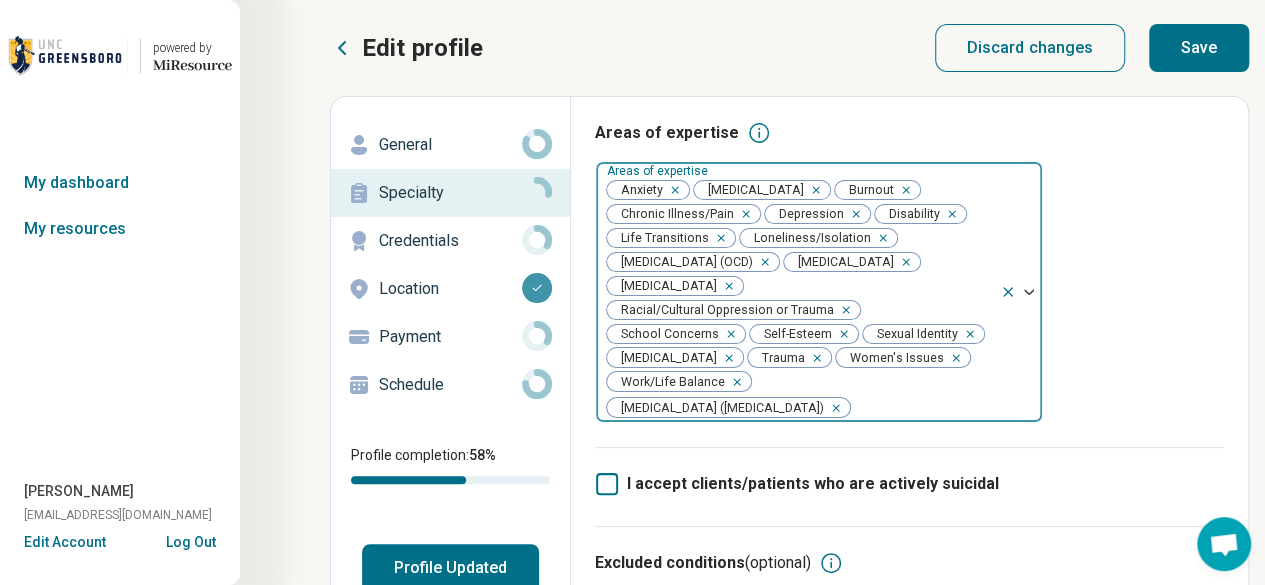 click at bounding box center [922, 408] 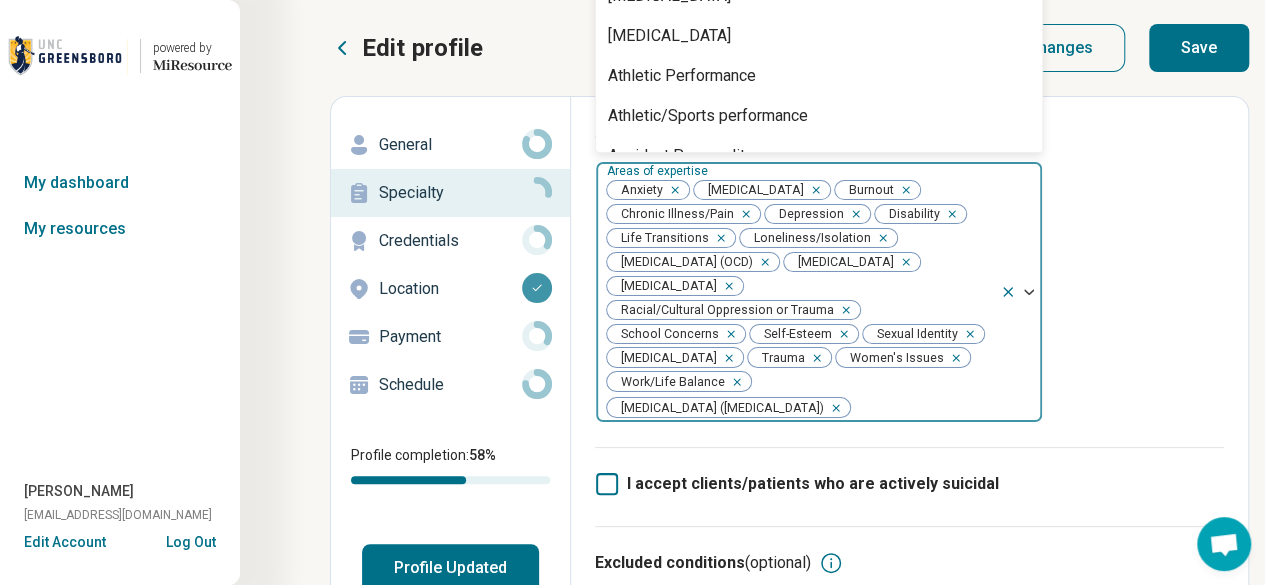 scroll, scrollTop: 0, scrollLeft: 0, axis: both 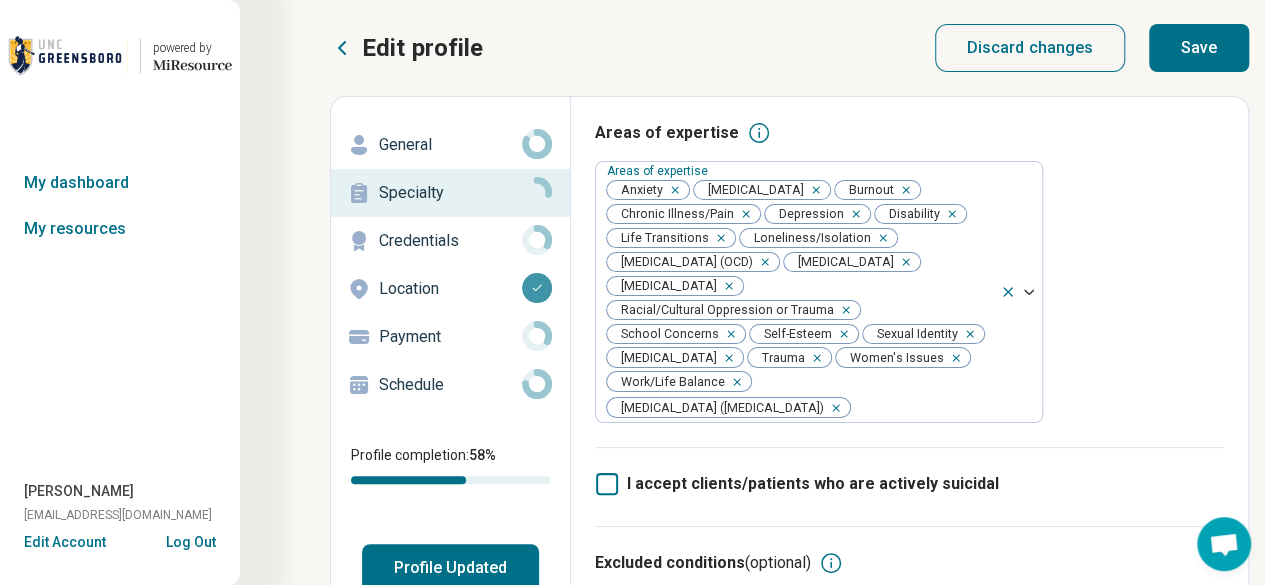 click on "Areas of expertise Areas of expertise Anxiety [MEDICAL_DATA] Burnout Chronic Illness/Pain [MEDICAL_DATA] Disability Life Transitions Loneliness/Isolation [MEDICAL_DATA] (OCD) [MEDICAL_DATA] [MEDICAL_DATA] Racial/Cultural Oppression or Trauma School Concerns Self-Esteem Sexual Identity [MEDICAL_DATA] Trauma Women's Issues Work/Life Balance [MEDICAL_DATA] ([MEDICAL_DATA])" at bounding box center [909, 284] 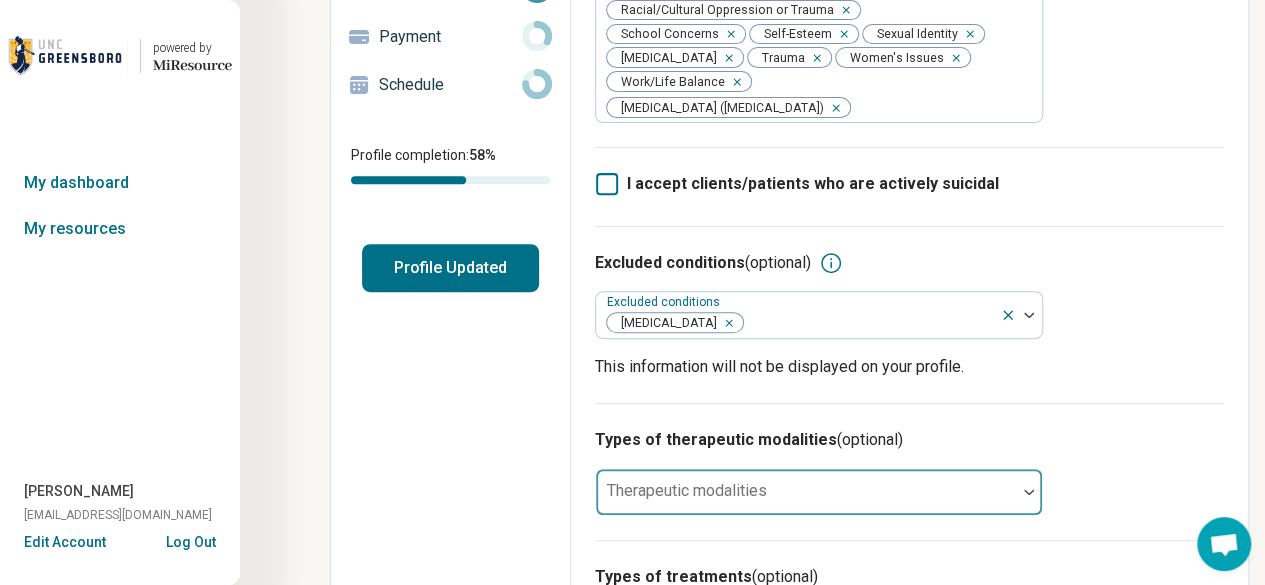 scroll, scrollTop: 400, scrollLeft: 0, axis: vertical 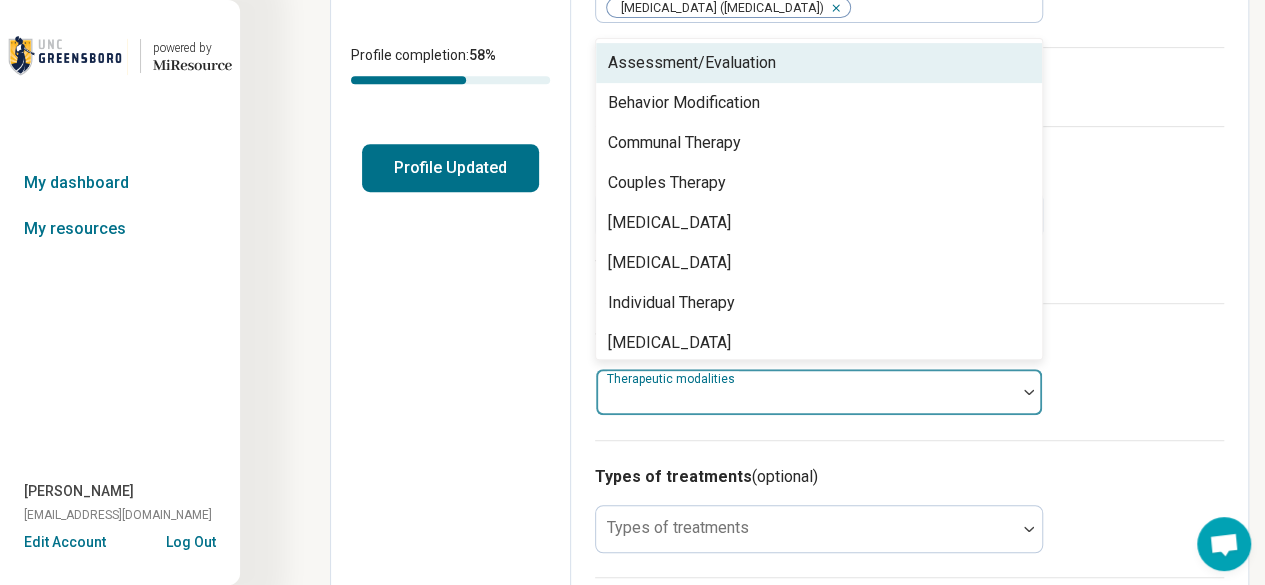 click at bounding box center (806, 400) 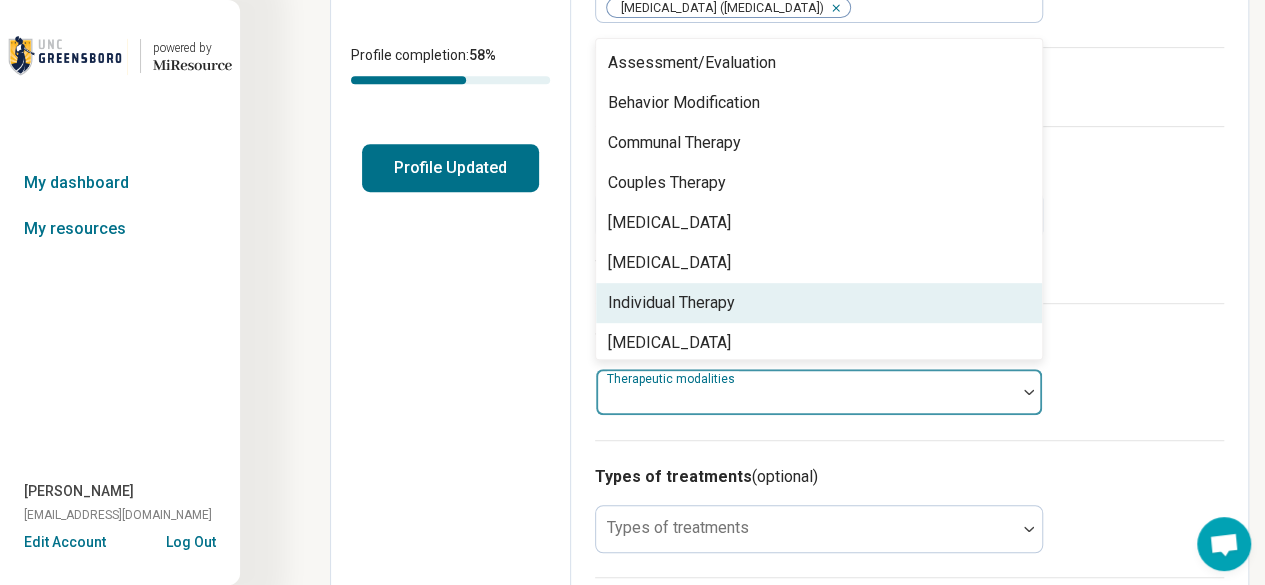 click on "Individual Therapy" at bounding box center (819, 303) 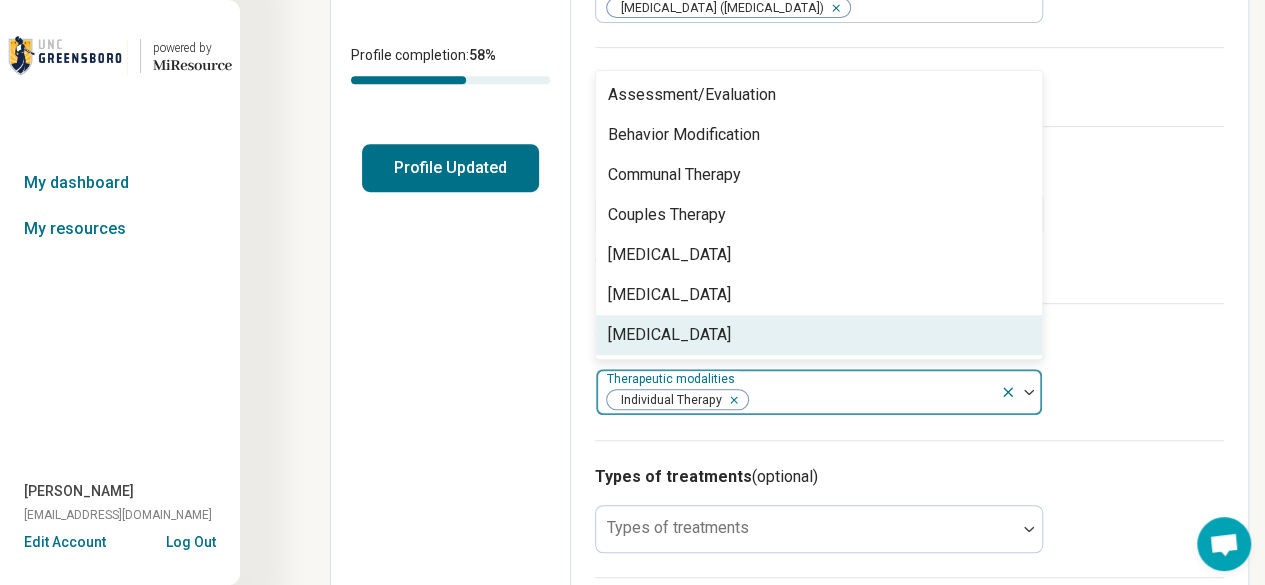click on "[MEDICAL_DATA]" at bounding box center [819, 335] 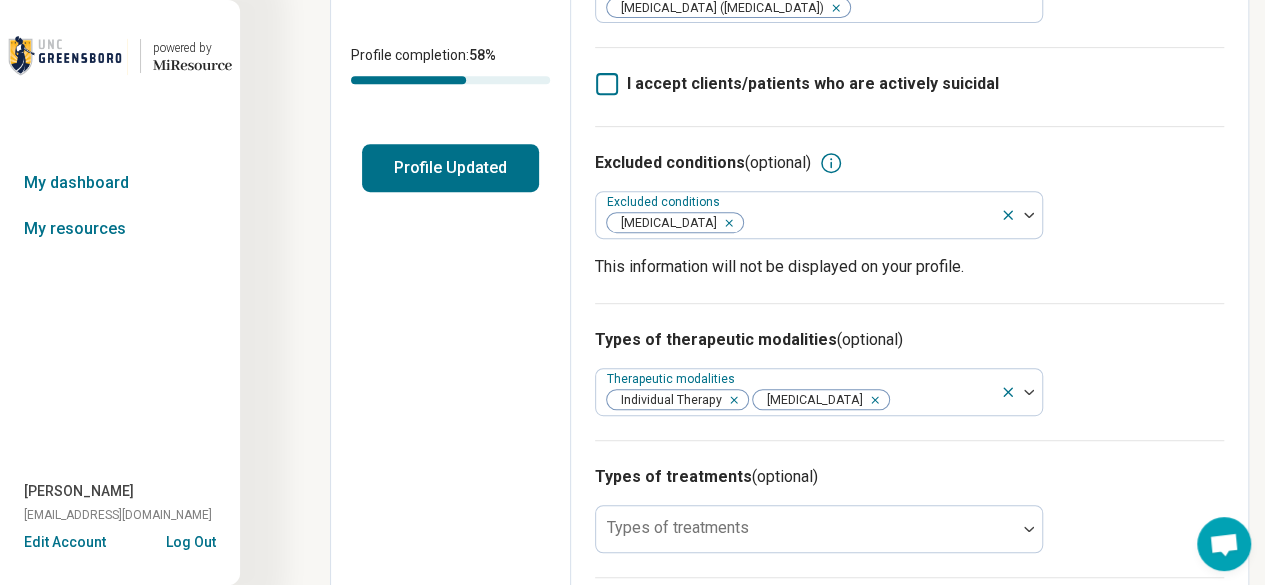click on "Types of therapeutic modalities  (optional)" at bounding box center (909, 340) 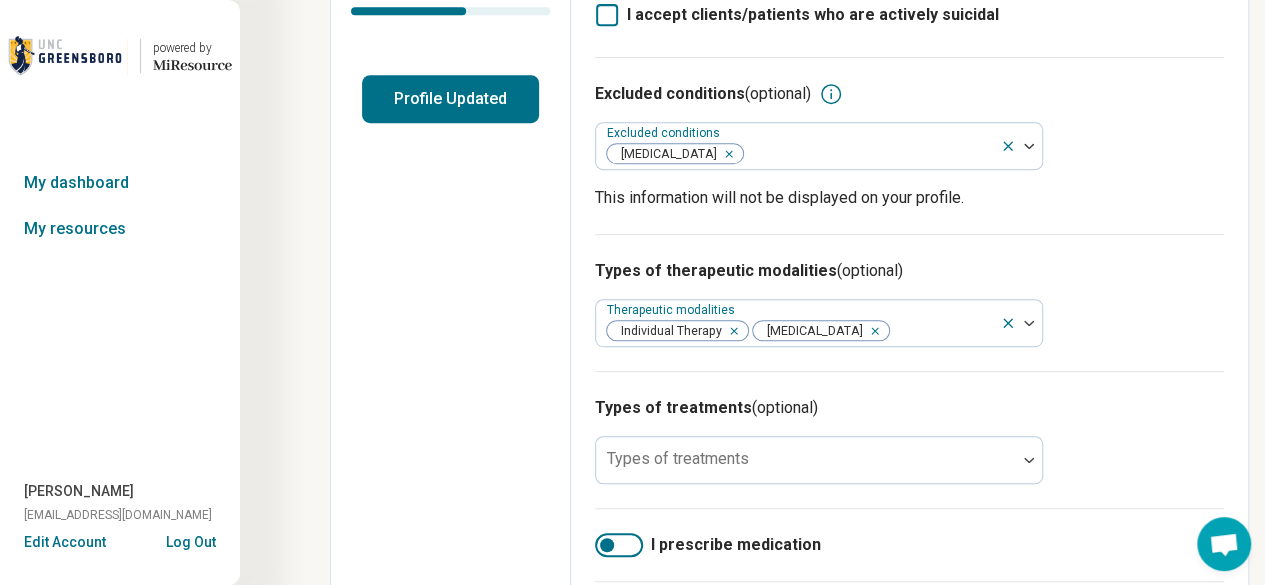 scroll, scrollTop: 500, scrollLeft: 0, axis: vertical 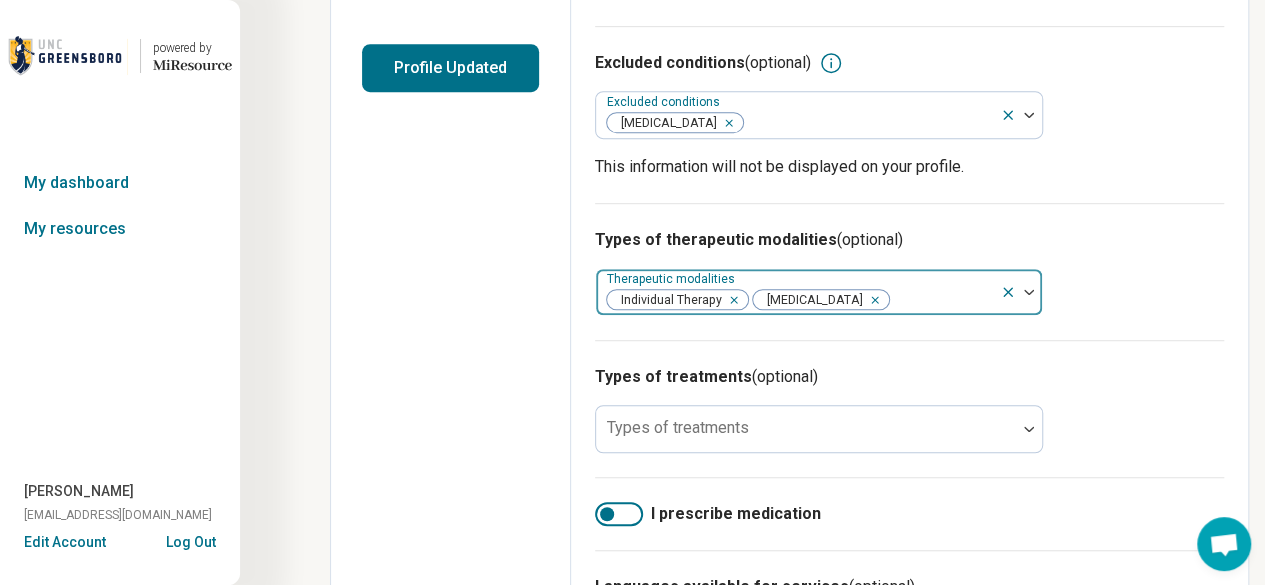 click 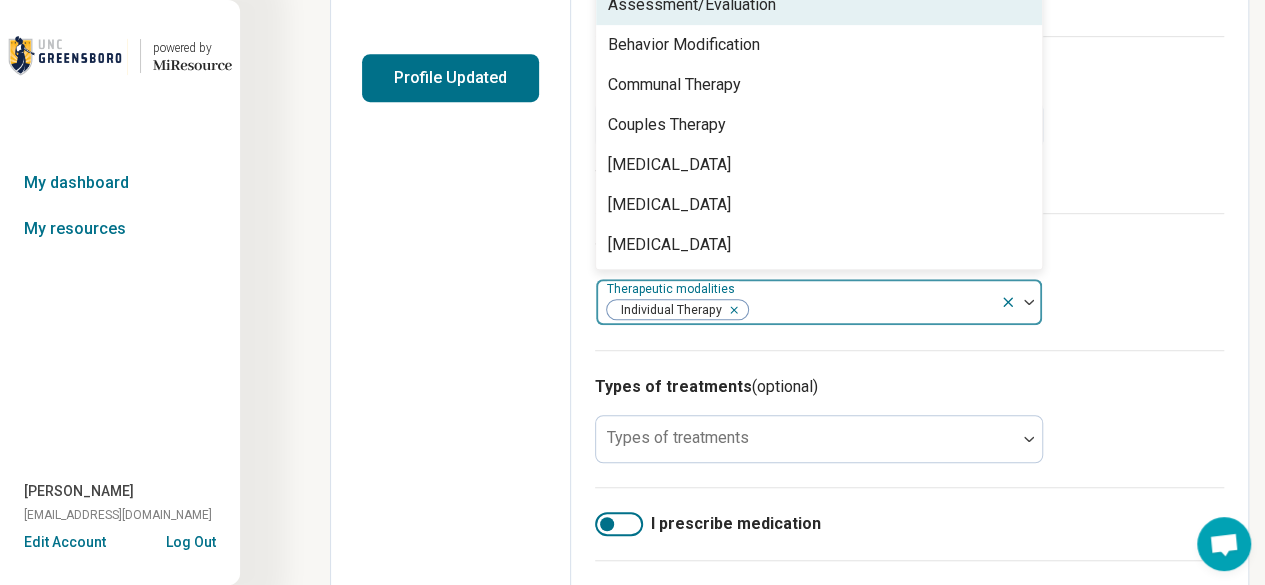 click at bounding box center [1021, 302] 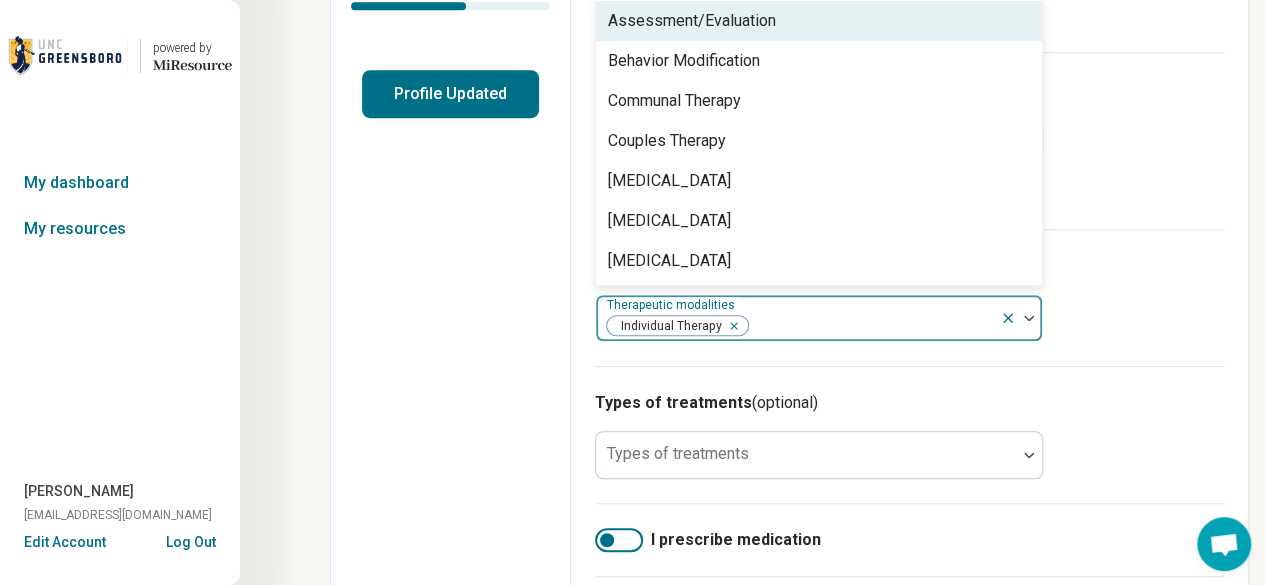 scroll, scrollTop: 464, scrollLeft: 0, axis: vertical 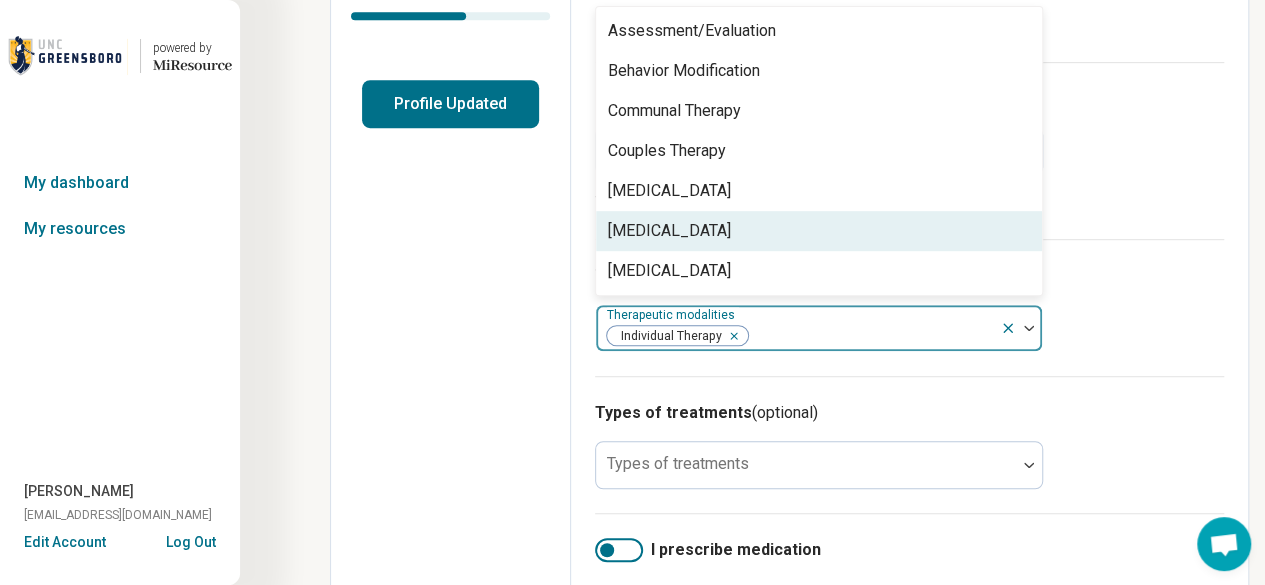 click on "[MEDICAL_DATA]" at bounding box center (819, 231) 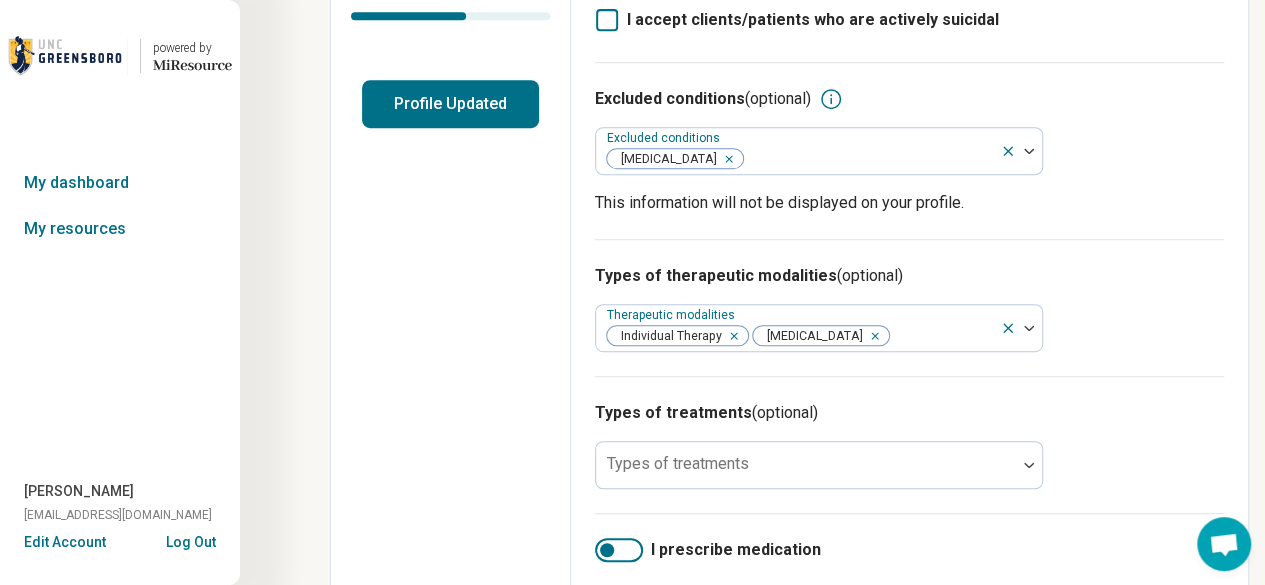 click on "Types of treatments  (optional) Types of treatments" at bounding box center (909, 444) 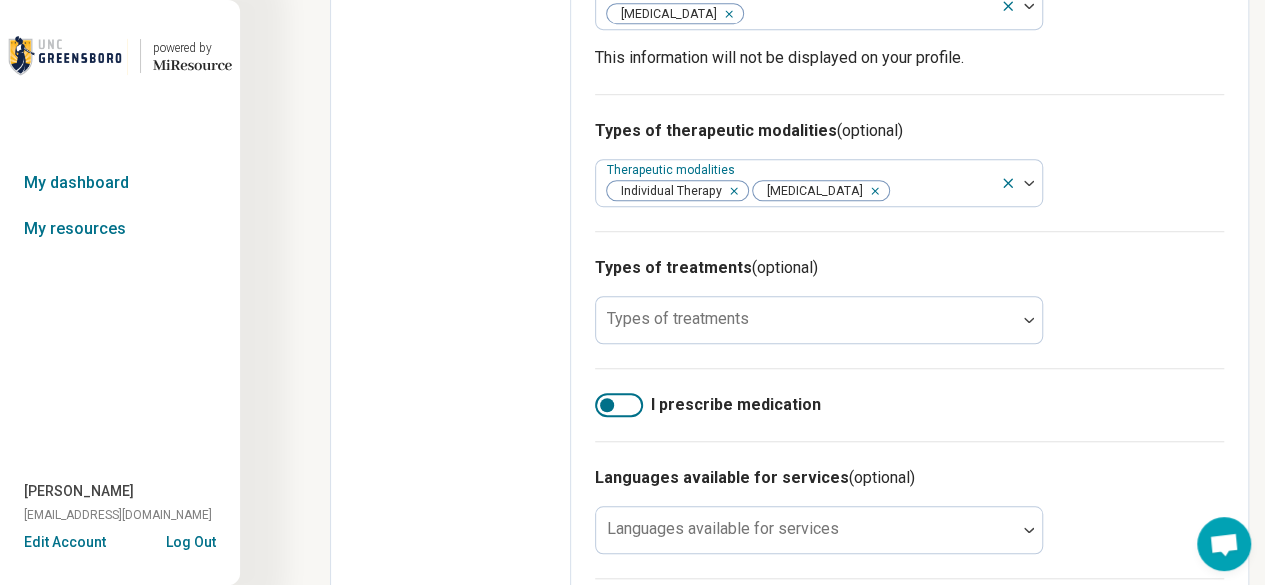 scroll, scrollTop: 664, scrollLeft: 0, axis: vertical 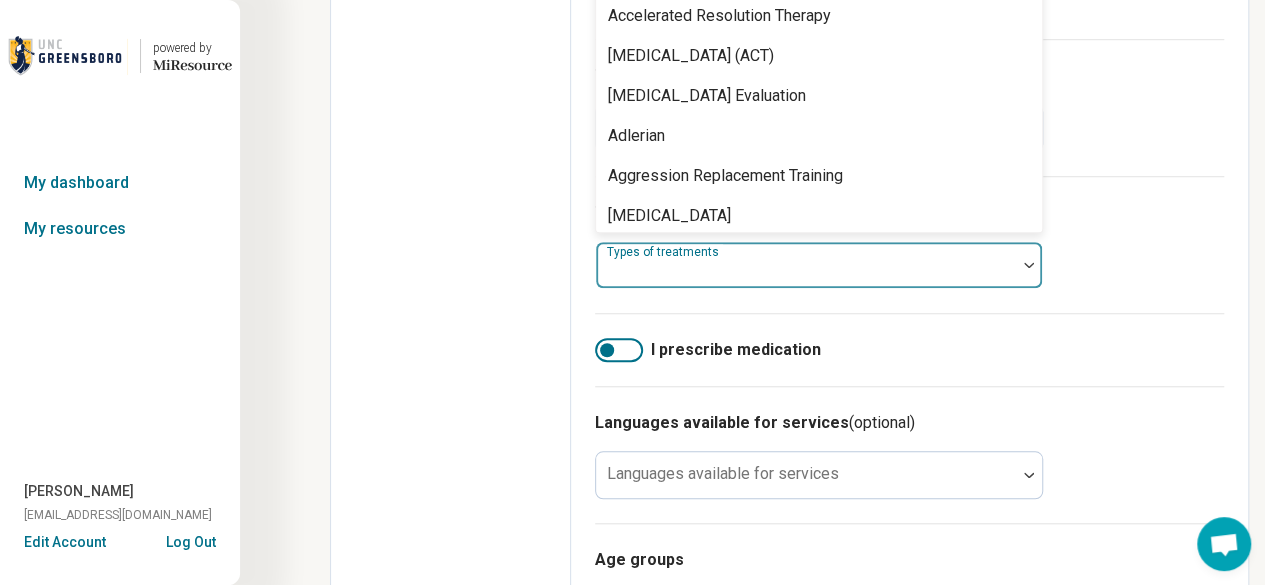 click on "Types of treatments" at bounding box center (819, 265) 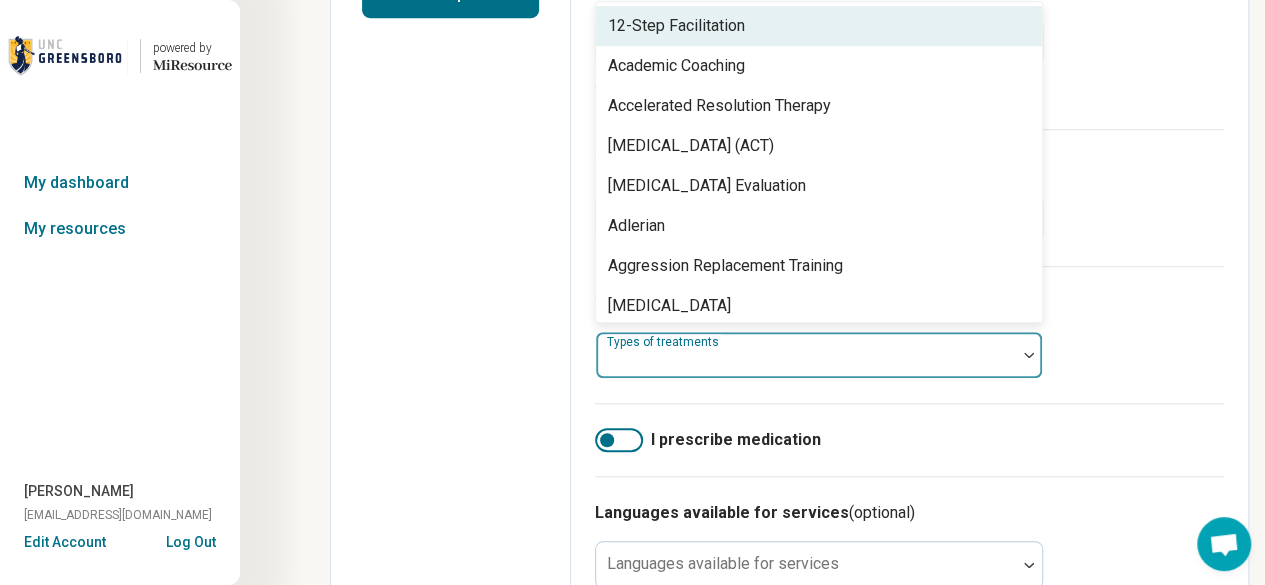 scroll, scrollTop: 569, scrollLeft: 0, axis: vertical 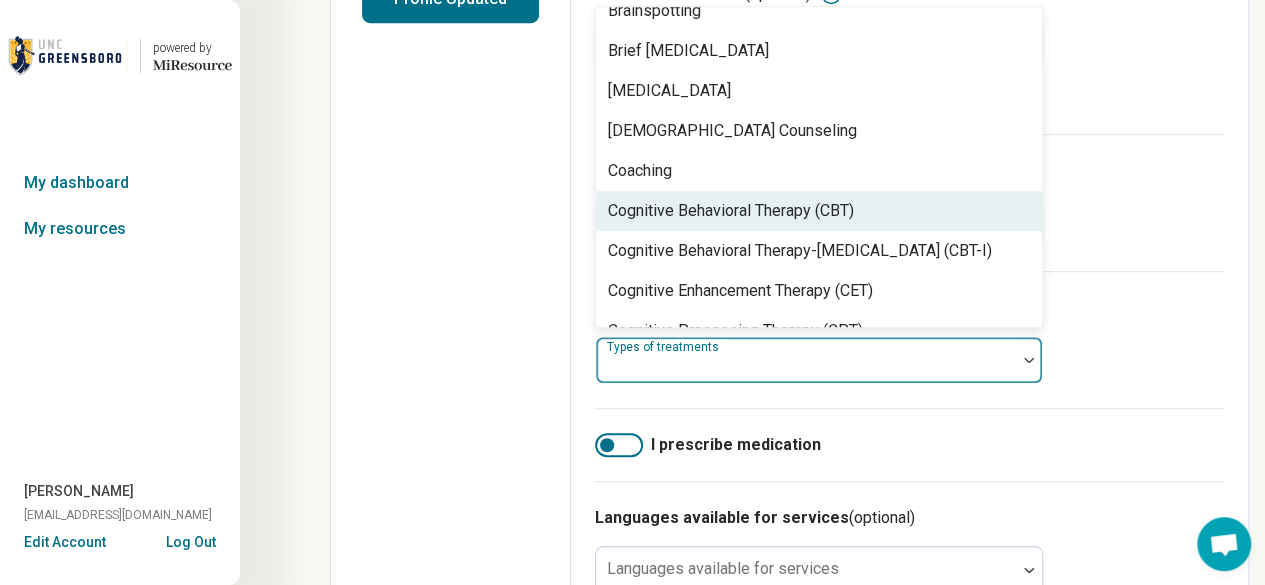 click on "Cognitive Behavioral Therapy (CBT)" at bounding box center (731, 211) 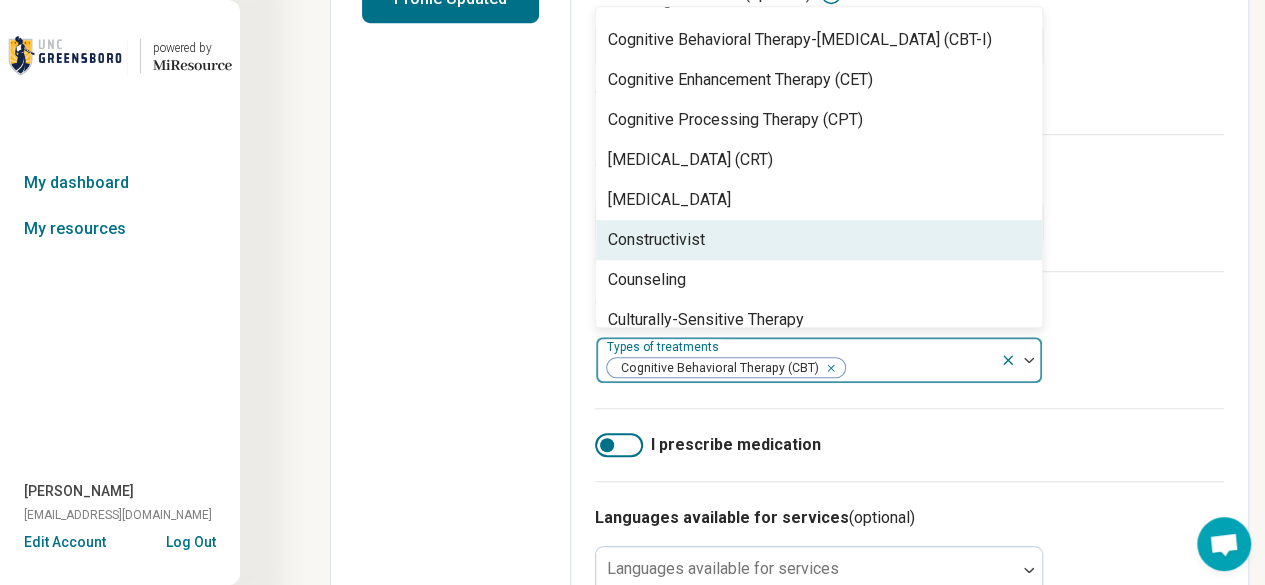 scroll, scrollTop: 900, scrollLeft: 0, axis: vertical 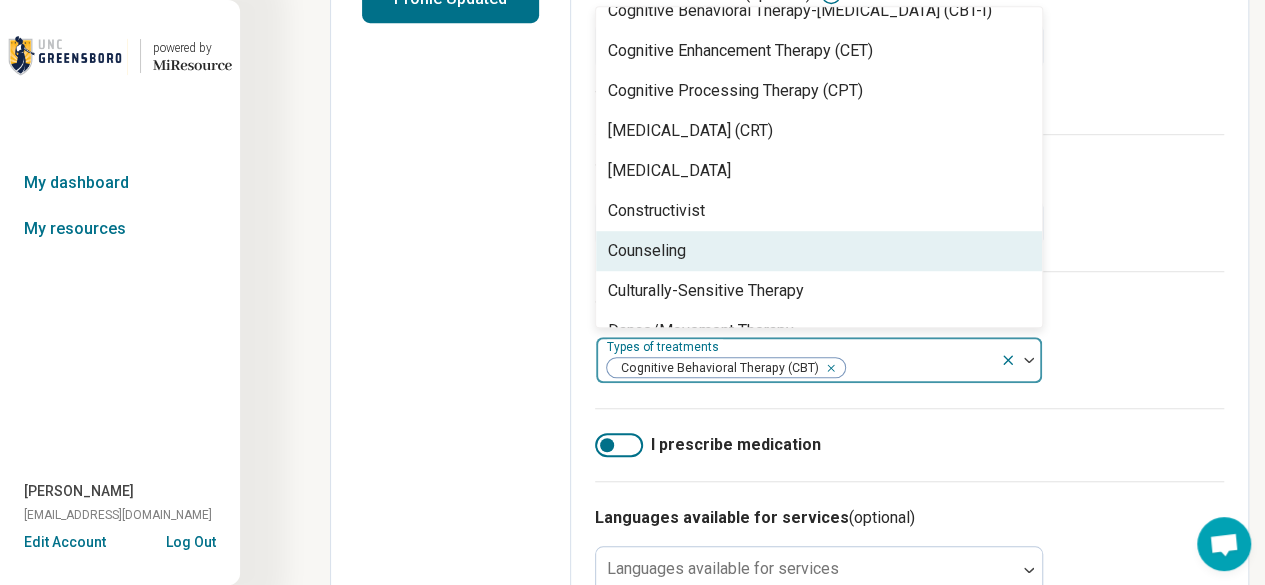 click on "Counseling" at bounding box center (819, 251) 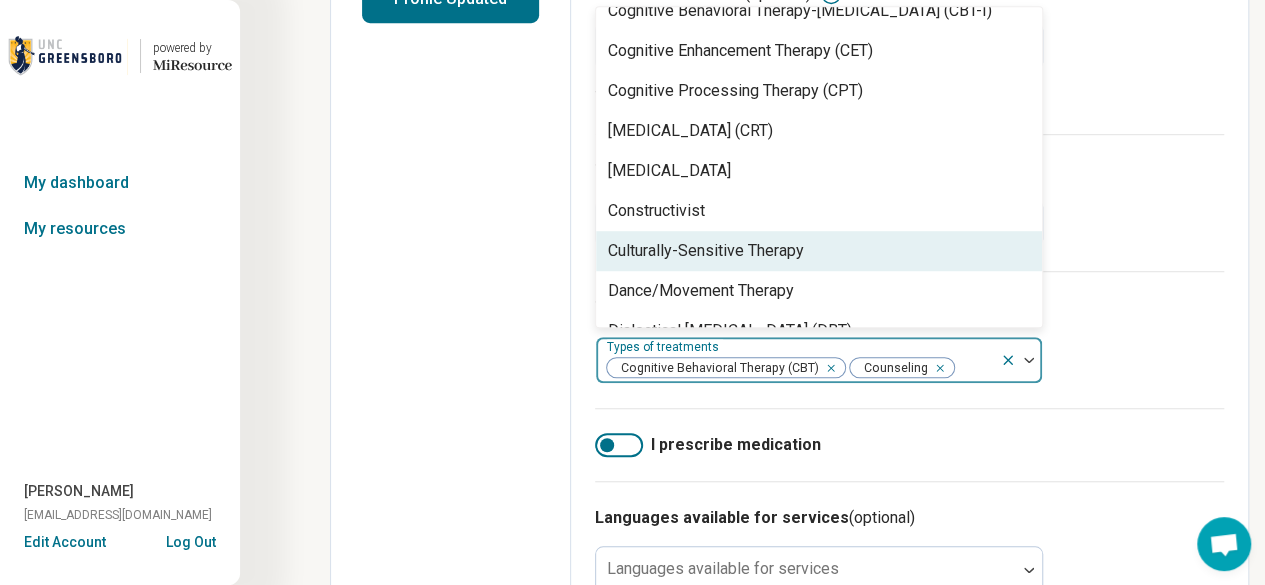 scroll, scrollTop: 1000, scrollLeft: 0, axis: vertical 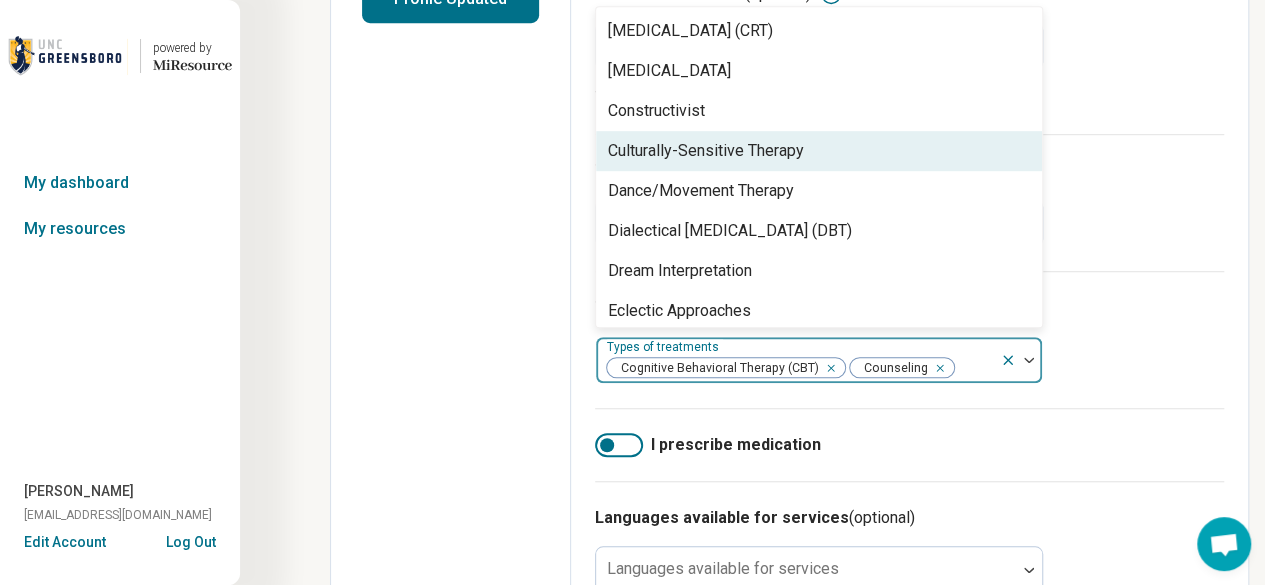 click on "Culturally-Sensitive Therapy" at bounding box center [706, 151] 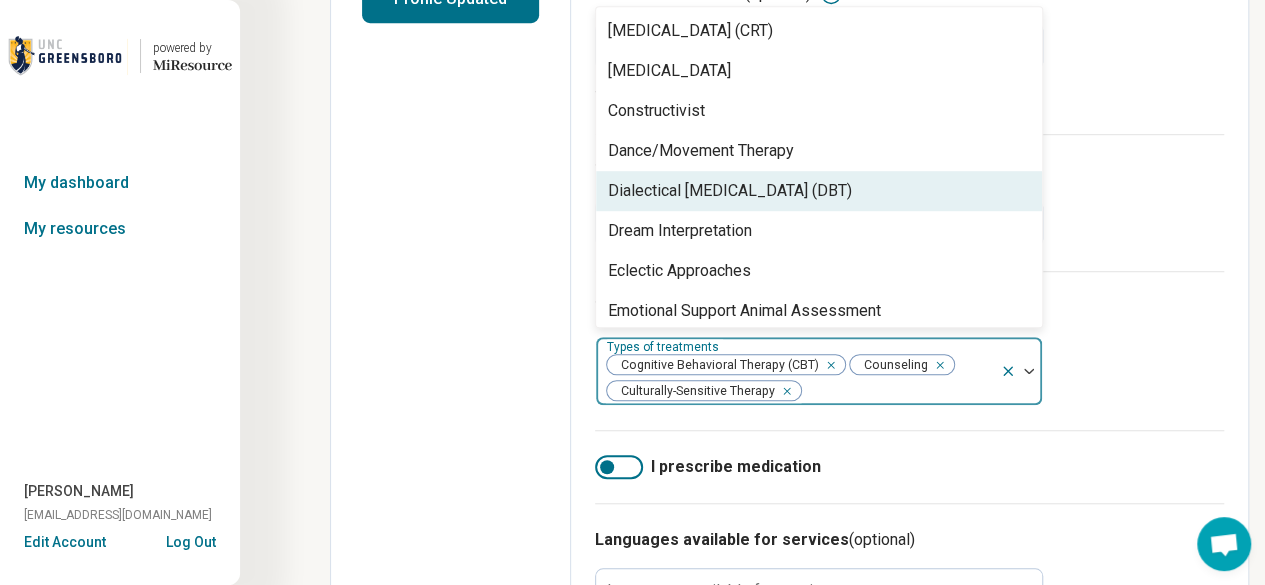 click on "Dialectical [MEDICAL_DATA] (DBT)" at bounding box center (730, 191) 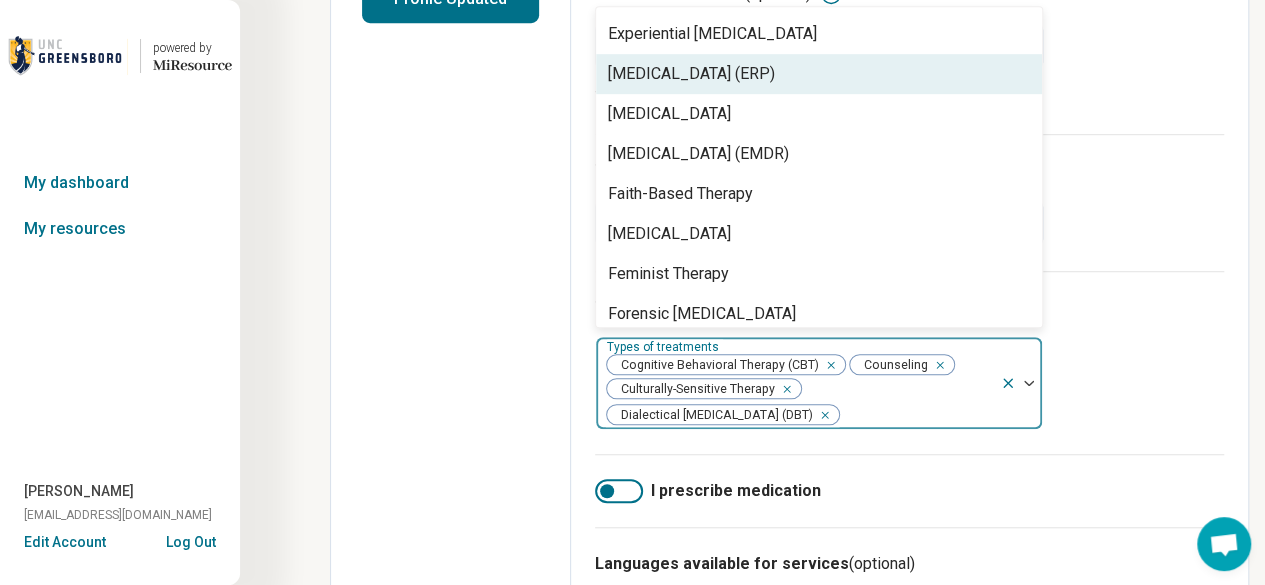 scroll, scrollTop: 1400, scrollLeft: 0, axis: vertical 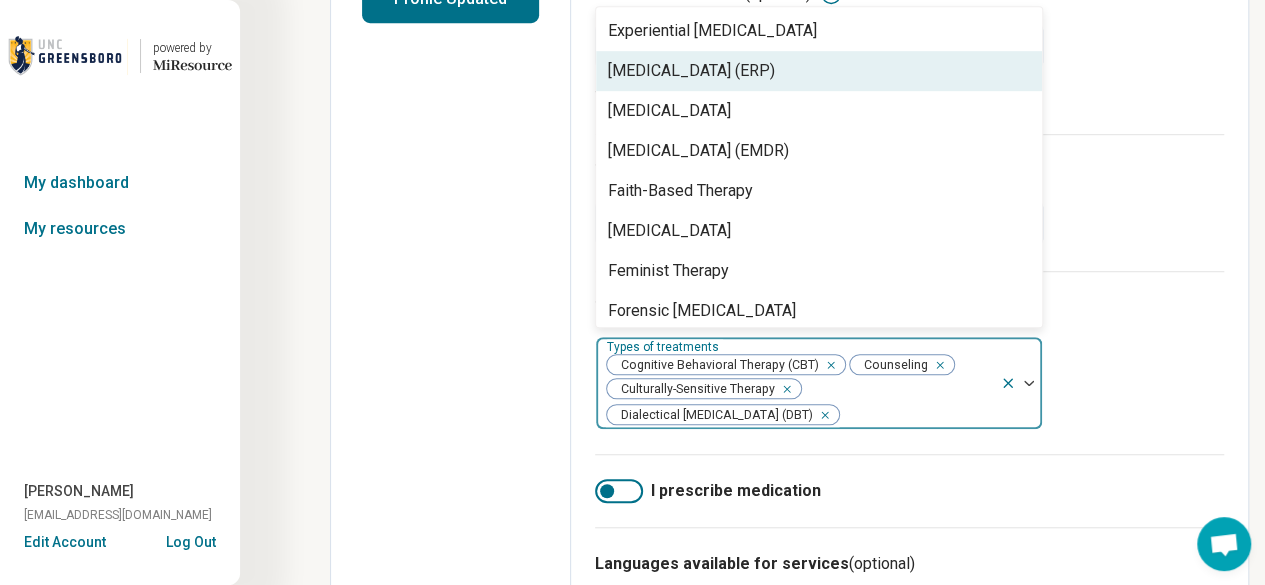 click on "[MEDICAL_DATA] (ERP)" at bounding box center [691, 71] 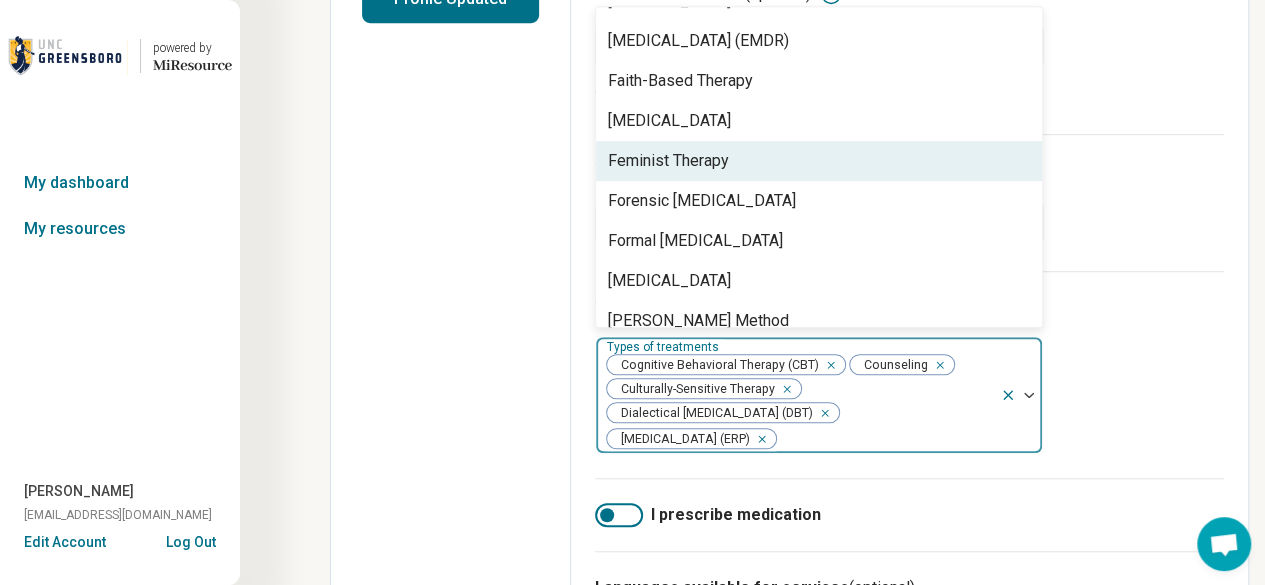 scroll, scrollTop: 1500, scrollLeft: 0, axis: vertical 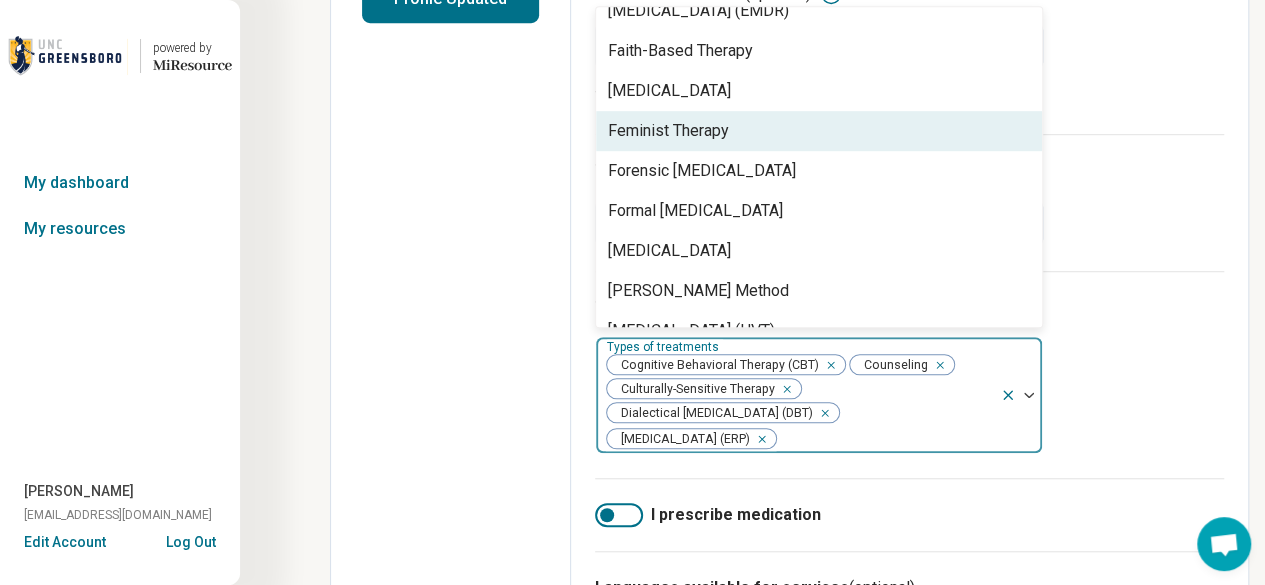 click on "Feminist Therapy" at bounding box center [668, 131] 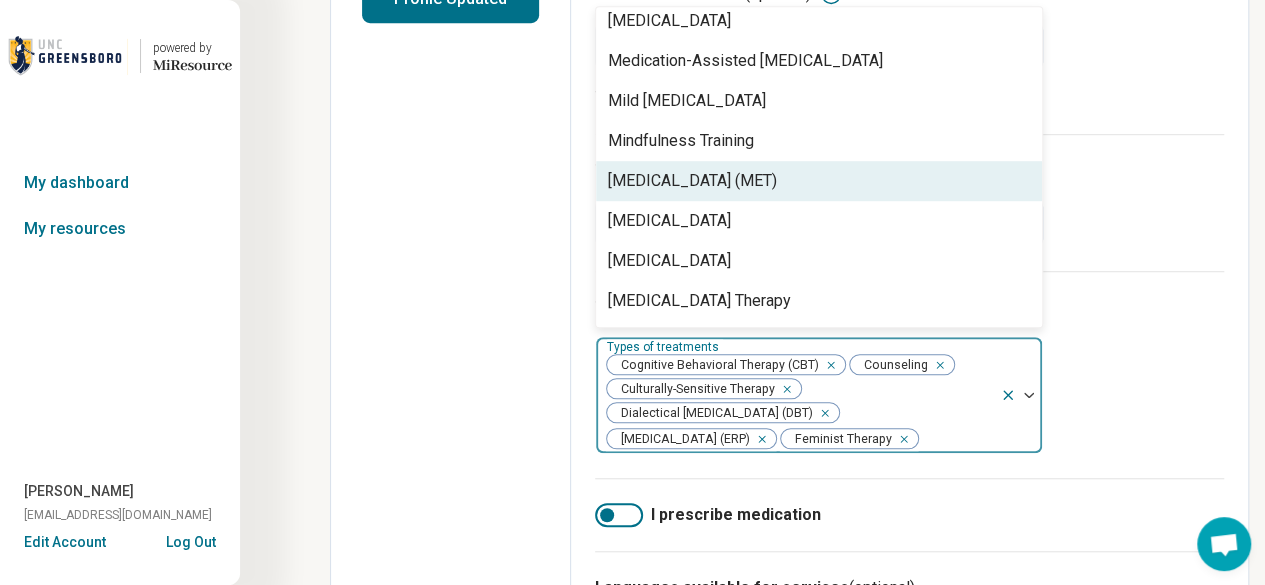 scroll, scrollTop: 2400, scrollLeft: 0, axis: vertical 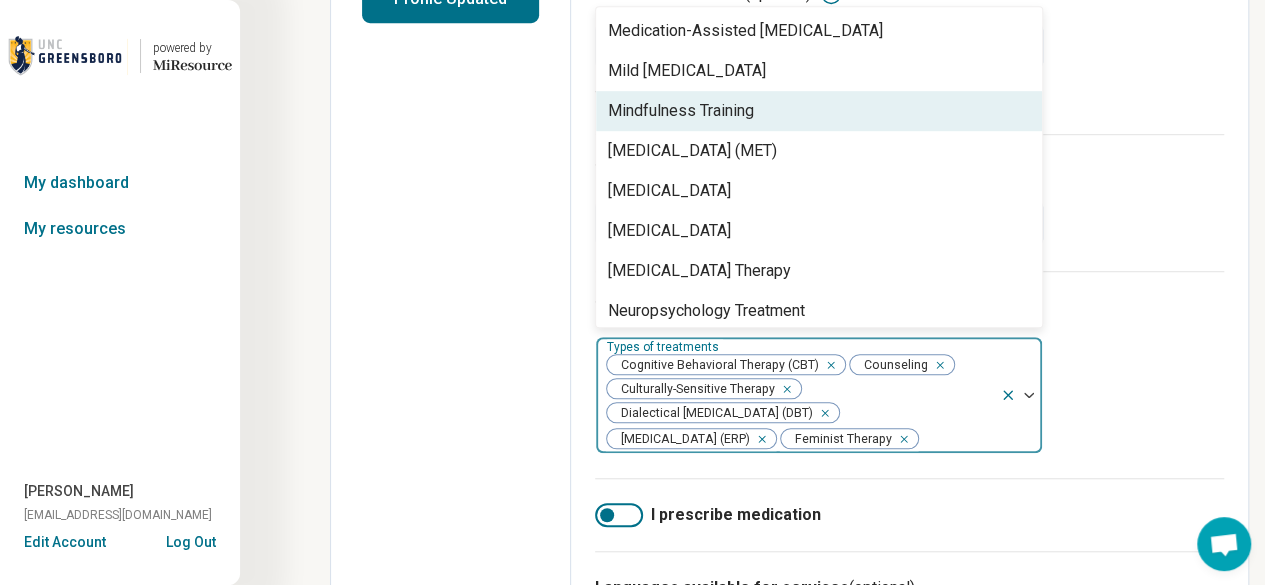 click on "Mindfulness Training" at bounding box center (681, 111) 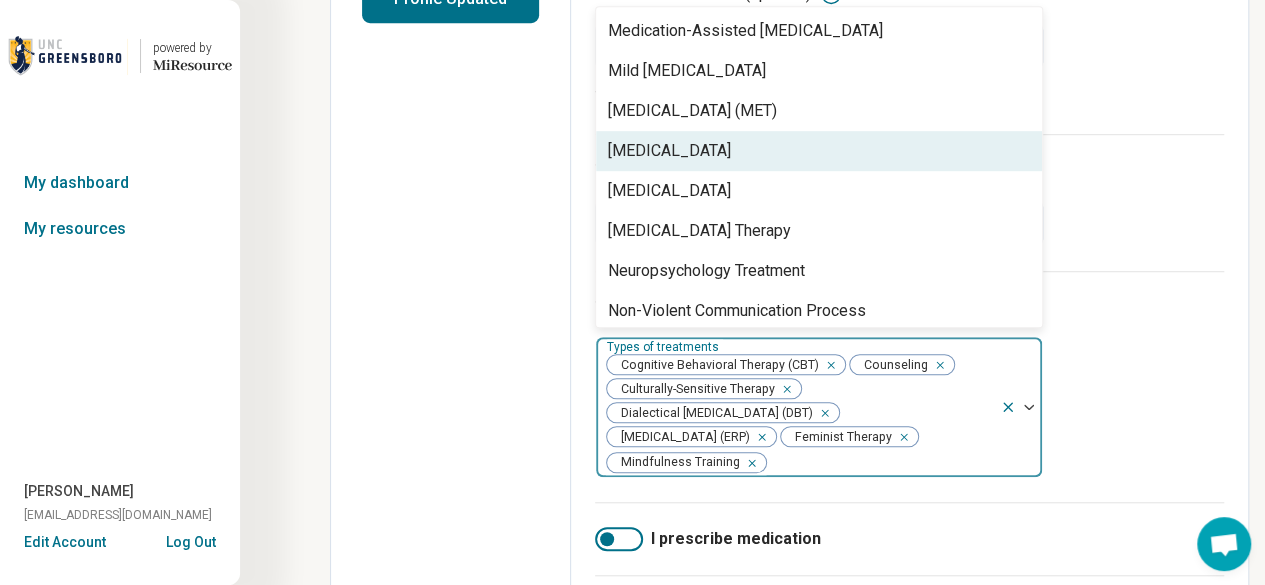 click on "[MEDICAL_DATA]" at bounding box center [669, 151] 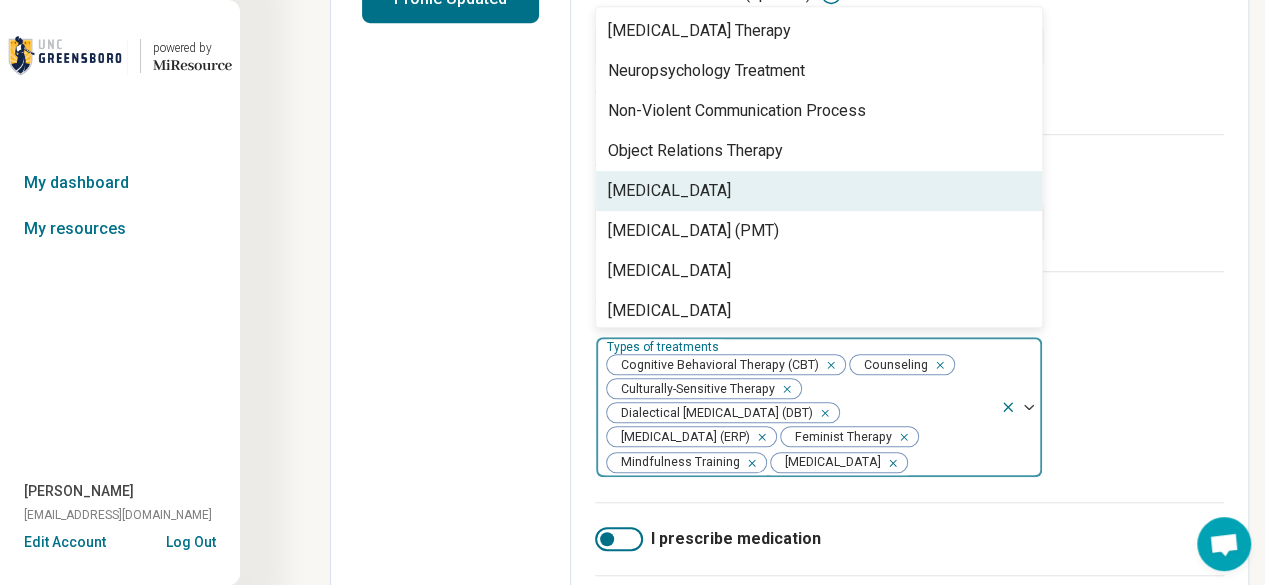 scroll, scrollTop: 2600, scrollLeft: 0, axis: vertical 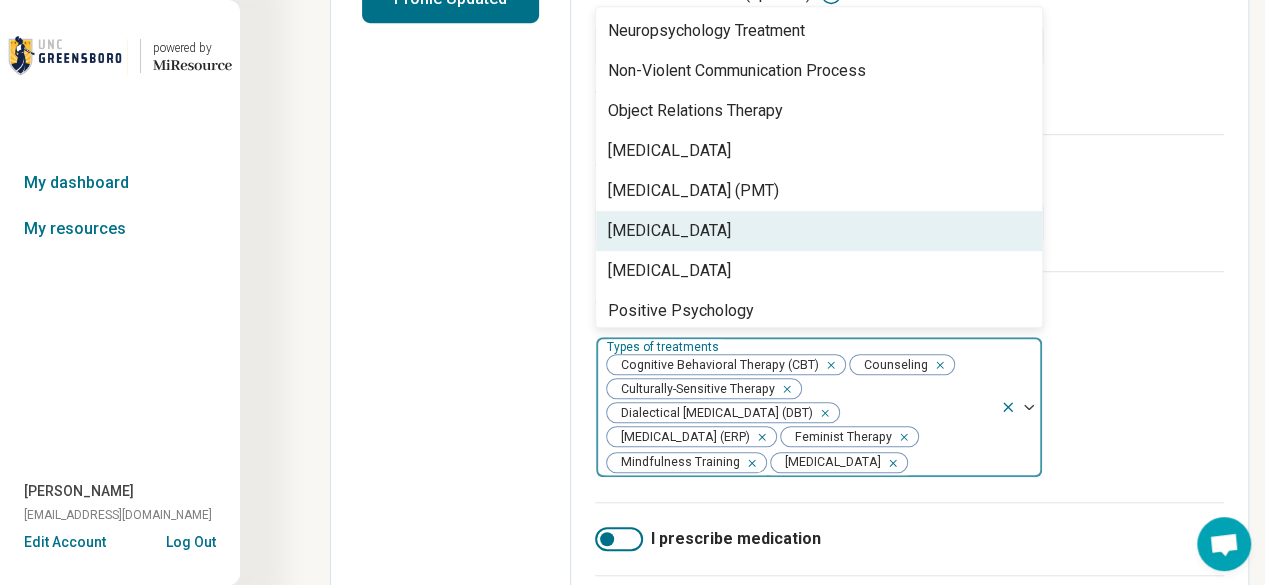 click on "[MEDICAL_DATA]" at bounding box center (669, 231) 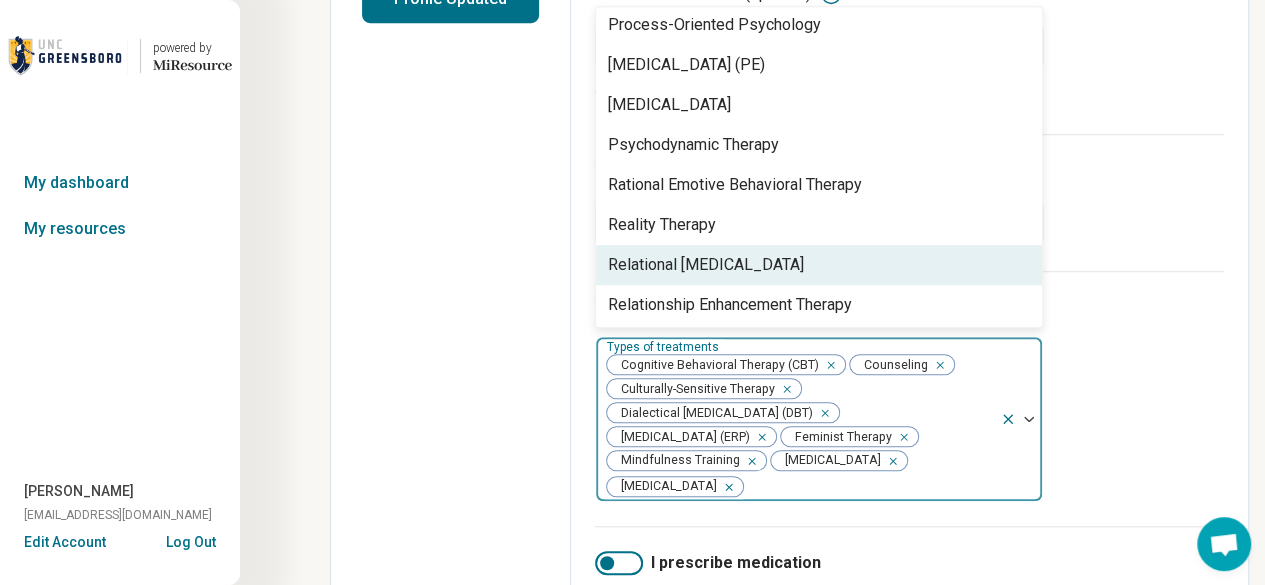 scroll, scrollTop: 2900, scrollLeft: 0, axis: vertical 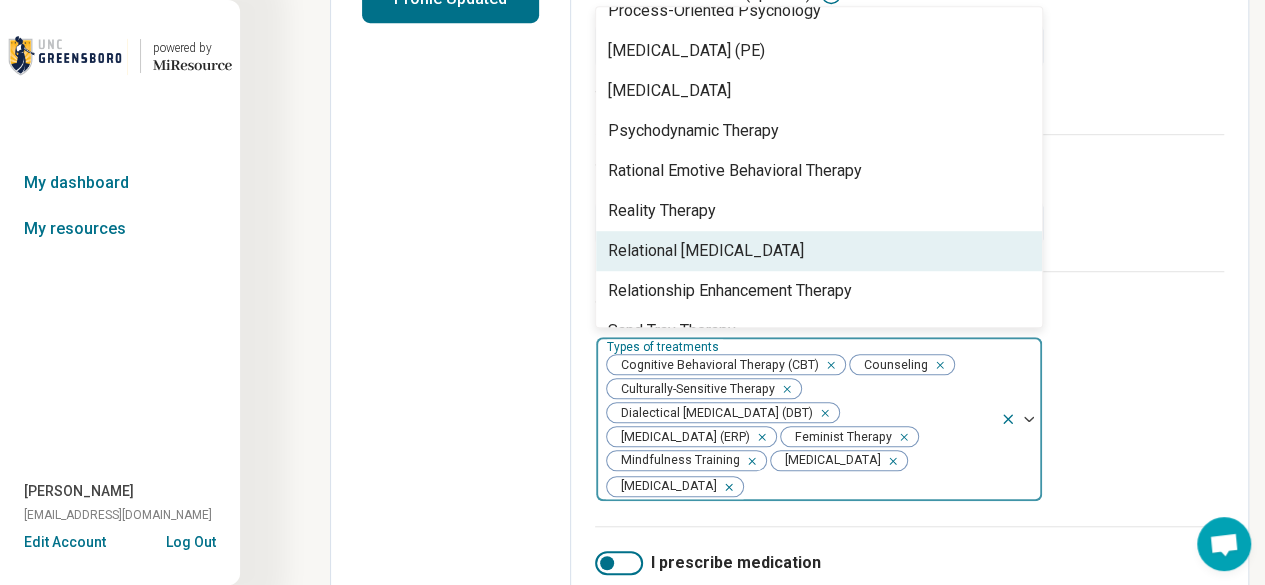 click on "Relational [MEDICAL_DATA]" at bounding box center (819, 251) 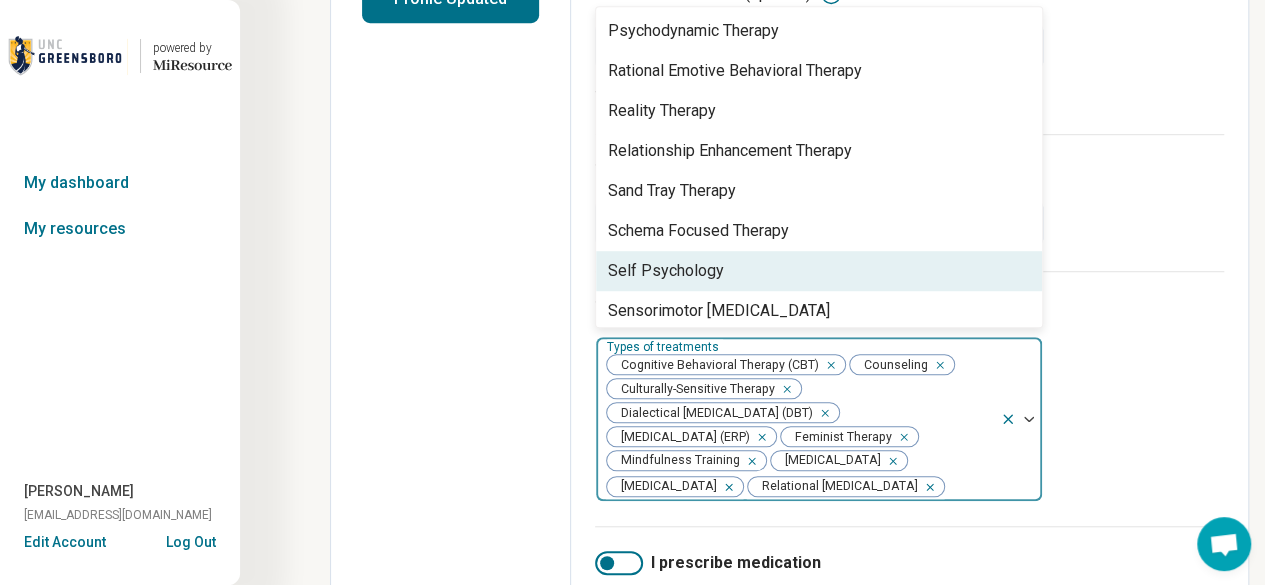 scroll, scrollTop: 3100, scrollLeft: 0, axis: vertical 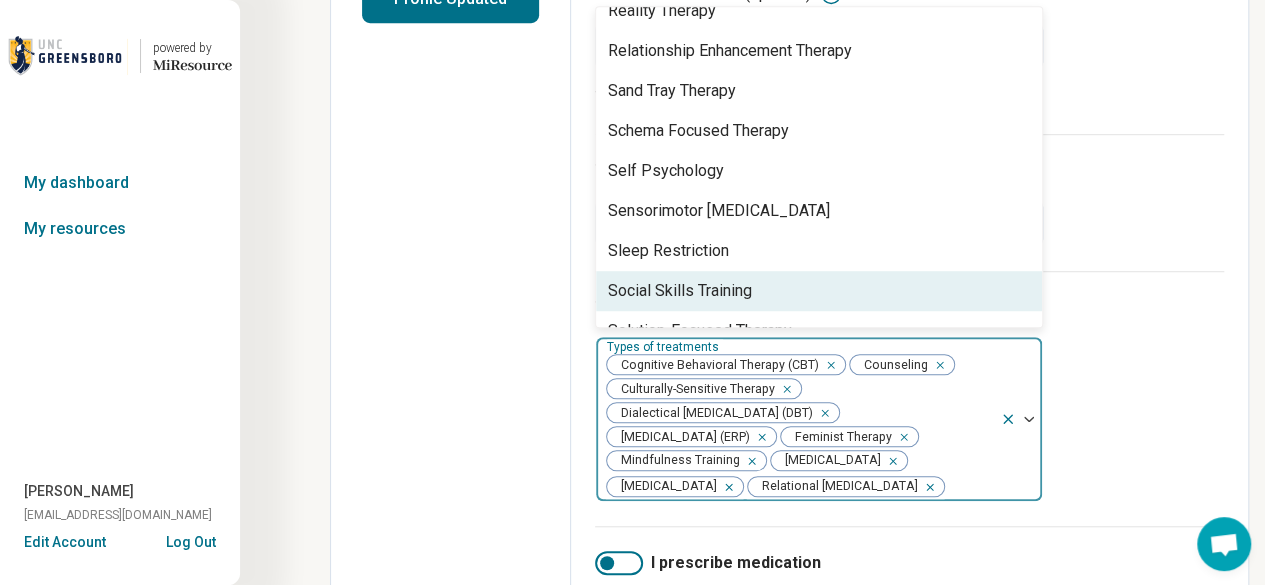 click on "Social Skills Training" at bounding box center [680, 291] 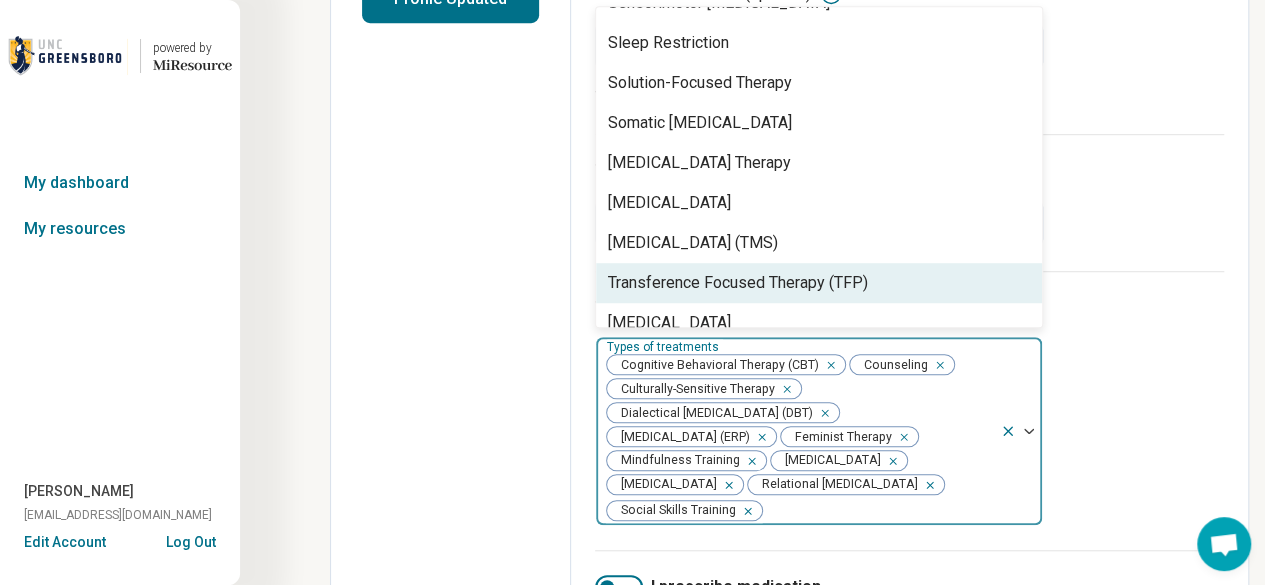 scroll, scrollTop: 3408, scrollLeft: 0, axis: vertical 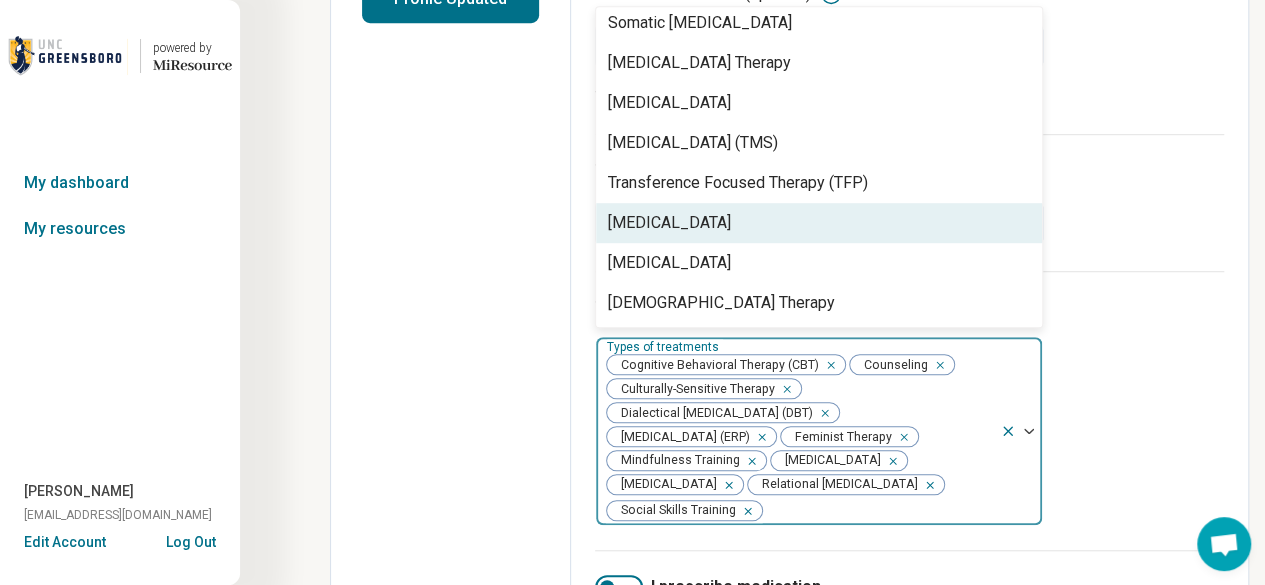 click on "[MEDICAL_DATA]" at bounding box center (669, 223) 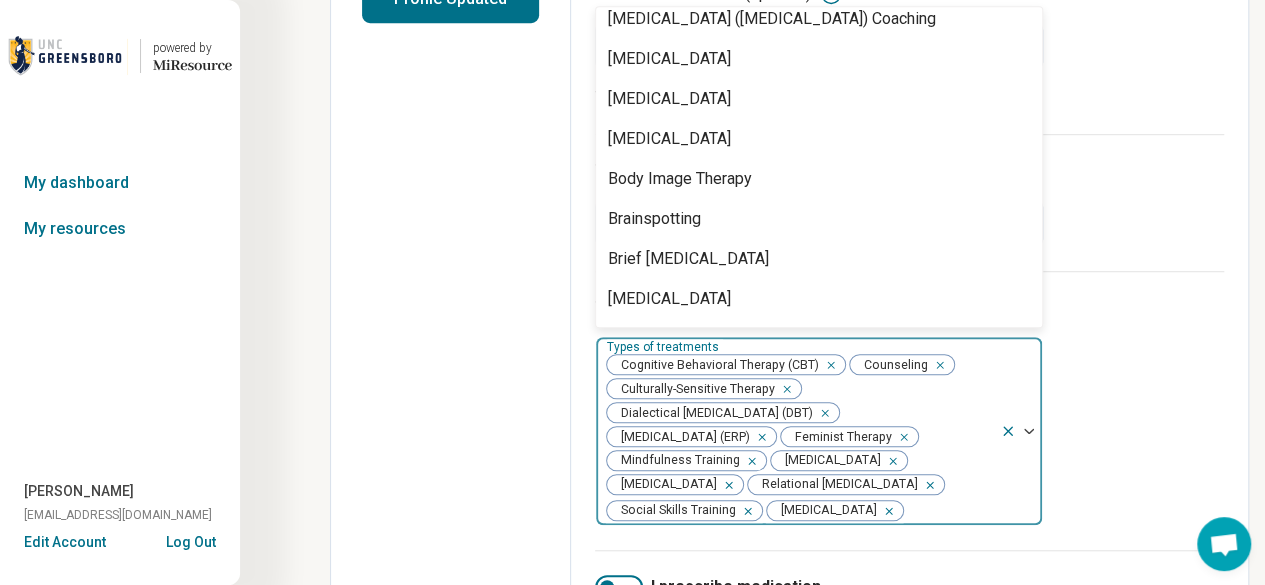 scroll, scrollTop: 493, scrollLeft: 0, axis: vertical 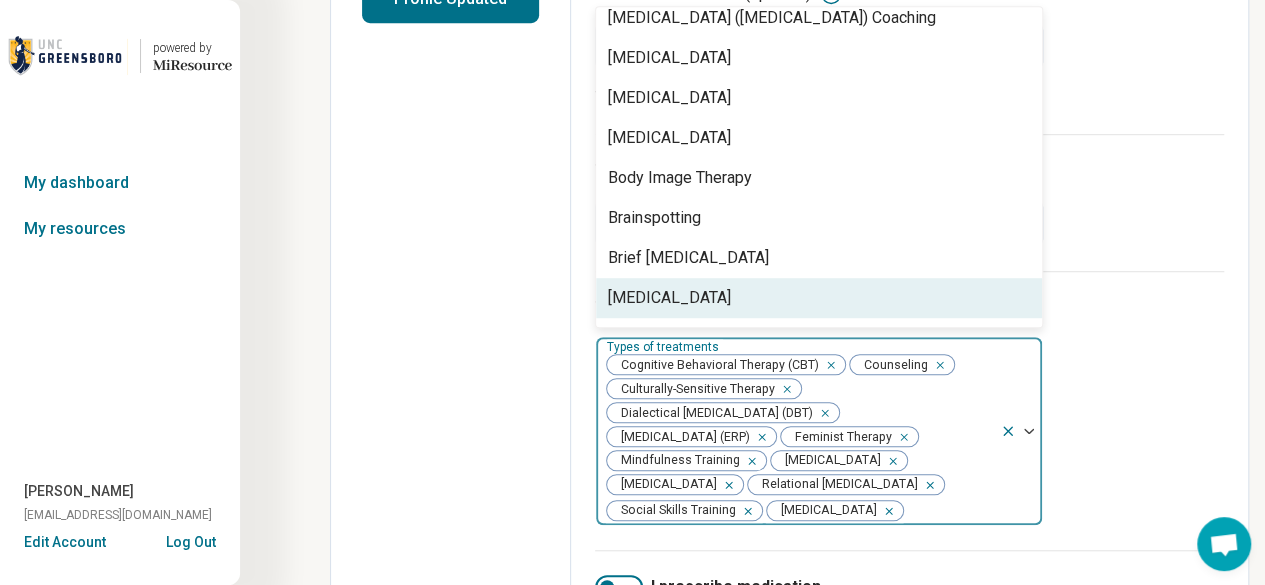 click on "[MEDICAL_DATA]" at bounding box center (819, 298) 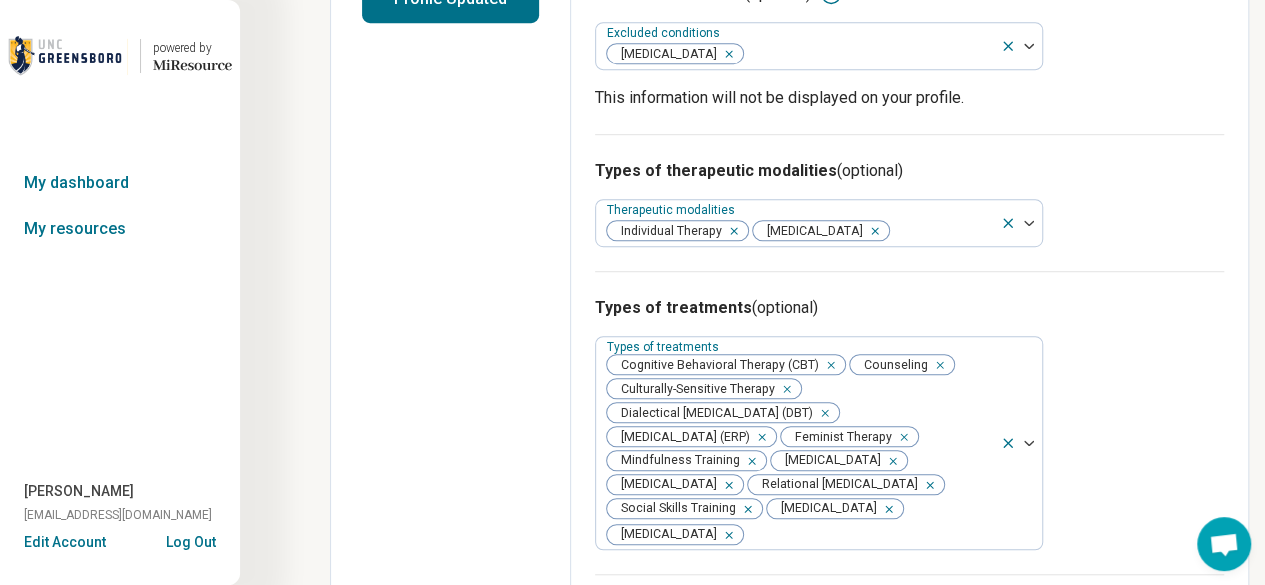 click on "Edit profile General Specialty Credentials Location Payment Schedule Profile completion:  58 % Profile Updated" at bounding box center (451, 316) 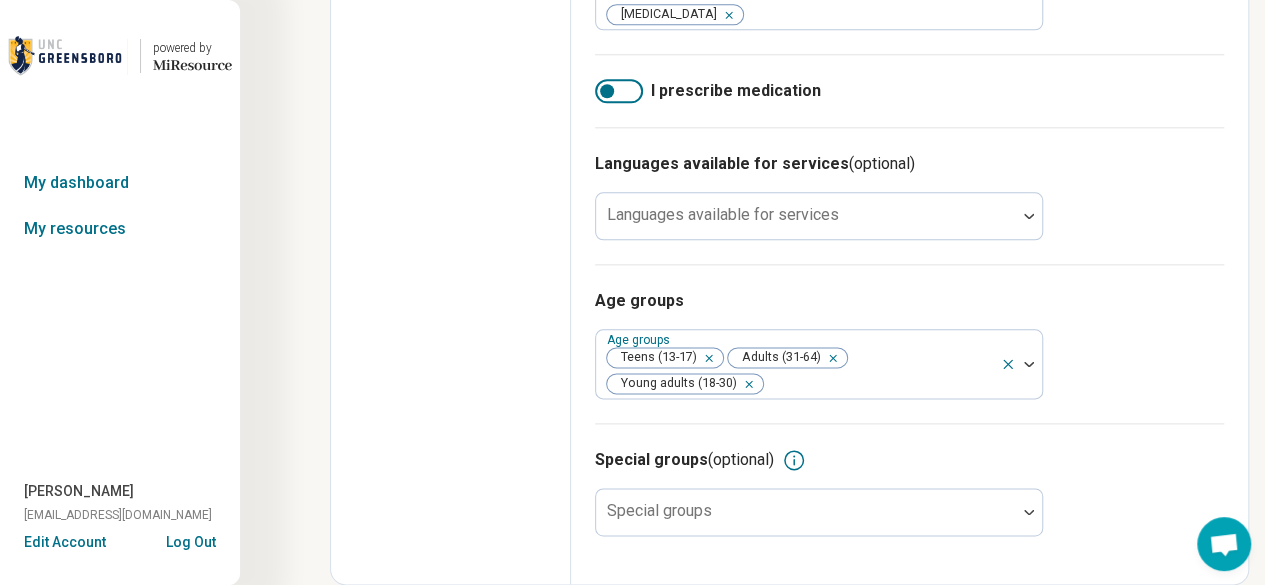 scroll, scrollTop: 1113, scrollLeft: 0, axis: vertical 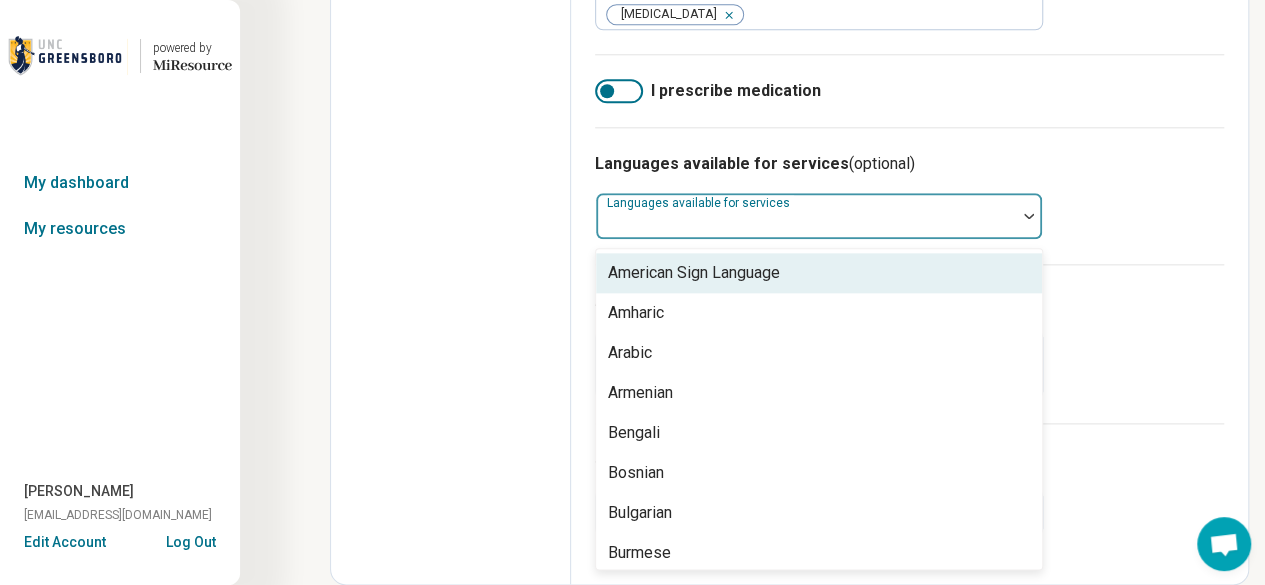 click on "Languages available for services" at bounding box center (819, 216) 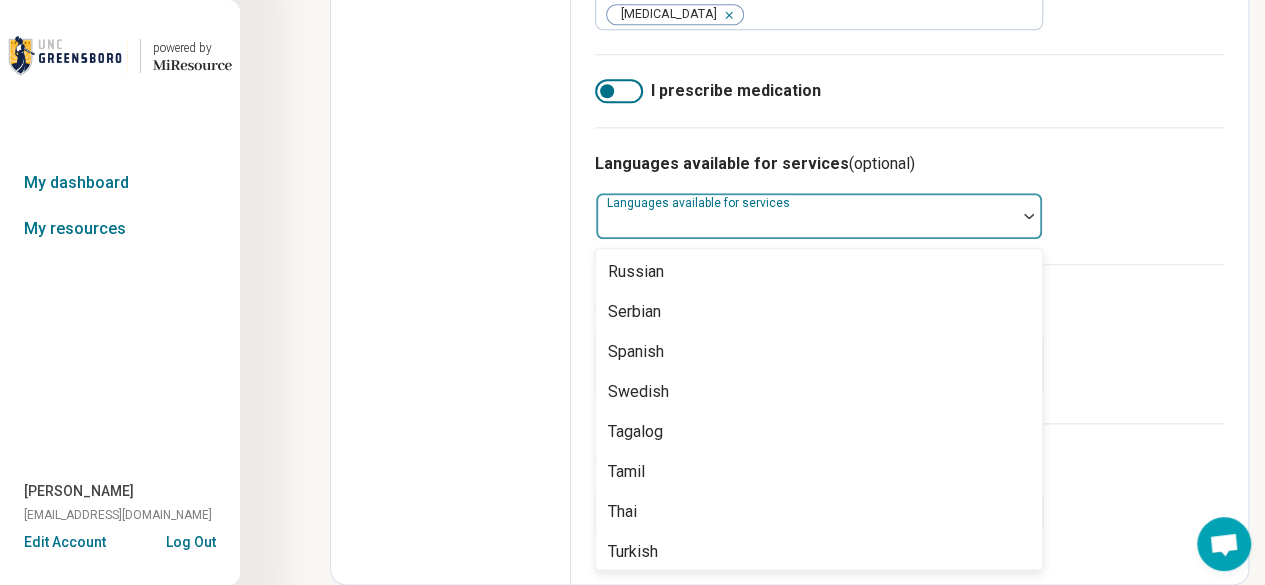scroll, scrollTop: 1790, scrollLeft: 0, axis: vertical 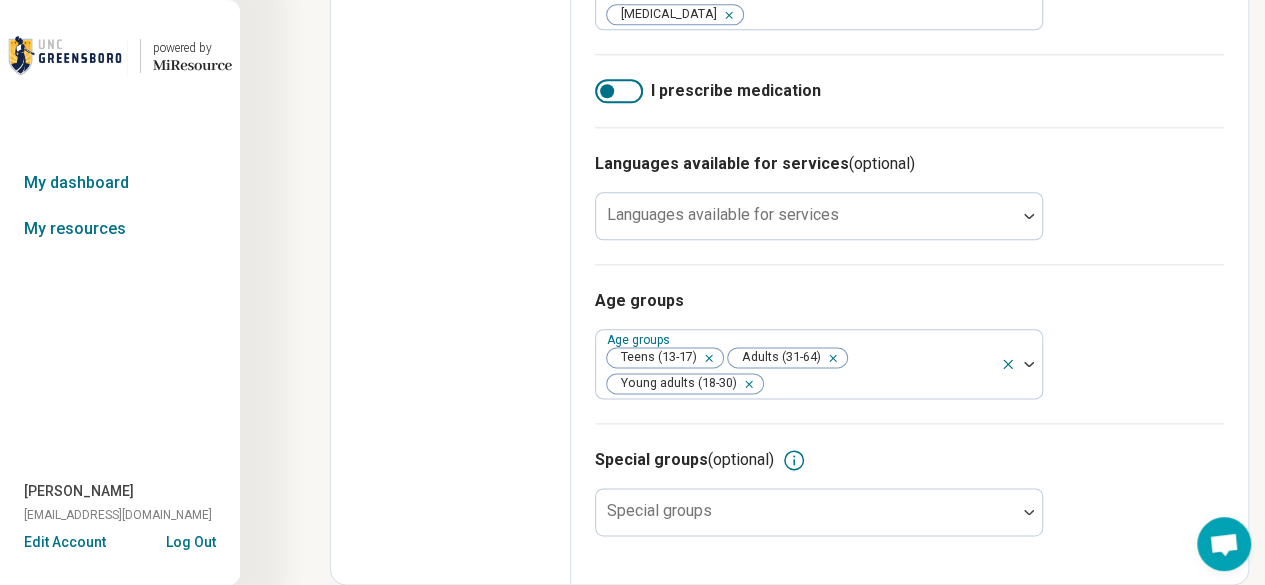 click on "Edit profile General Specialty Credentials Location Payment Schedule Profile completion:  58 % Profile Updated" at bounding box center (451, -204) 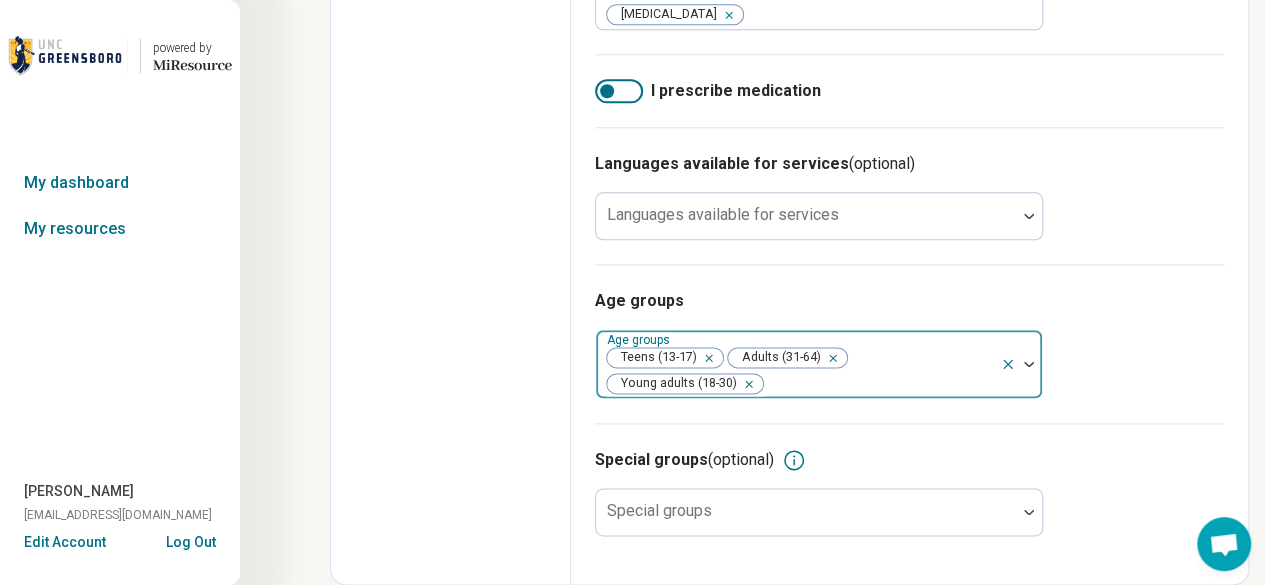 scroll, scrollTop: 1114, scrollLeft: 0, axis: vertical 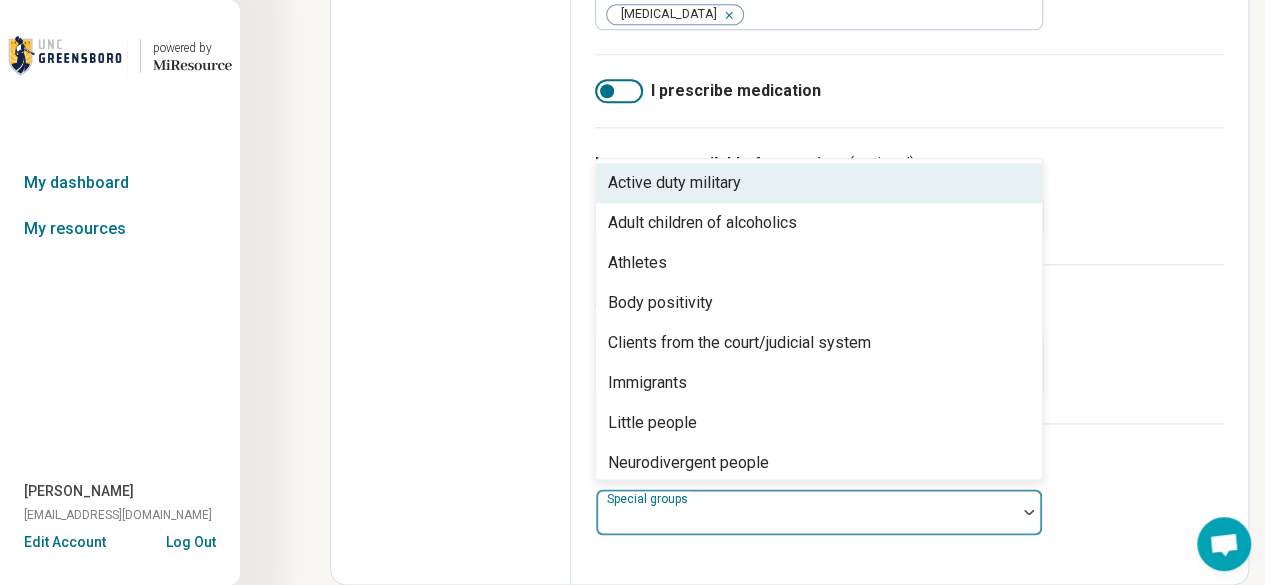 click at bounding box center (806, 520) 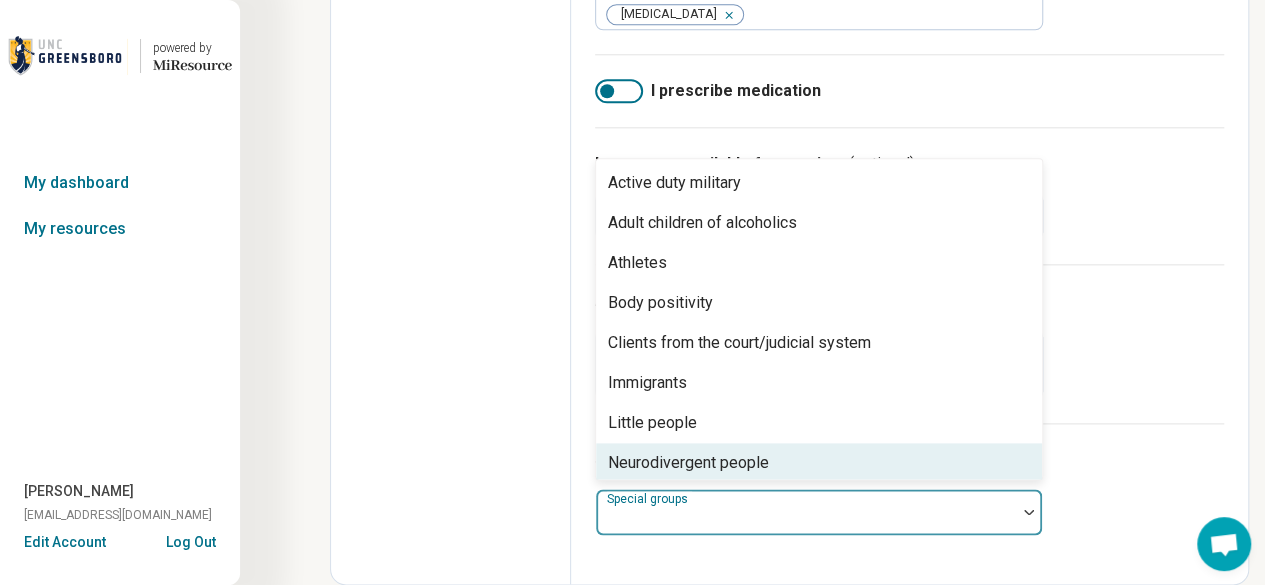 click on "Neurodivergent people" at bounding box center (688, 463) 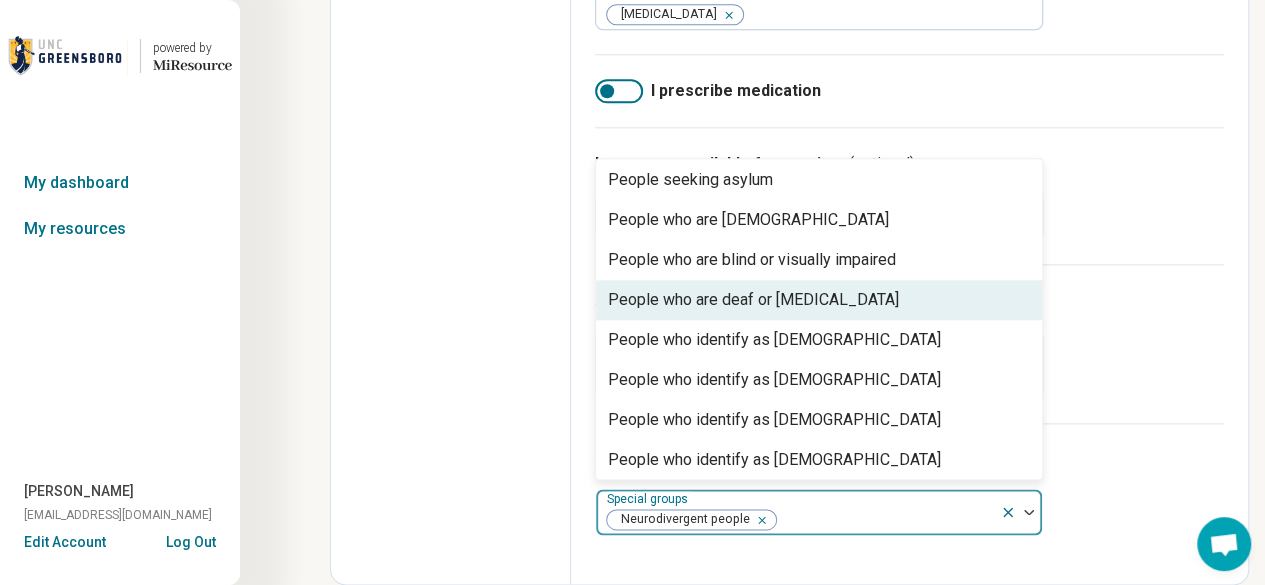 scroll, scrollTop: 400, scrollLeft: 0, axis: vertical 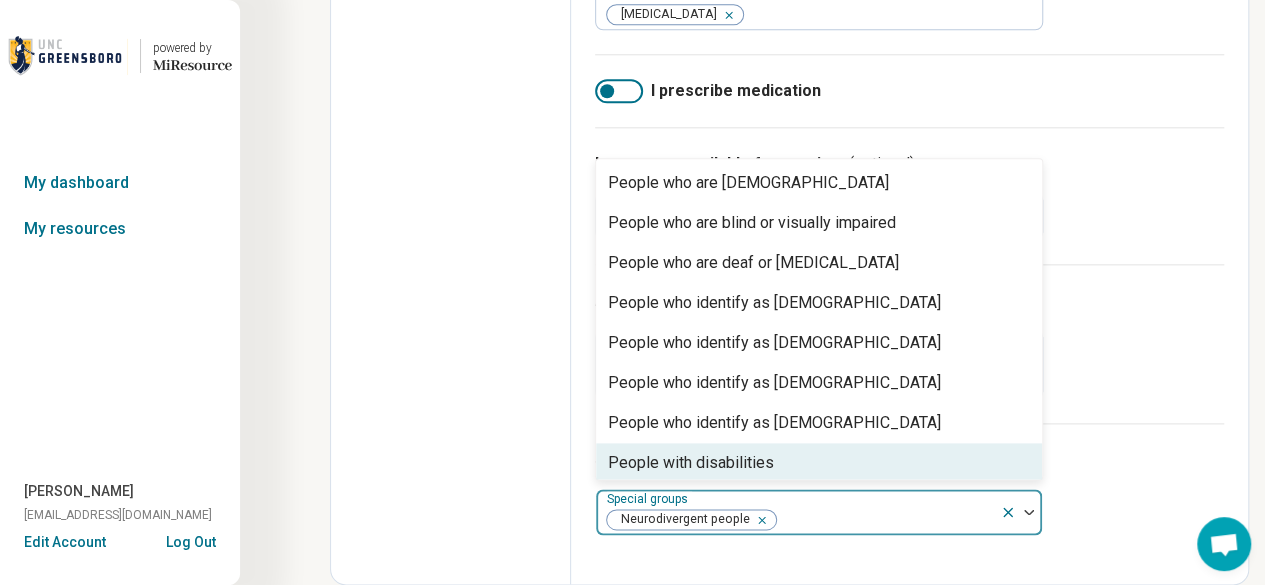 click on "People with disabilities" at bounding box center [691, 463] 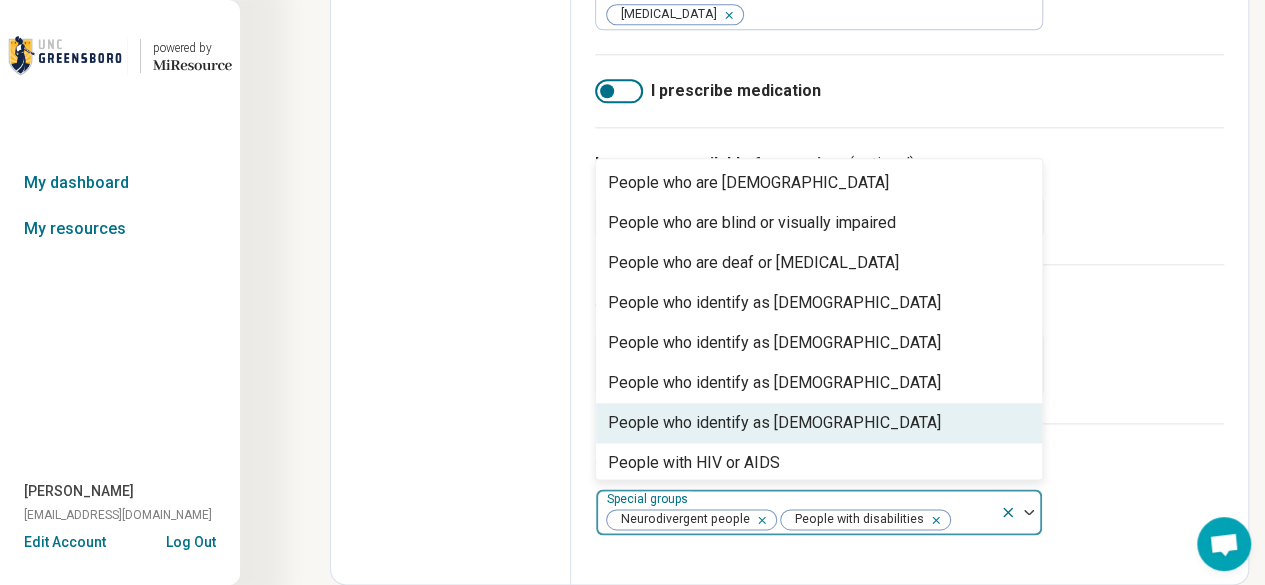 click on "People who identify as [DEMOGRAPHIC_DATA]" at bounding box center [774, 423] 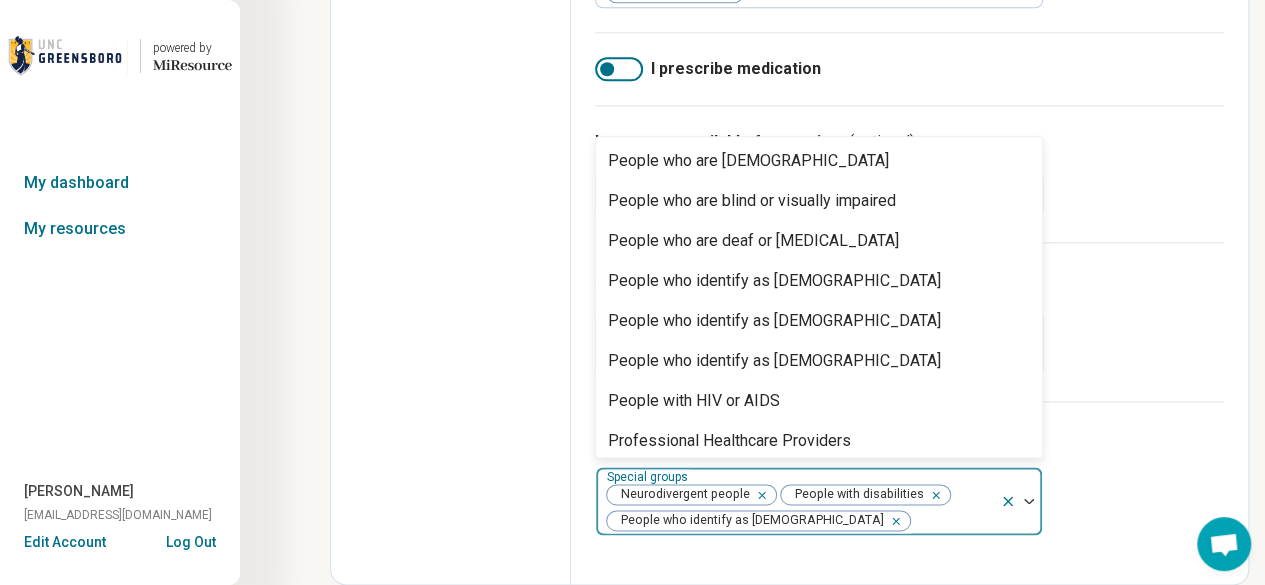 scroll, scrollTop: 488, scrollLeft: 0, axis: vertical 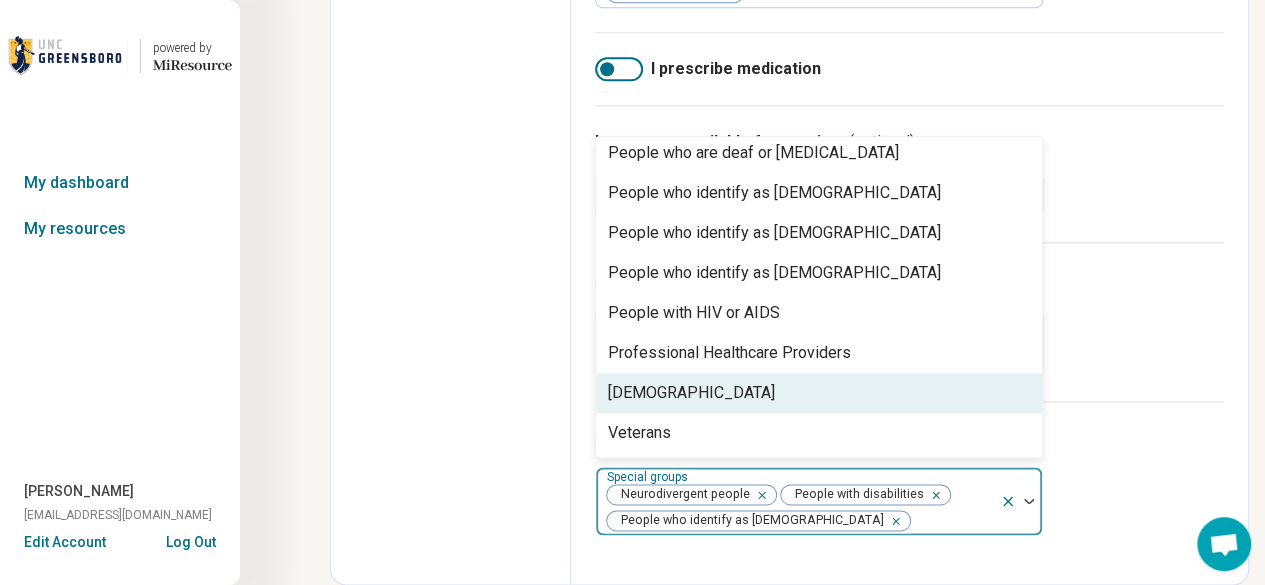 click on "[DEMOGRAPHIC_DATA]" at bounding box center (691, 393) 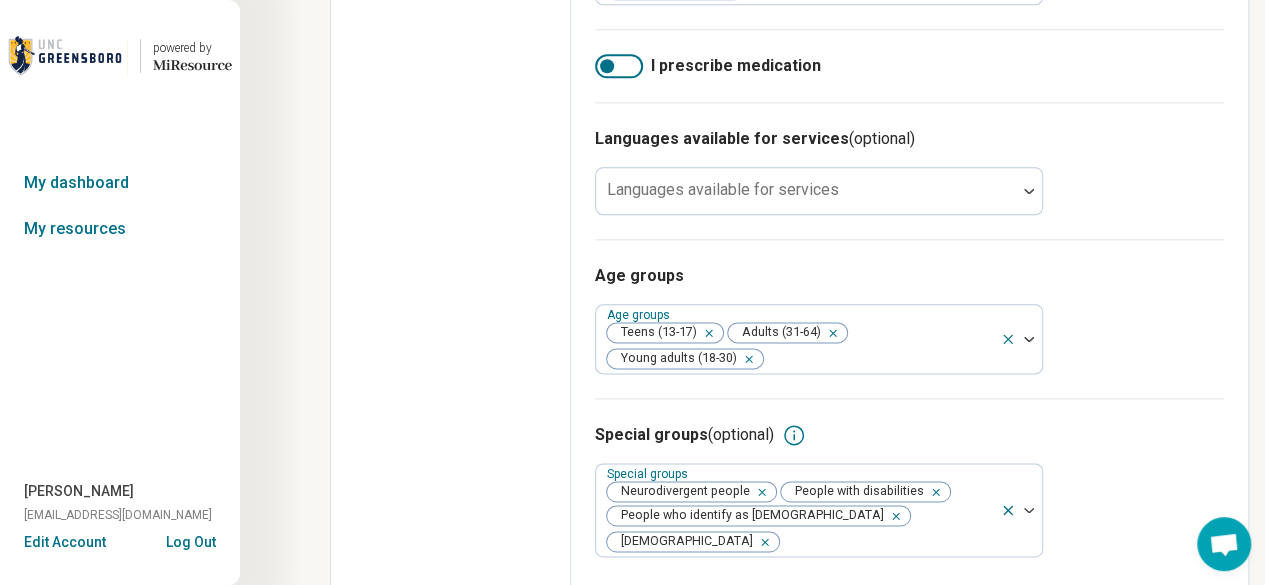 click on "Edit profile General Specialty Credentials Location Payment Schedule Profile completion:  58 % Profile Updated" at bounding box center (451, -206) 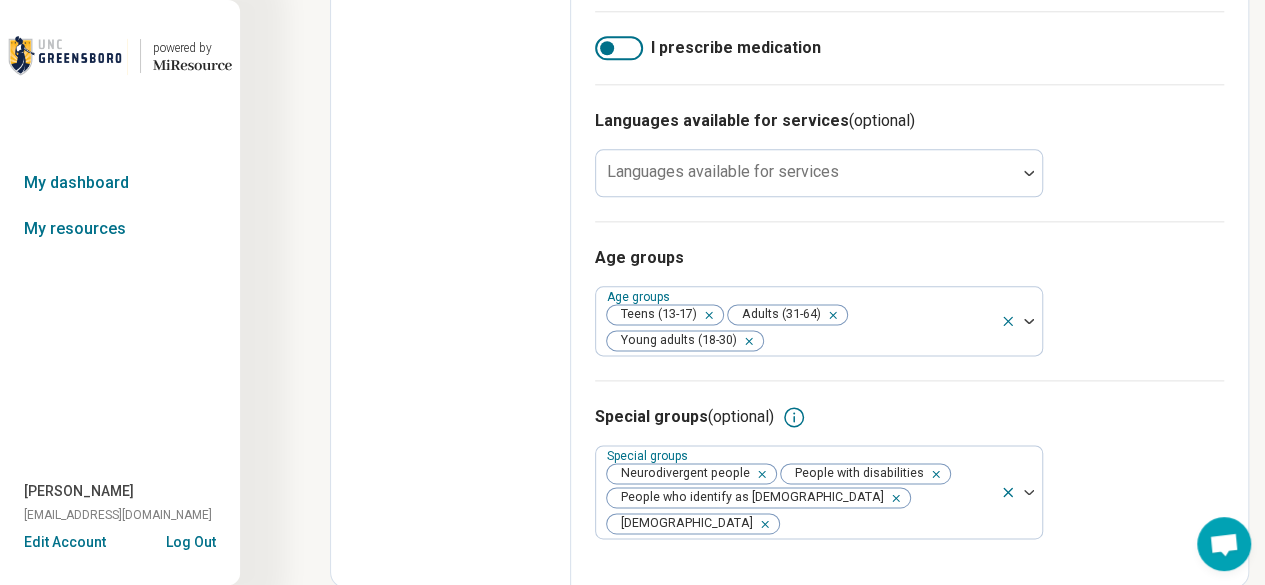 scroll, scrollTop: 1136, scrollLeft: 0, axis: vertical 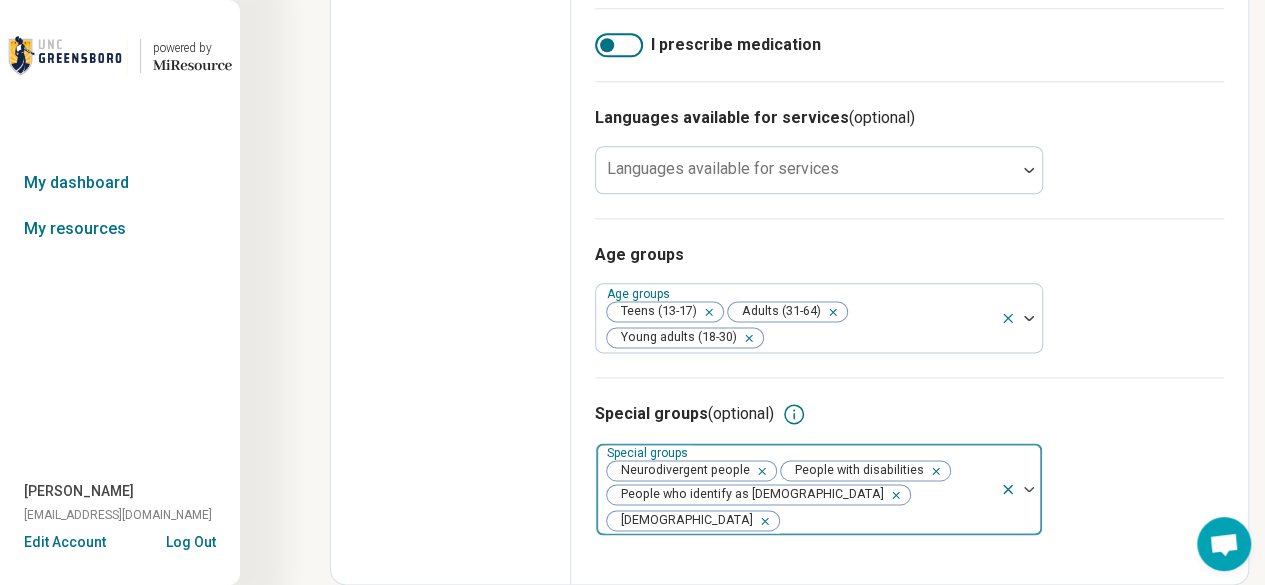 click at bounding box center [886, 521] 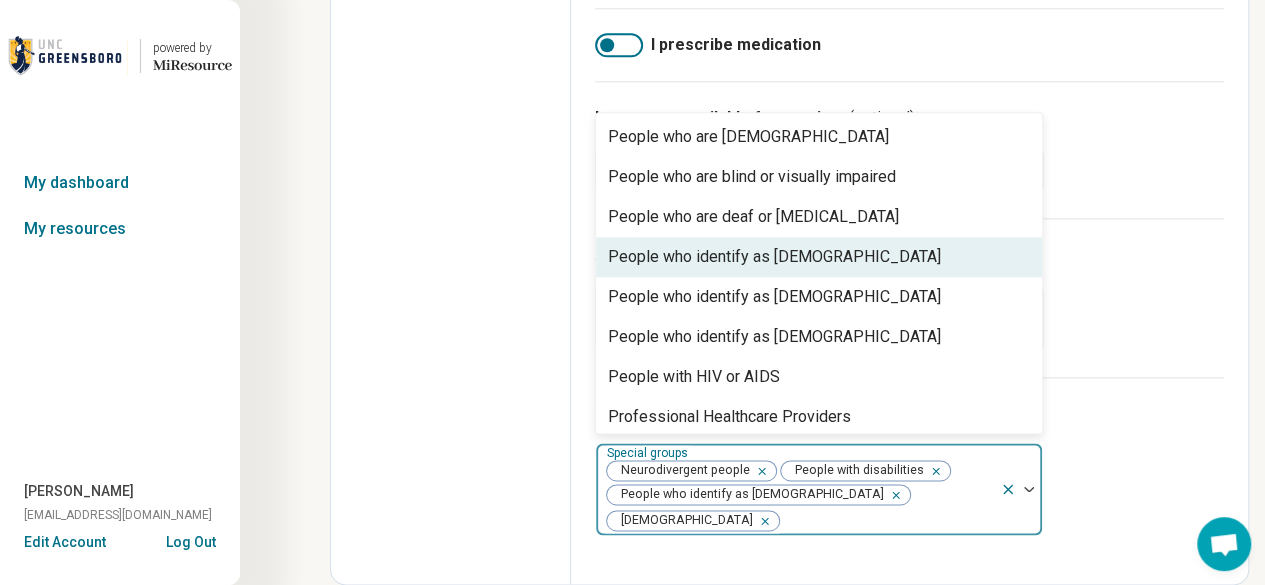scroll, scrollTop: 448, scrollLeft: 0, axis: vertical 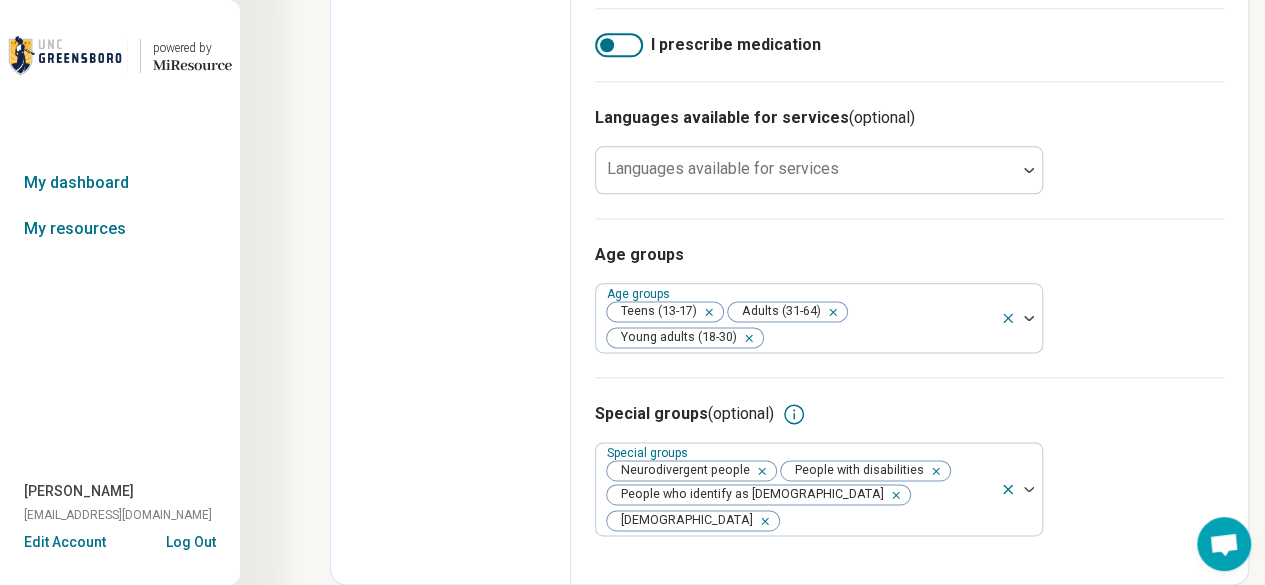 click on "Edit profile General Specialty Credentials Location Payment Schedule Profile completion:  58 % Profile Updated" at bounding box center (451, -227) 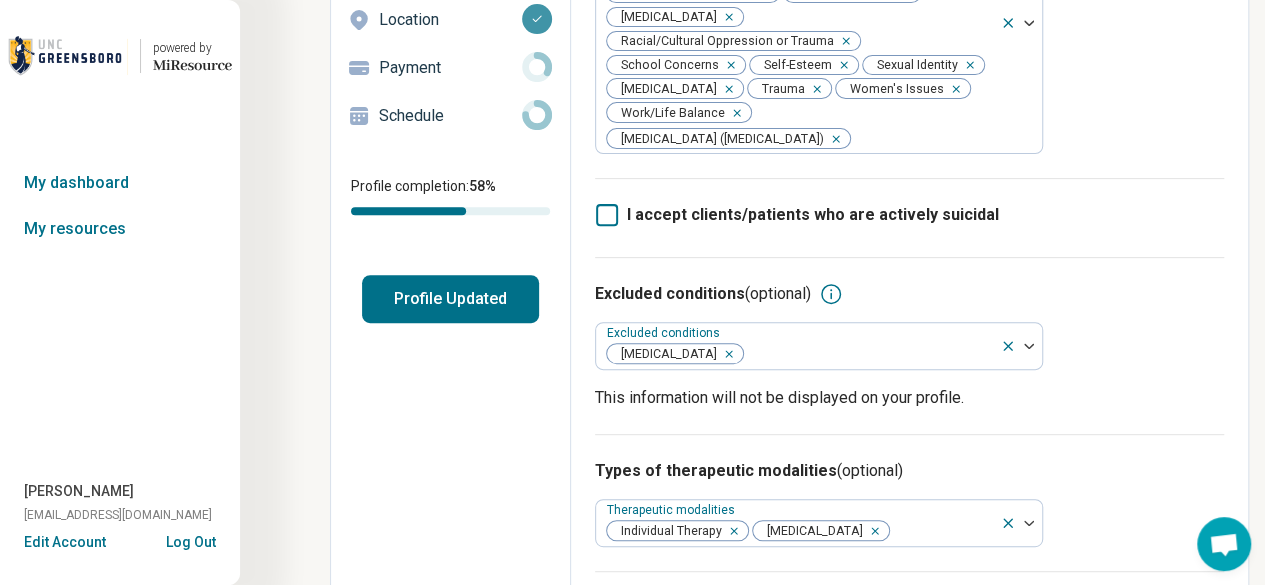 scroll, scrollTop: 0, scrollLeft: 0, axis: both 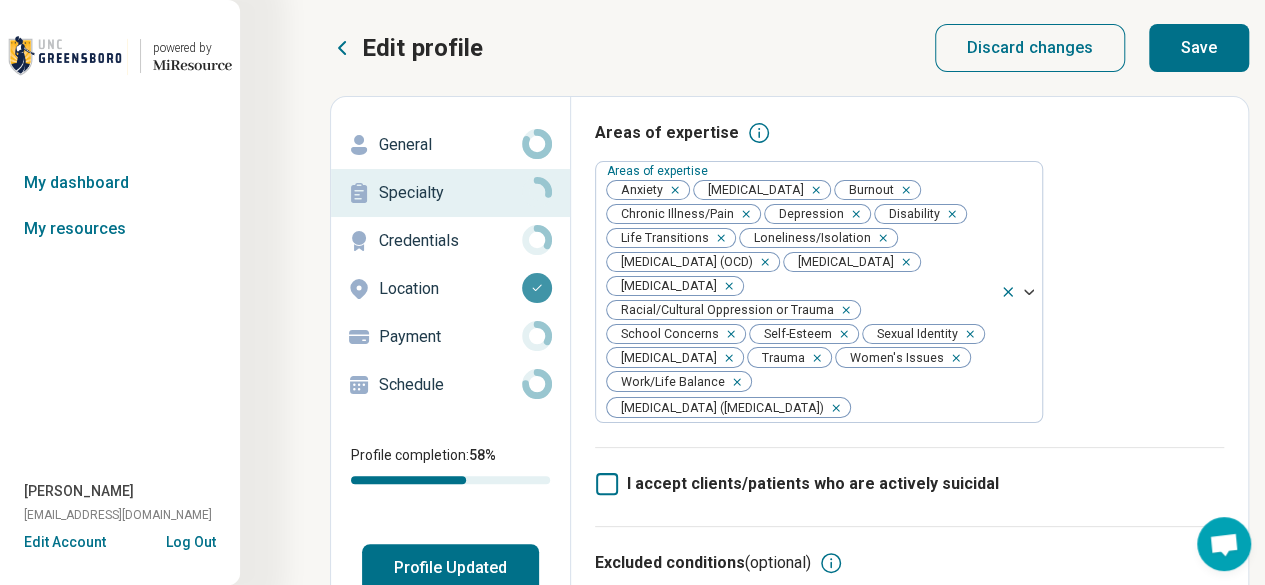 click on "Save" at bounding box center [1199, 48] 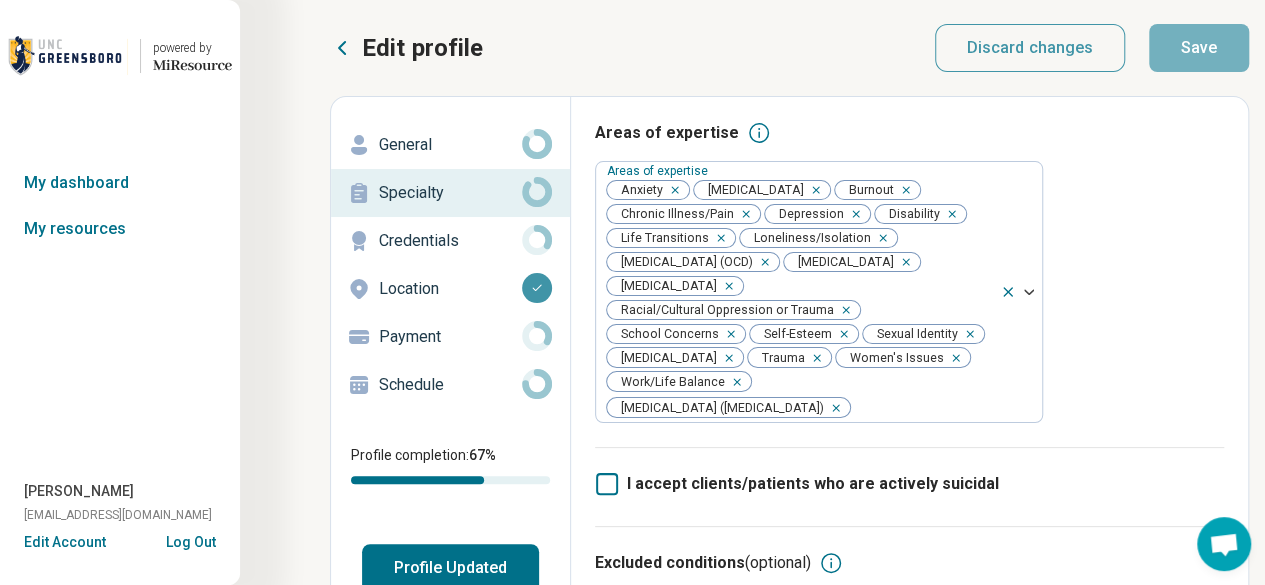 click on "Credentials" at bounding box center (450, 241) 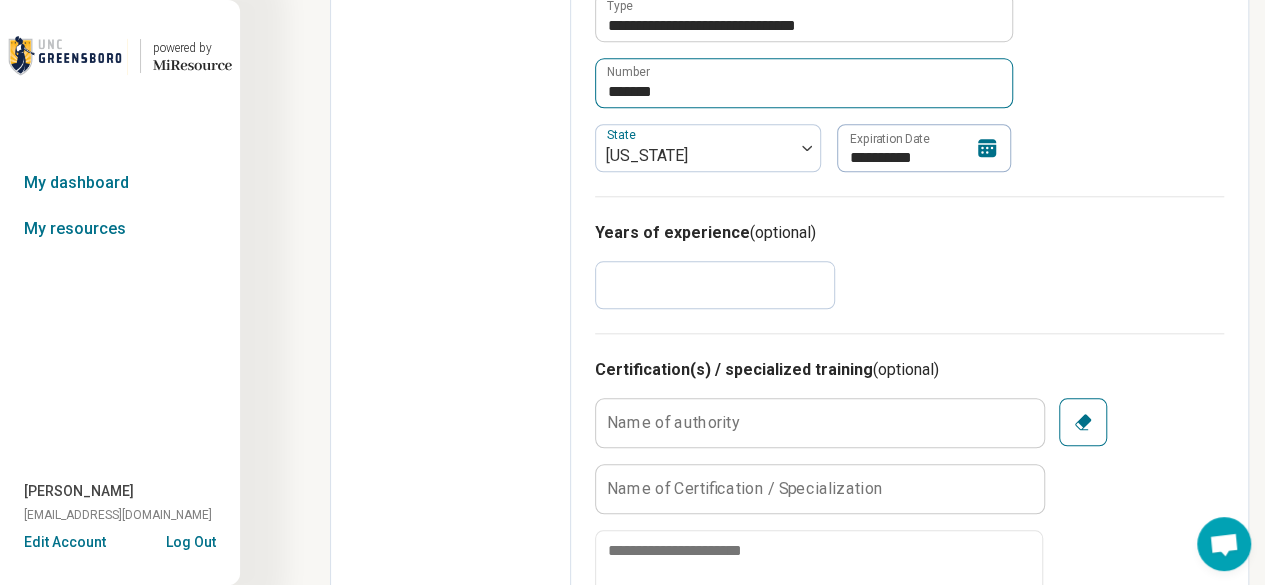 scroll, scrollTop: 900, scrollLeft: 0, axis: vertical 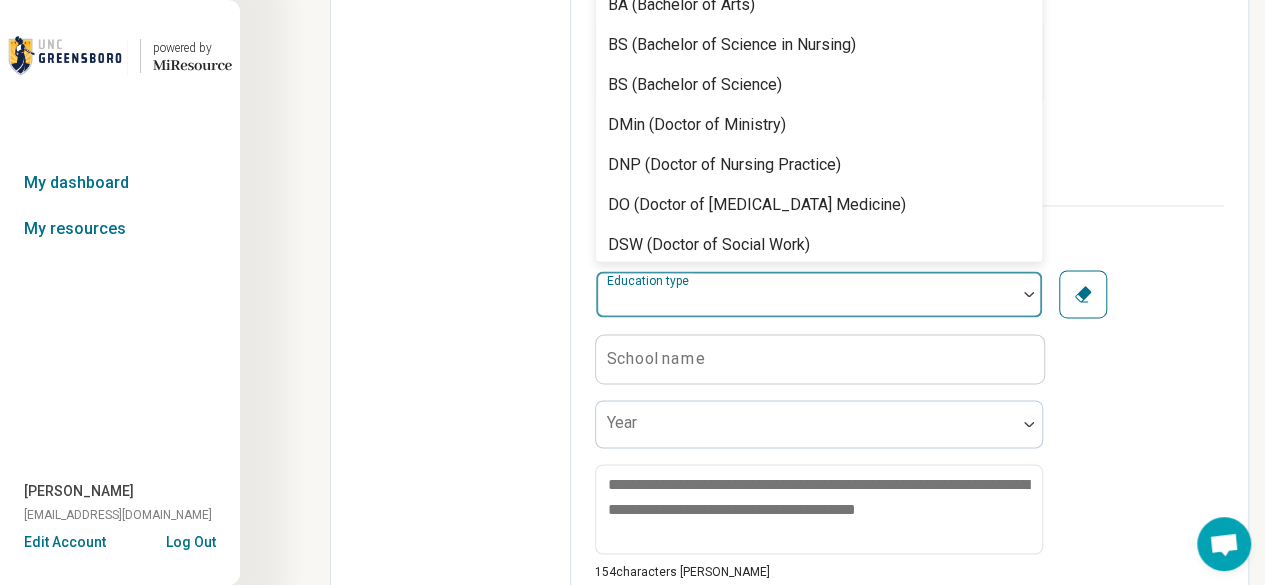 click on "Education type" at bounding box center (650, 280) 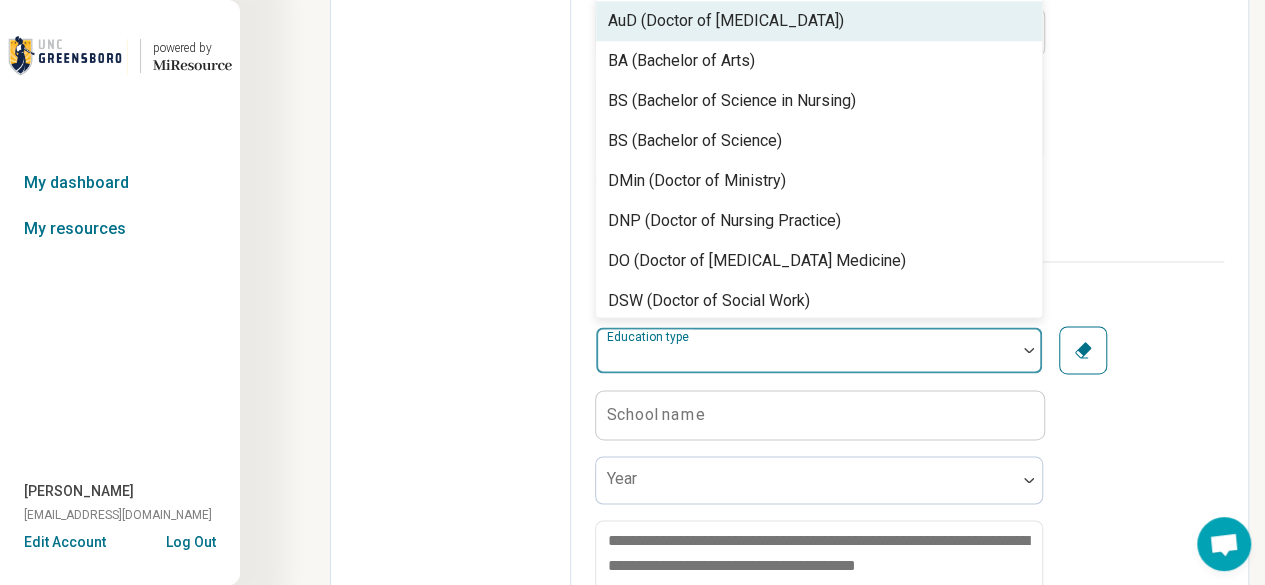 scroll, scrollTop: 1329, scrollLeft: 0, axis: vertical 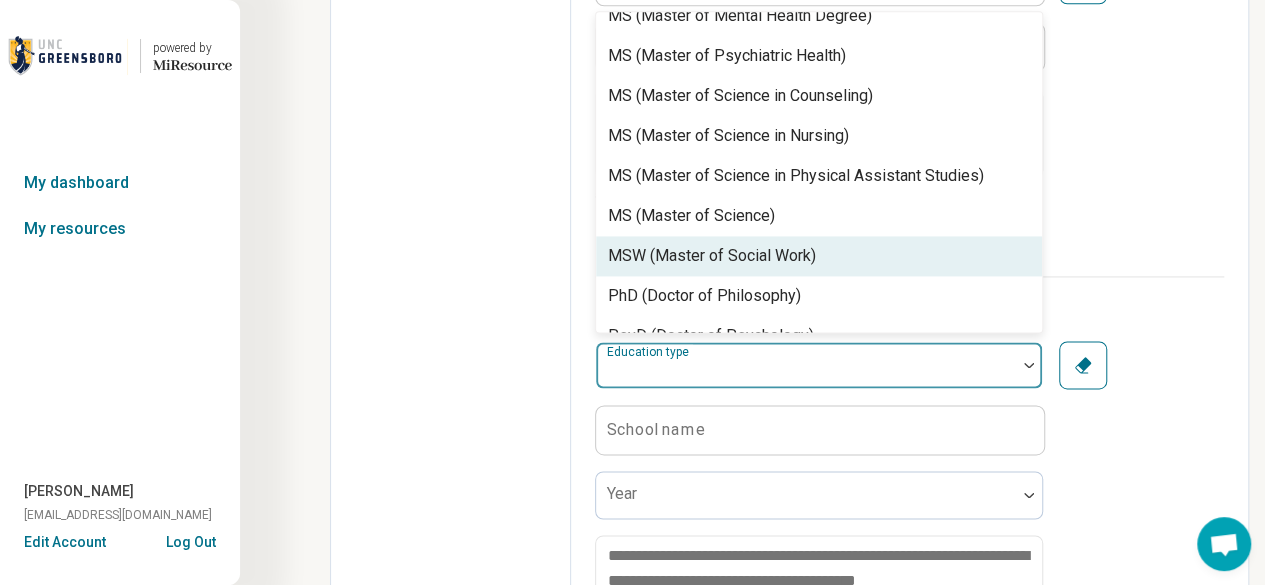 click on "MSW (Master of Social Work)" at bounding box center (819, 256) 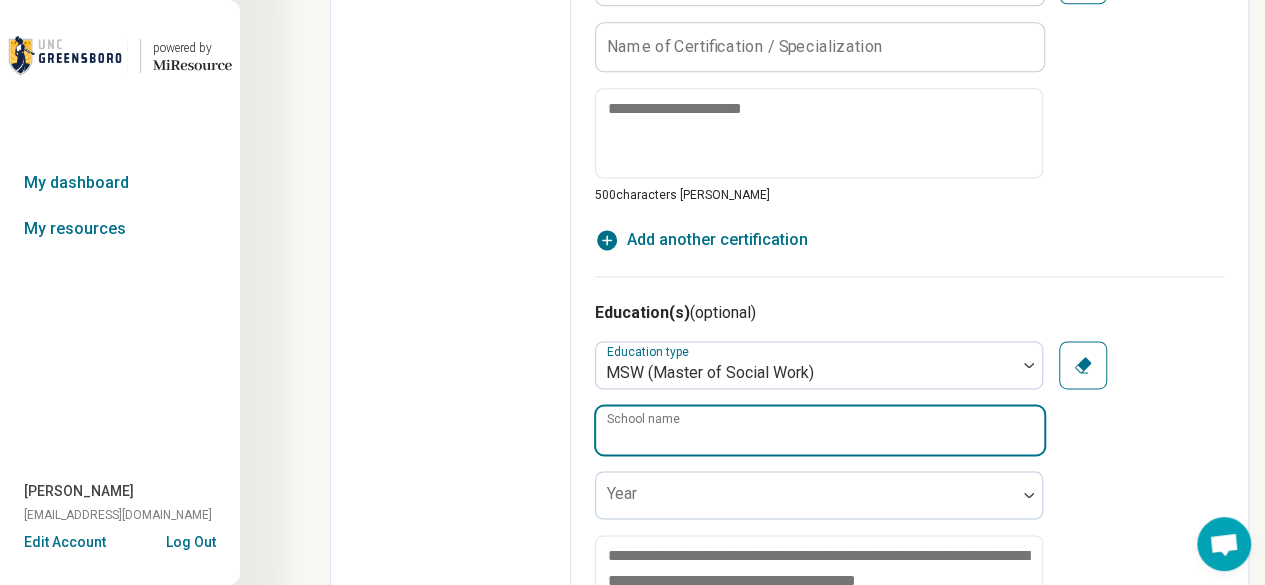 click on "School name" at bounding box center [820, 430] 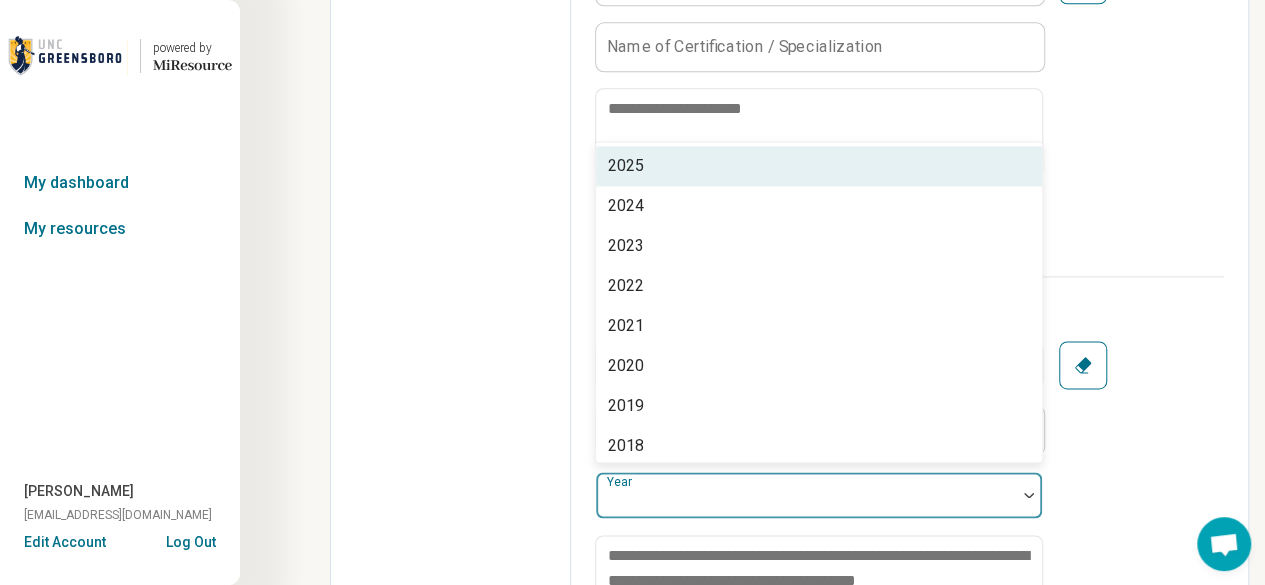 click at bounding box center [806, 495] 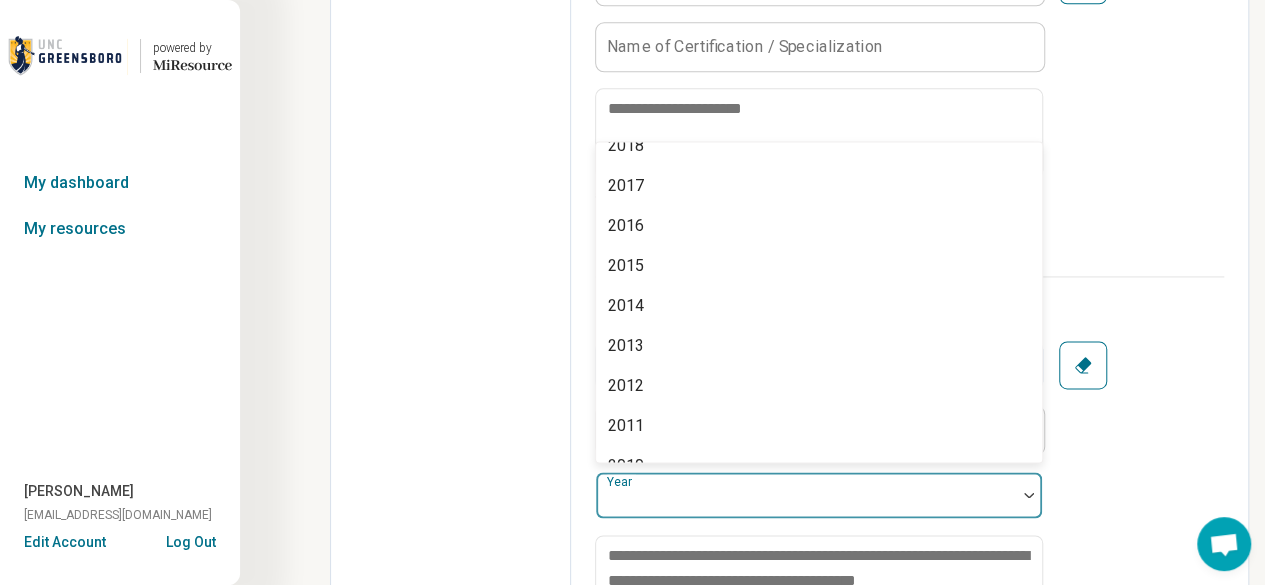 scroll, scrollTop: 0, scrollLeft: 0, axis: both 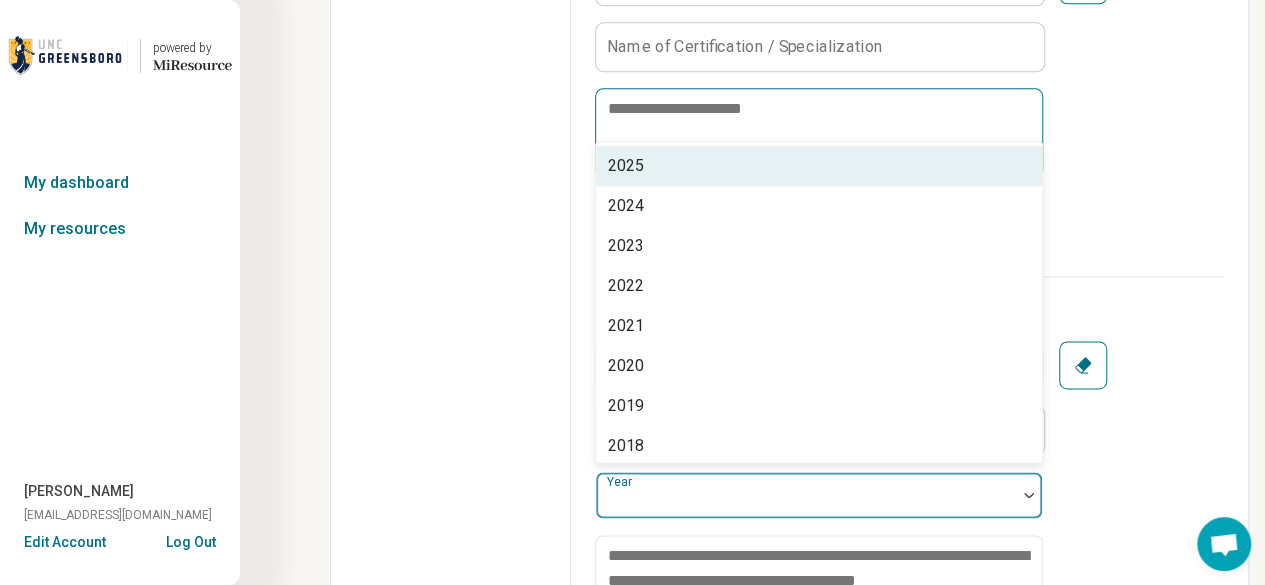 click on "2025" at bounding box center [626, 166] 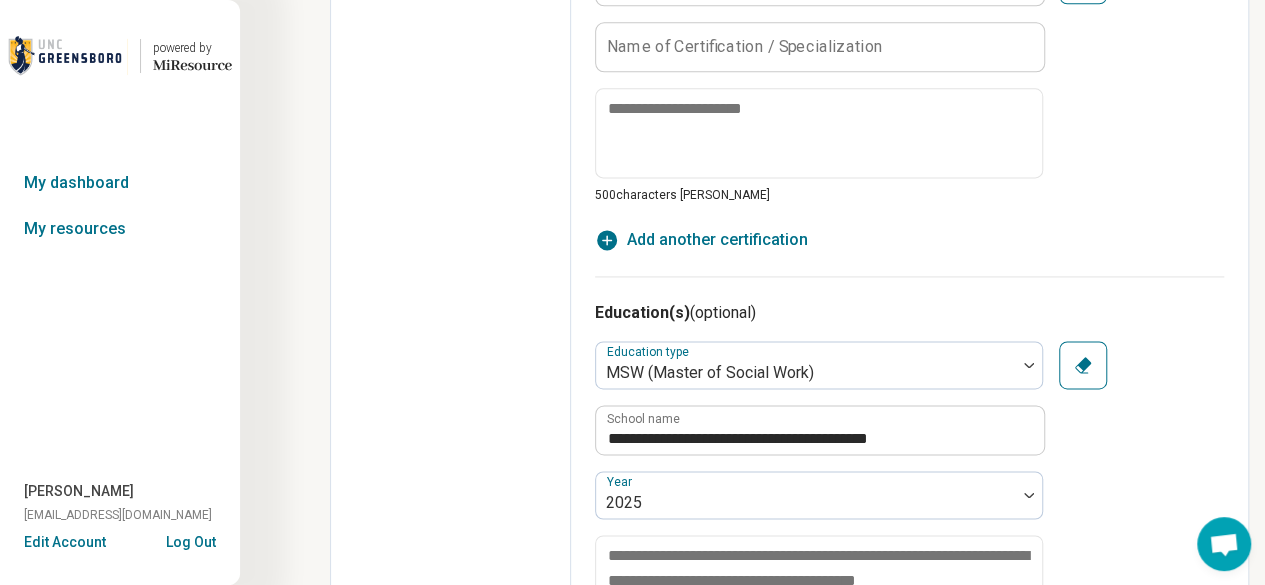 click on "Edit profile General Specialty Credentials Location Payment Schedule Profile completion:  67 % Profile Updated" at bounding box center (451, 48) 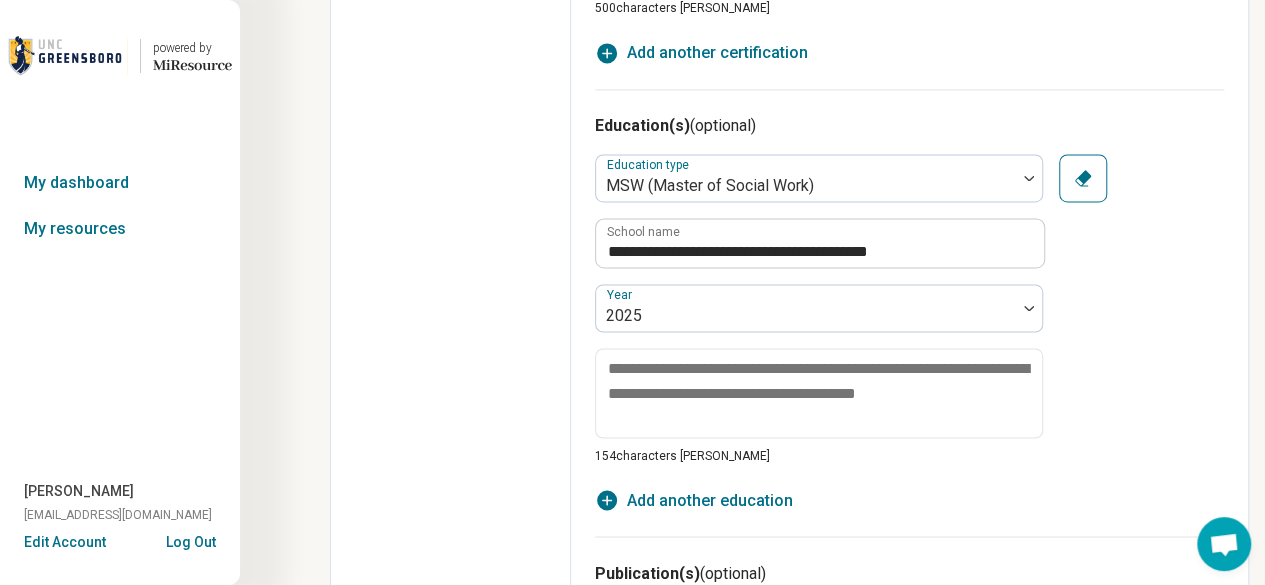 scroll, scrollTop: 1629, scrollLeft: 0, axis: vertical 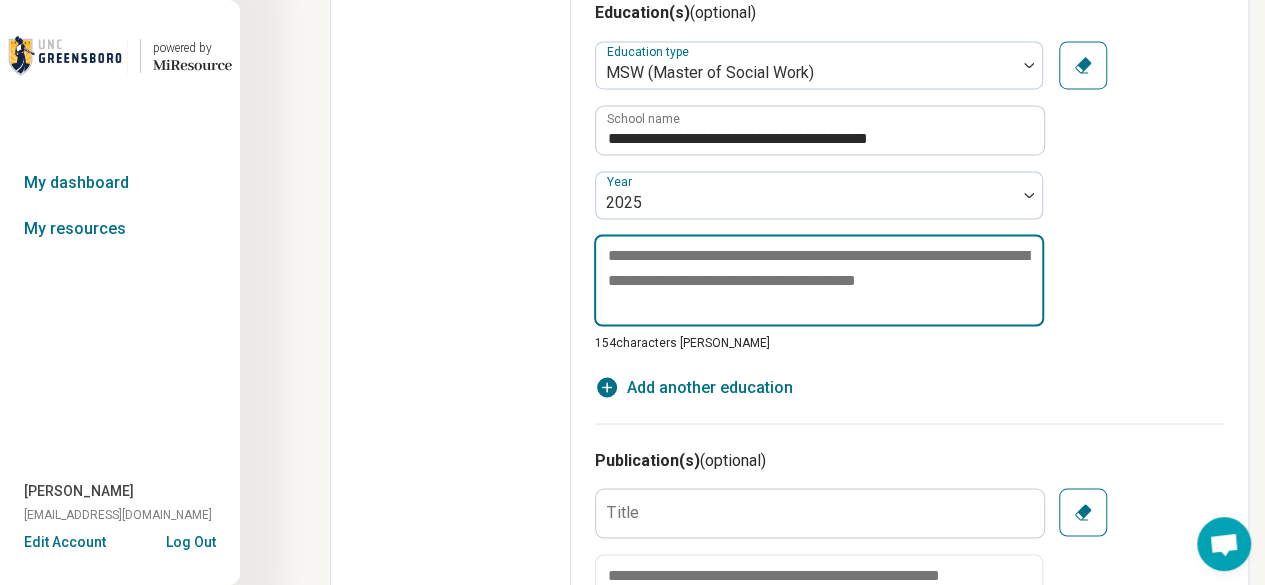 click at bounding box center [819, 280] 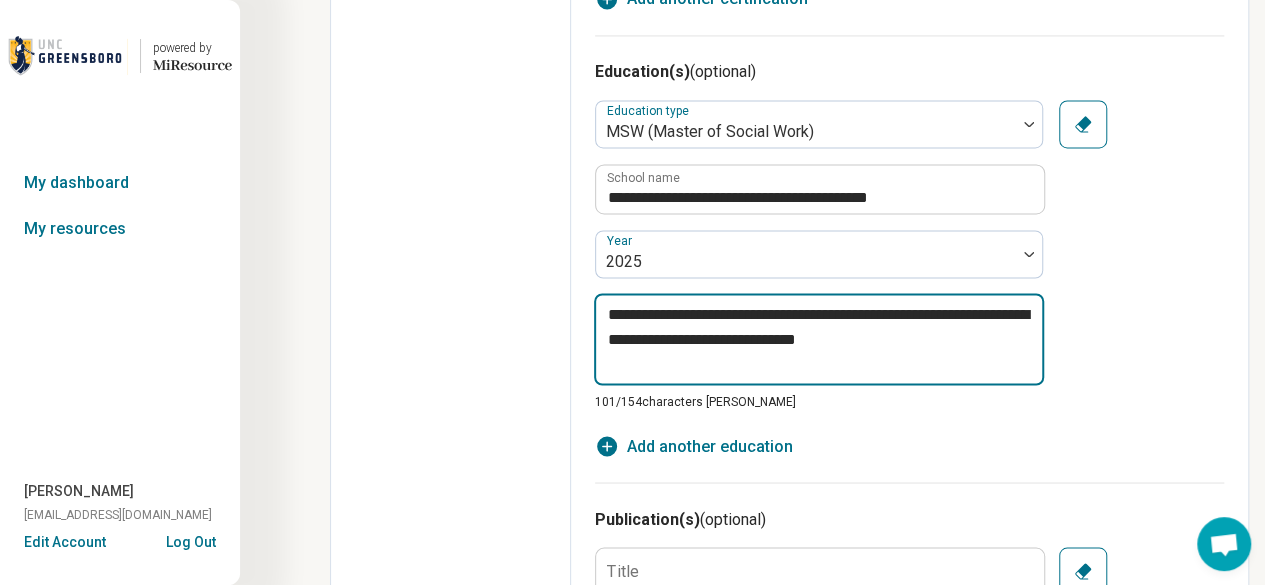 scroll, scrollTop: 1568, scrollLeft: 0, axis: vertical 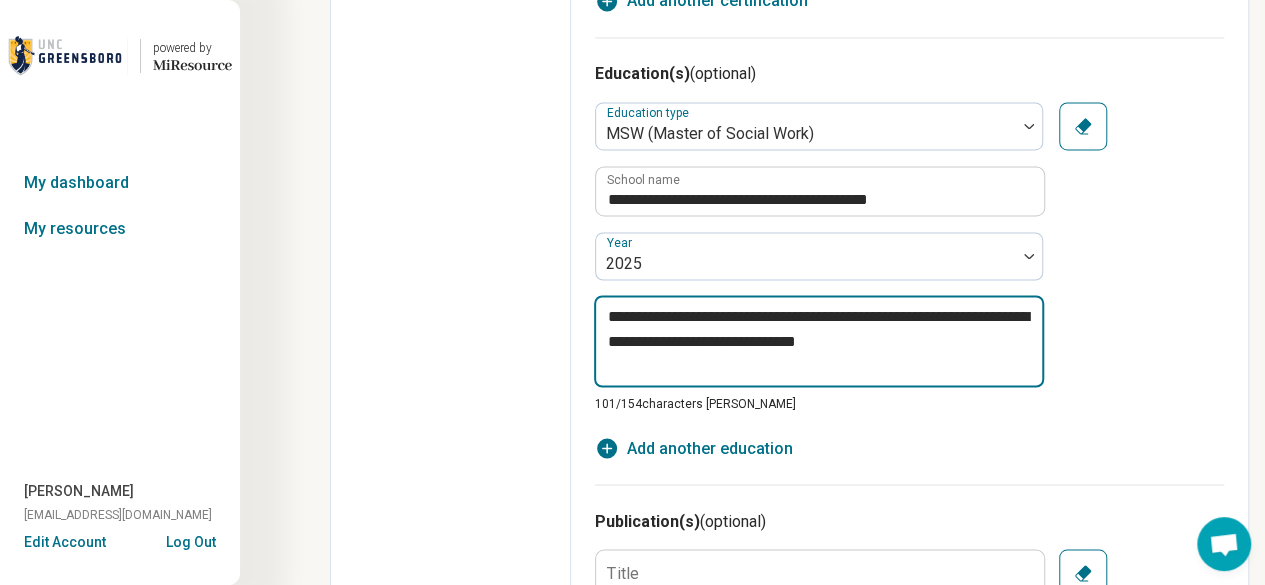 click on "**********" at bounding box center [819, 341] 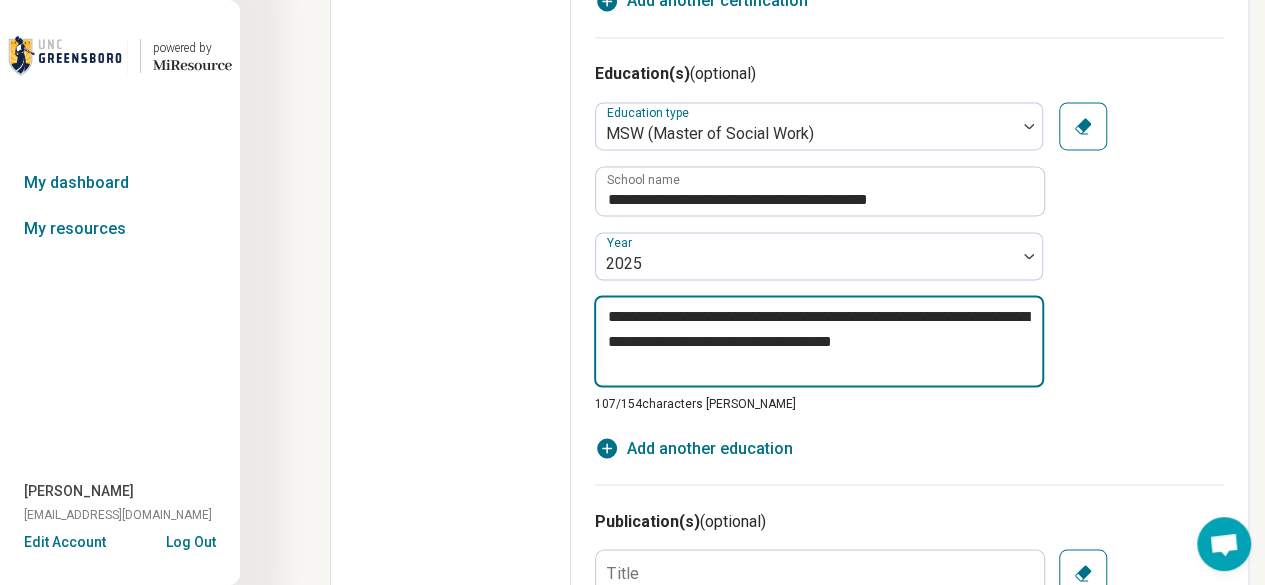 click on "**********" at bounding box center [819, 341] 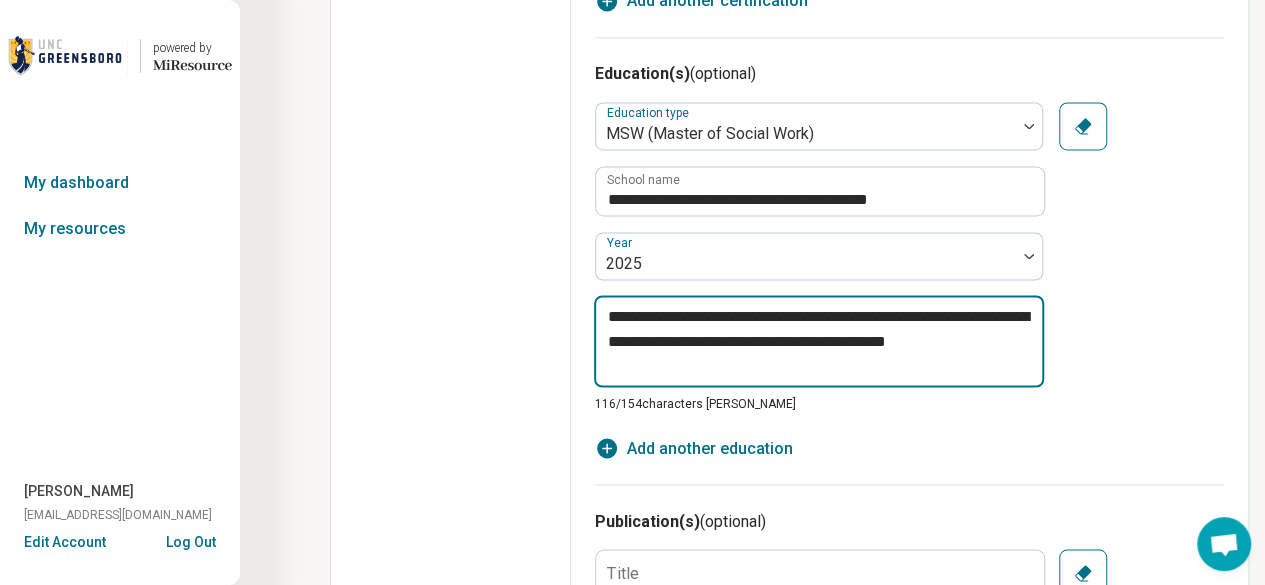 click on "**********" at bounding box center [819, 341] 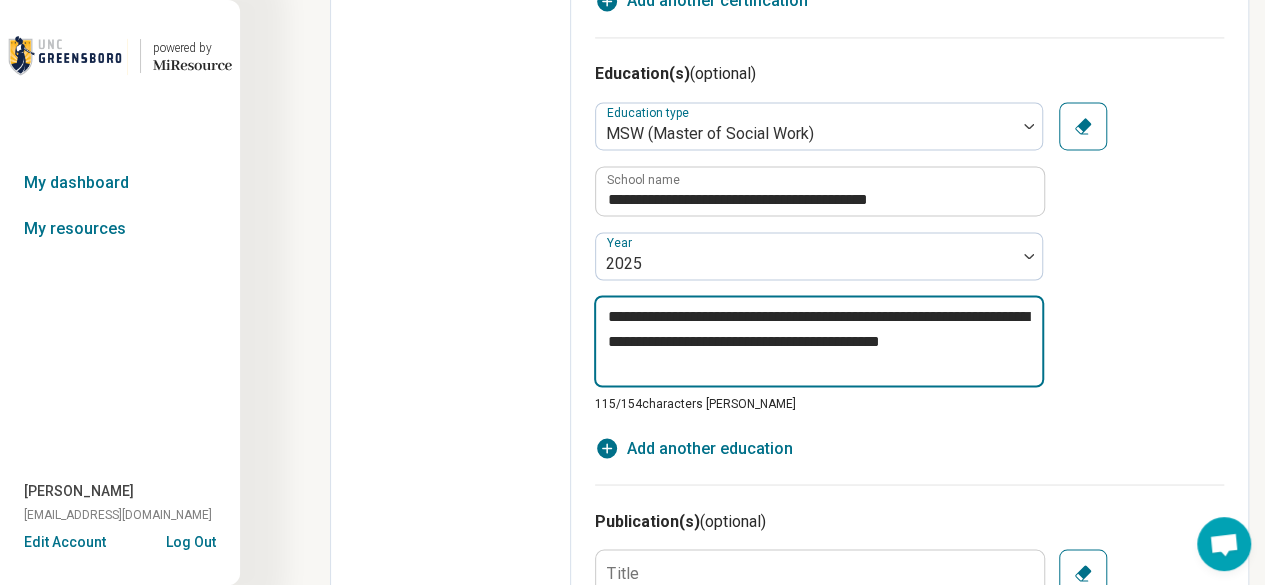 click on "**********" at bounding box center [819, 341] 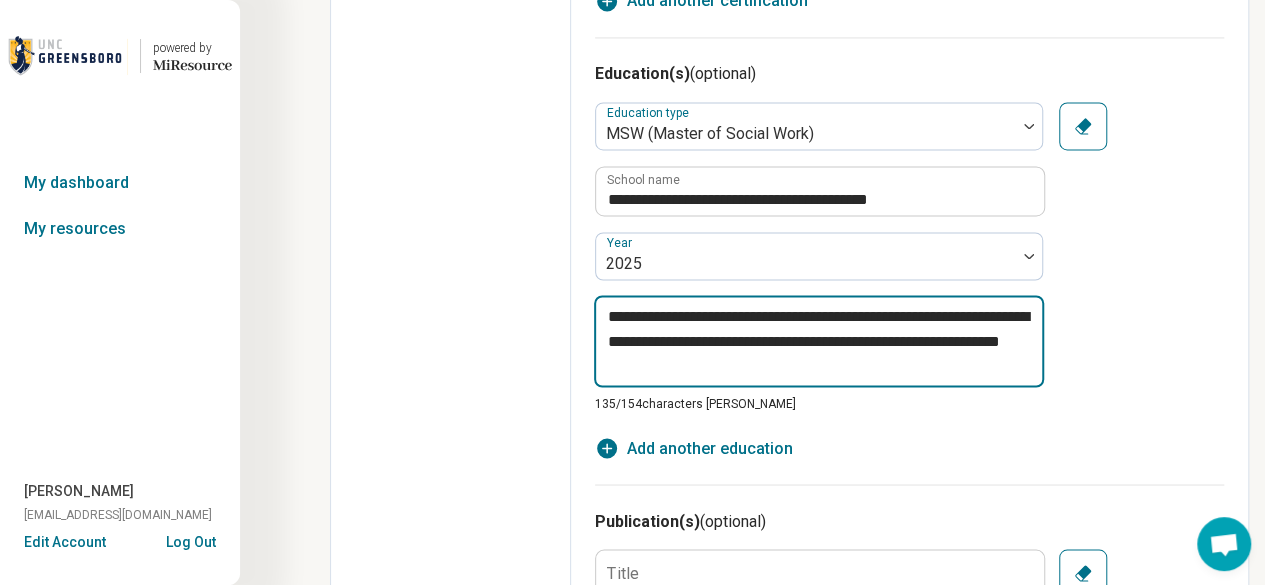click on "**********" at bounding box center [819, 341] 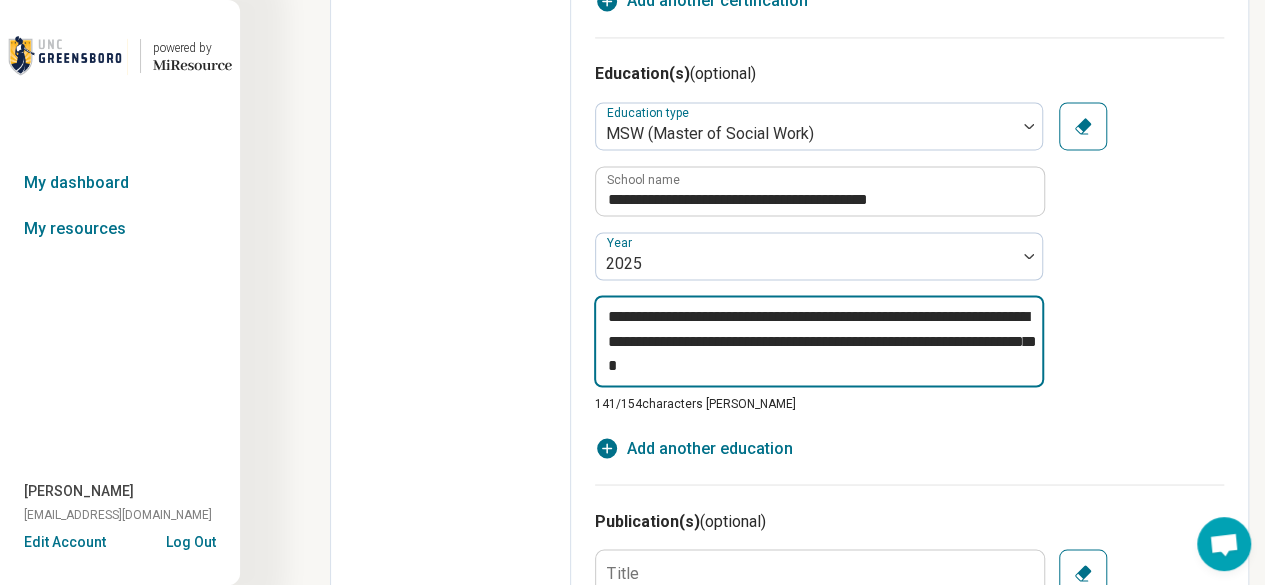 click on "**********" at bounding box center (819, 341) 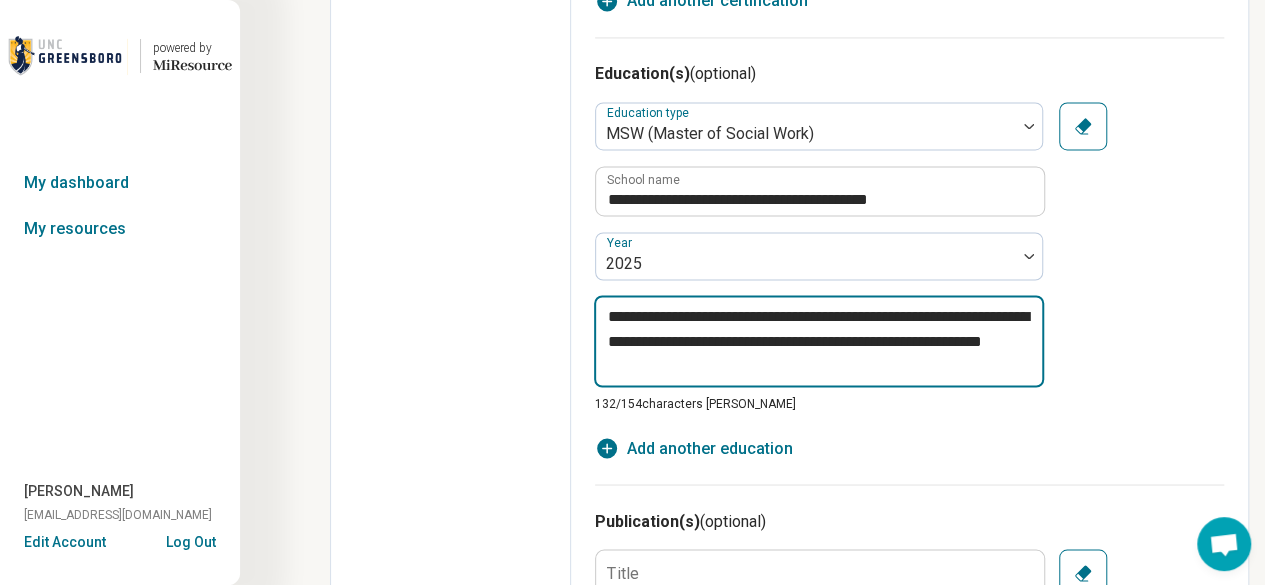 click on "**********" at bounding box center [819, 341] 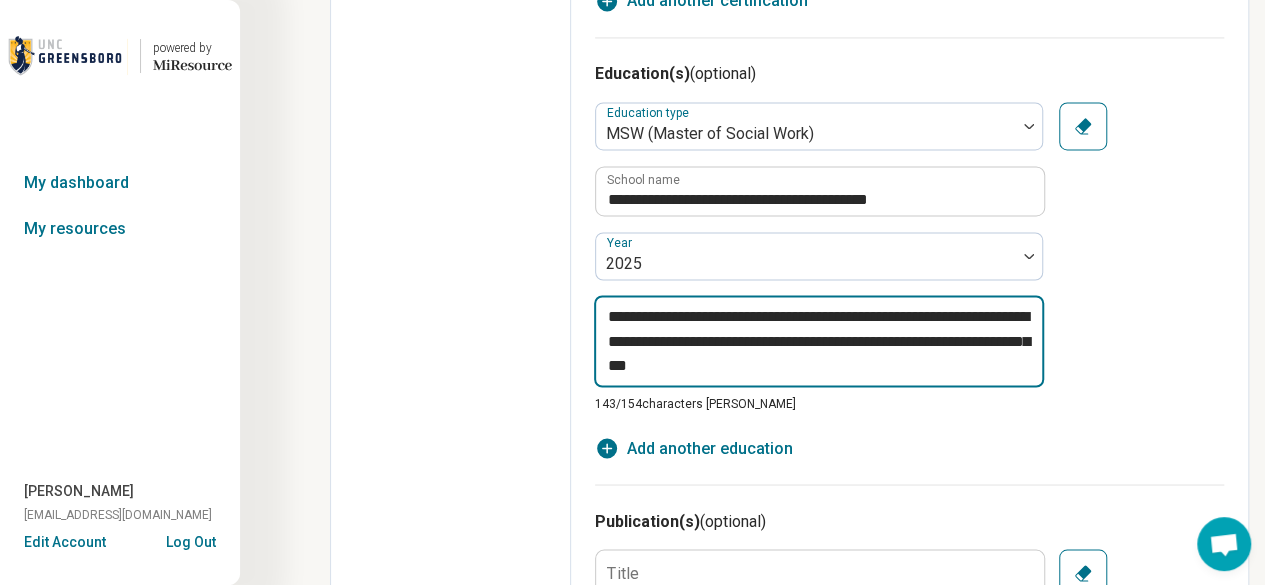 click on "**********" at bounding box center (819, 341) 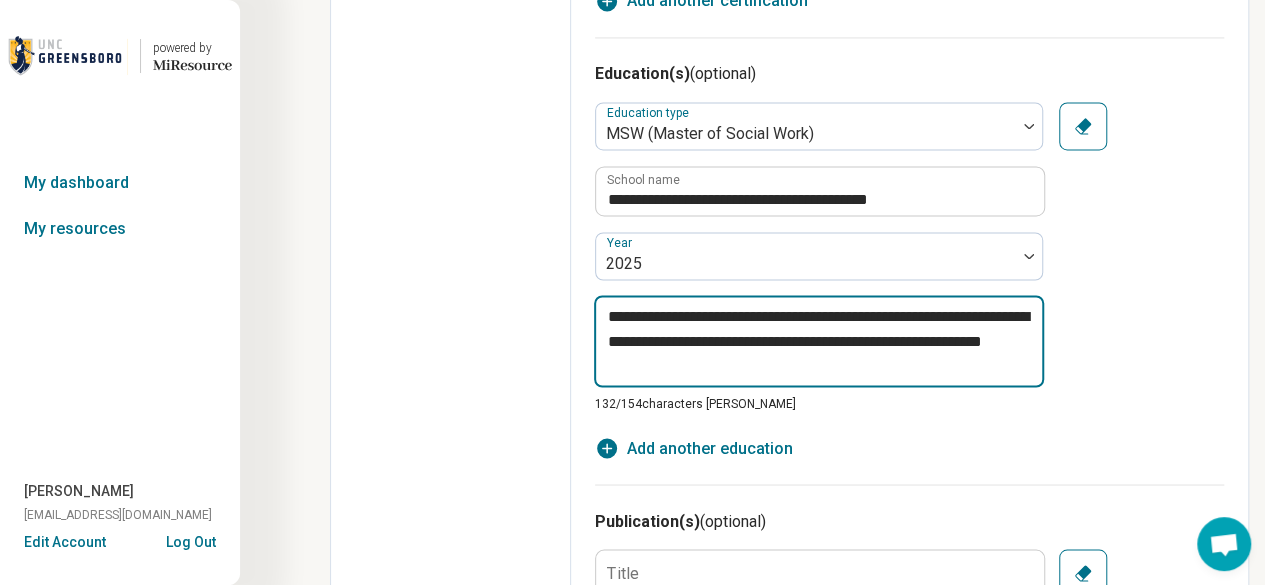 click on "**********" at bounding box center [819, 341] 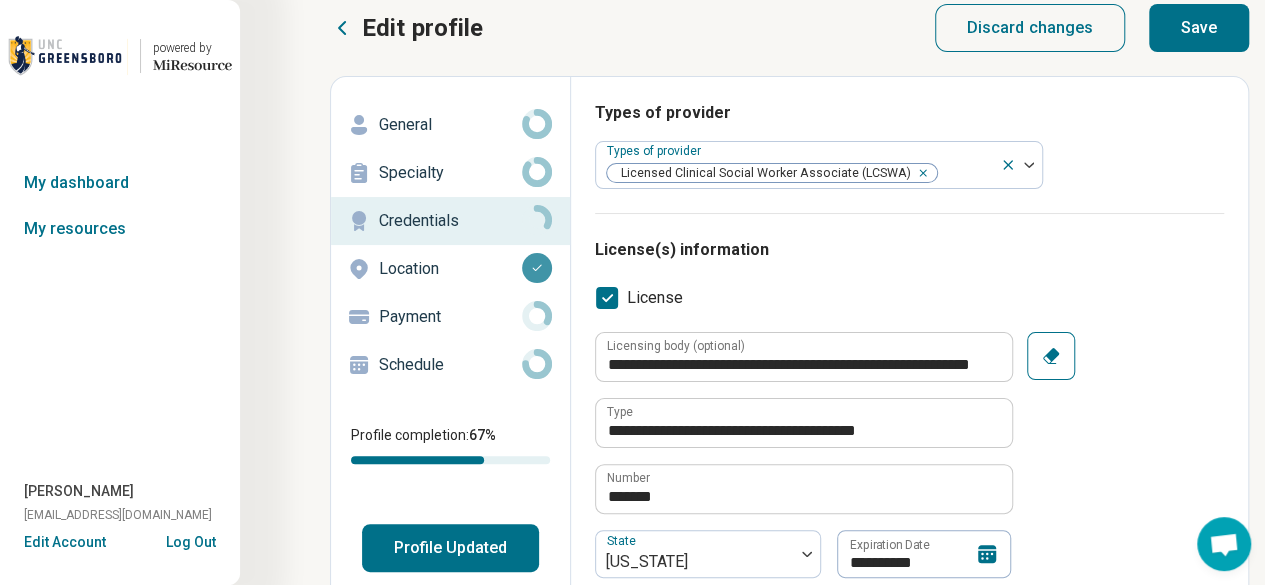 scroll, scrollTop: 0, scrollLeft: 0, axis: both 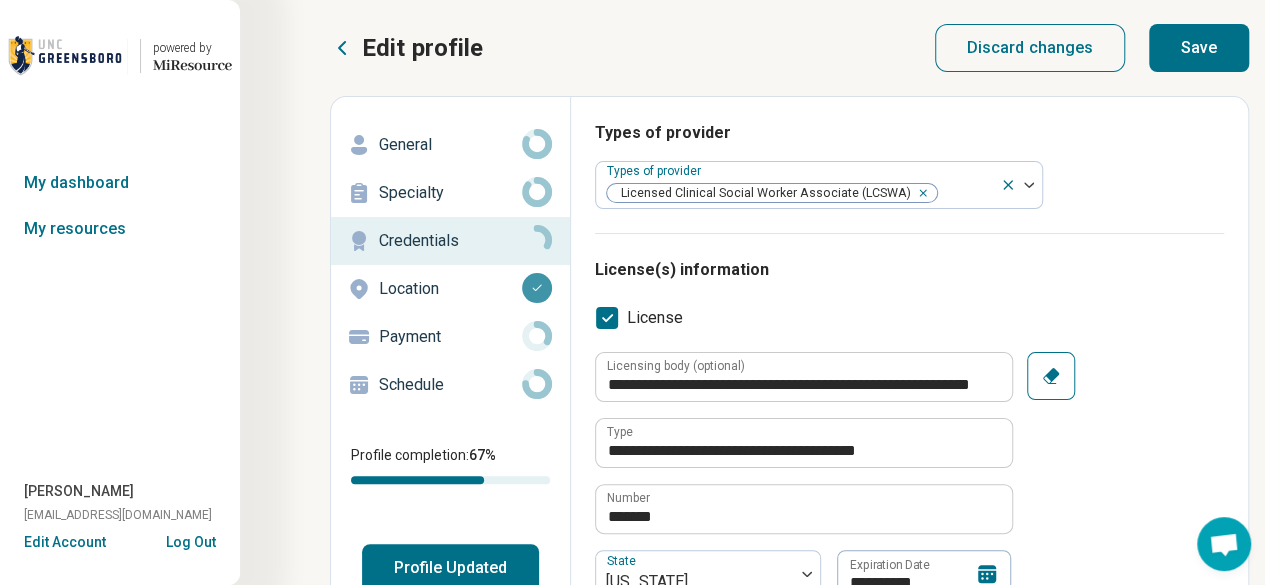click on "Save" at bounding box center (1199, 48) 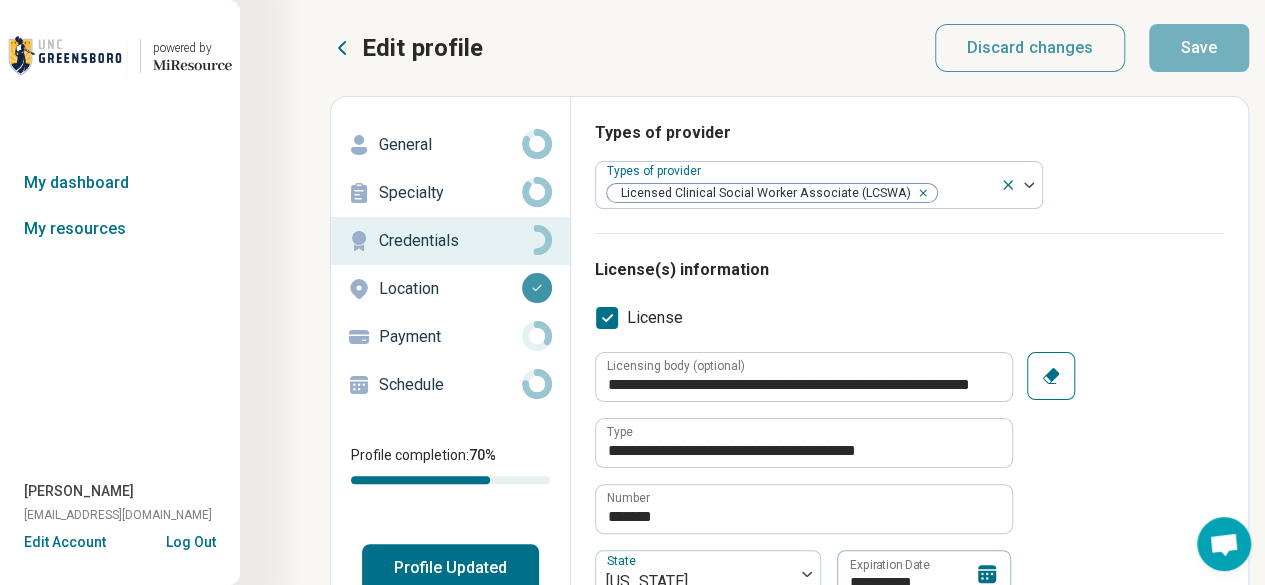 click on "Payment" at bounding box center (450, 337) 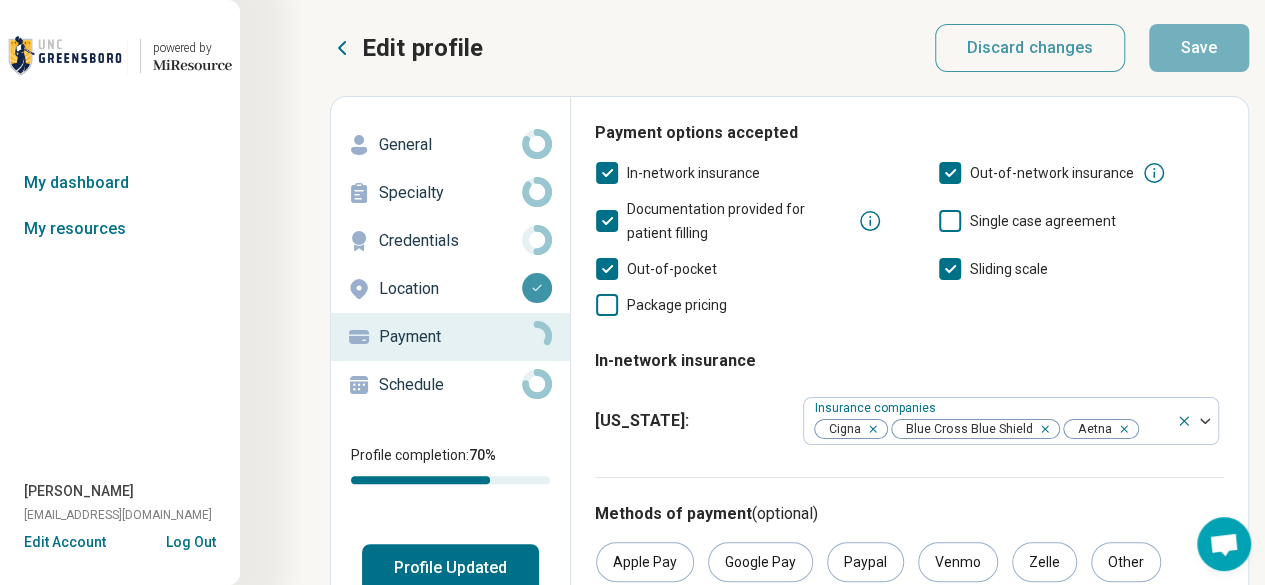 scroll, scrollTop: 200, scrollLeft: 0, axis: vertical 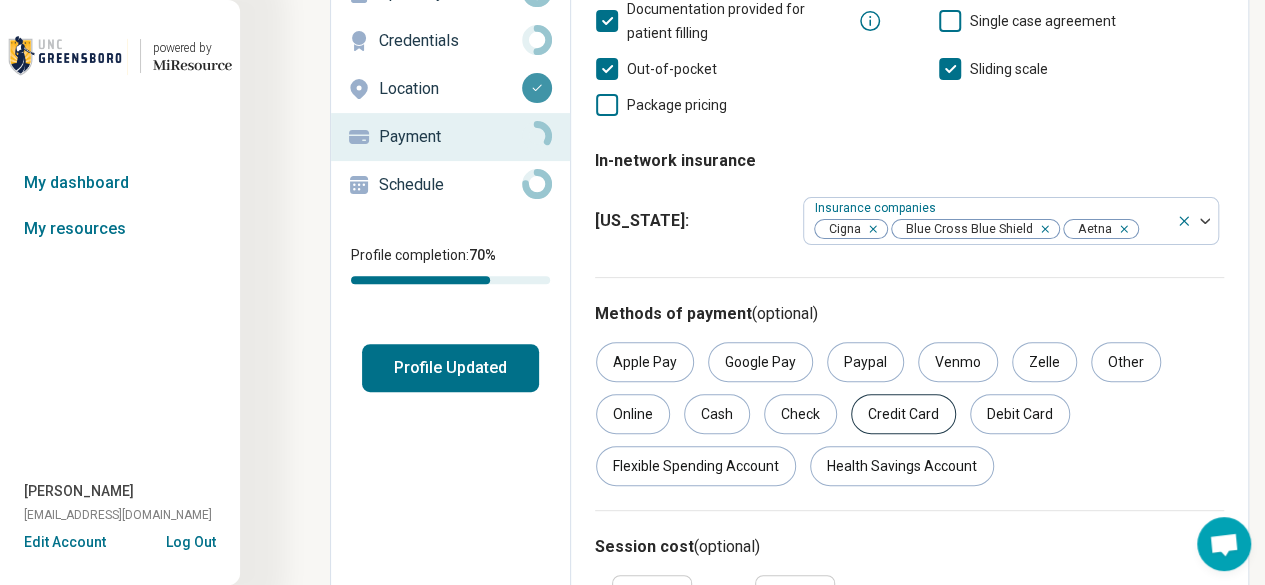 click on "Credit Card" at bounding box center (903, 414) 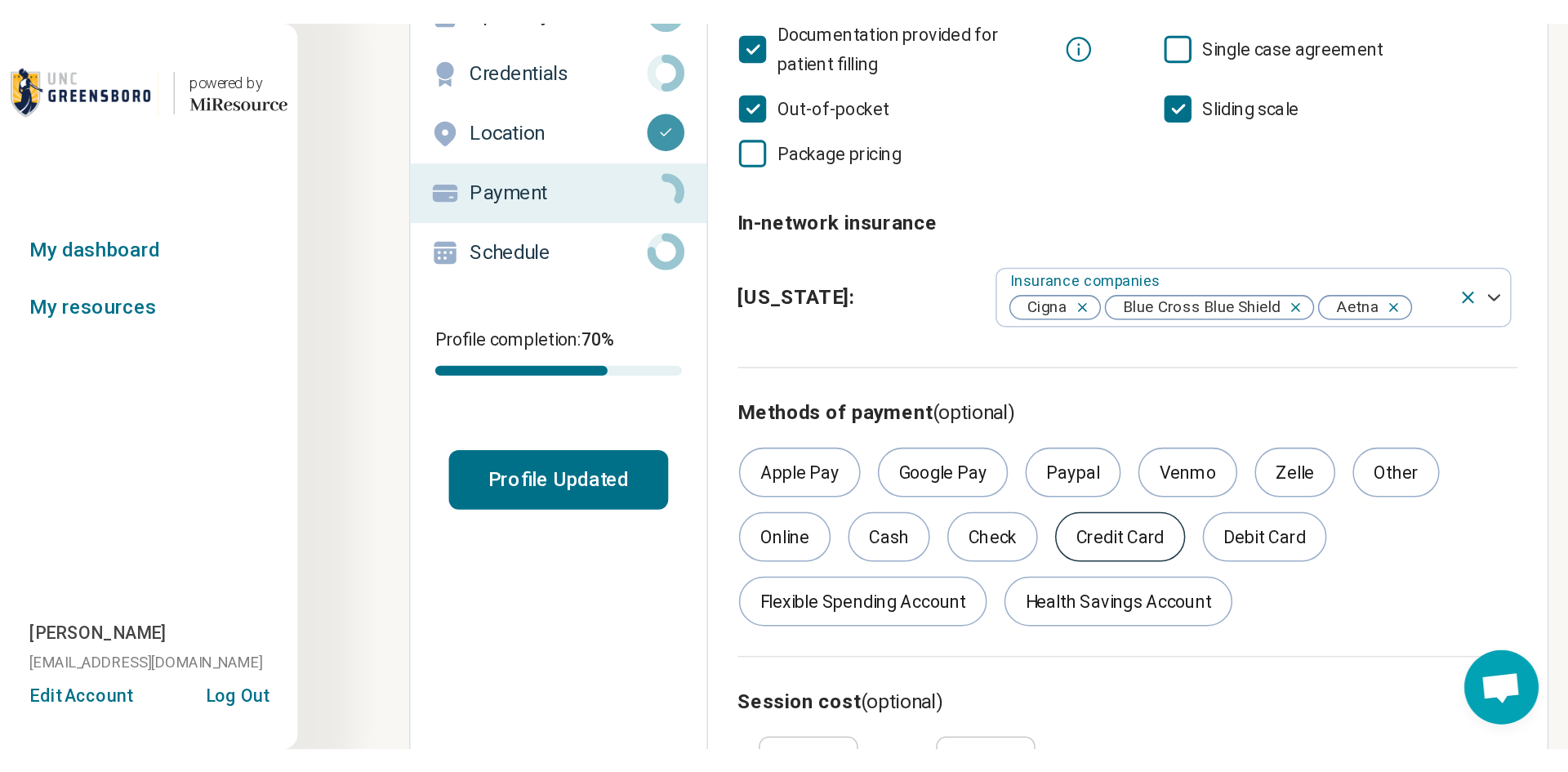 scroll, scrollTop: 0, scrollLeft: 0, axis: both 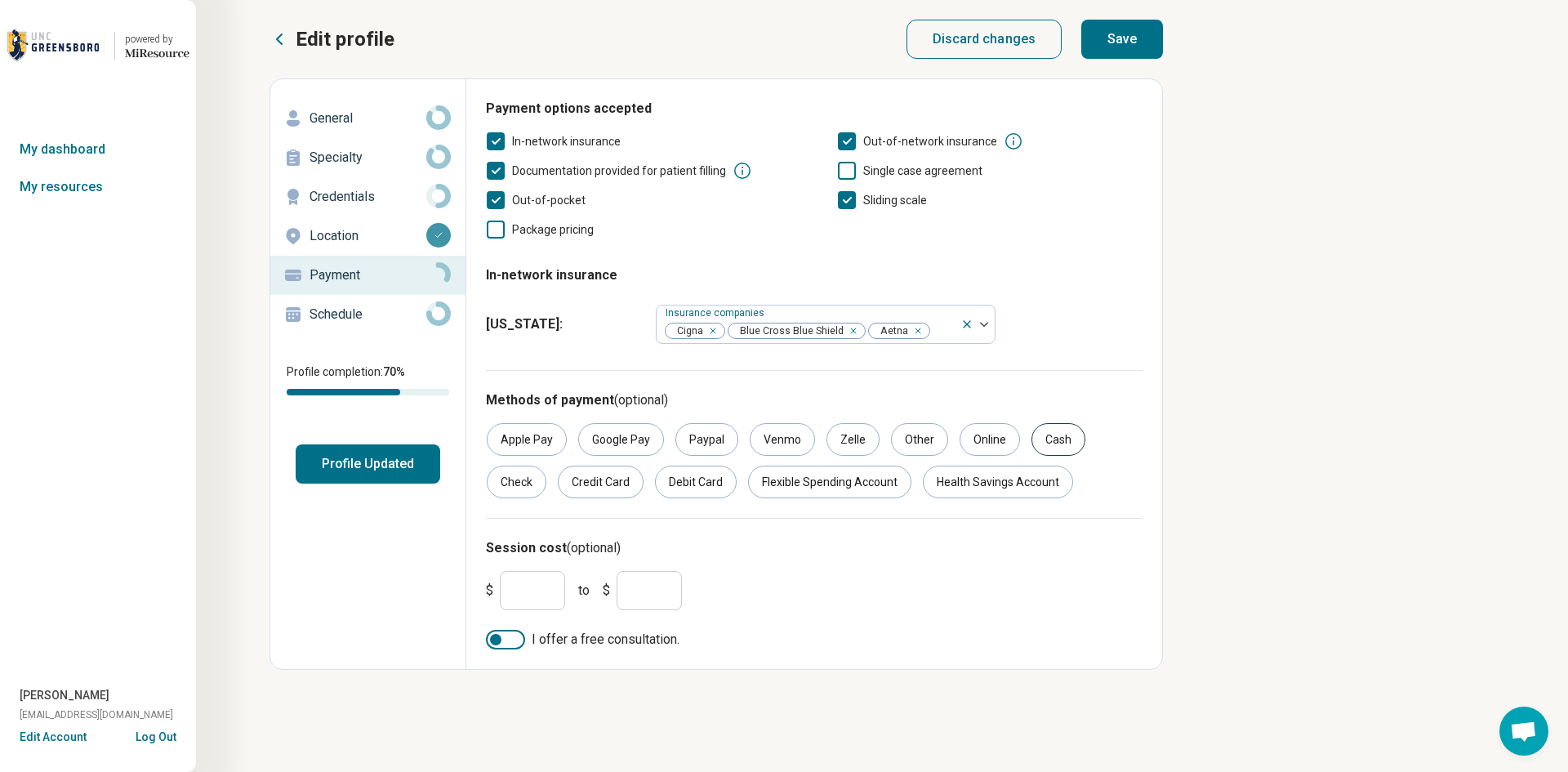 click on "Cash" at bounding box center (1058, 440) 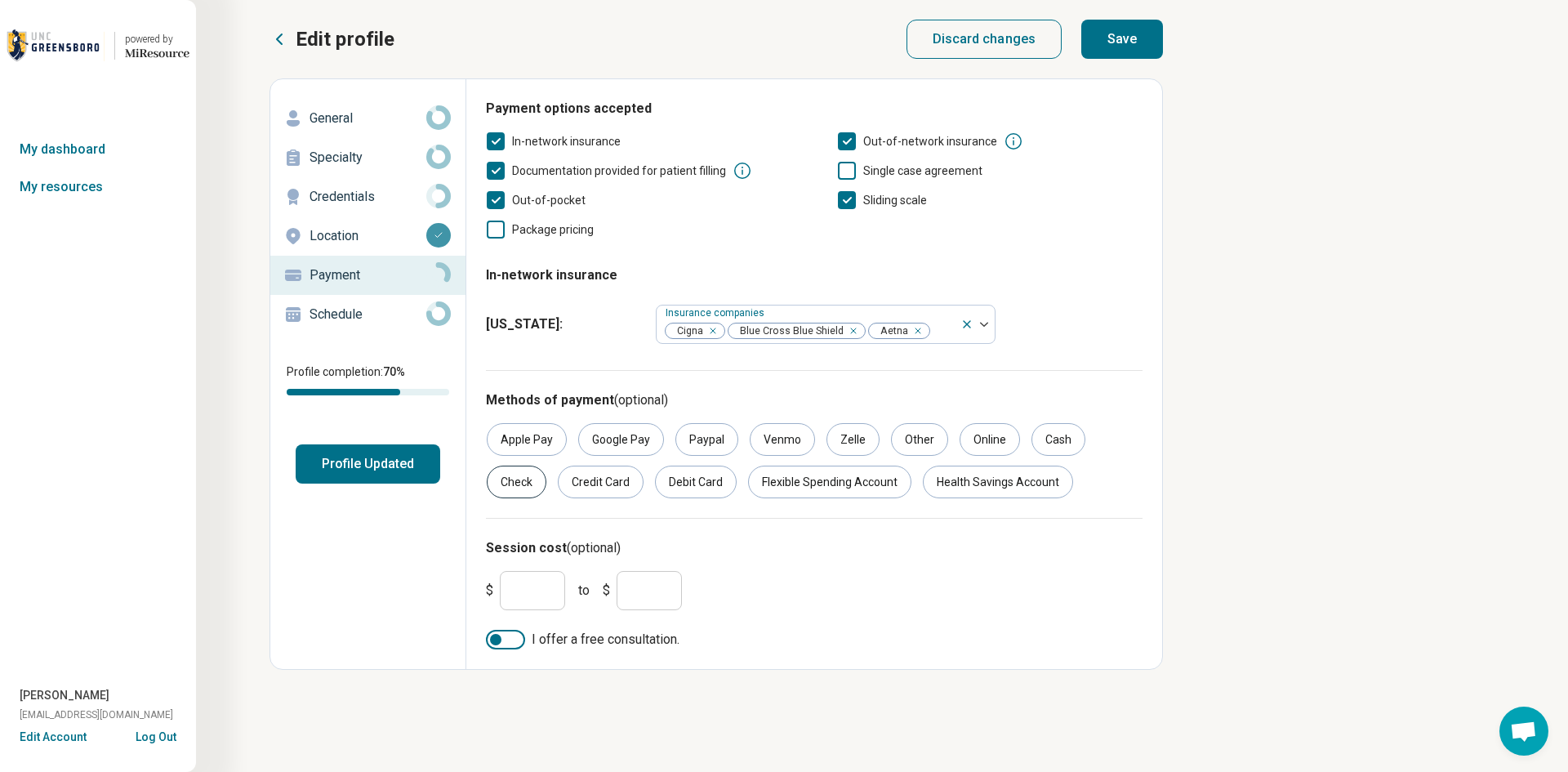 click on "Check" at bounding box center (516, 482) 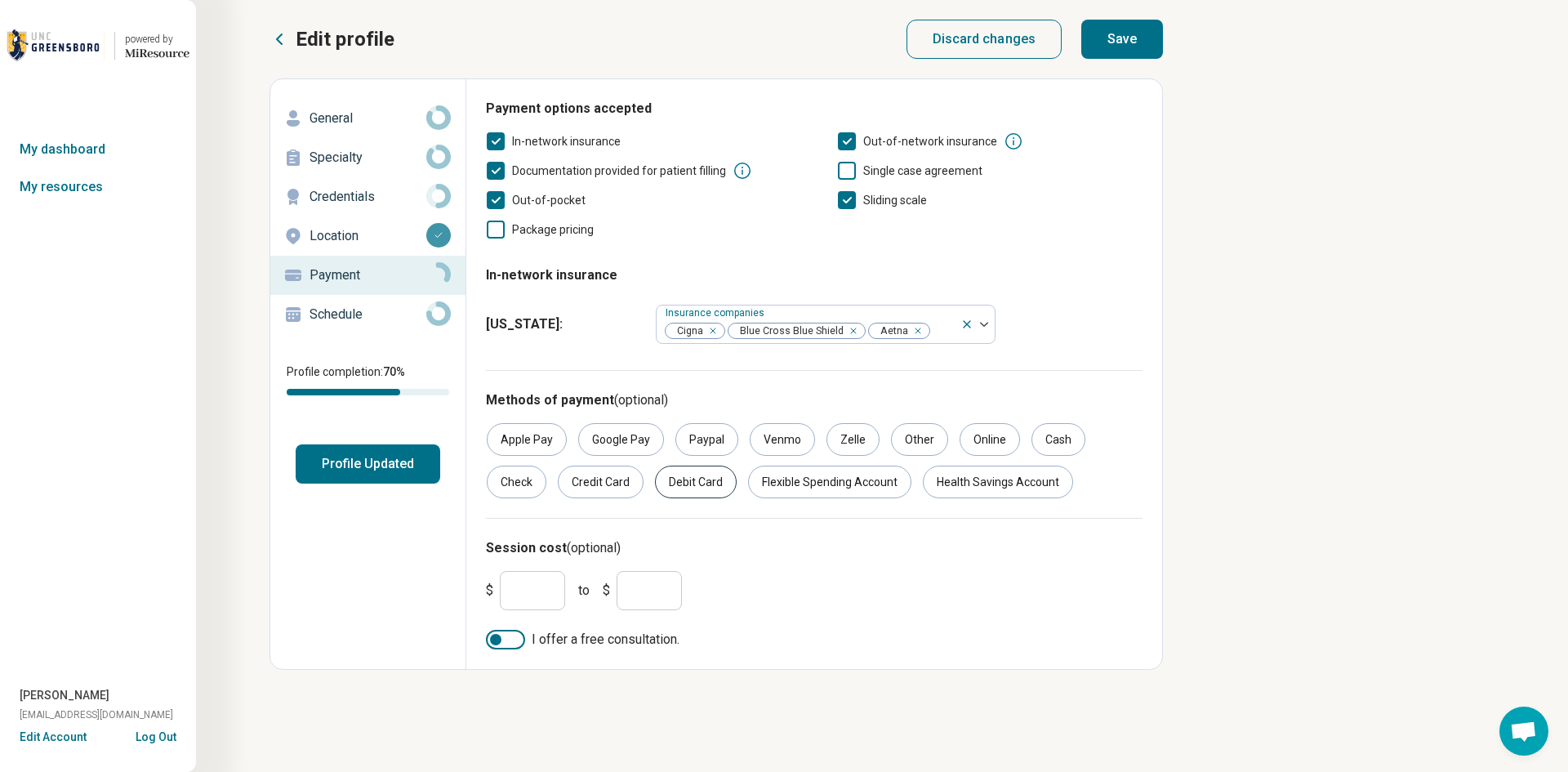 click on "Debit Card" at bounding box center [696, 482] 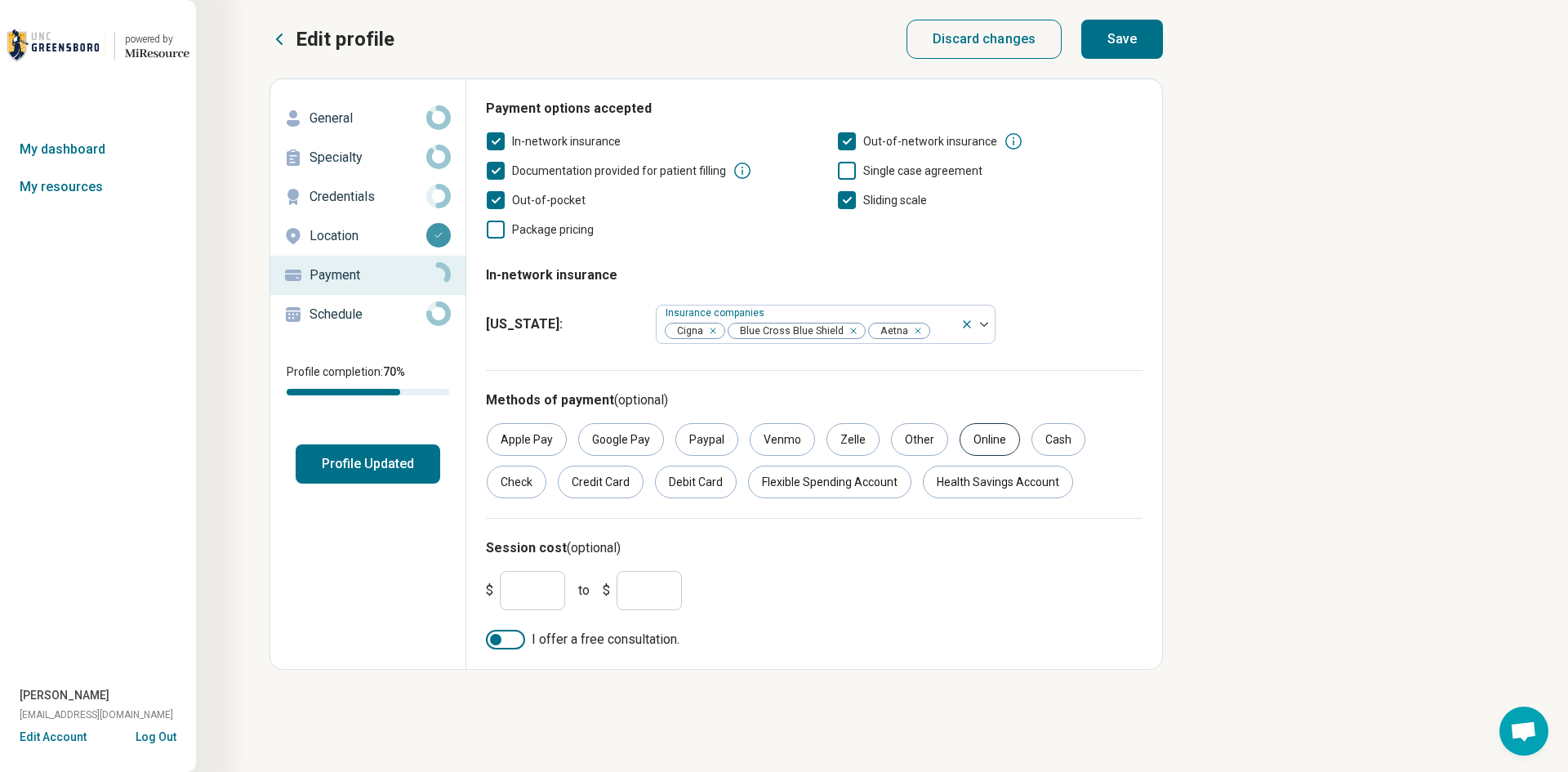 click on "Online" at bounding box center [990, 440] 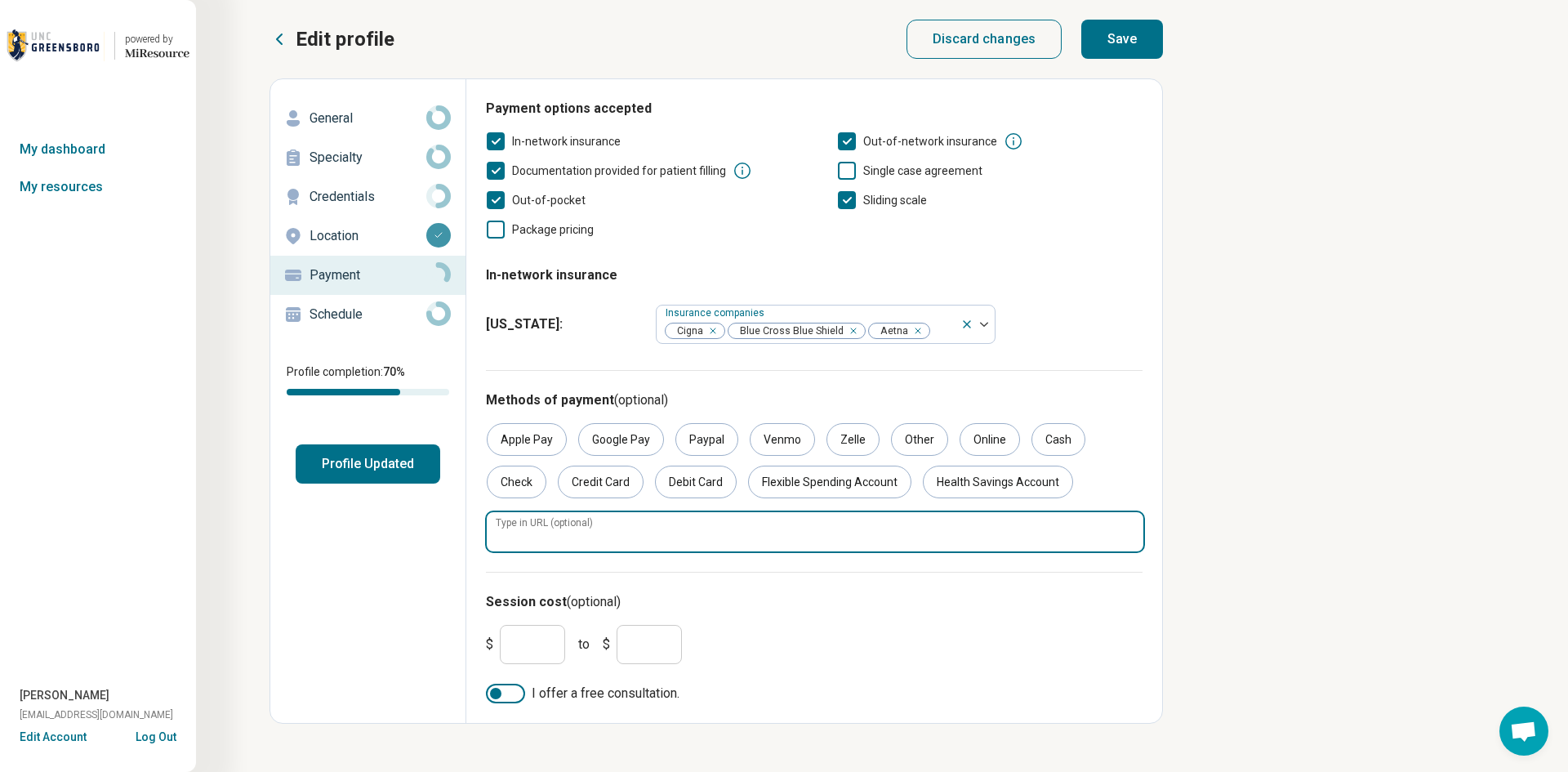click on "Type in URL (optional)" at bounding box center (815, 532) 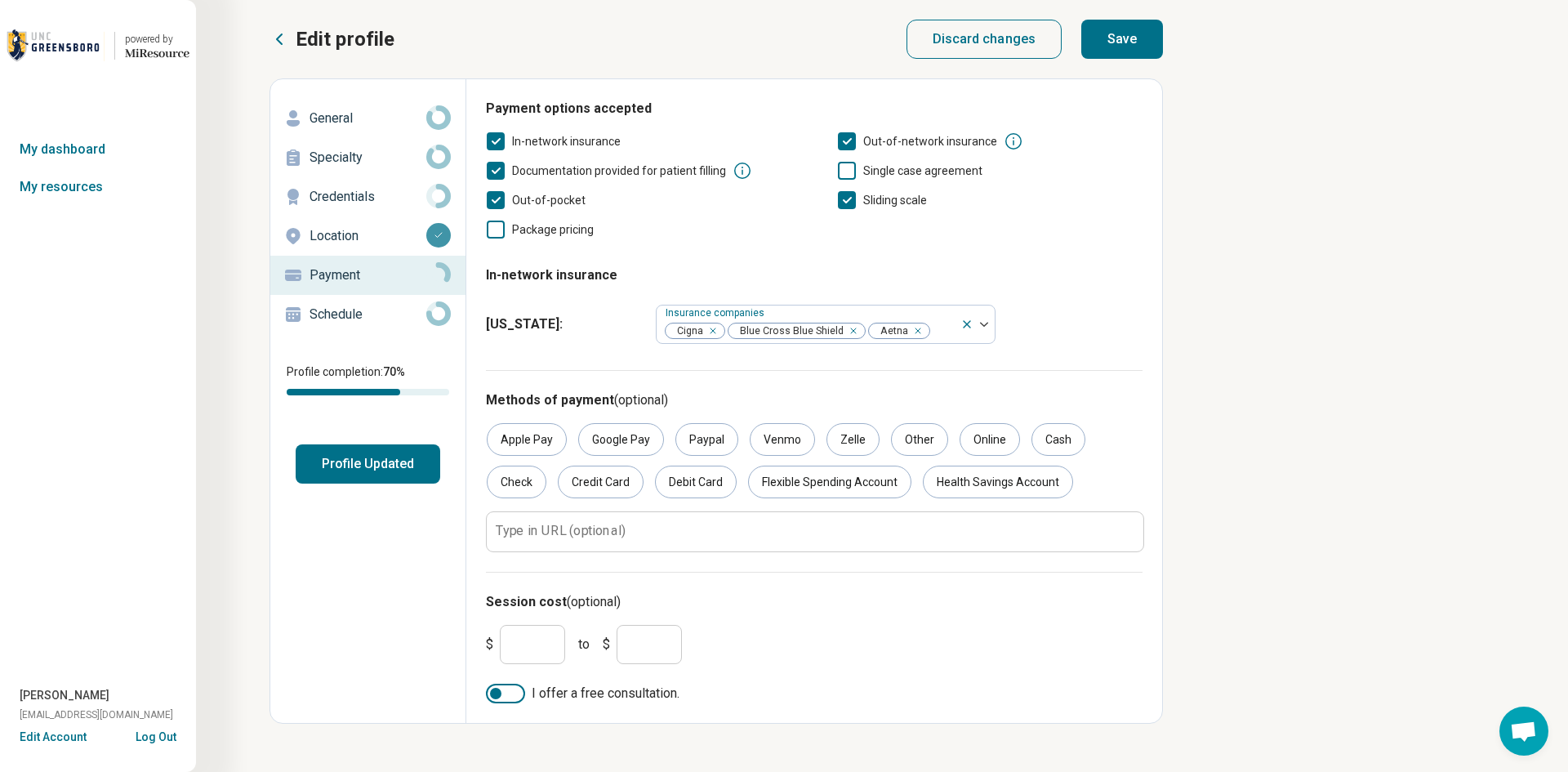 click on "$ * to $ *" at bounding box center (814, 645) 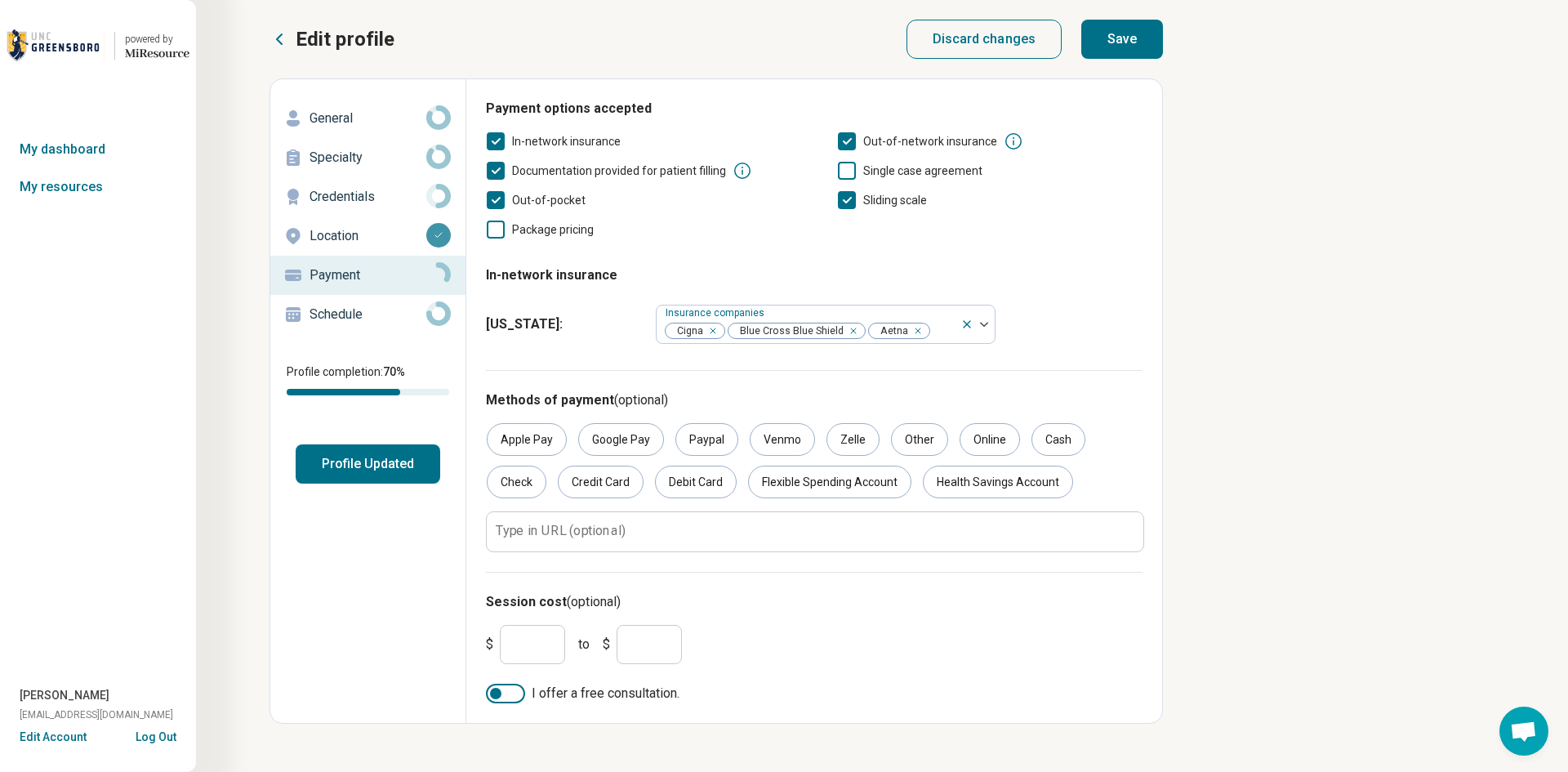 click on "*" at bounding box center (532, 645) 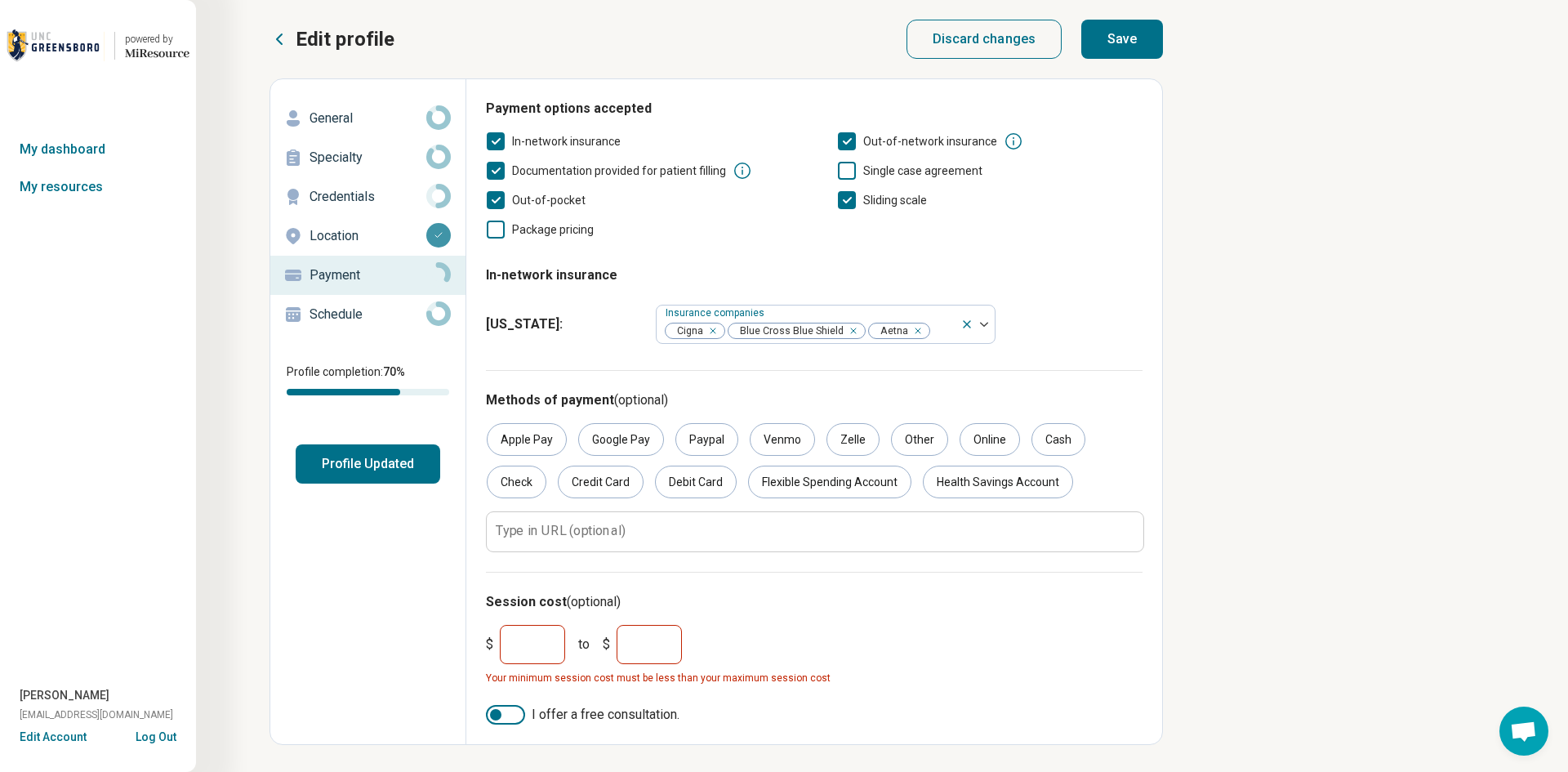 click on "*" at bounding box center [649, 645] 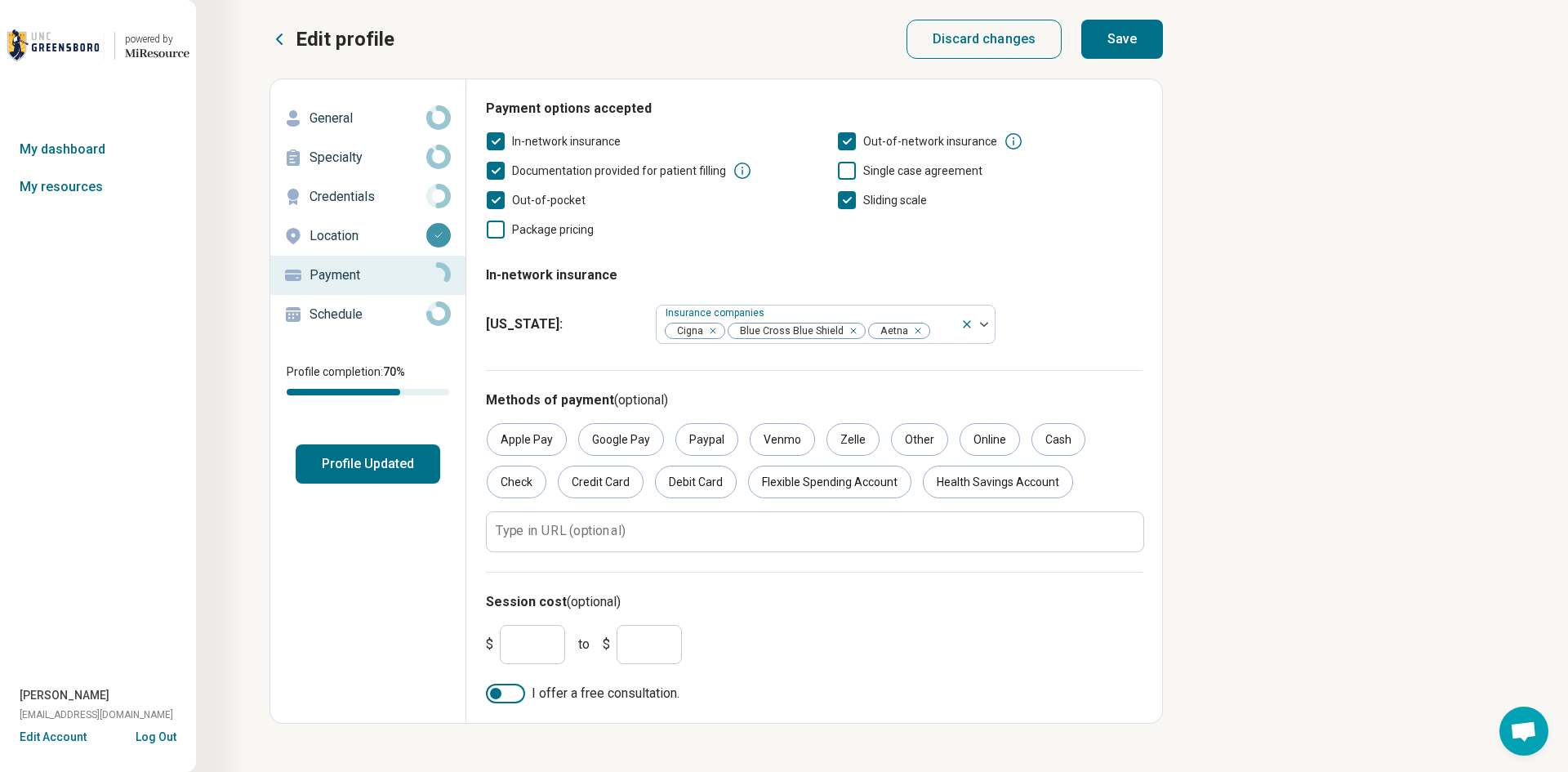 click on "Session cost  (optional) $ *** to $ *** I offer a free consultation." at bounding box center (814, 637) 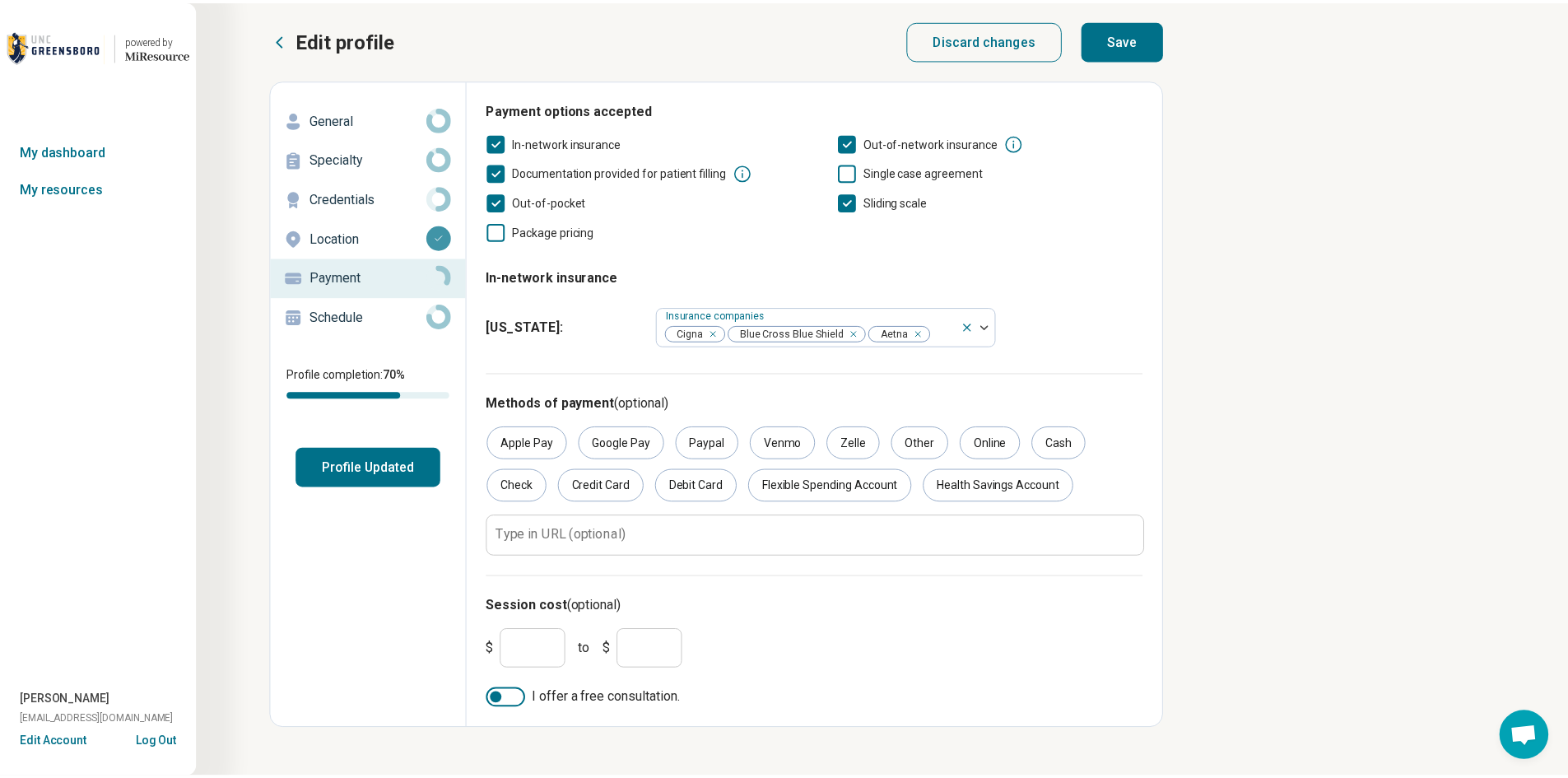 scroll, scrollTop: 8, scrollLeft: 0, axis: vertical 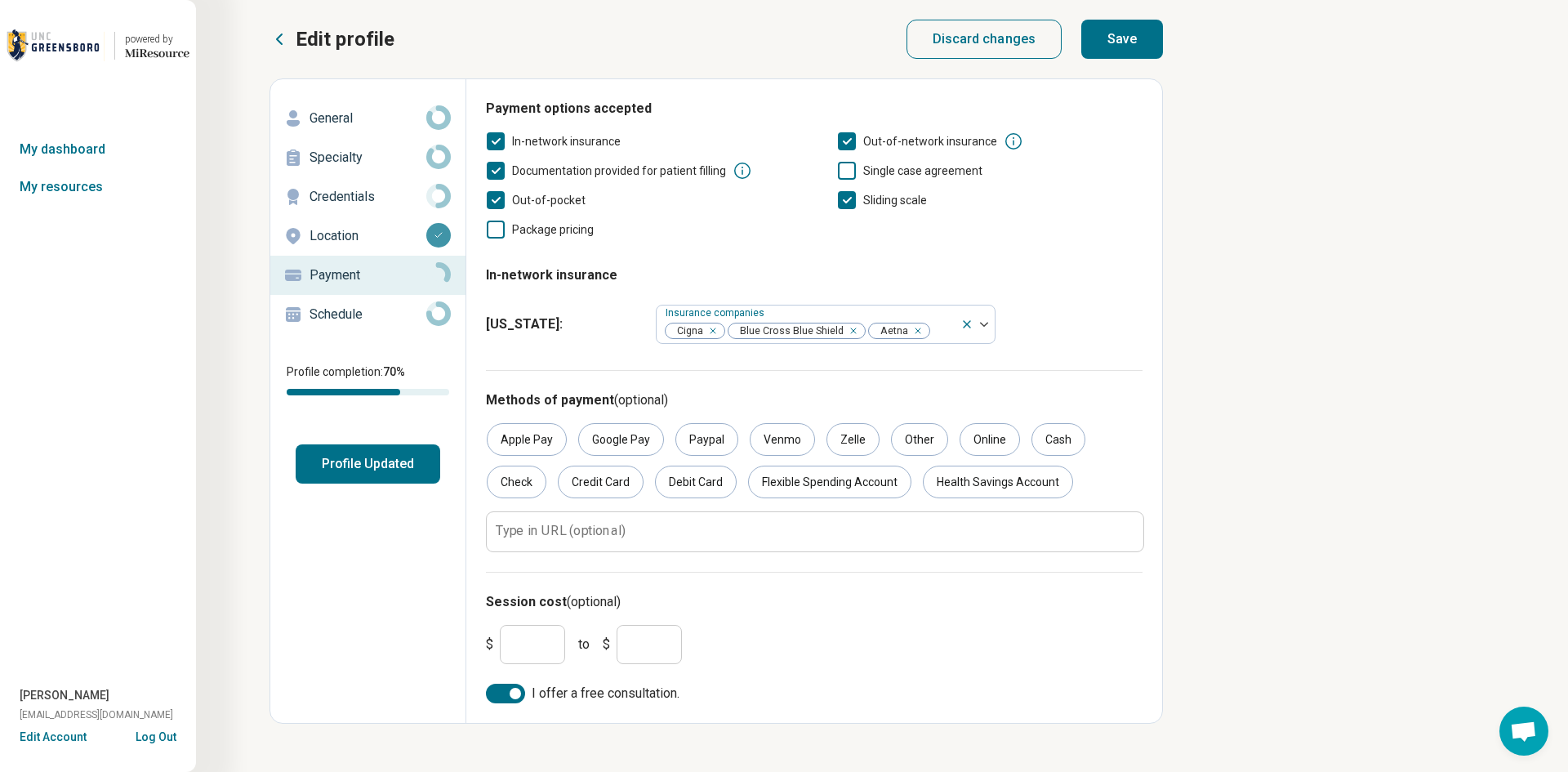 click on "Save" at bounding box center [1122, 39] 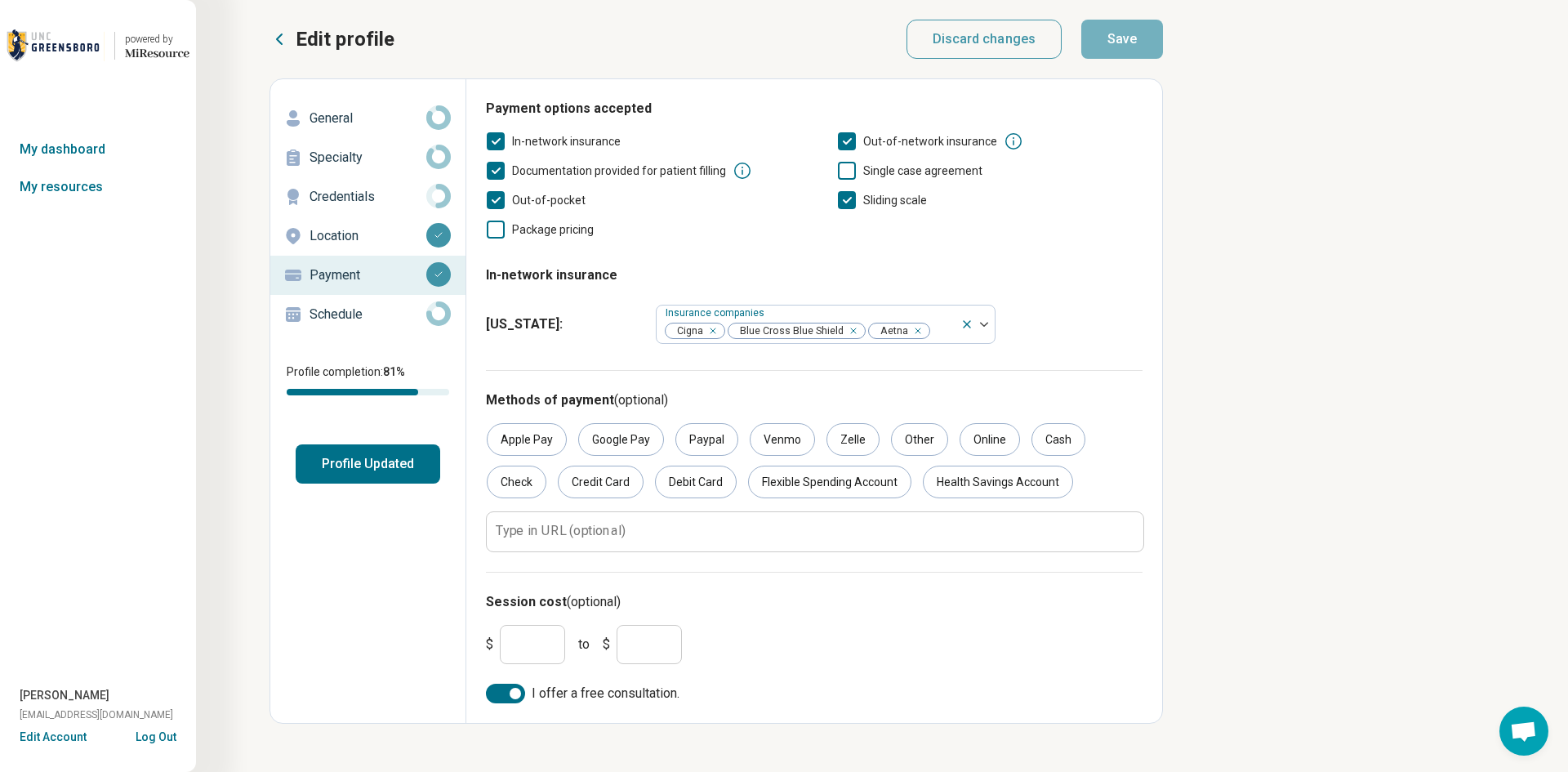 click on "Schedule" at bounding box center (368, 315) 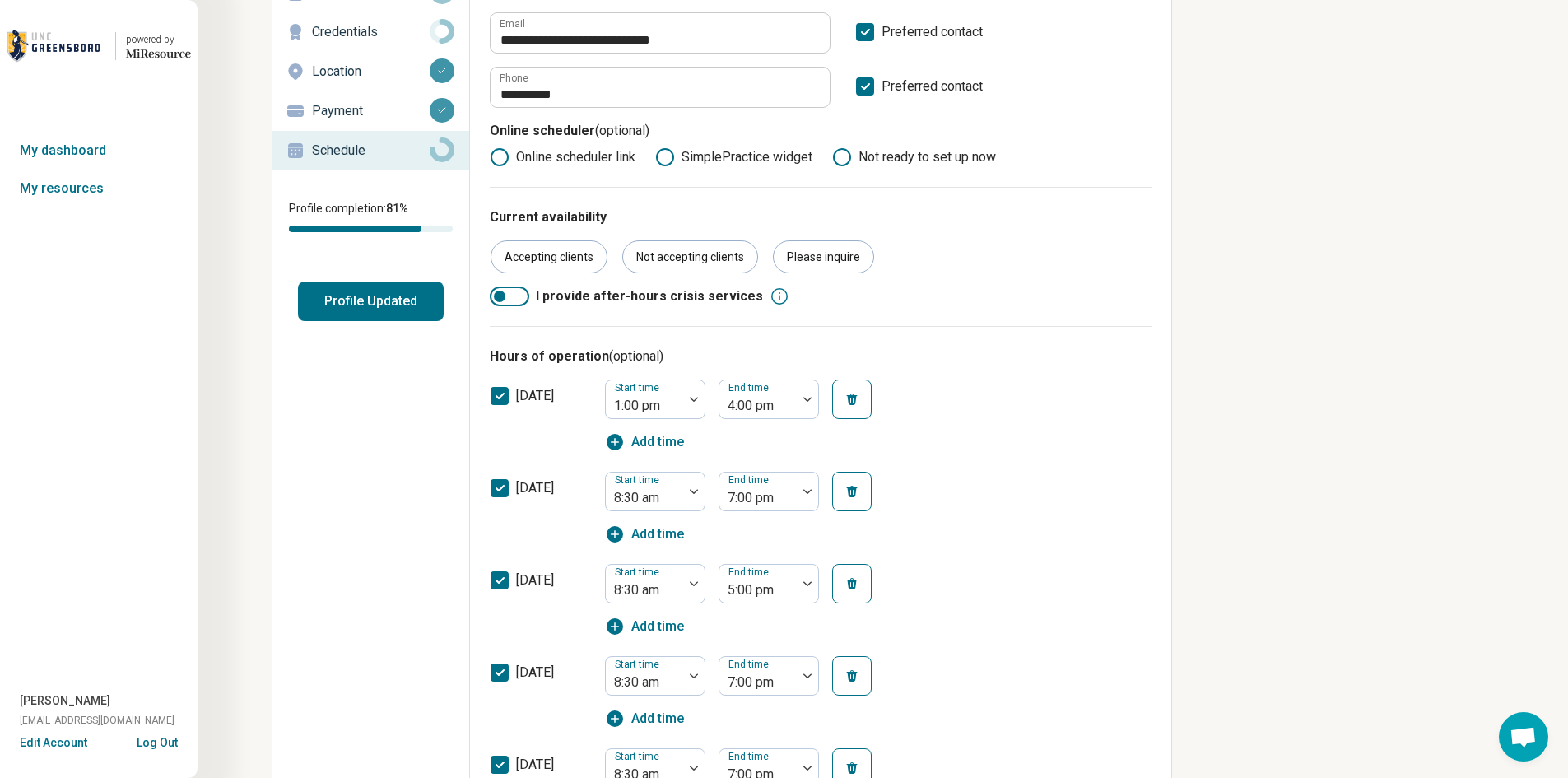 scroll, scrollTop: 47, scrollLeft: 0, axis: vertical 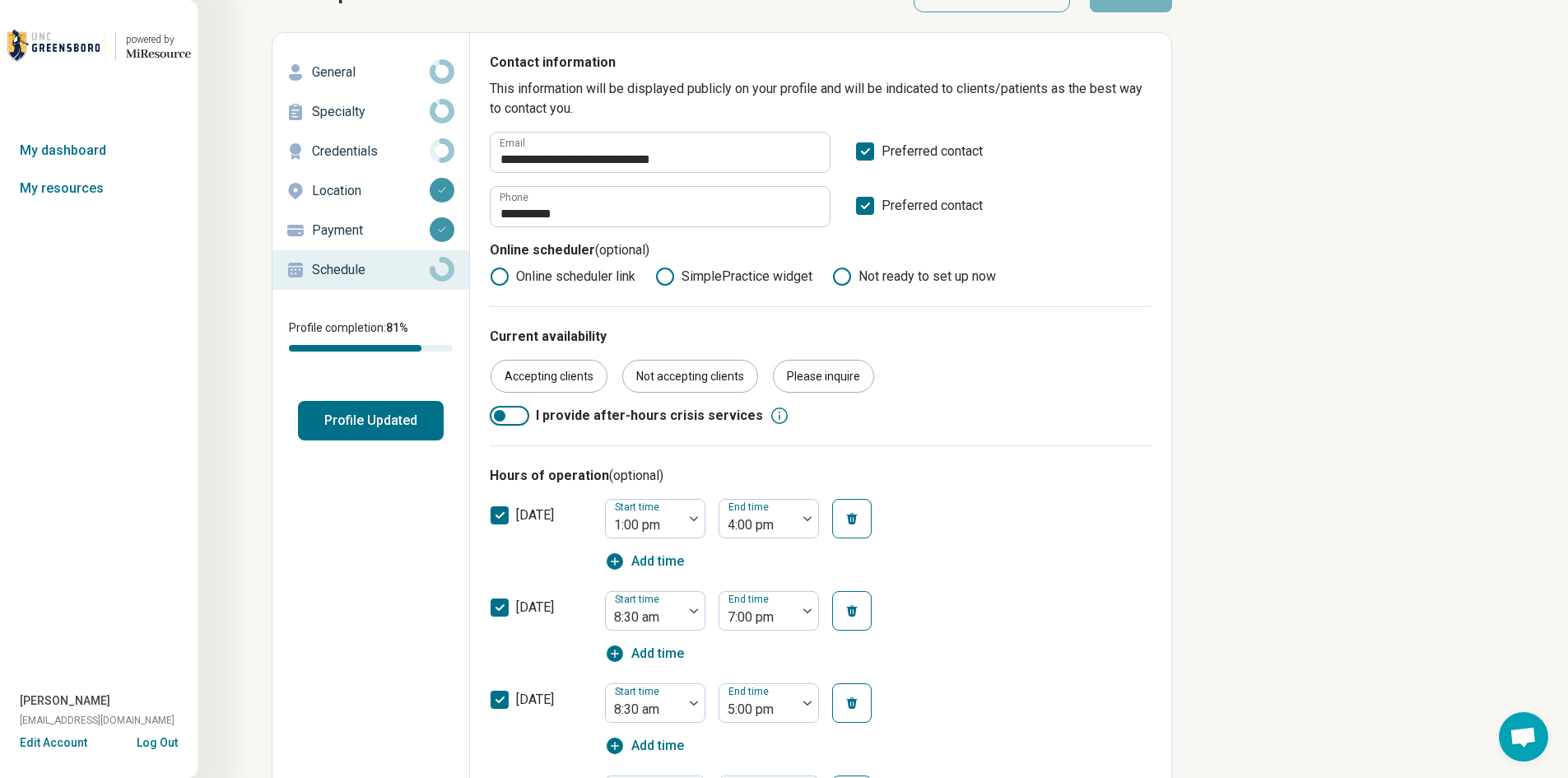 click on "Credentials" at bounding box center (370, 151) 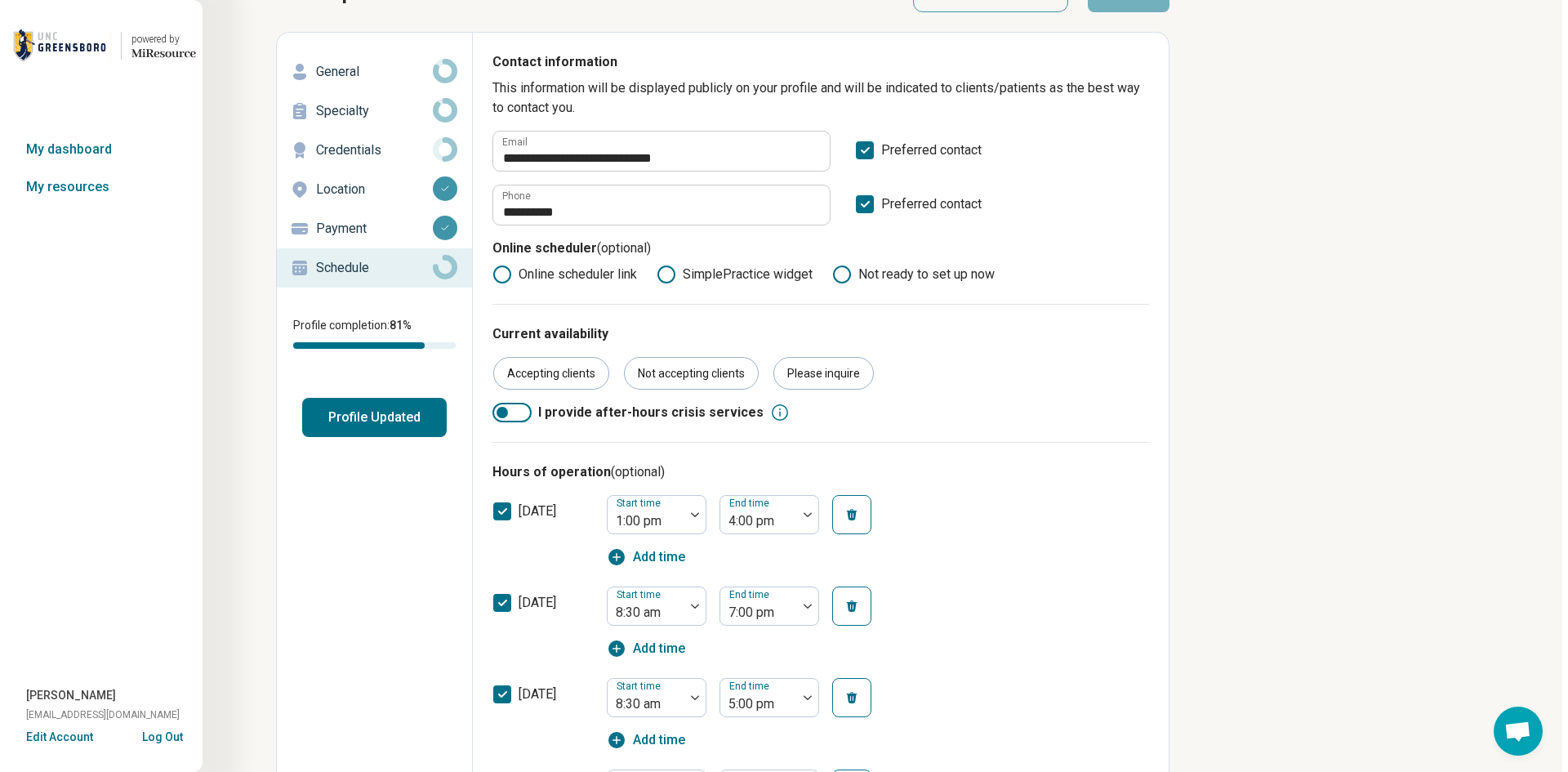scroll, scrollTop: 0, scrollLeft: 0, axis: both 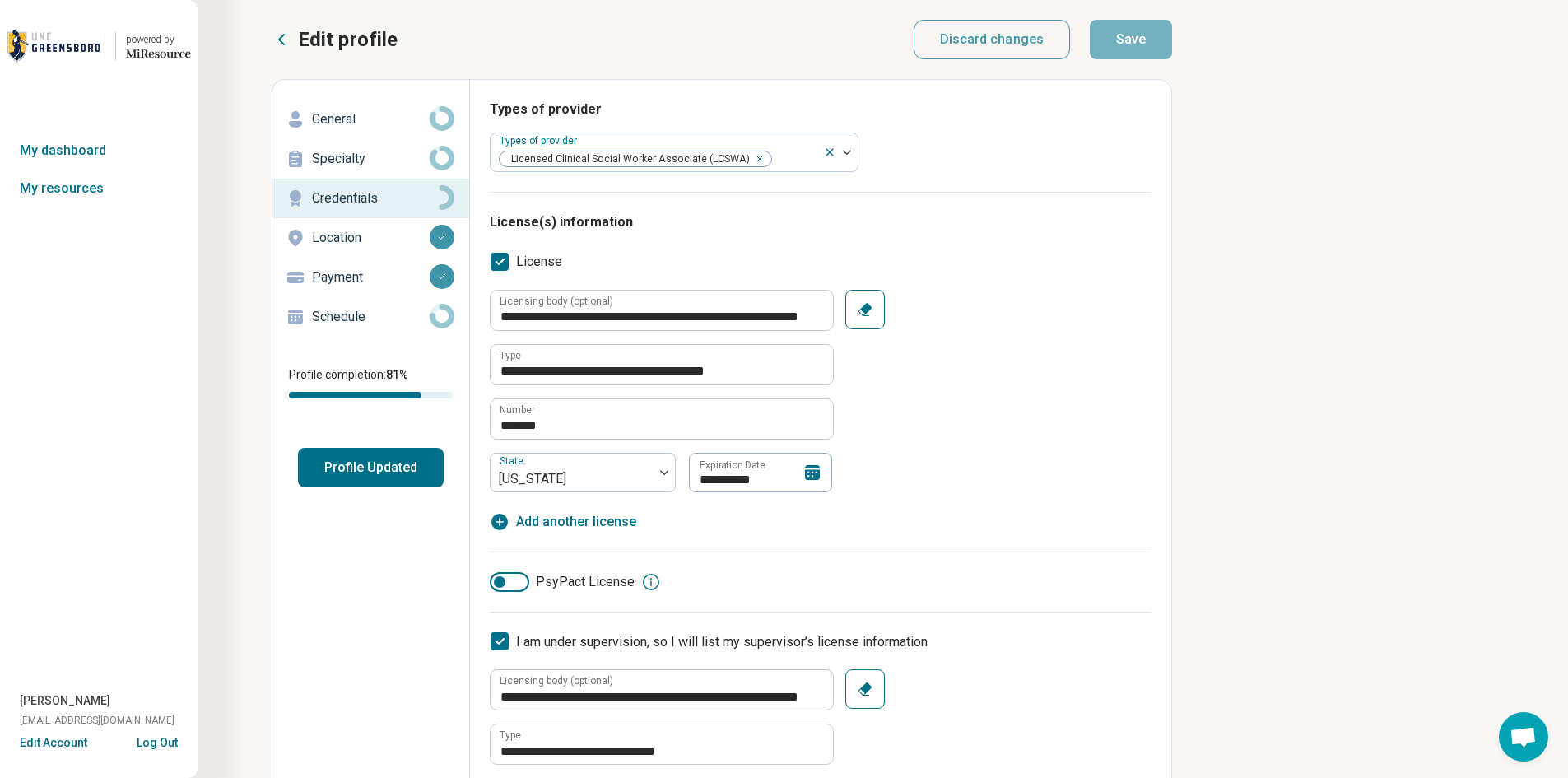 click on "Specialty" at bounding box center [370, 159] 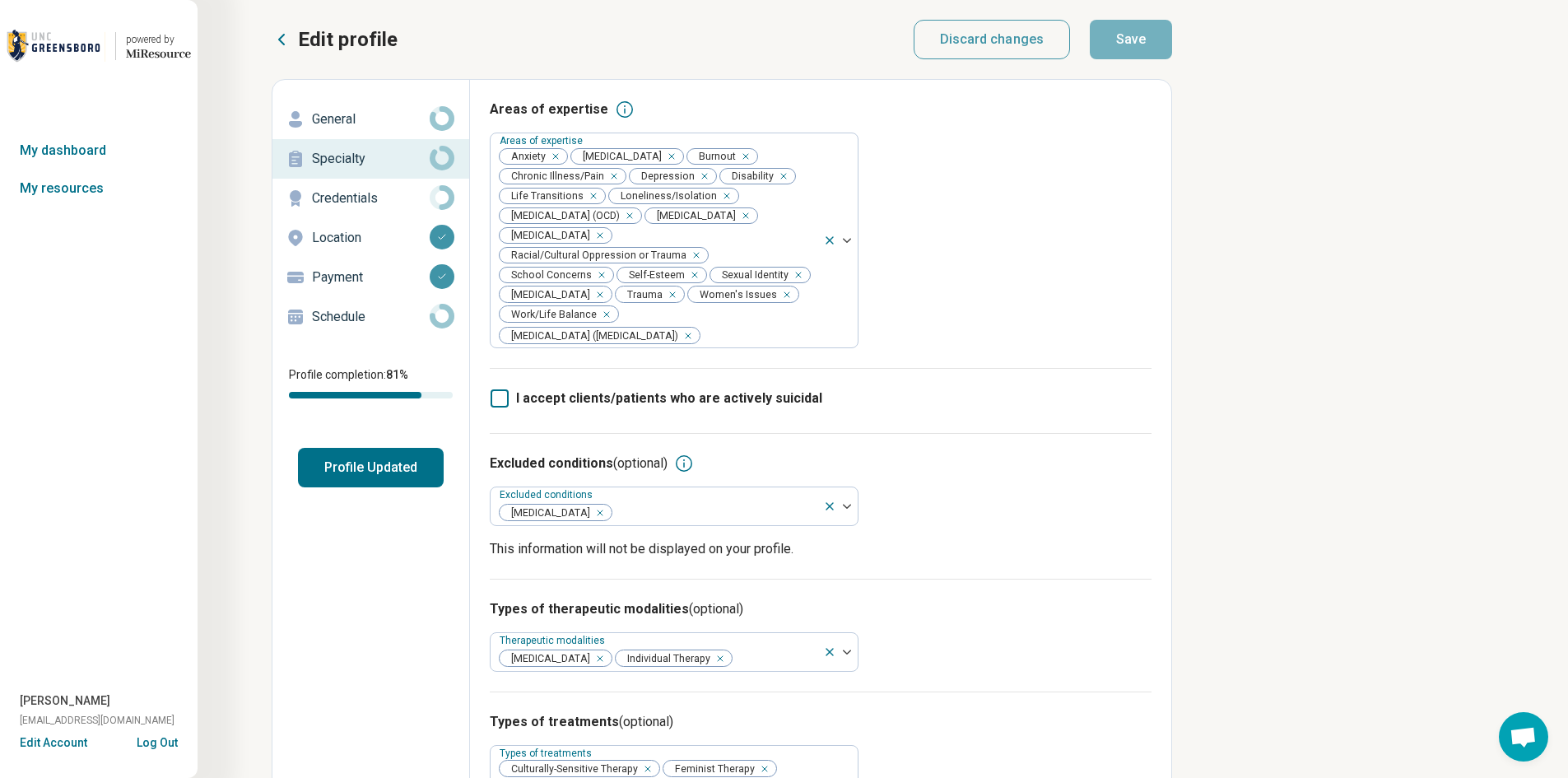 click on "General" at bounding box center [370, 119] 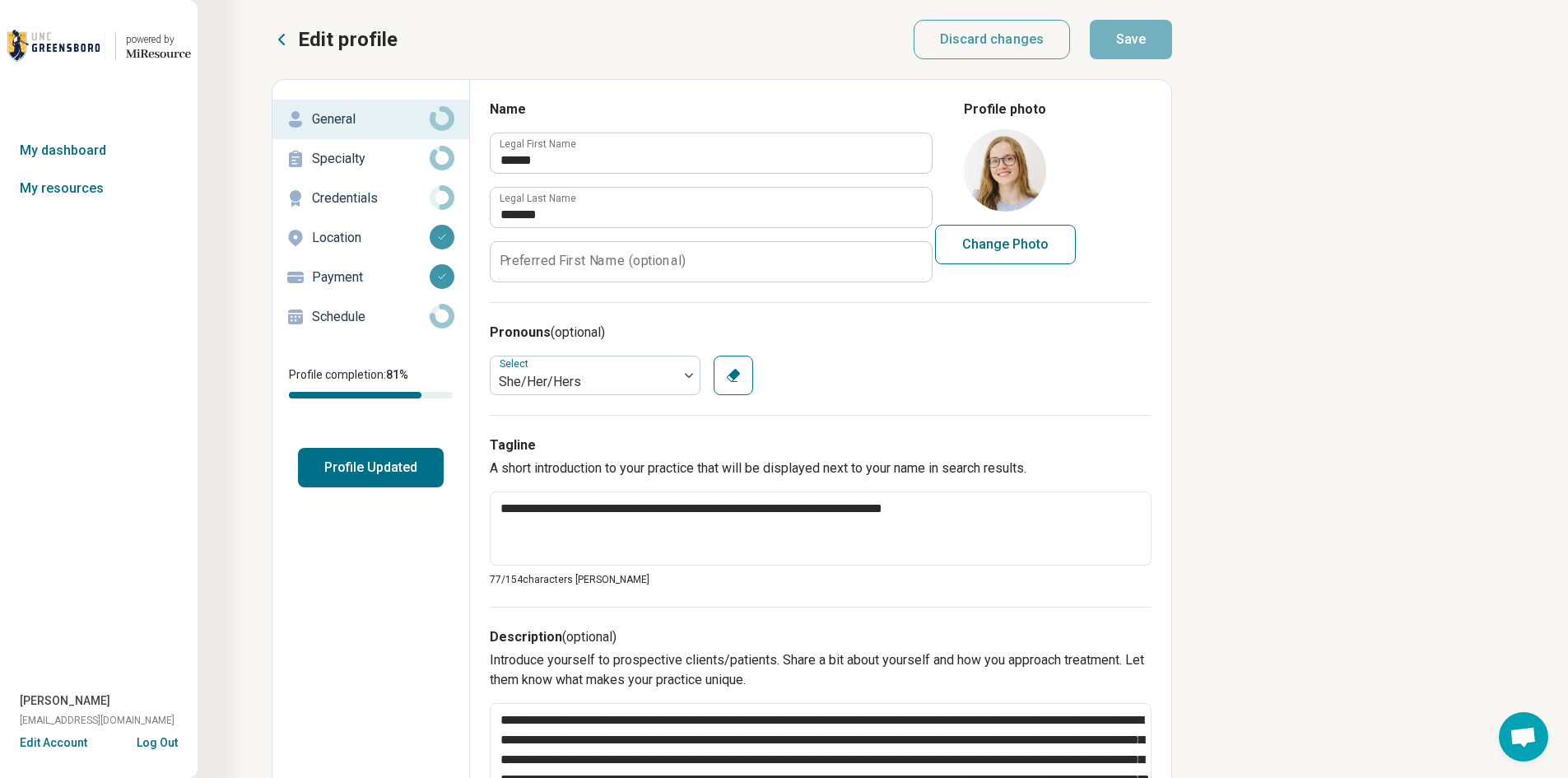 click on "Profile Updated" at bounding box center [370, 468] 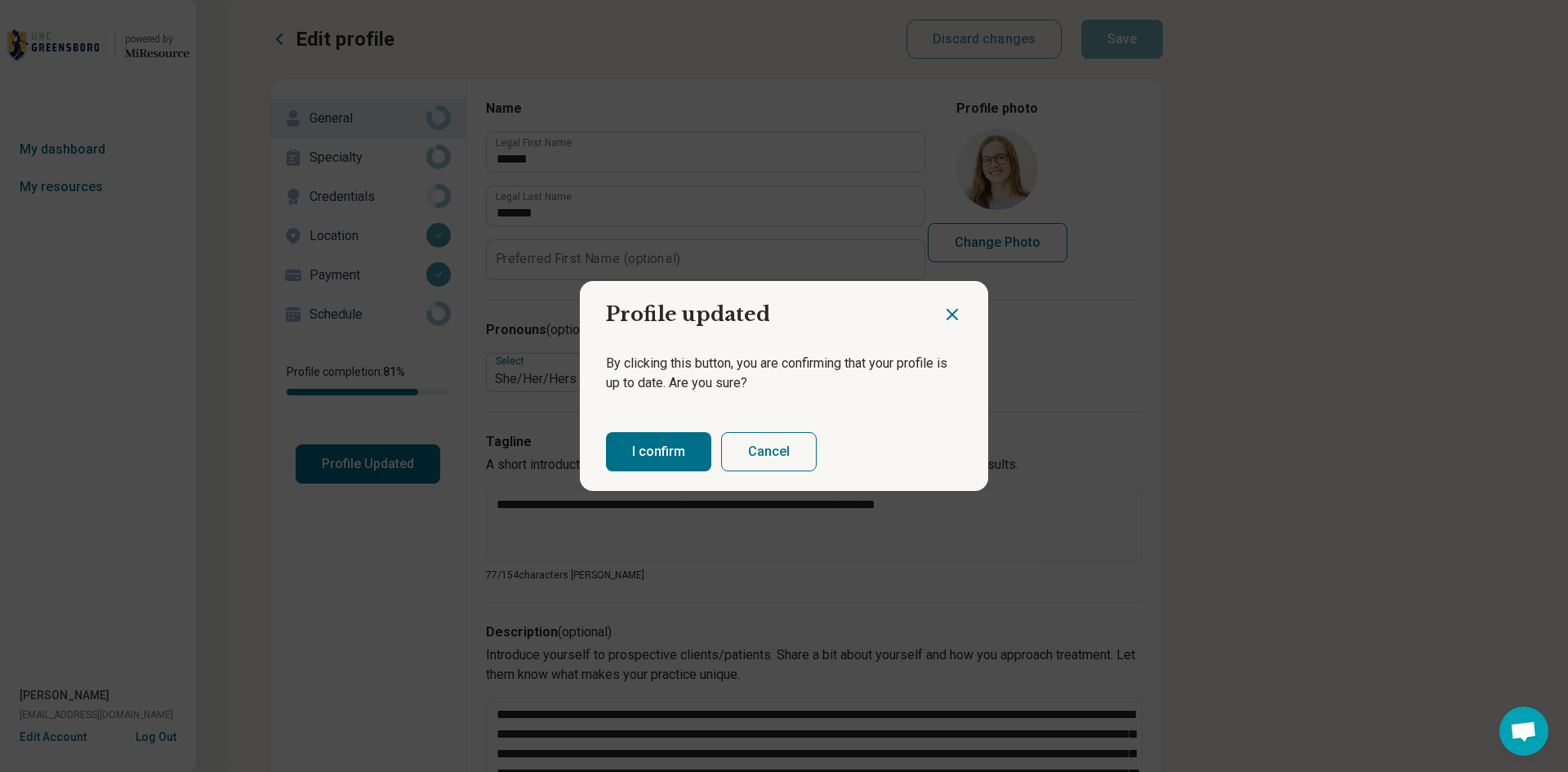 click on "I confirm Cancel" at bounding box center [784, 452] 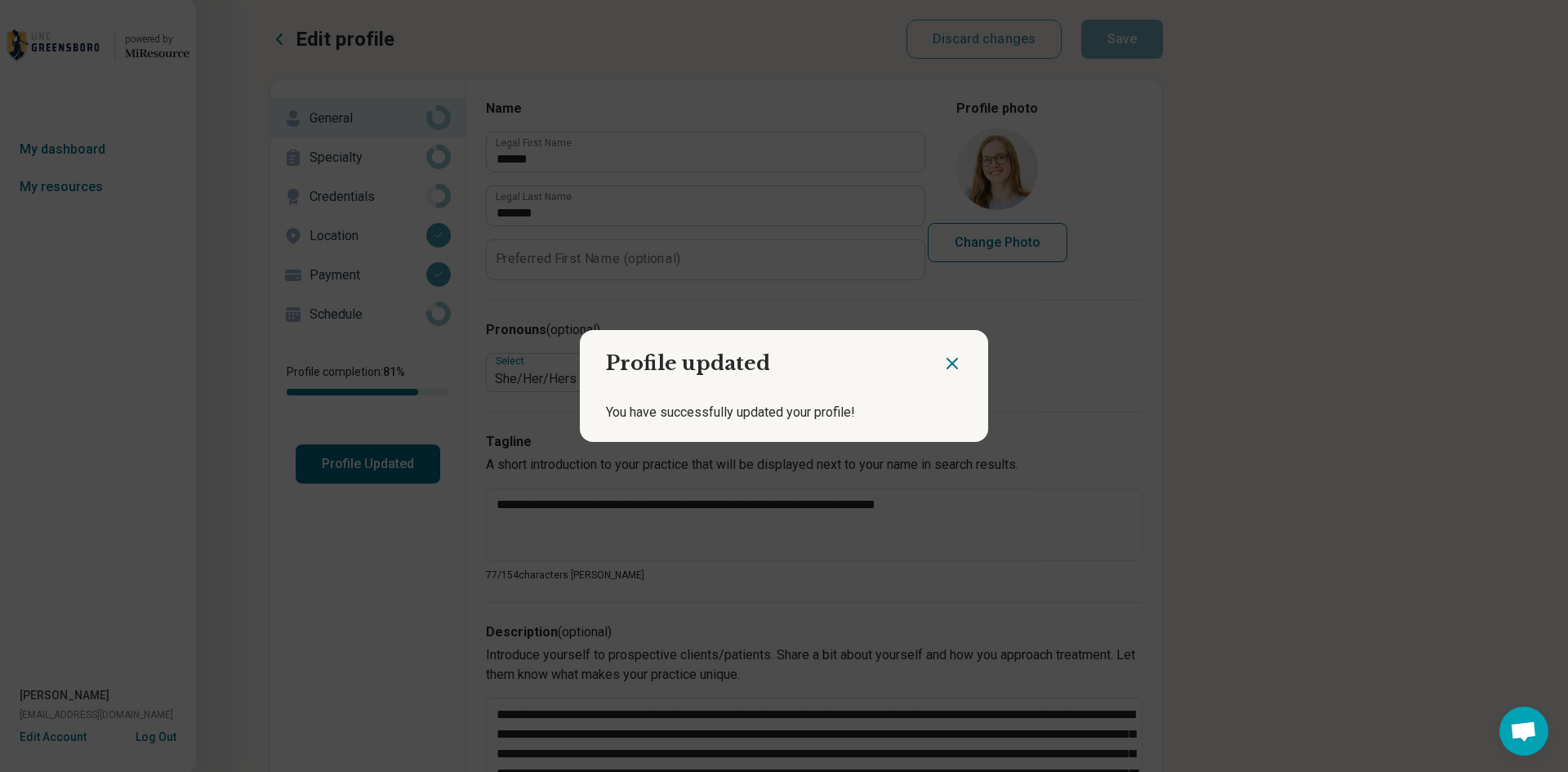 click 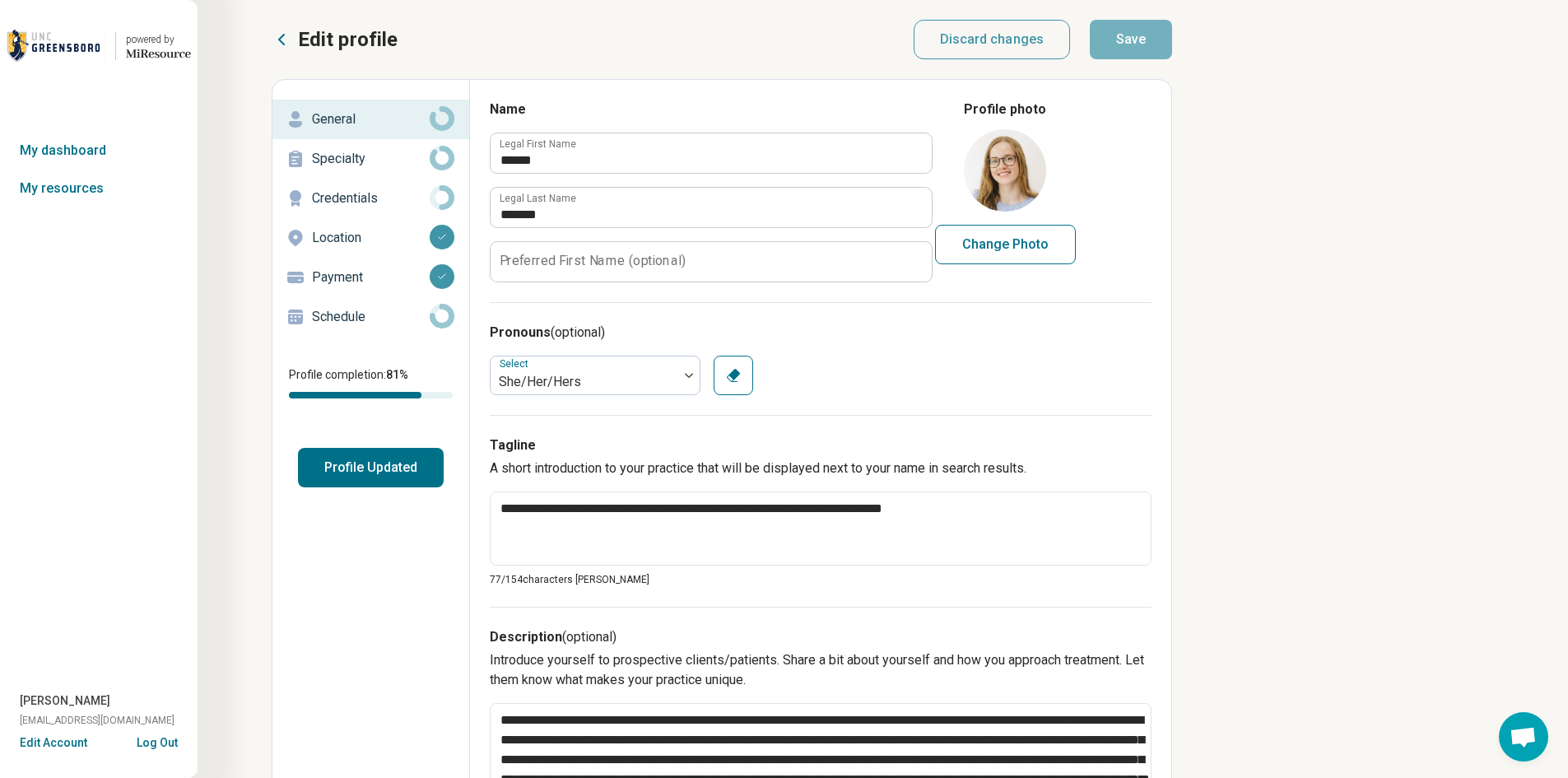 click on "Specialty" at bounding box center [370, 159] 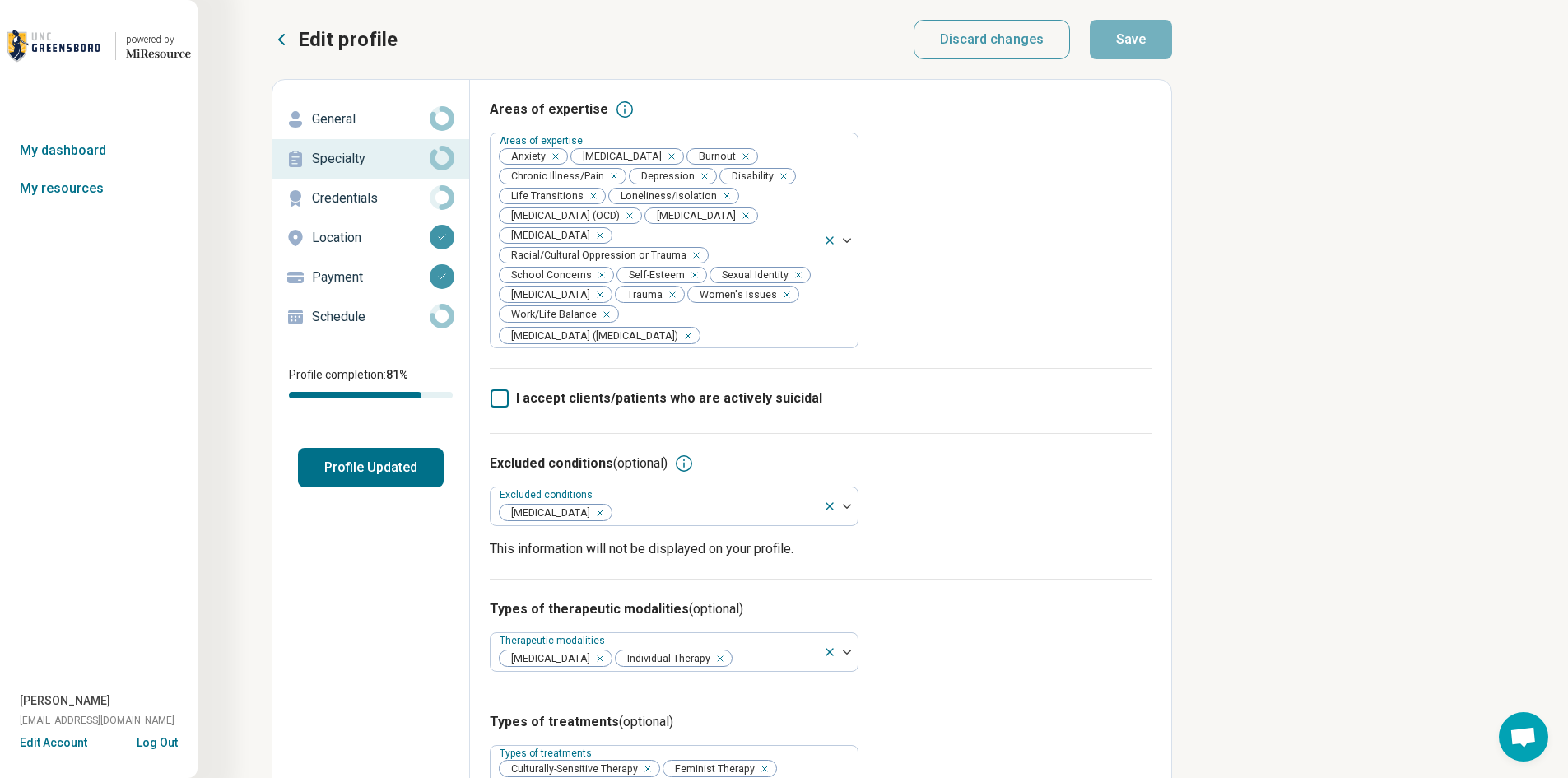 click on "Credentials" at bounding box center (370, 198) 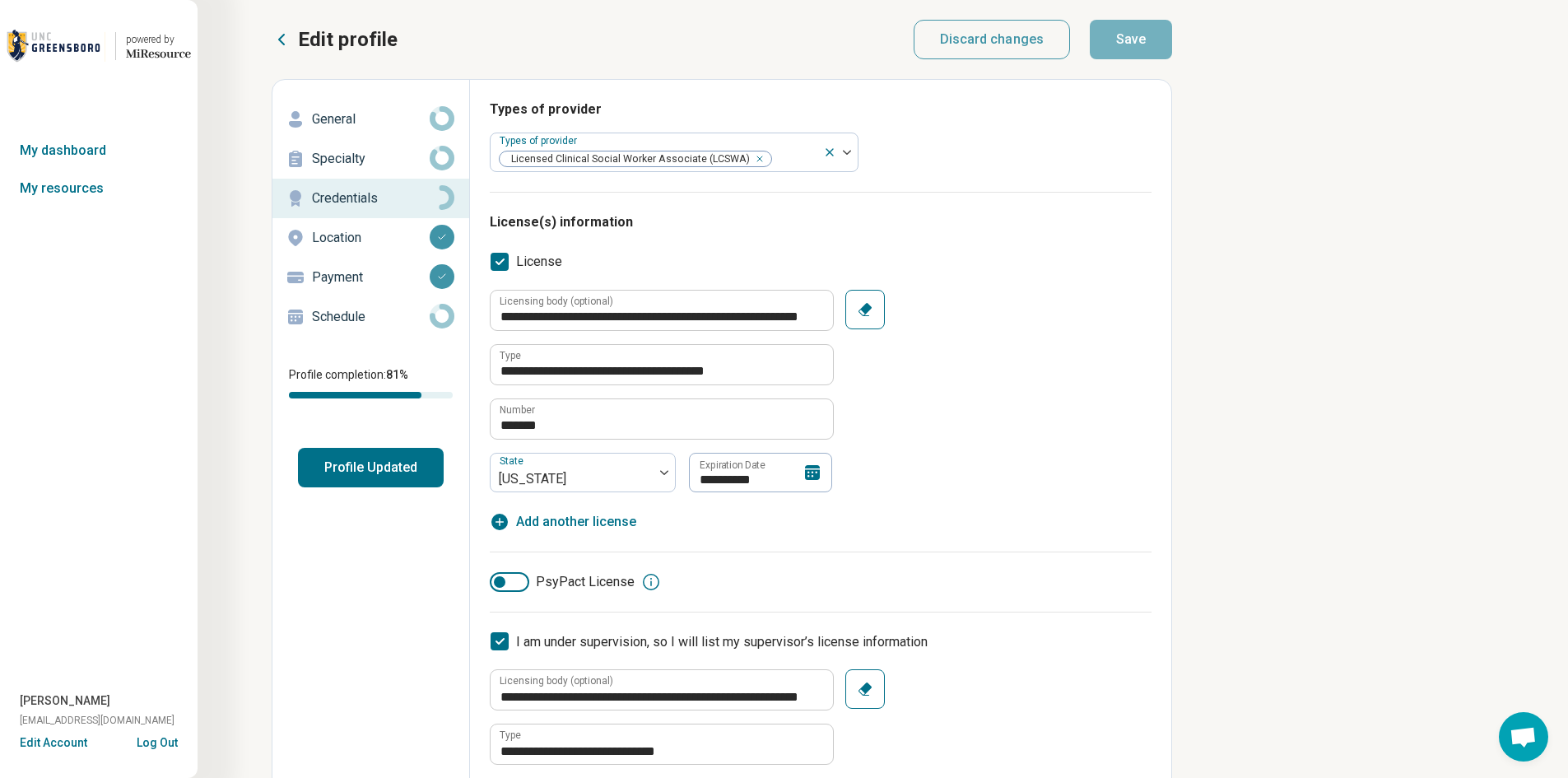 click on "Payment" at bounding box center [370, 277] 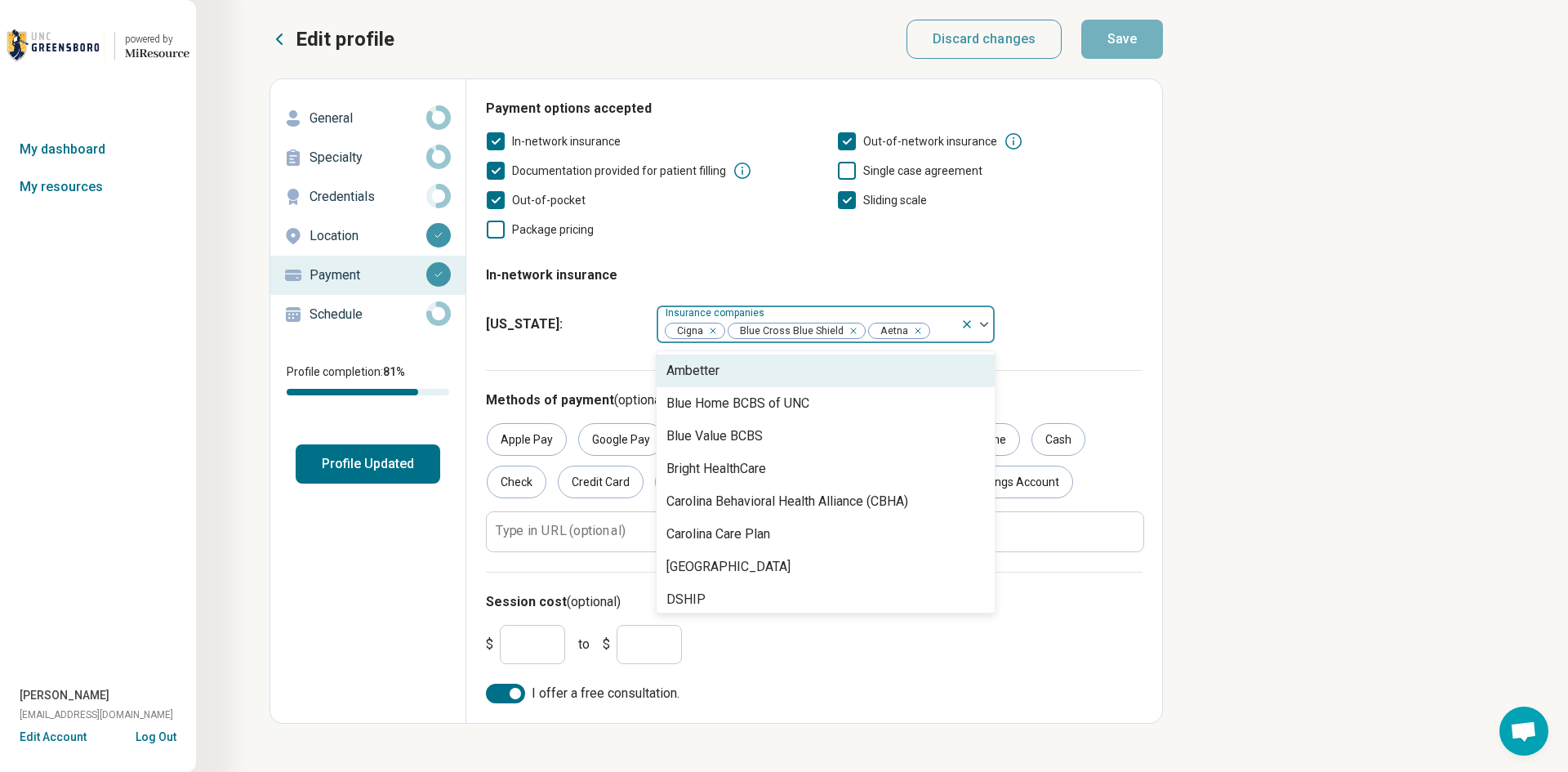 click at bounding box center [942, 331] 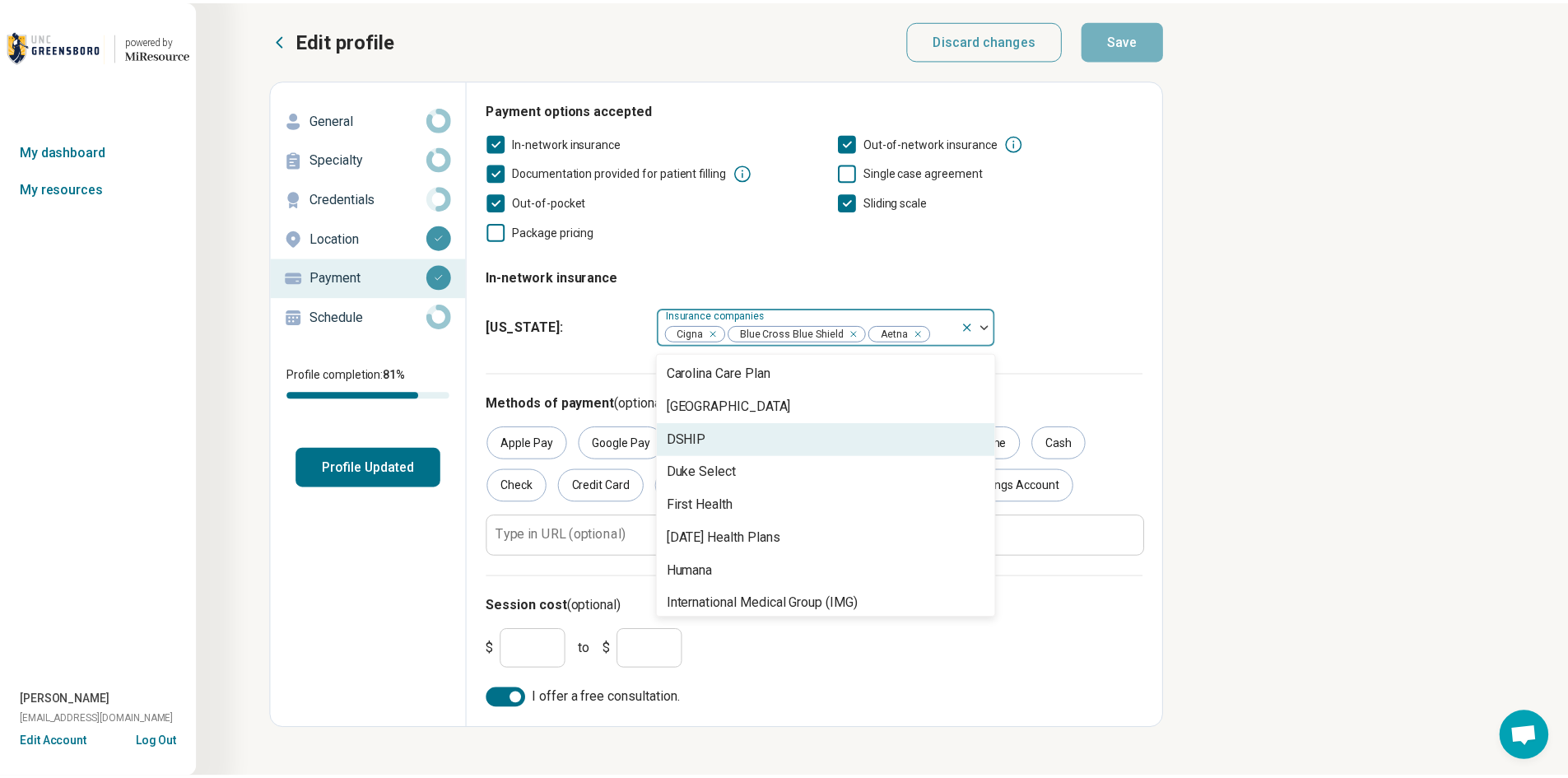 scroll, scrollTop: 0, scrollLeft: 0, axis: both 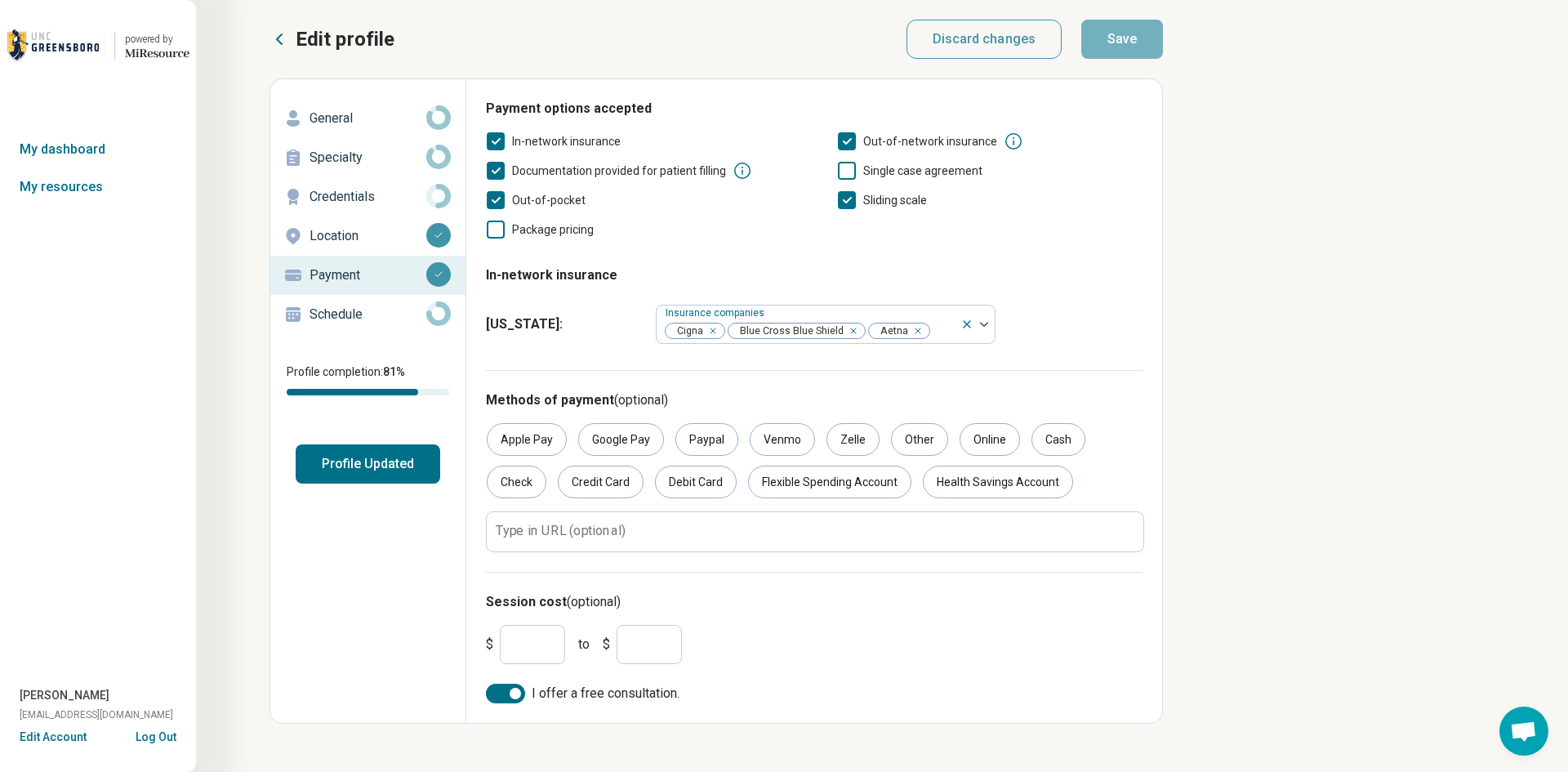 click on "powered by Miresource logo My dashboard My resources [PERSON_NAME] [PERSON_NAME][EMAIL_ADDRESS][DOMAIN_NAME] Edit Account Log Out powered by Miresource logo Edit profile Discard changes Save Edit profile General Specialty Credentials Location Payment Schedule Profile completion:  81 % Profile Updated Payment Payment options accepted In-network insurance Out-of-network insurance Documentation provided for patient filling Single case agreement Out-of-pocket Sliding scale Package pricing In-network insurance [US_STATE] : Insurance companies Cigna Blue Cross Blue Shield Aetna Methods of payment  (optional) Apple Pay Google Pay Paypal Venmo Zelle Other Online Cash Check Credit Card Debit Card Flexible Spending Account Health Savings Account Type in URL (optional) Session cost  (optional) $ *** to $ *** I offer a free consultation." at bounding box center [784, 386] 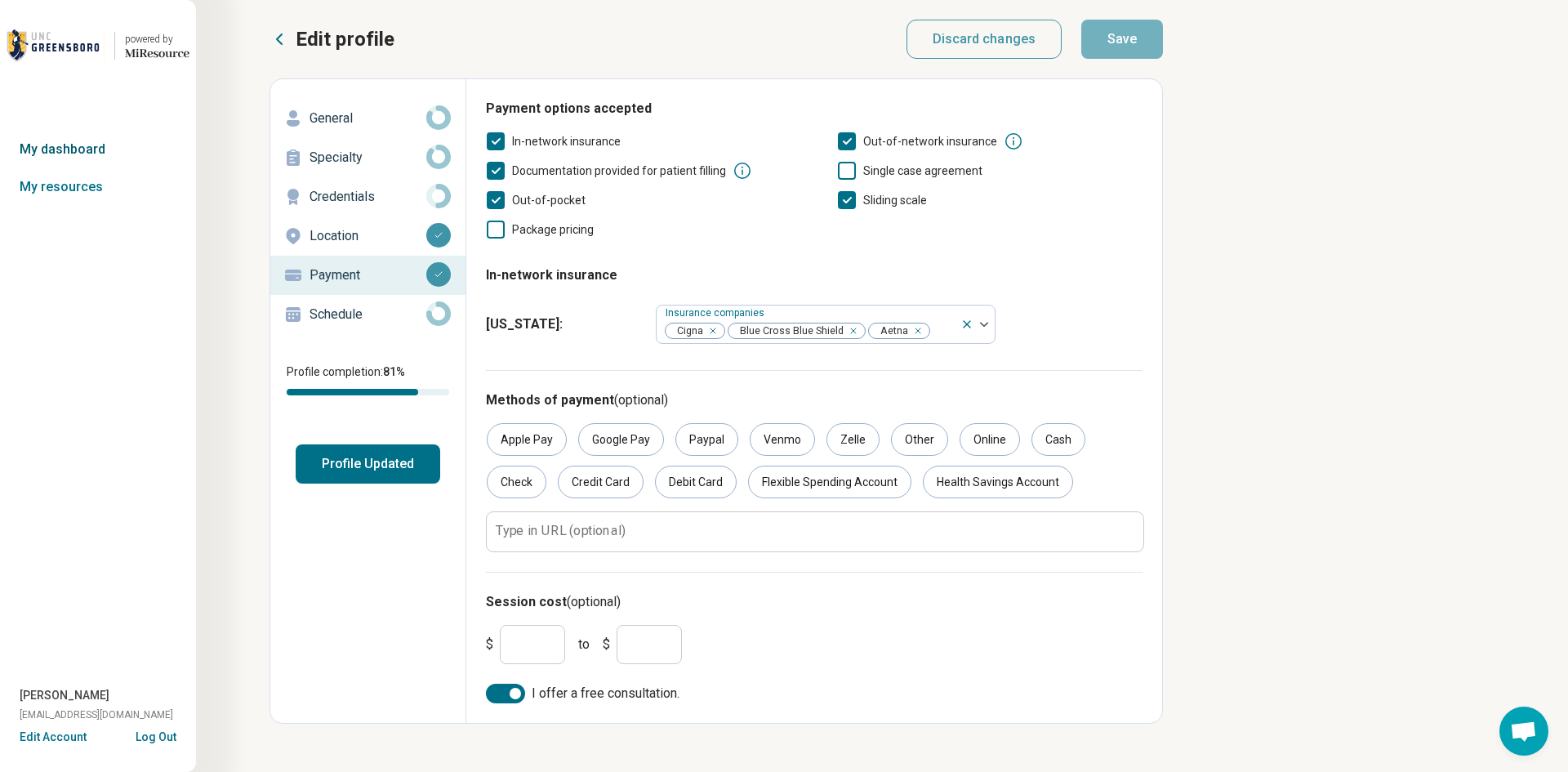 click on "My dashboard" at bounding box center (98, 149) 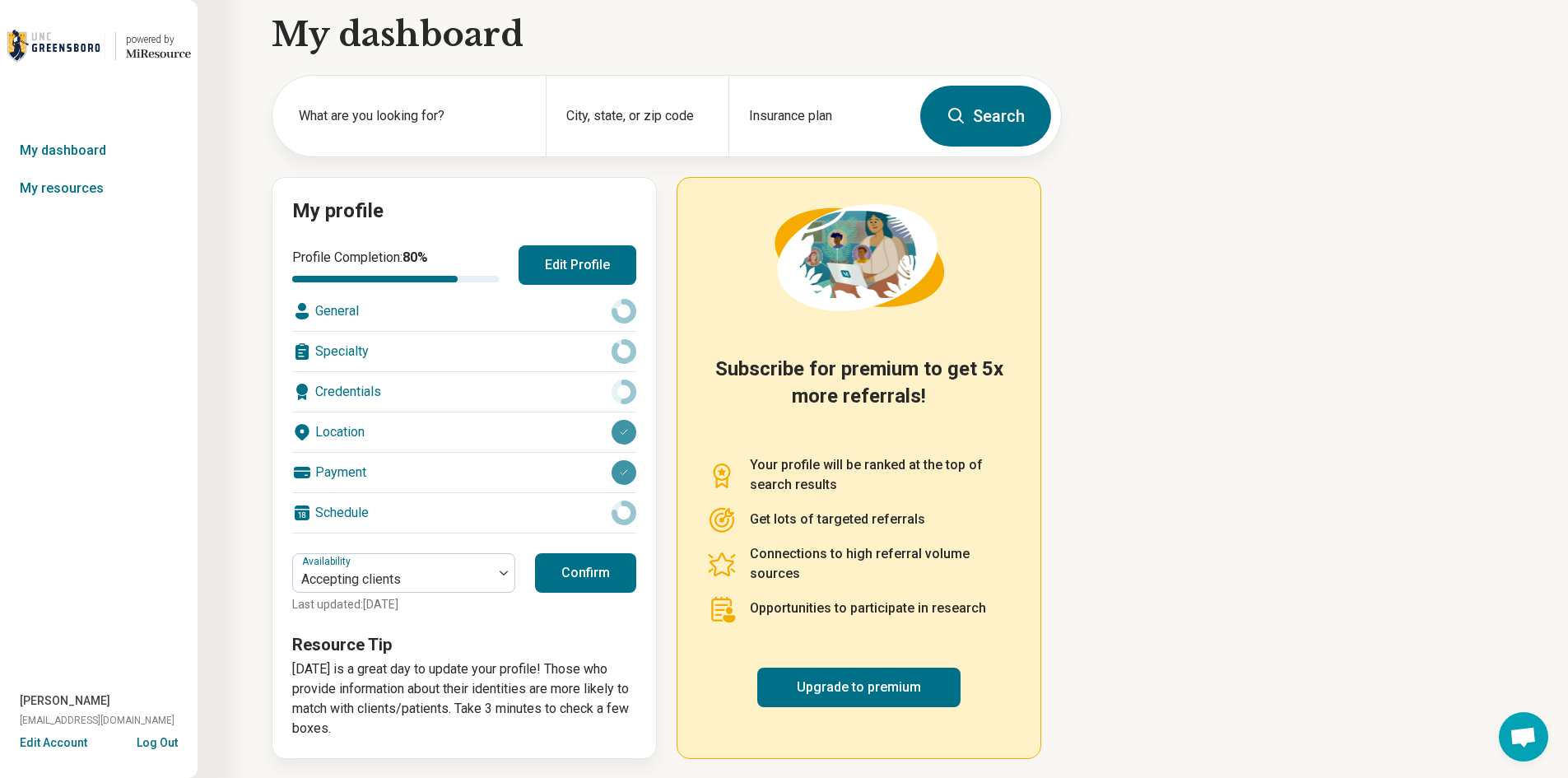 scroll, scrollTop: 19, scrollLeft: 0, axis: vertical 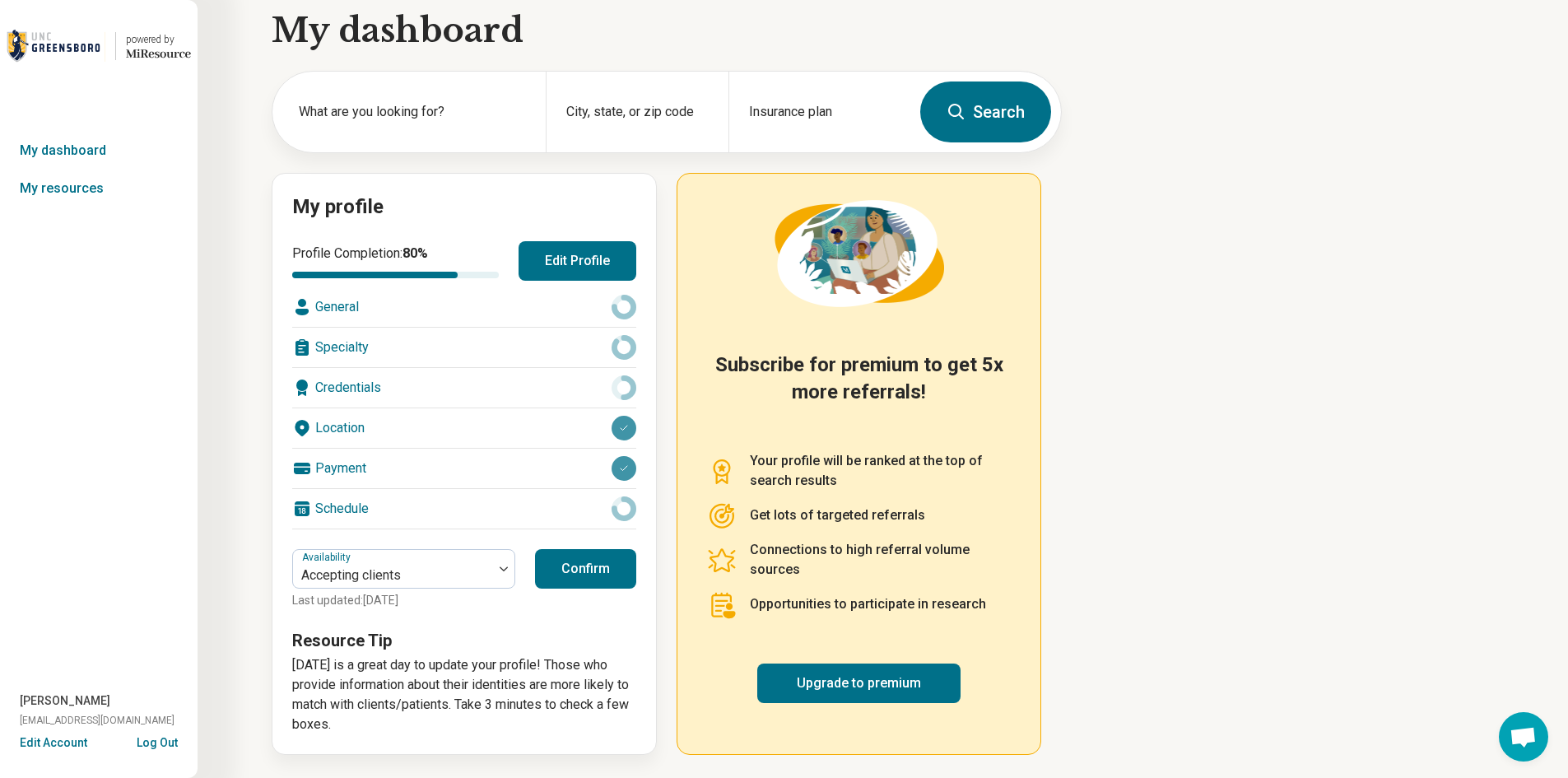 click on "Confirm" at bounding box center (585, 569) 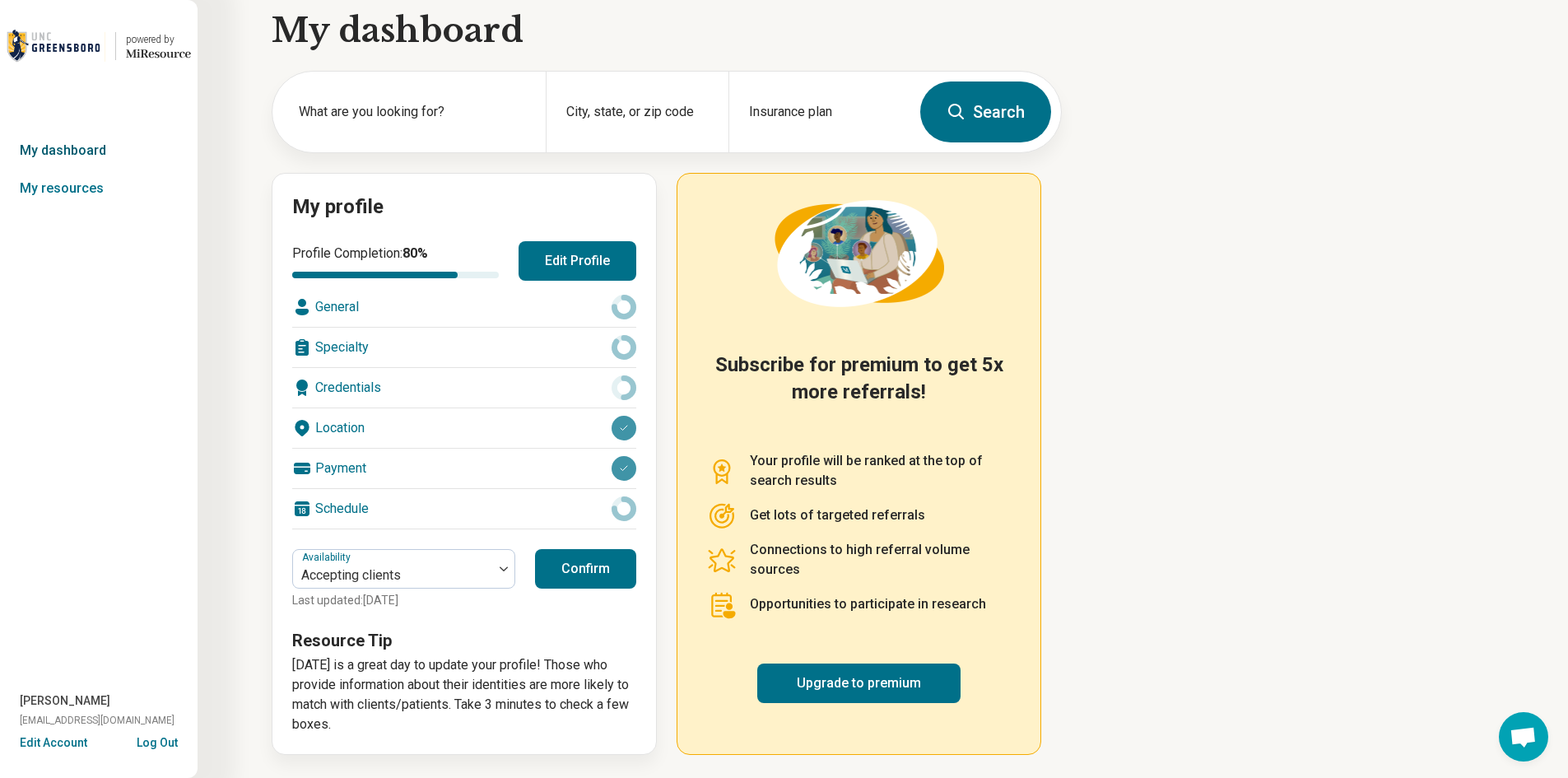 click on "My dashboard" at bounding box center (99, 151) 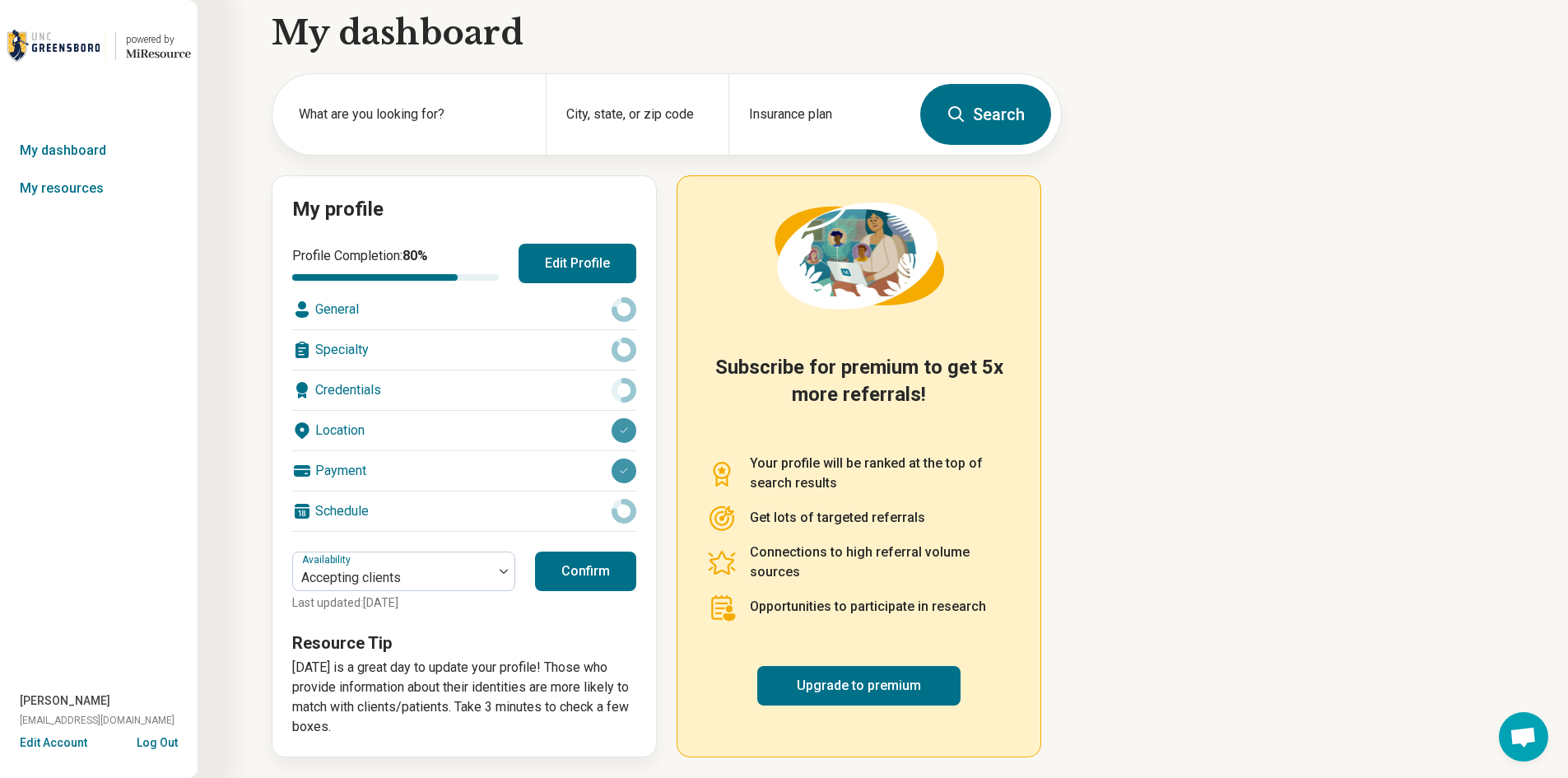 scroll, scrollTop: 0, scrollLeft: 0, axis: both 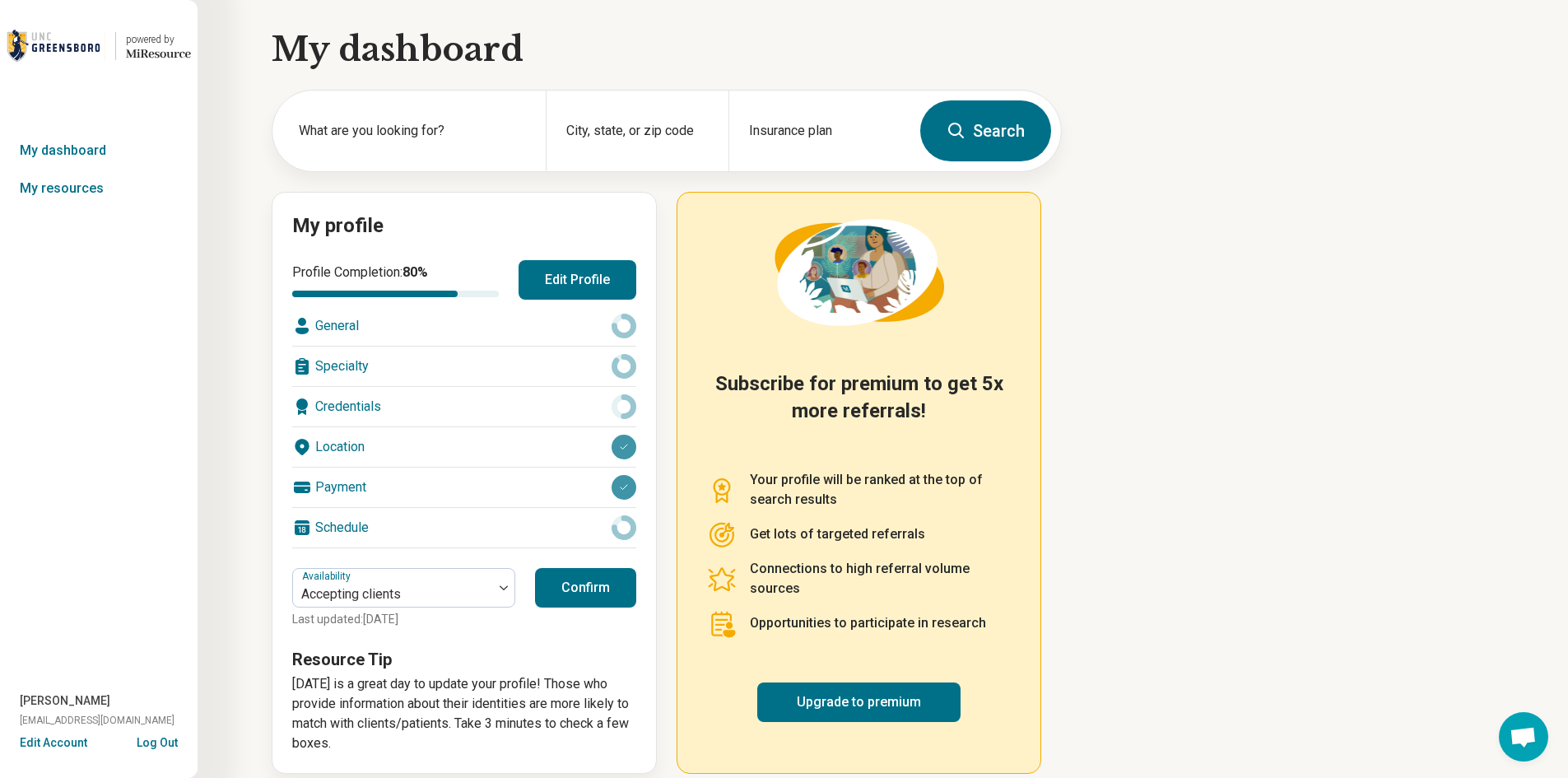 click on "General" at bounding box center (464, 326) 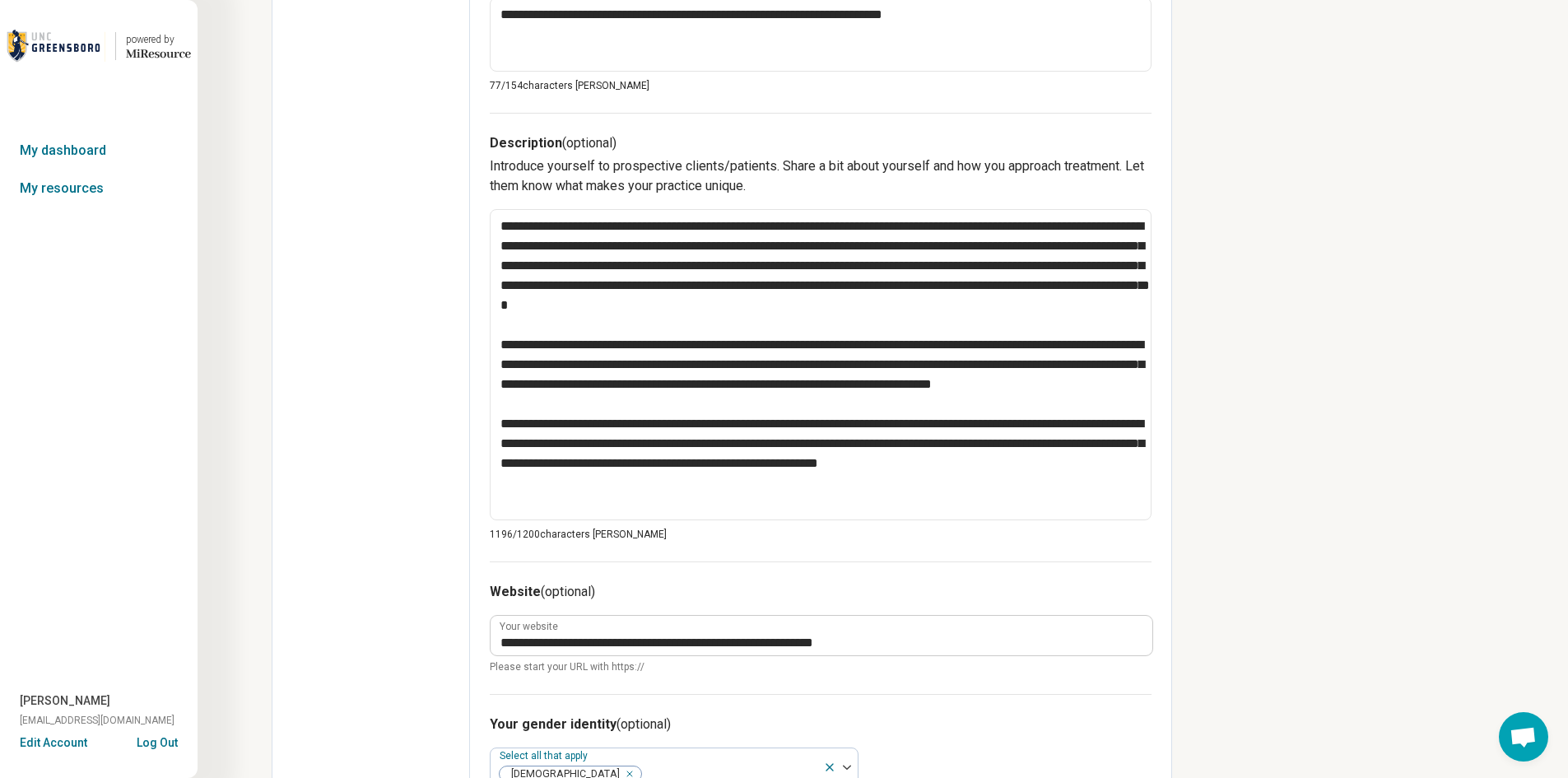 scroll, scrollTop: 165, scrollLeft: 0, axis: vertical 